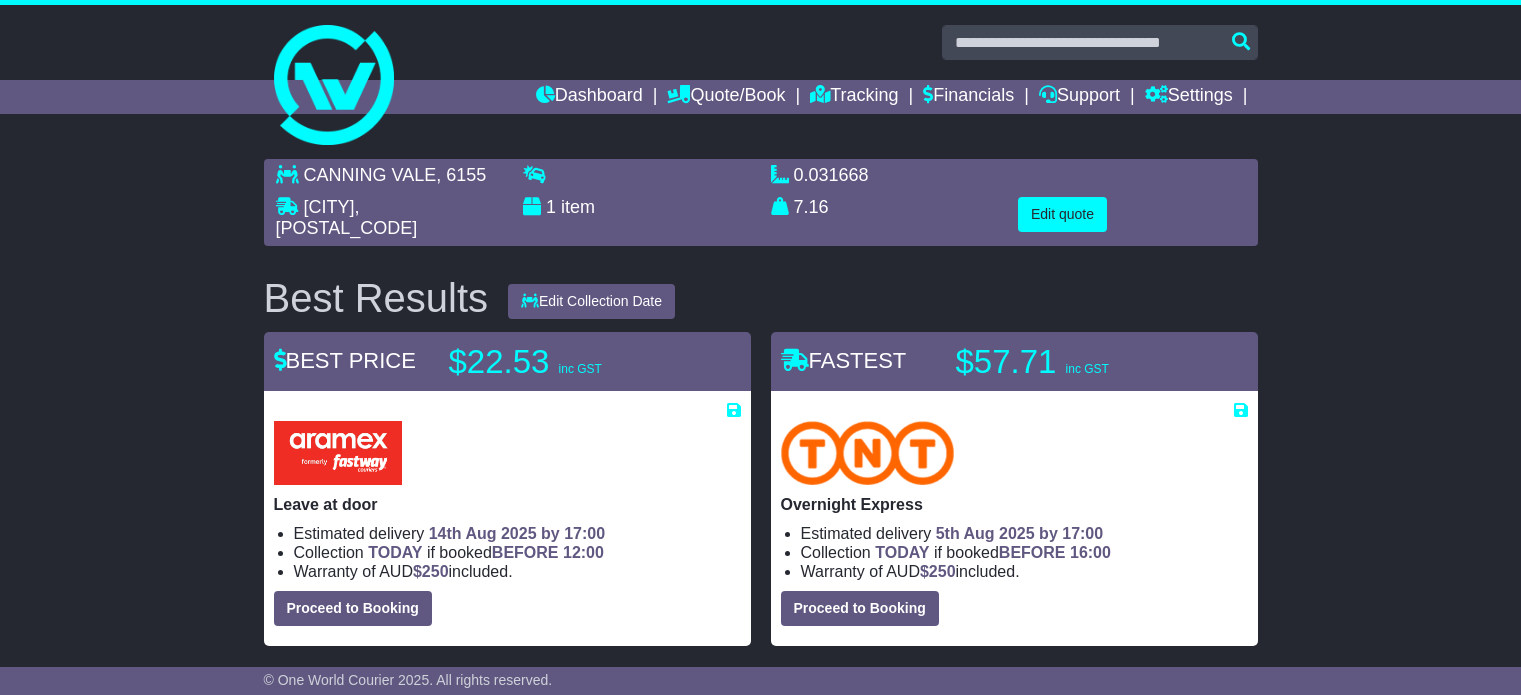 scroll, scrollTop: 0, scrollLeft: 0, axis: both 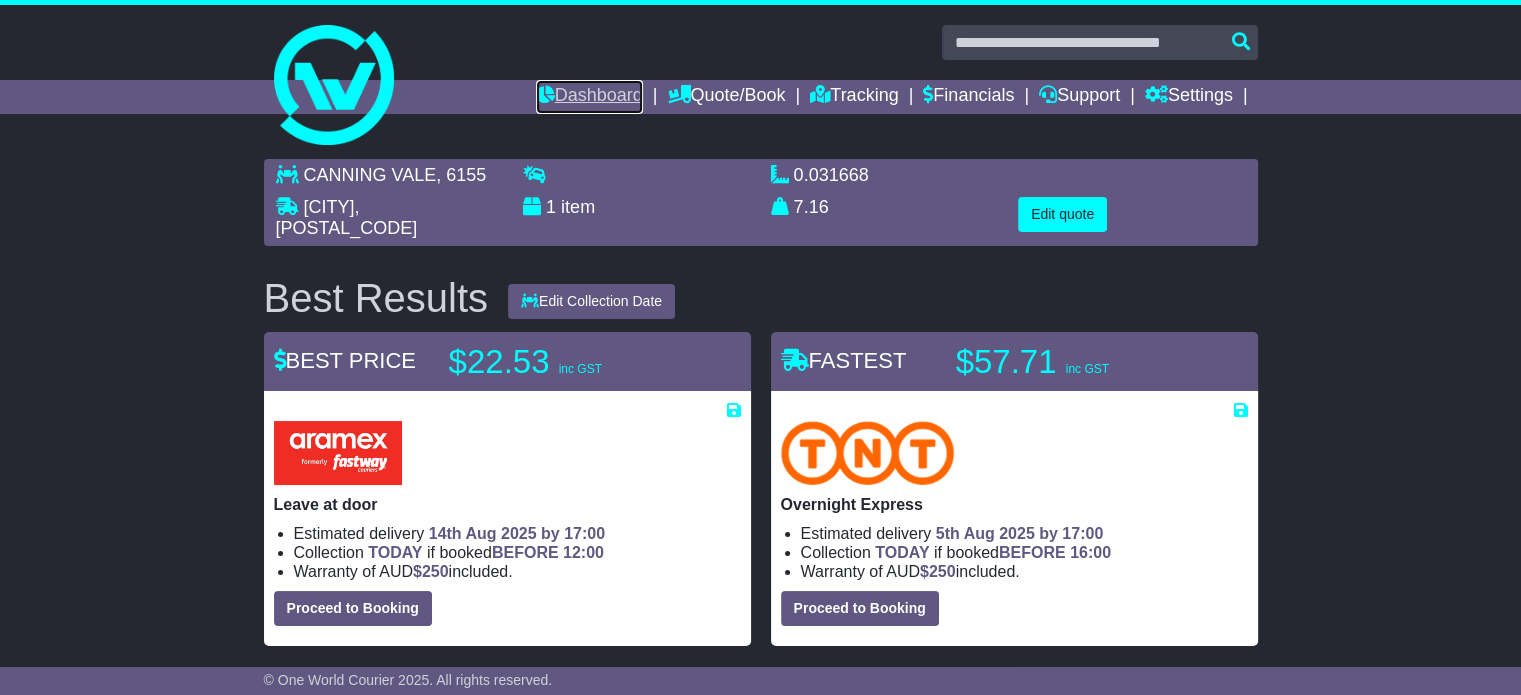 click on "Dashboard" at bounding box center (589, 97) 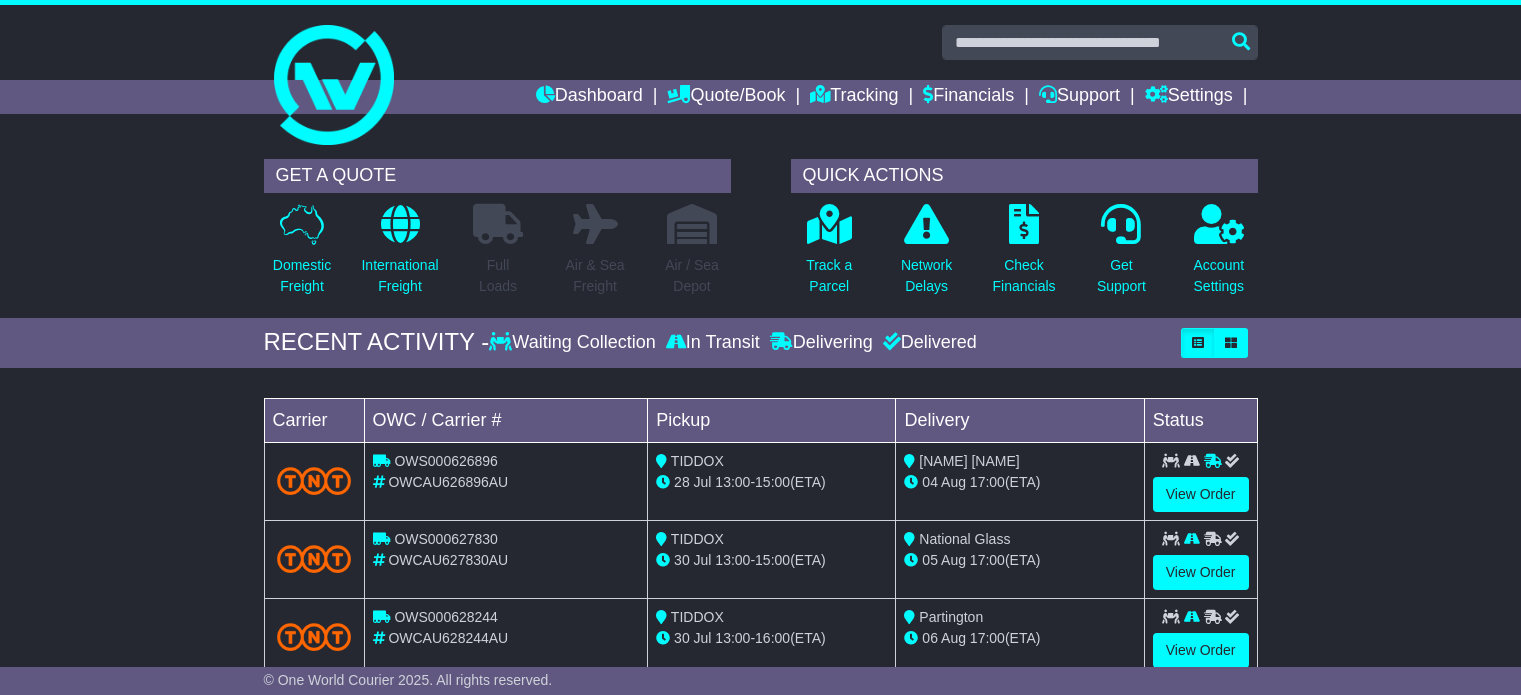 scroll, scrollTop: 0, scrollLeft: 0, axis: both 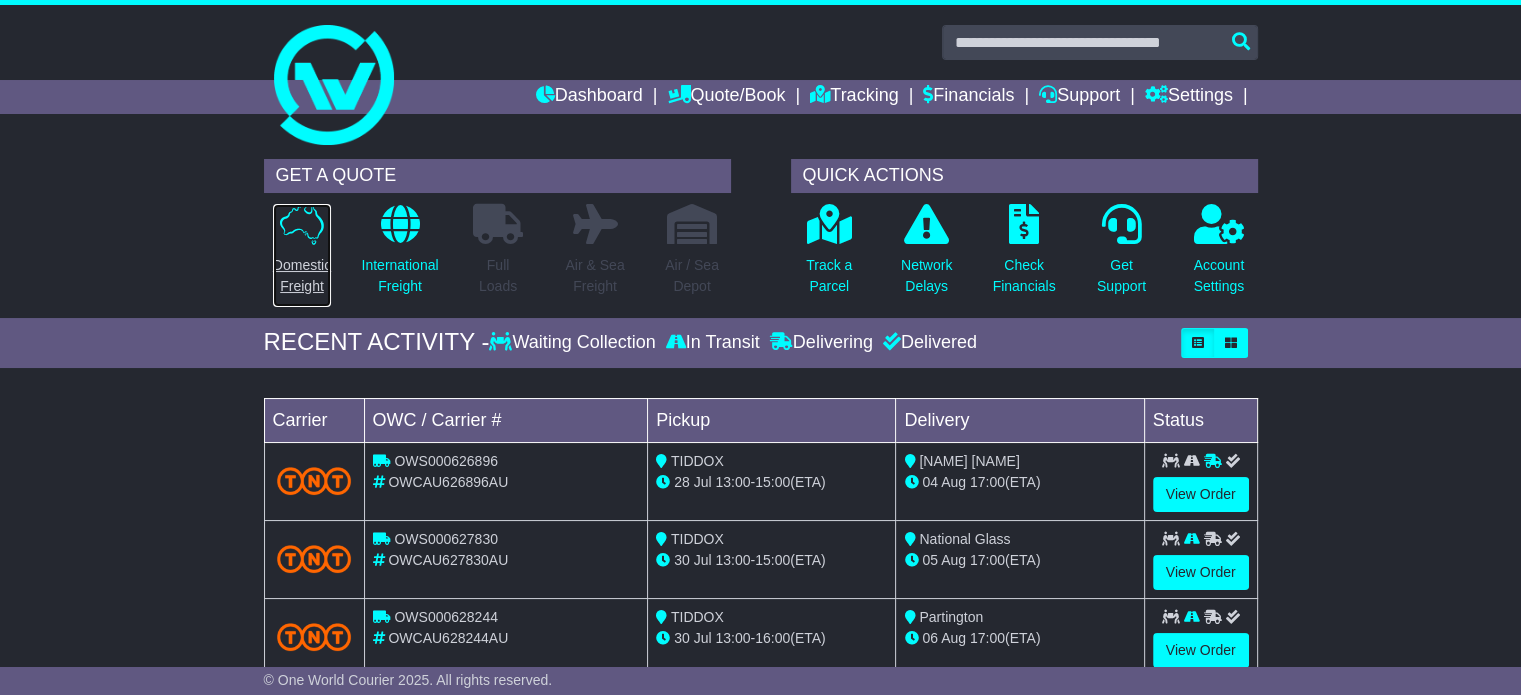 click on "Domestic Freight" at bounding box center [302, 276] 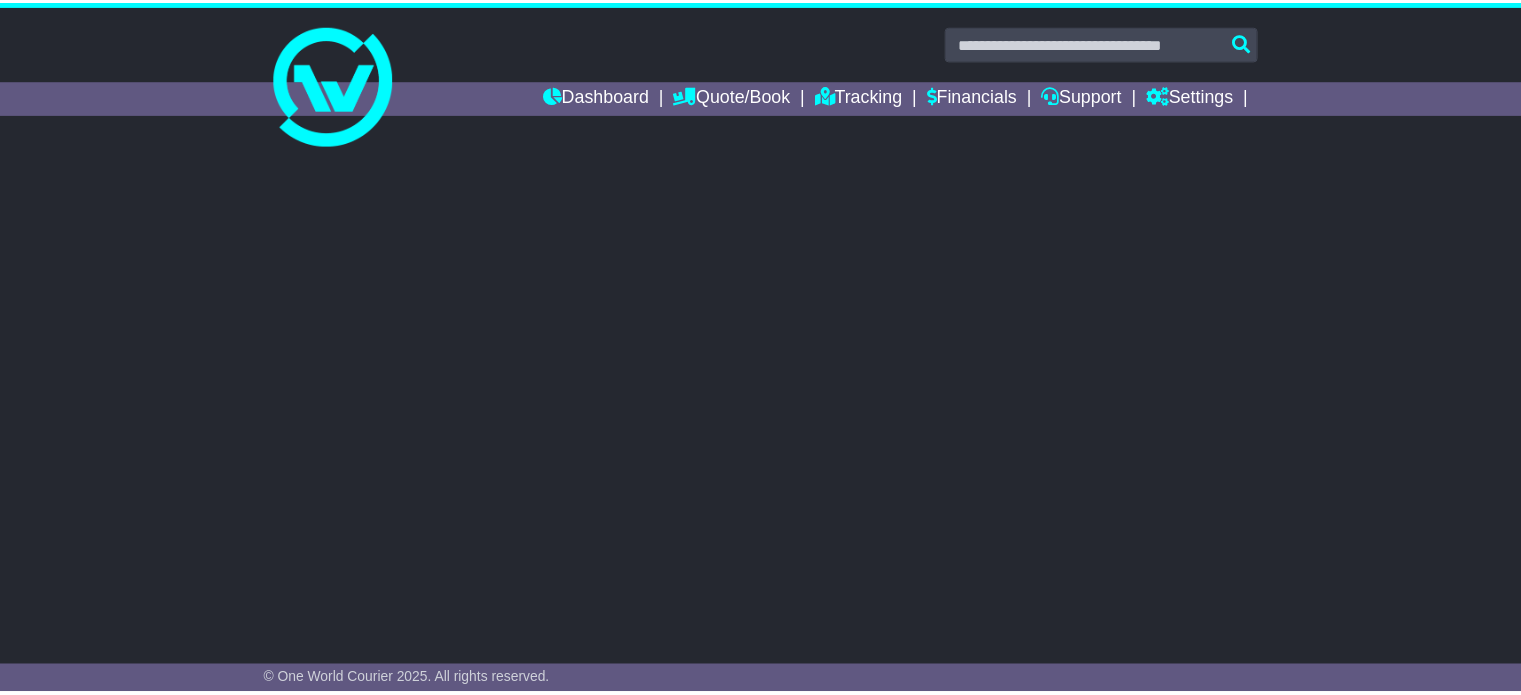 scroll, scrollTop: 0, scrollLeft: 0, axis: both 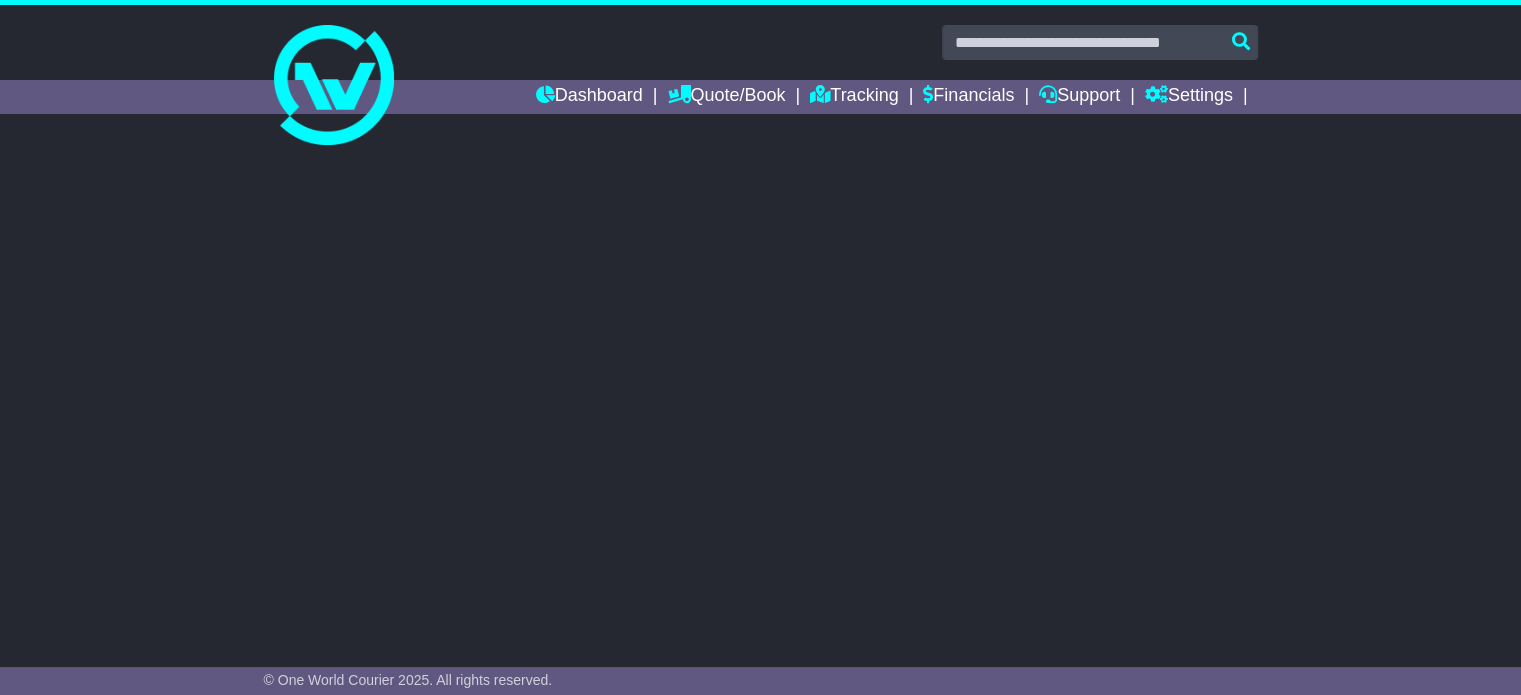 select 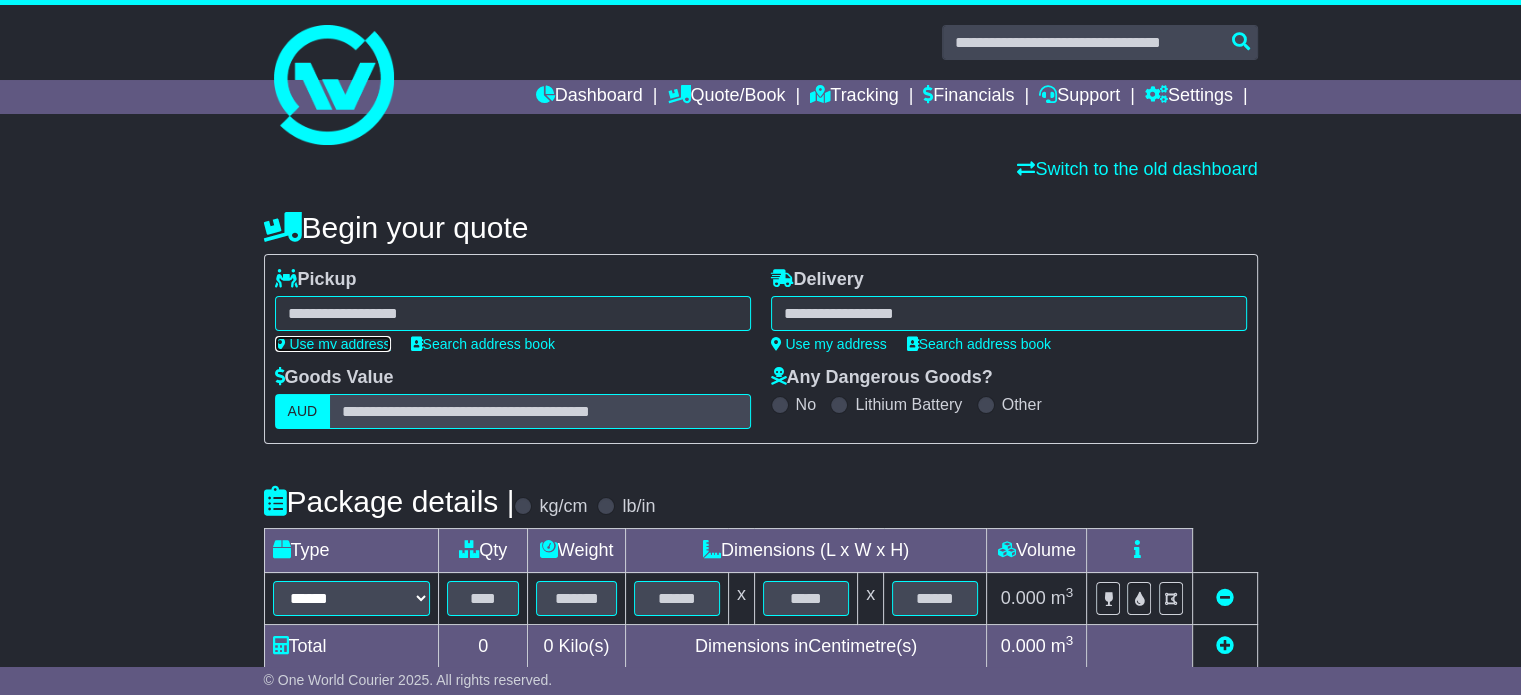 click on "Use my address" at bounding box center [333, 344] 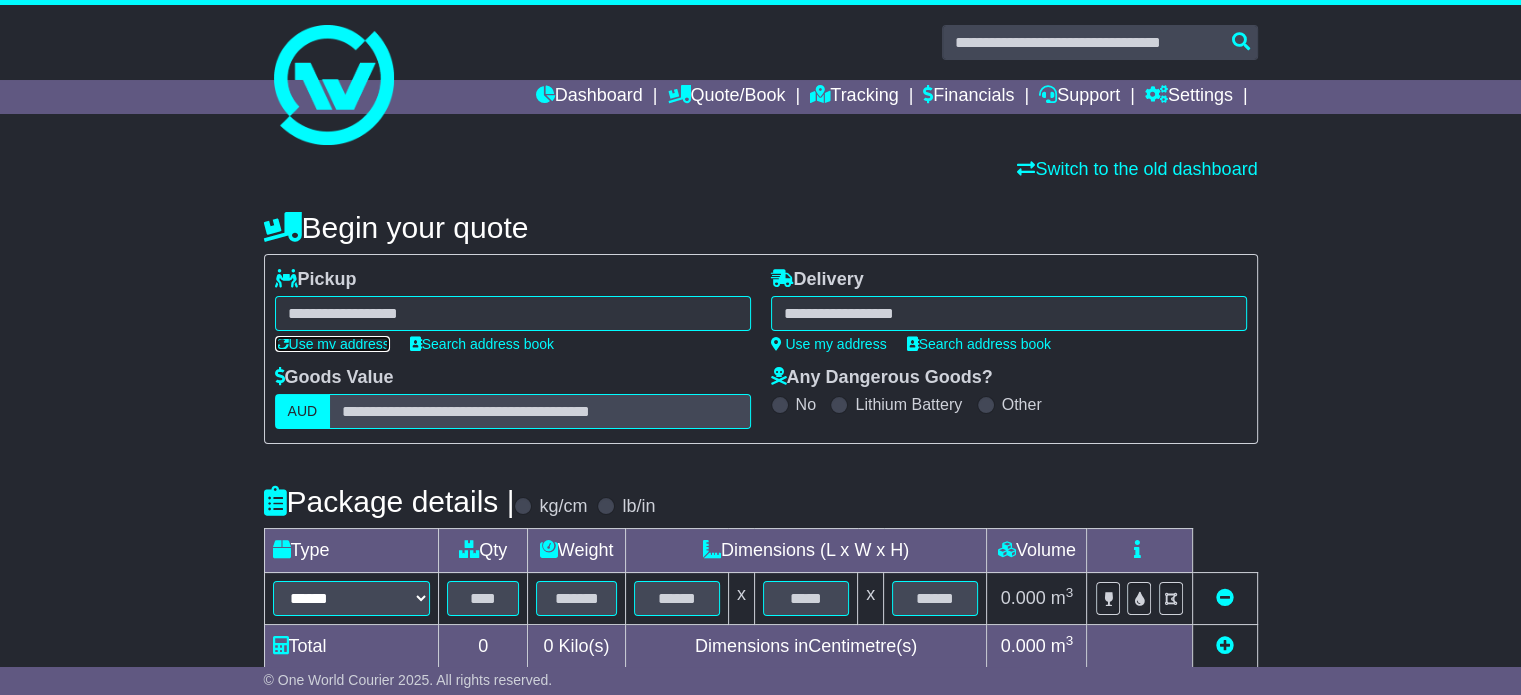 type on "**********" 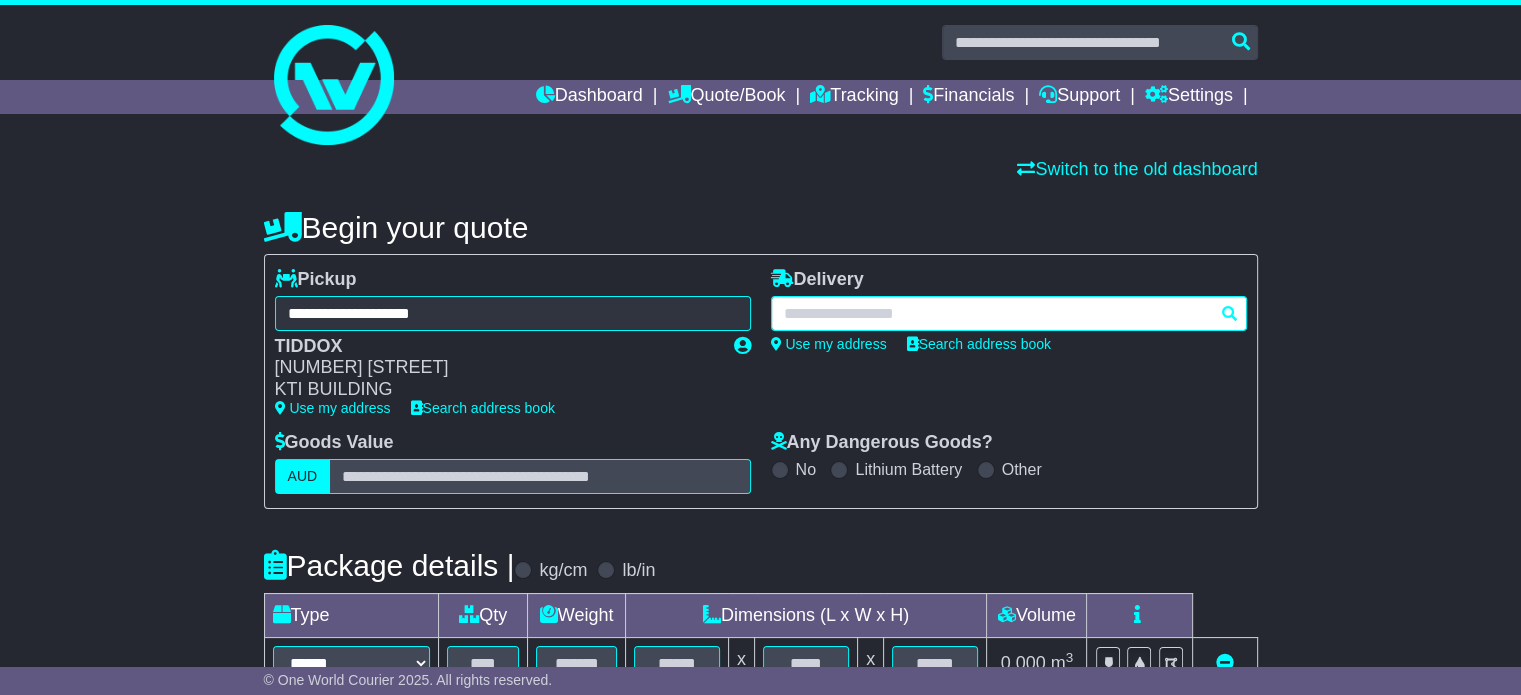 click at bounding box center (1009, 313) 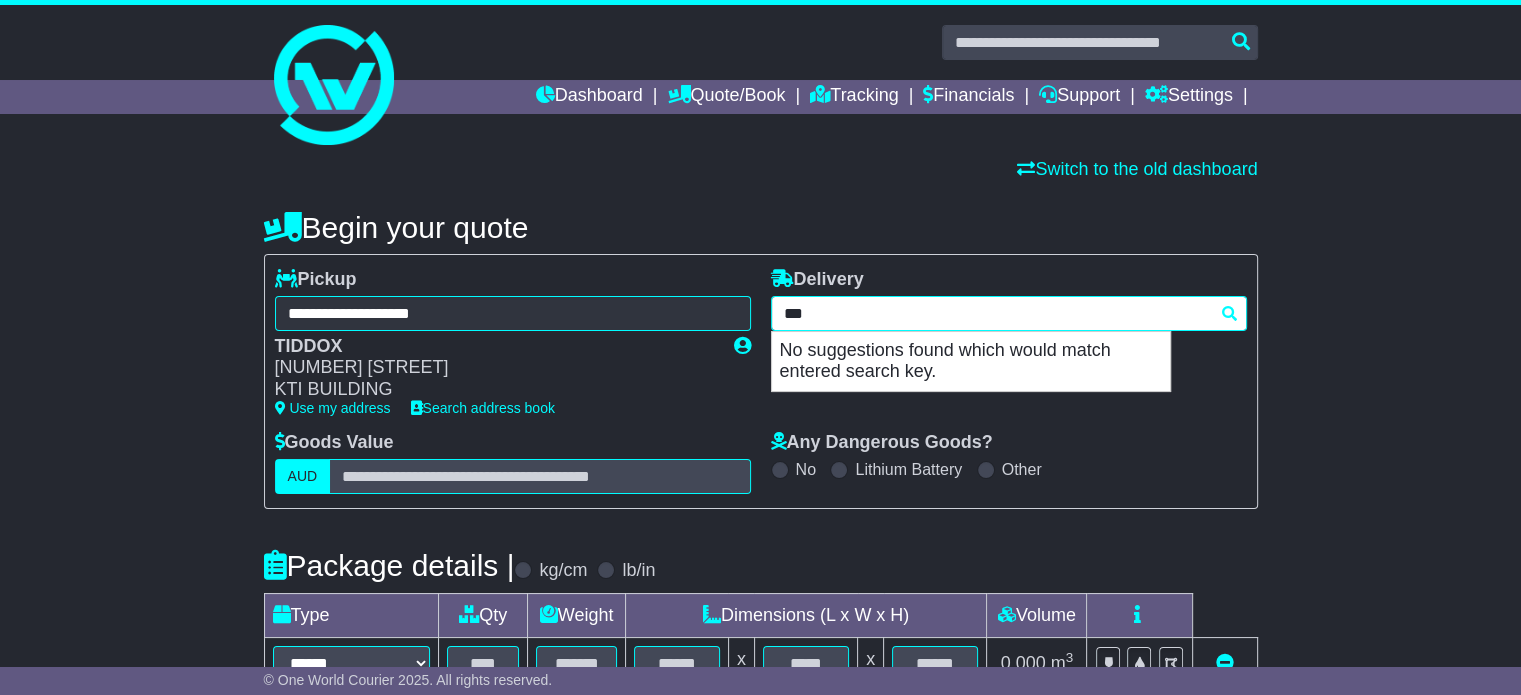 type on "****" 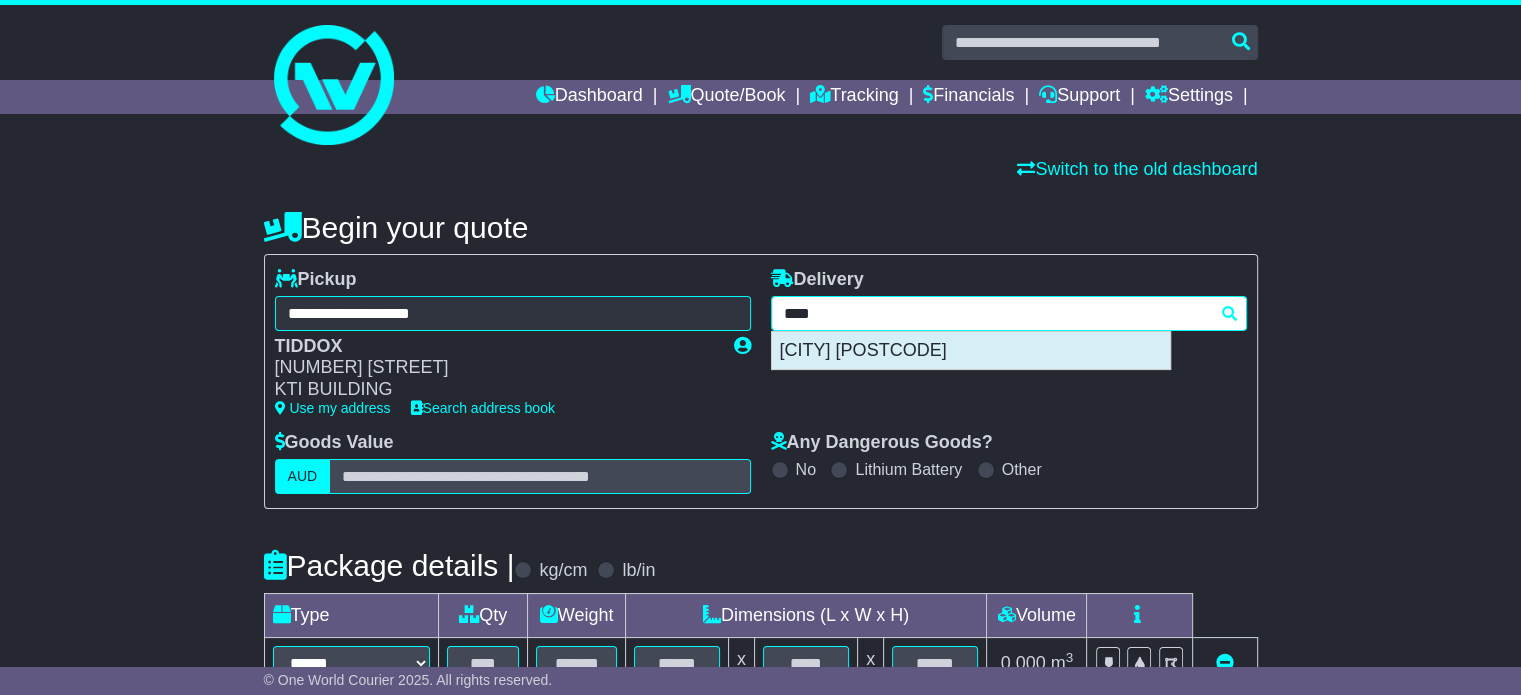 click on "KEYSBOROUGH 3173" at bounding box center (971, 351) 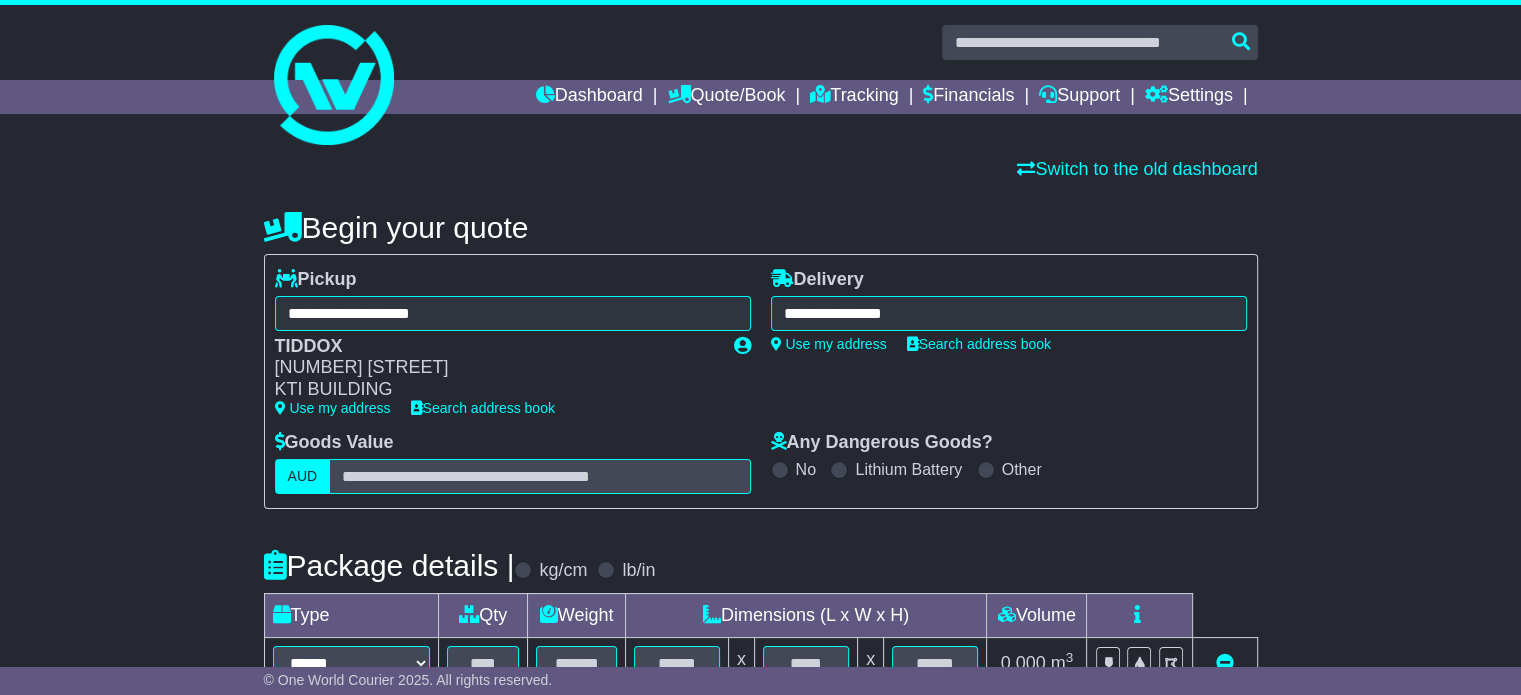 type on "**********" 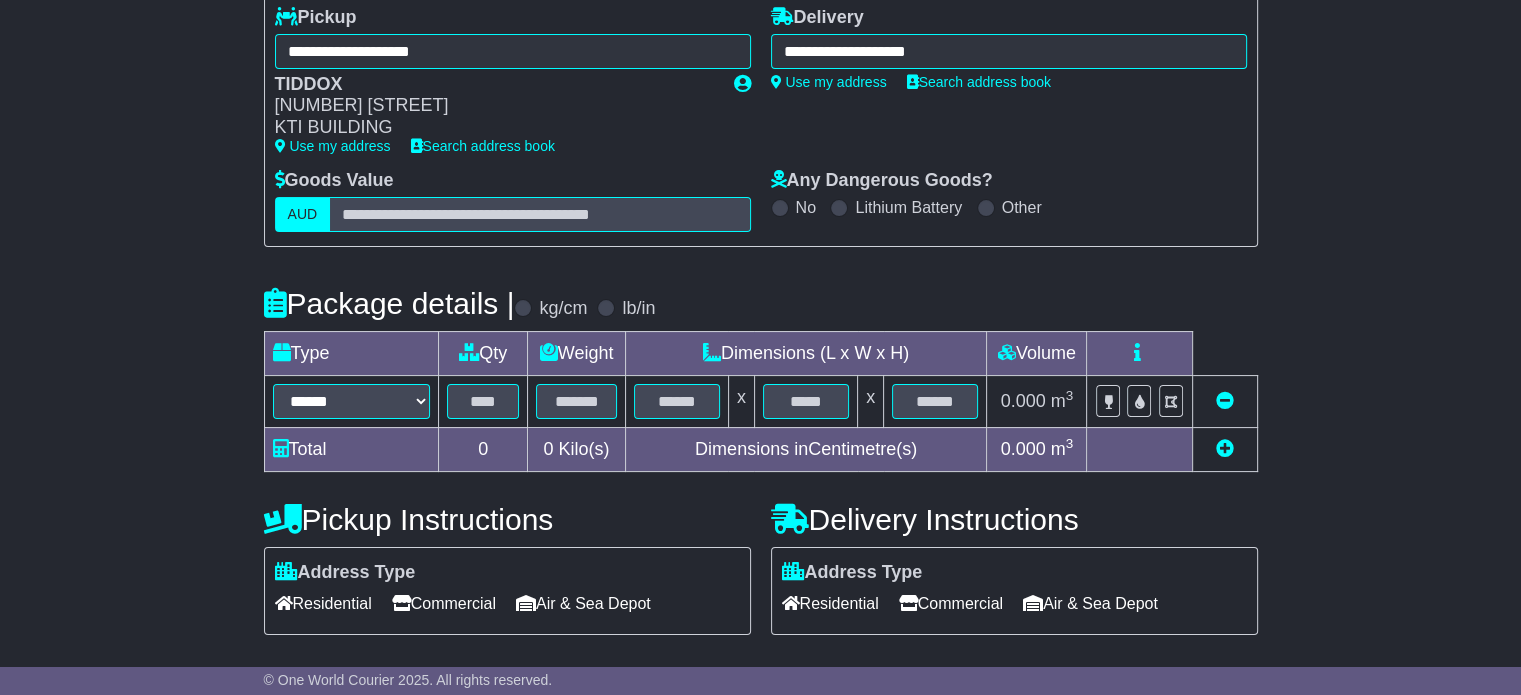 scroll, scrollTop: 300, scrollLeft: 0, axis: vertical 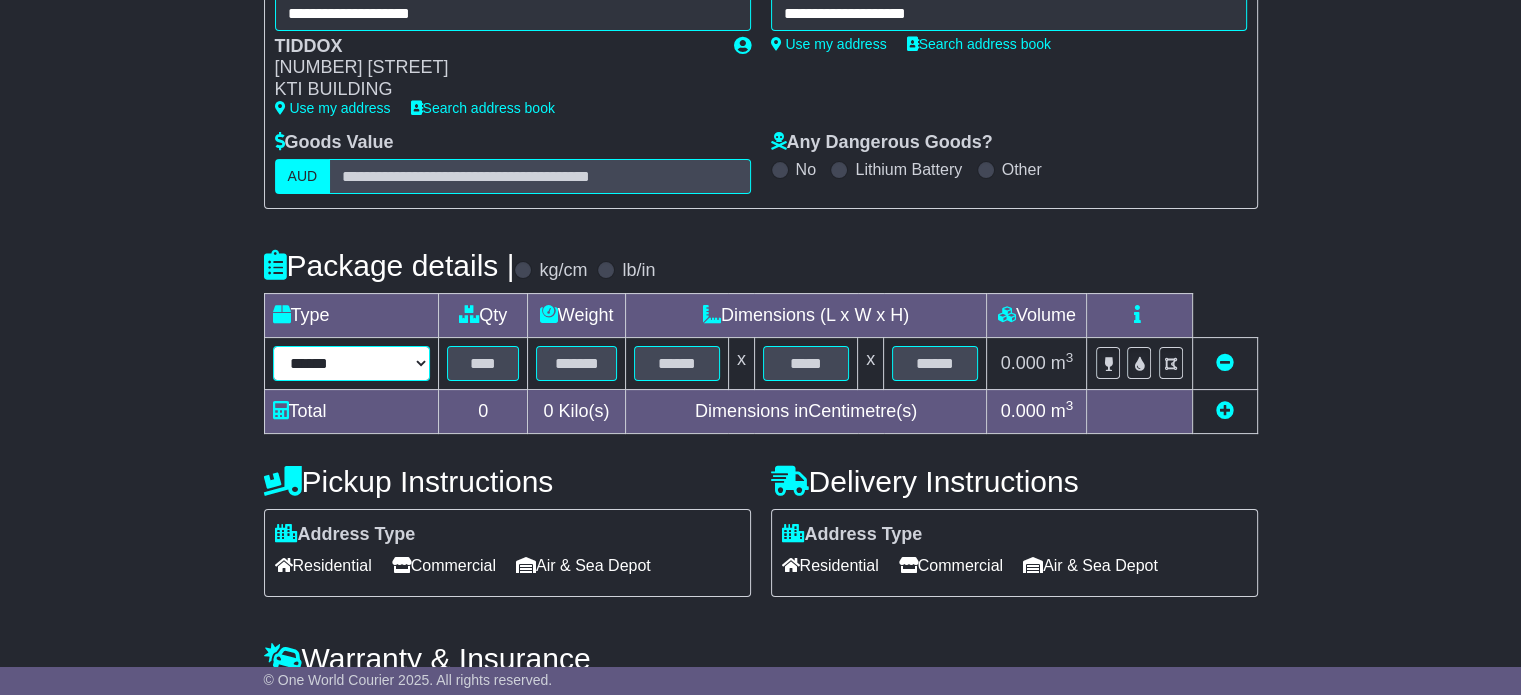 click on "**********" at bounding box center [352, 363] 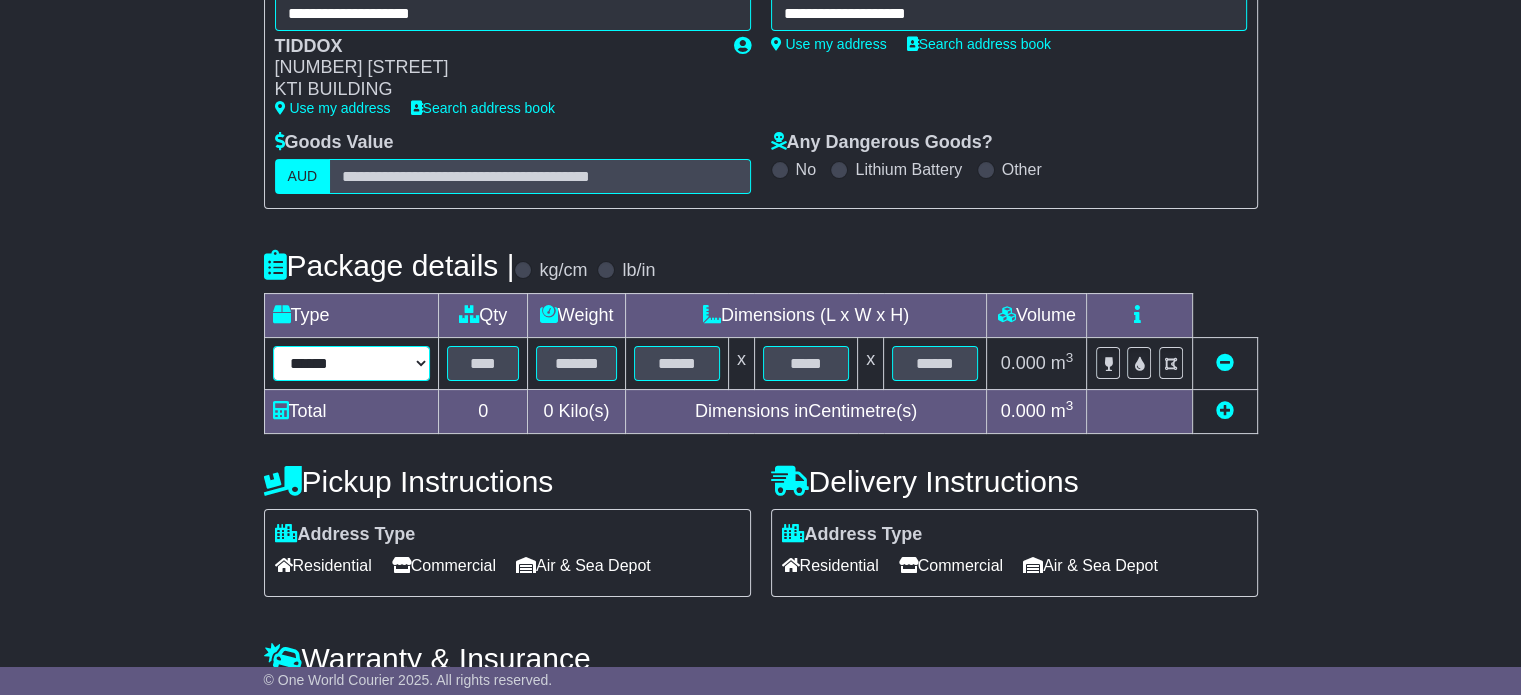 select on "*****" 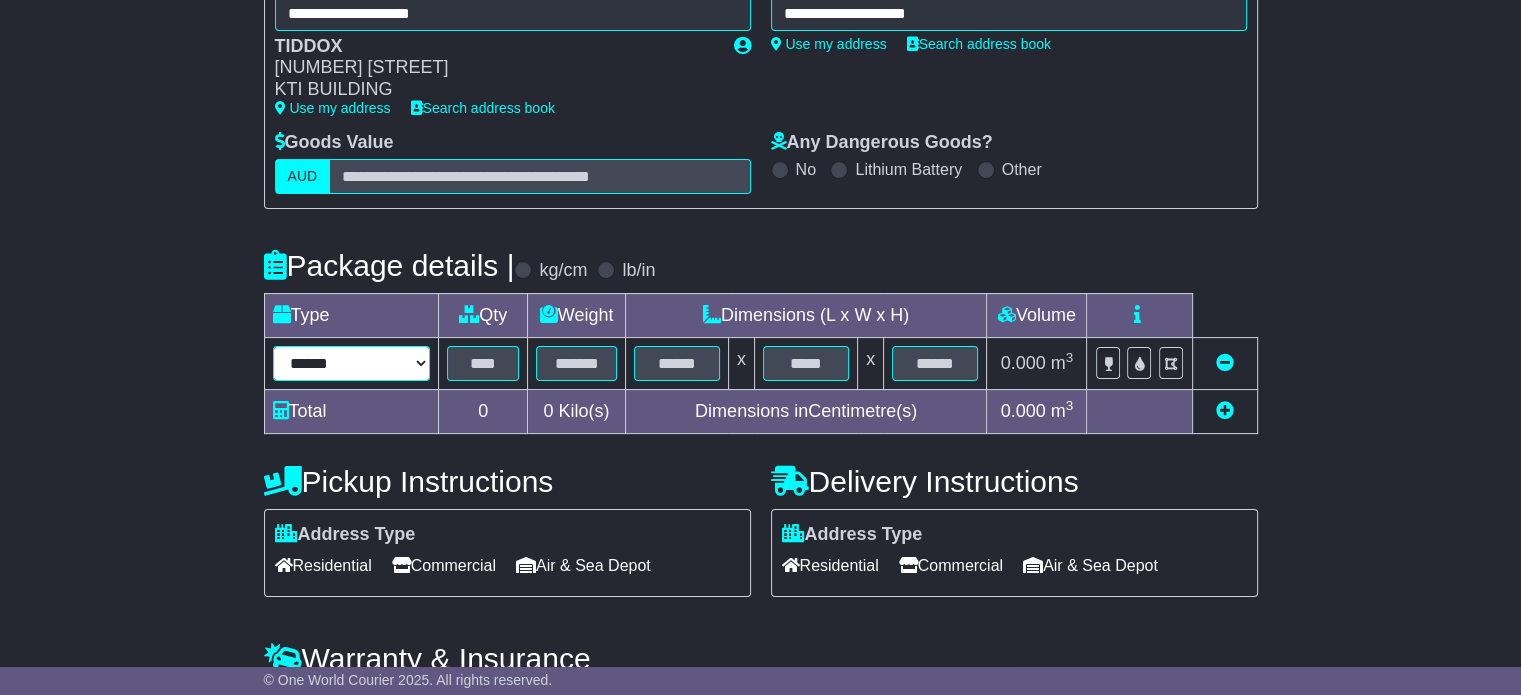 click on "**********" at bounding box center (352, 363) 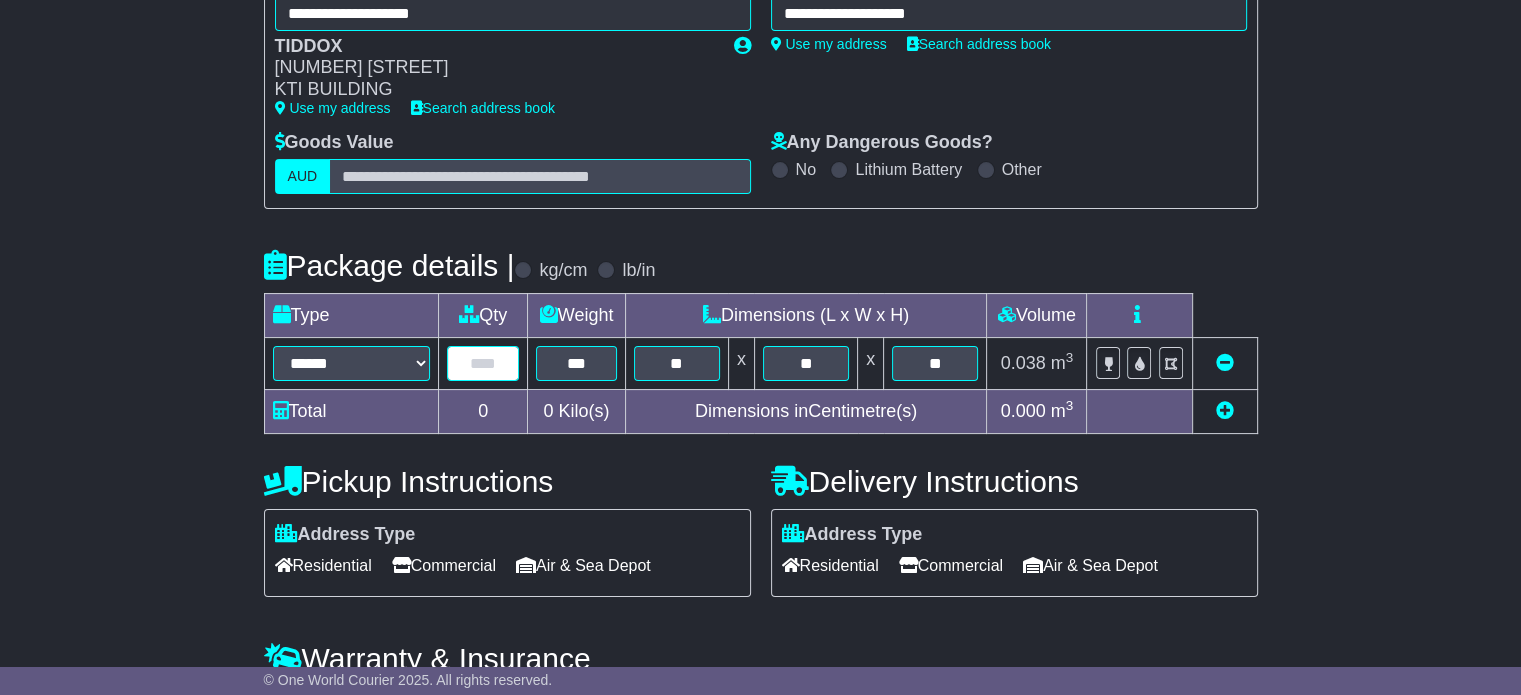 click at bounding box center (483, 363) 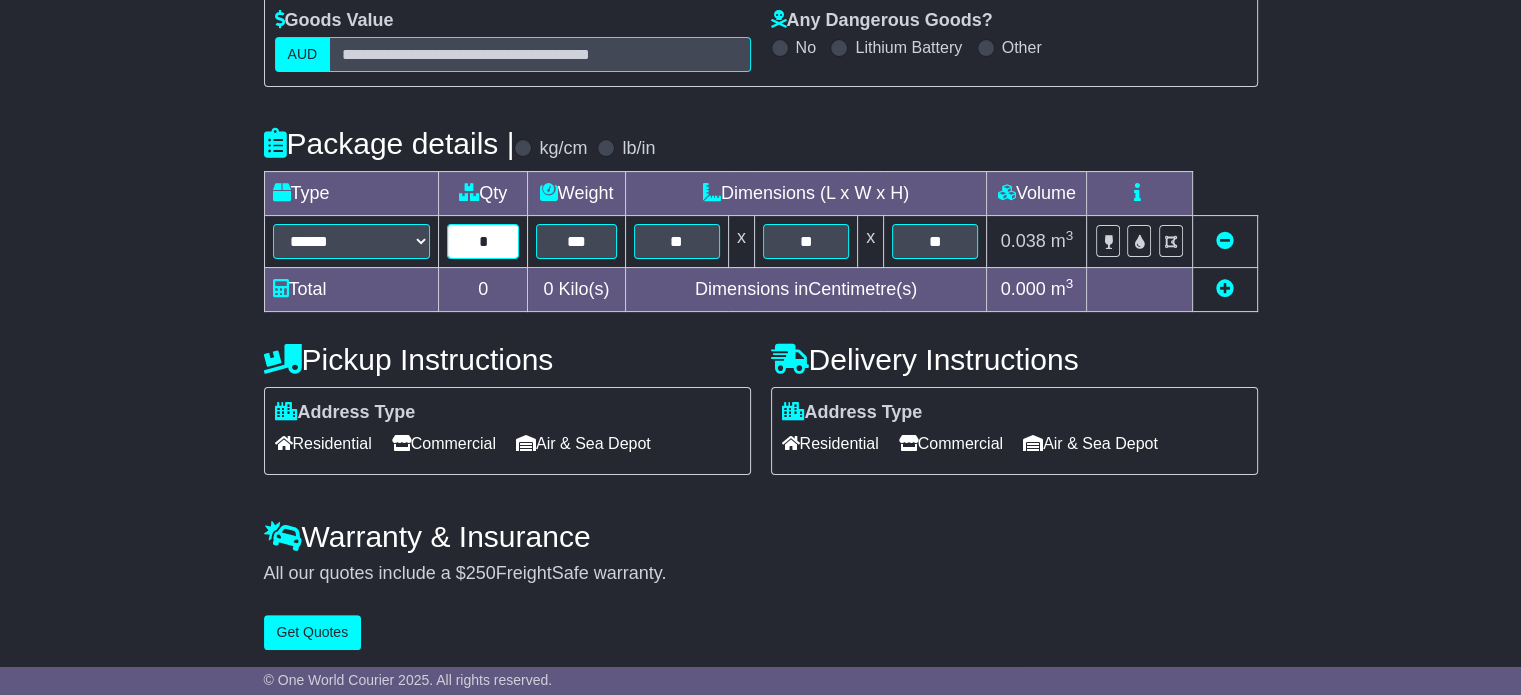 scroll, scrollTop: 424, scrollLeft: 0, axis: vertical 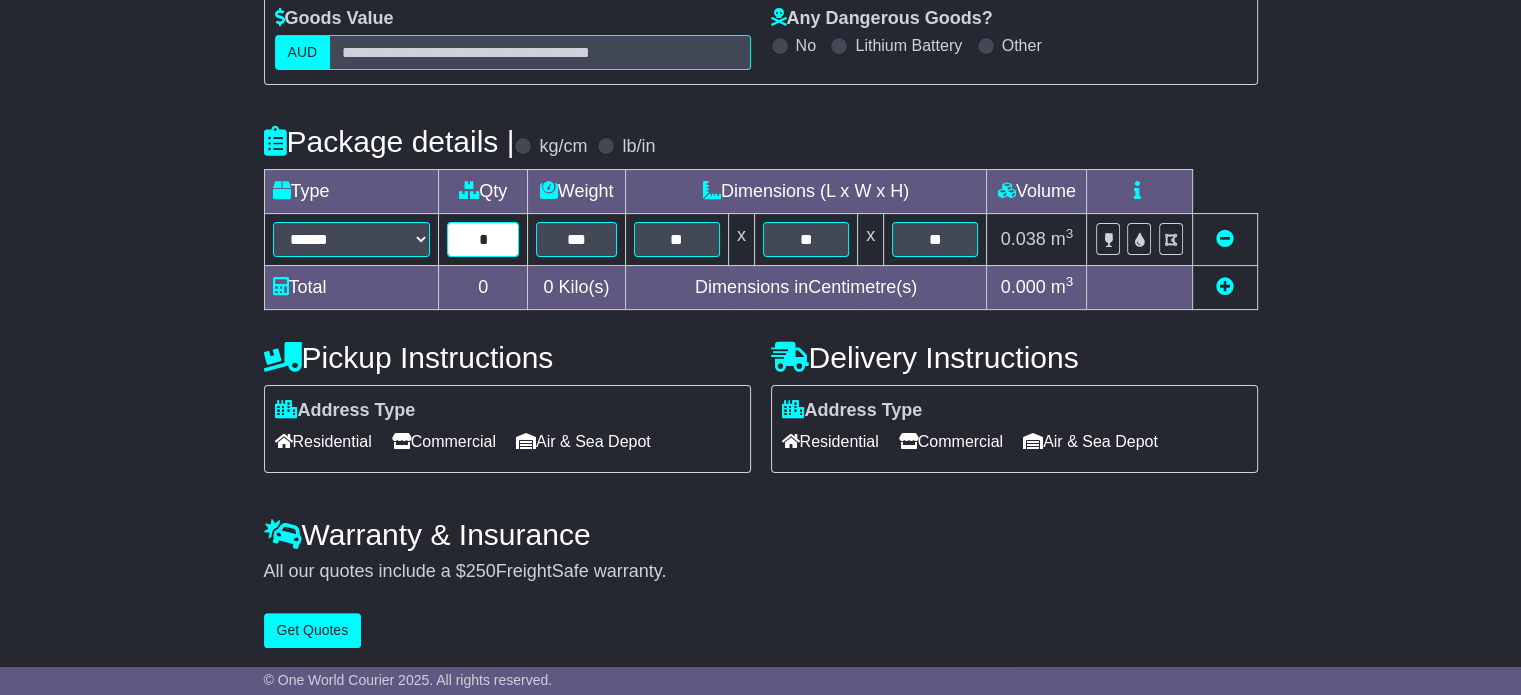 type on "*" 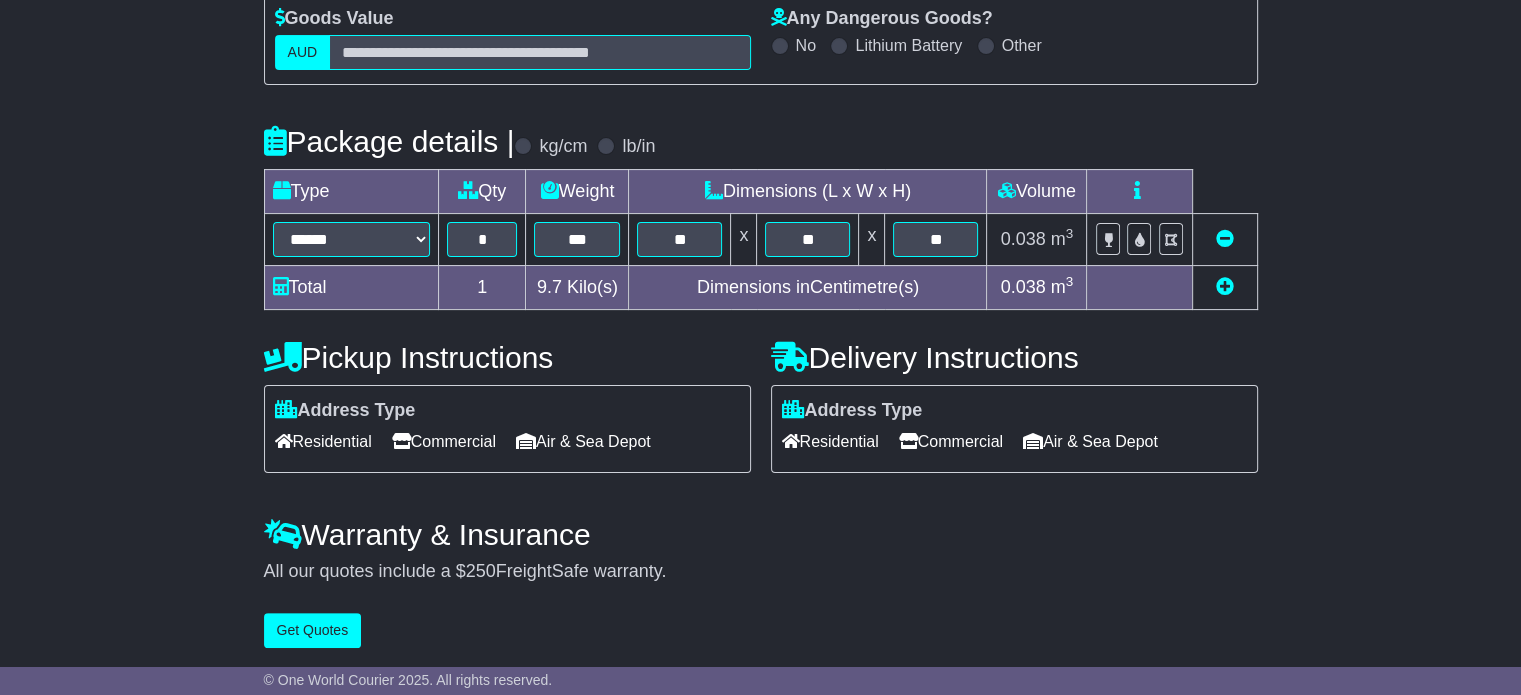 click on "Commercial" at bounding box center (951, 441) 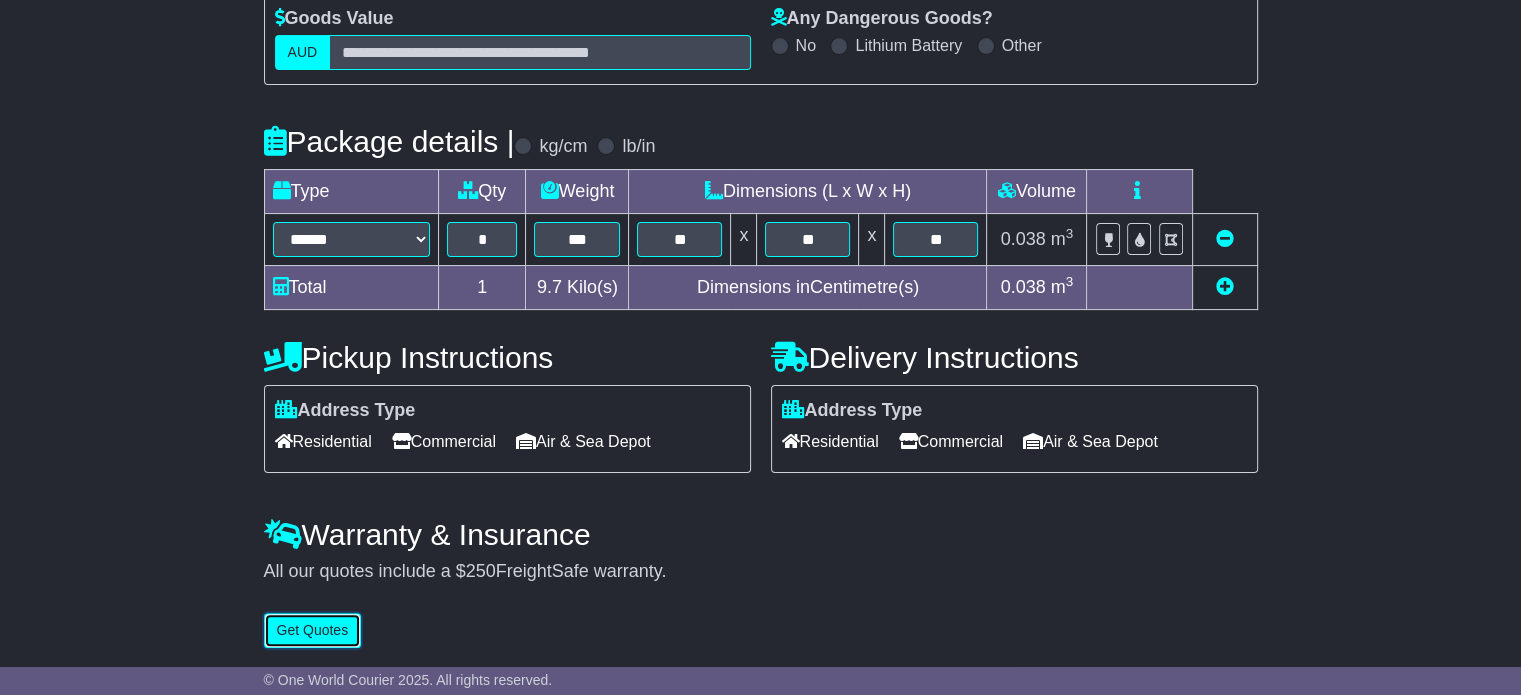 click on "Get Quotes" at bounding box center [313, 630] 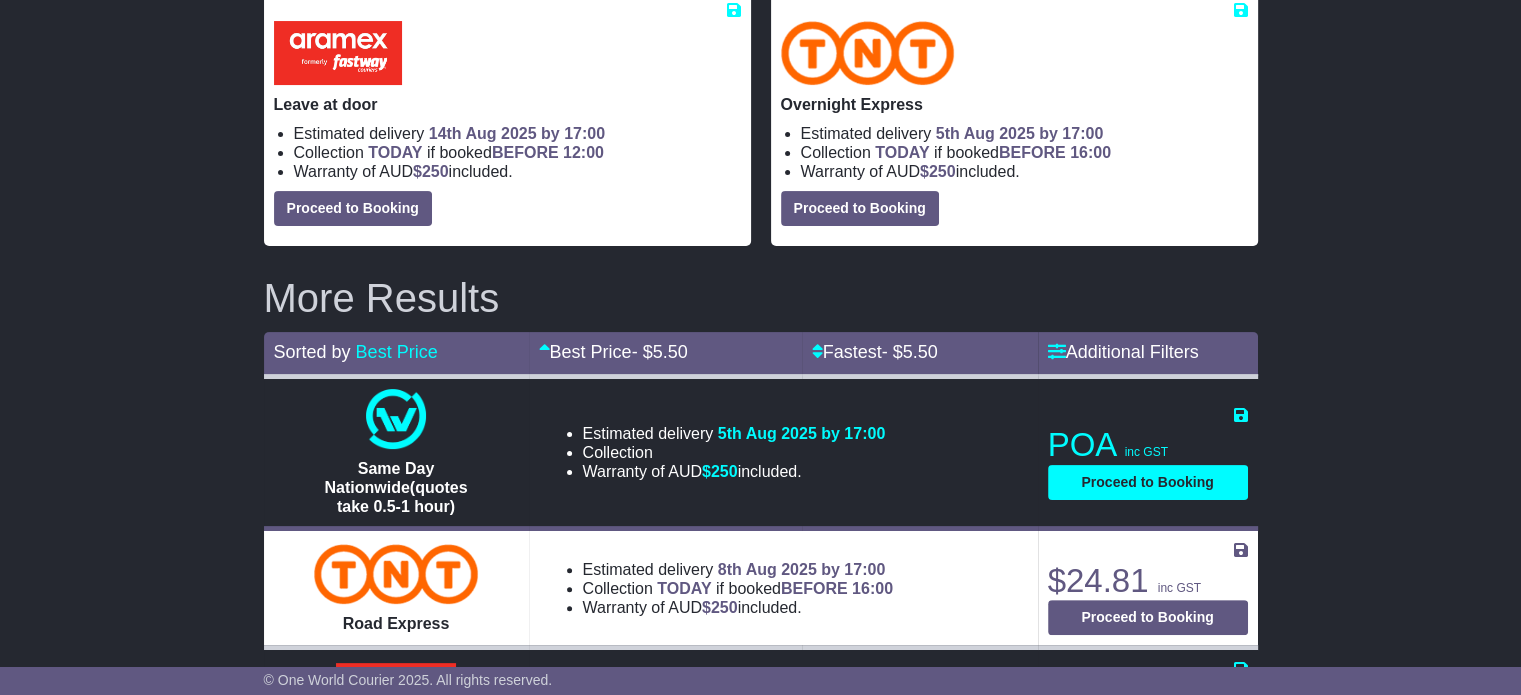 scroll, scrollTop: 0, scrollLeft: 0, axis: both 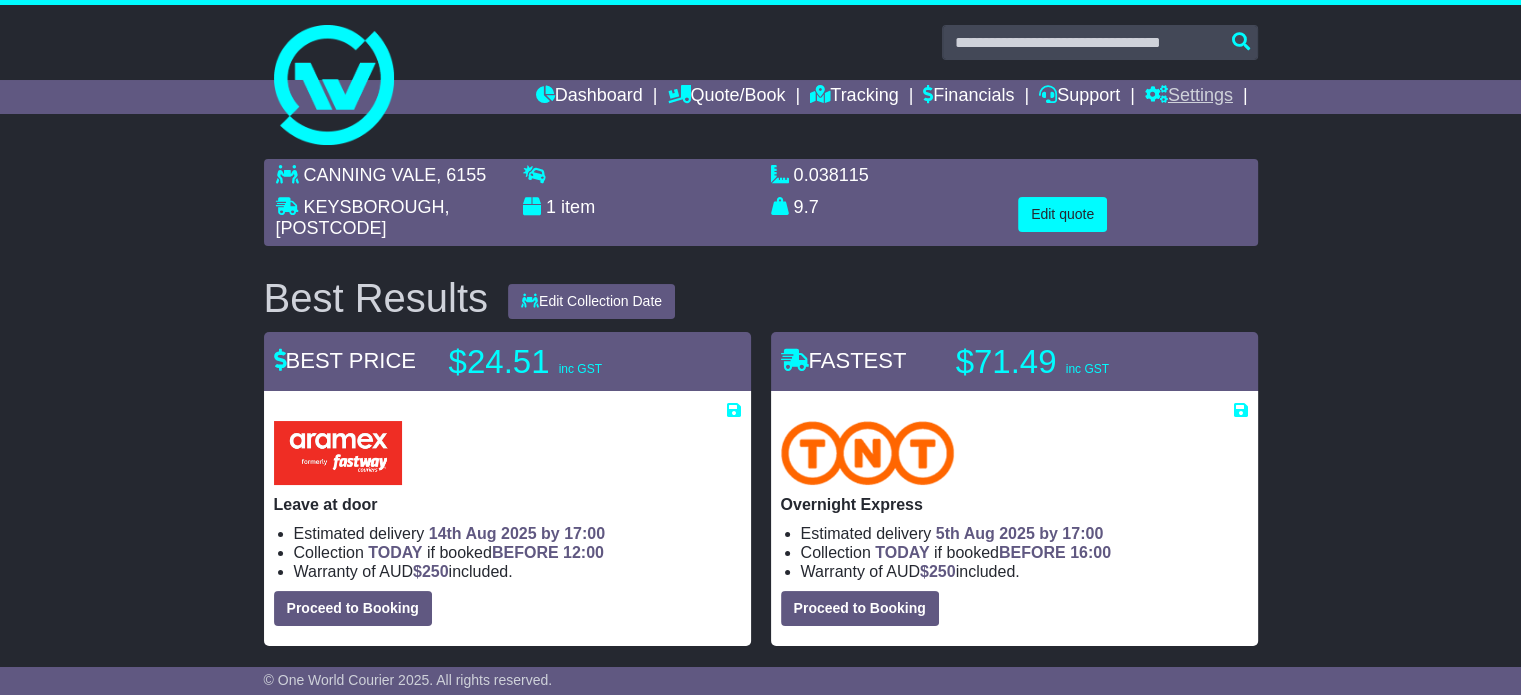 click on "Settings" at bounding box center [1189, 97] 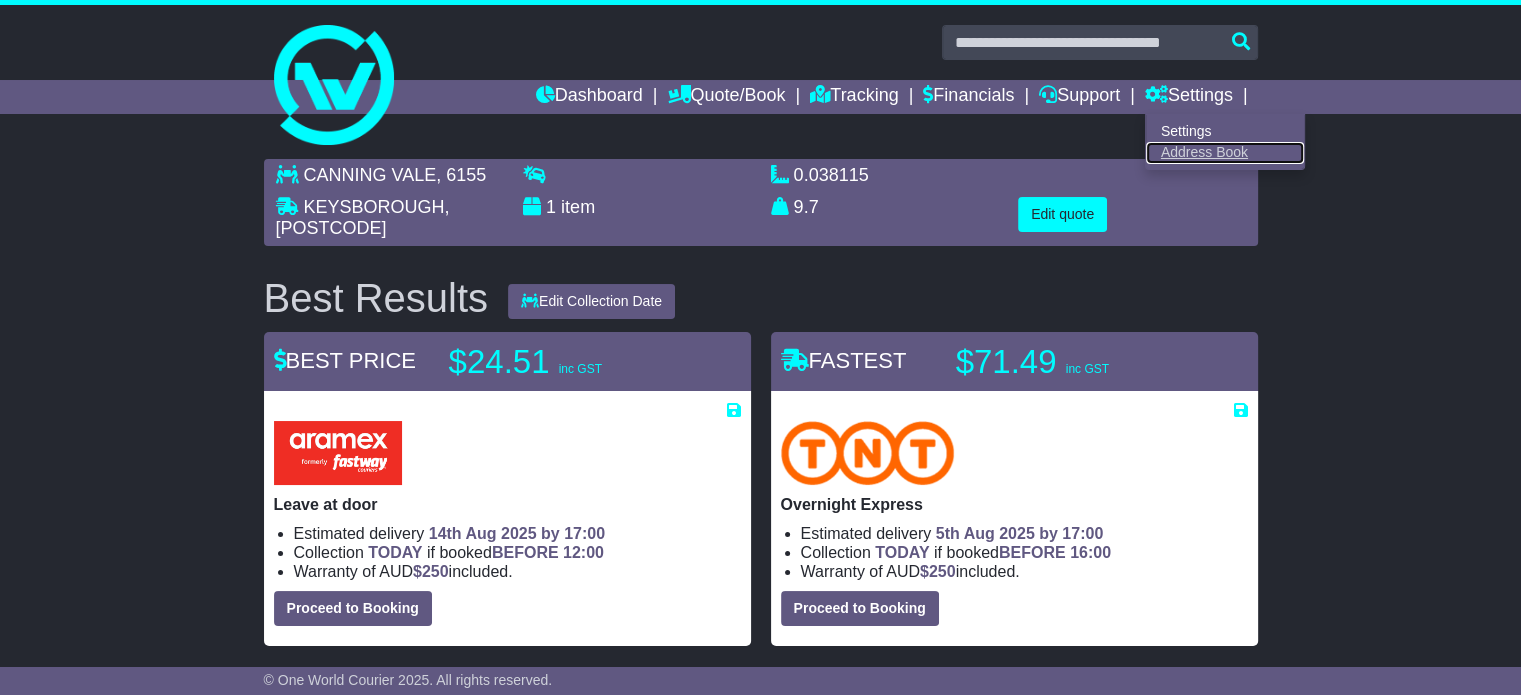 click on "Address Book" at bounding box center [1225, 153] 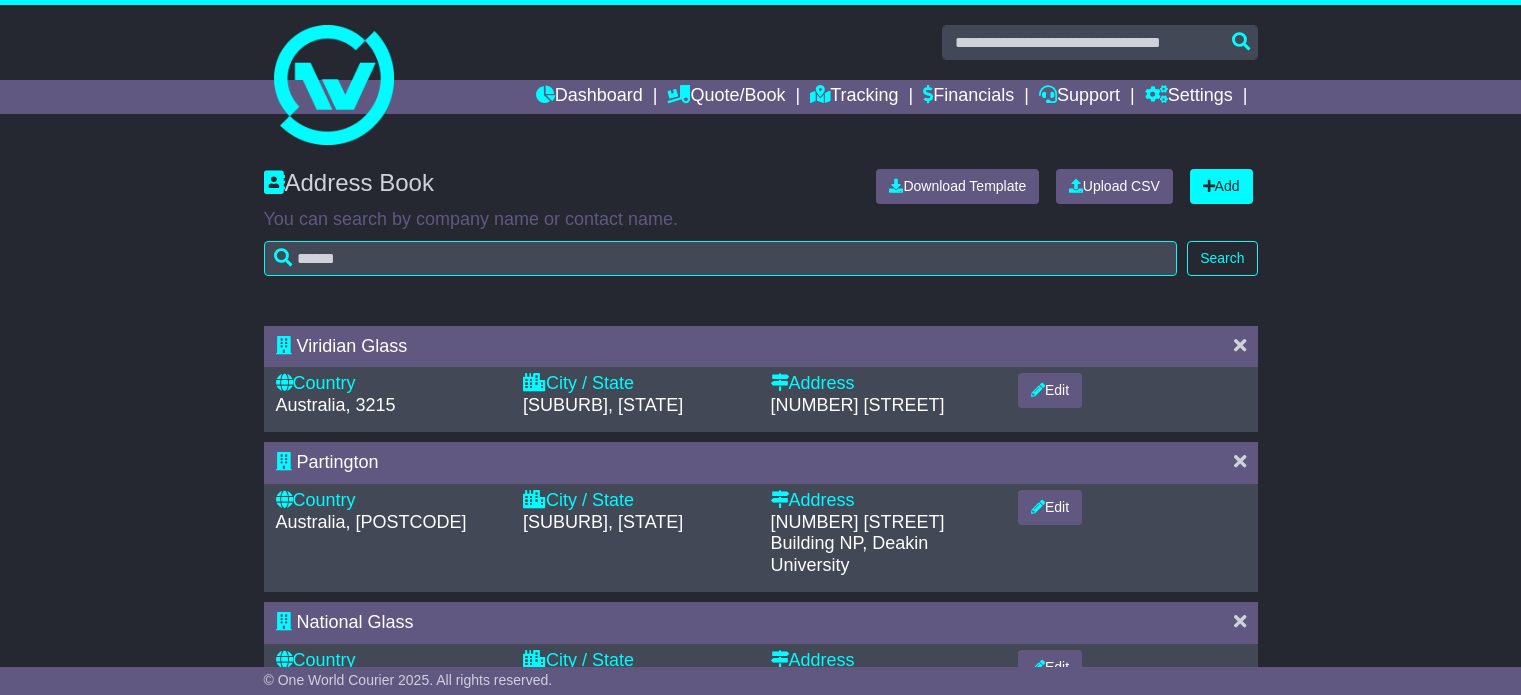 scroll, scrollTop: 0, scrollLeft: 0, axis: both 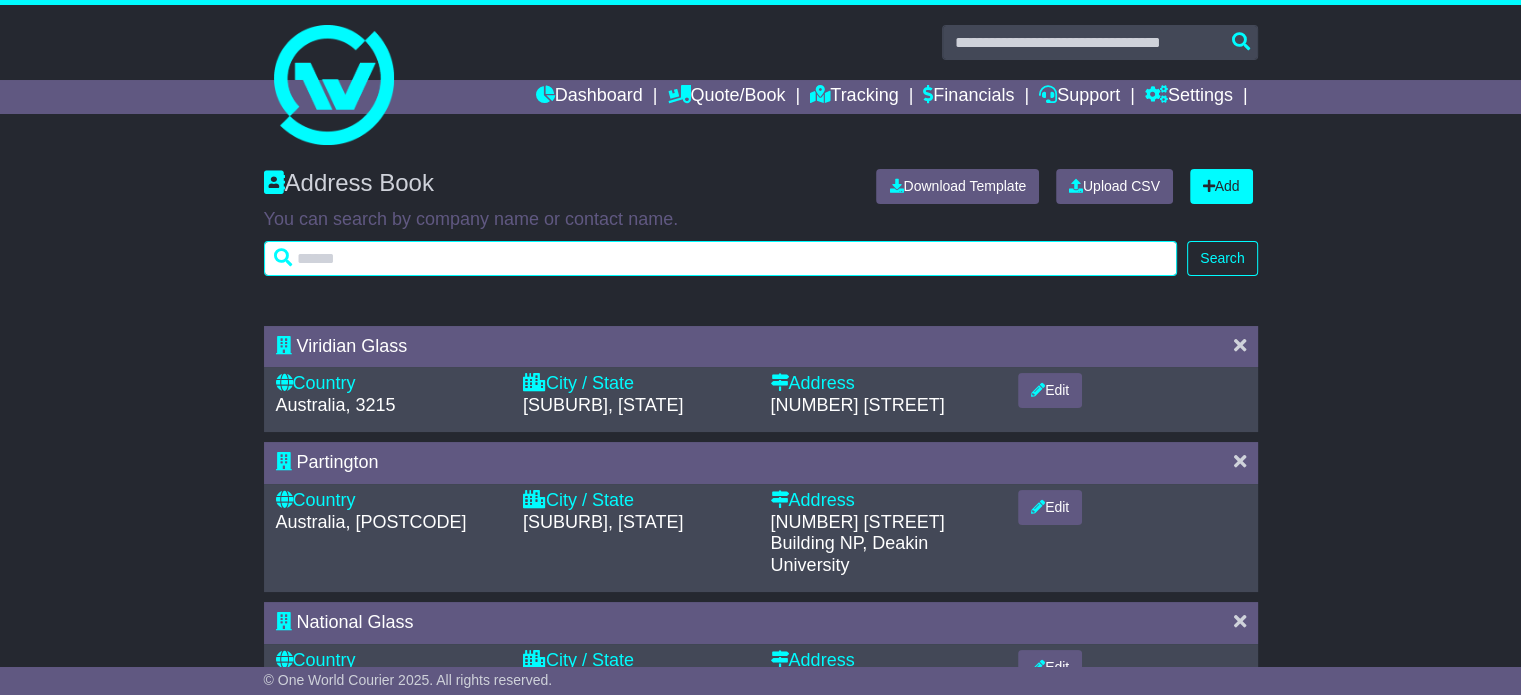 click at bounding box center [721, 258] 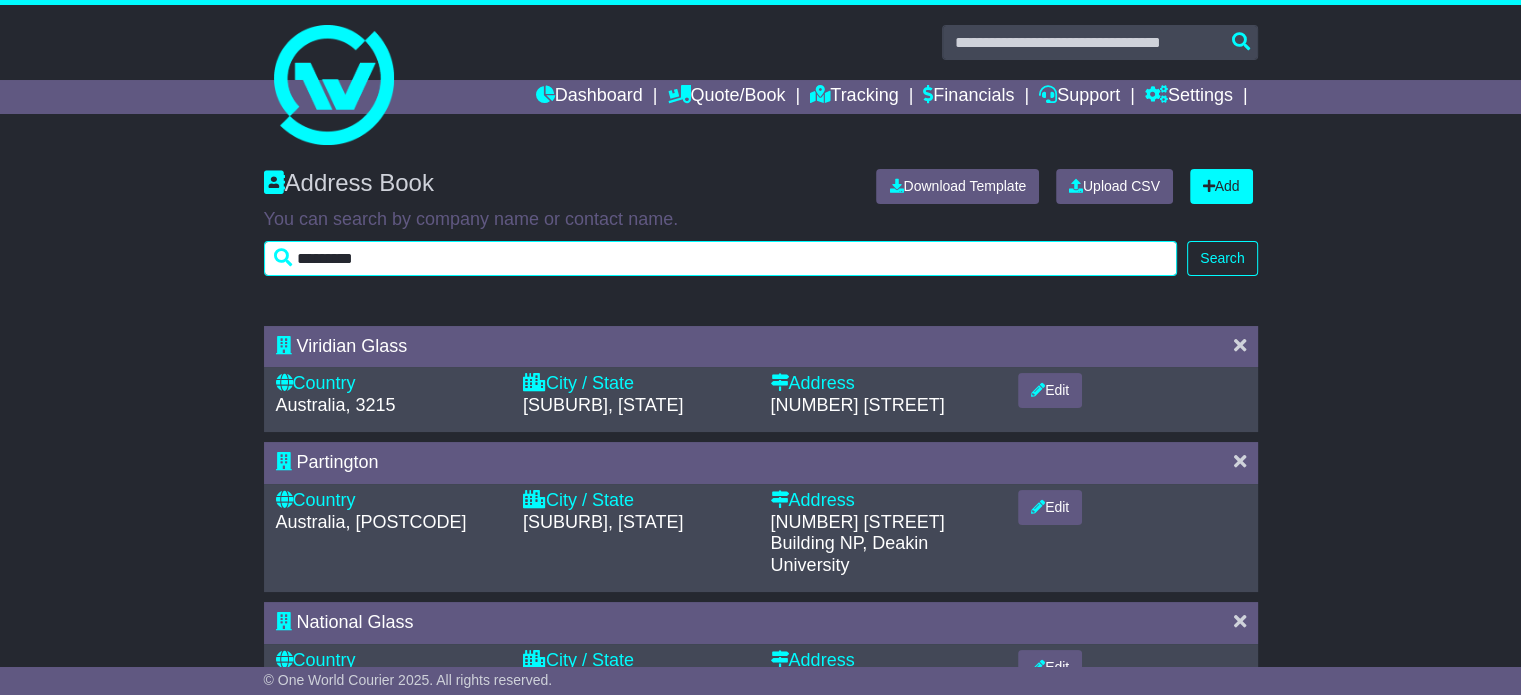 type on "*********" 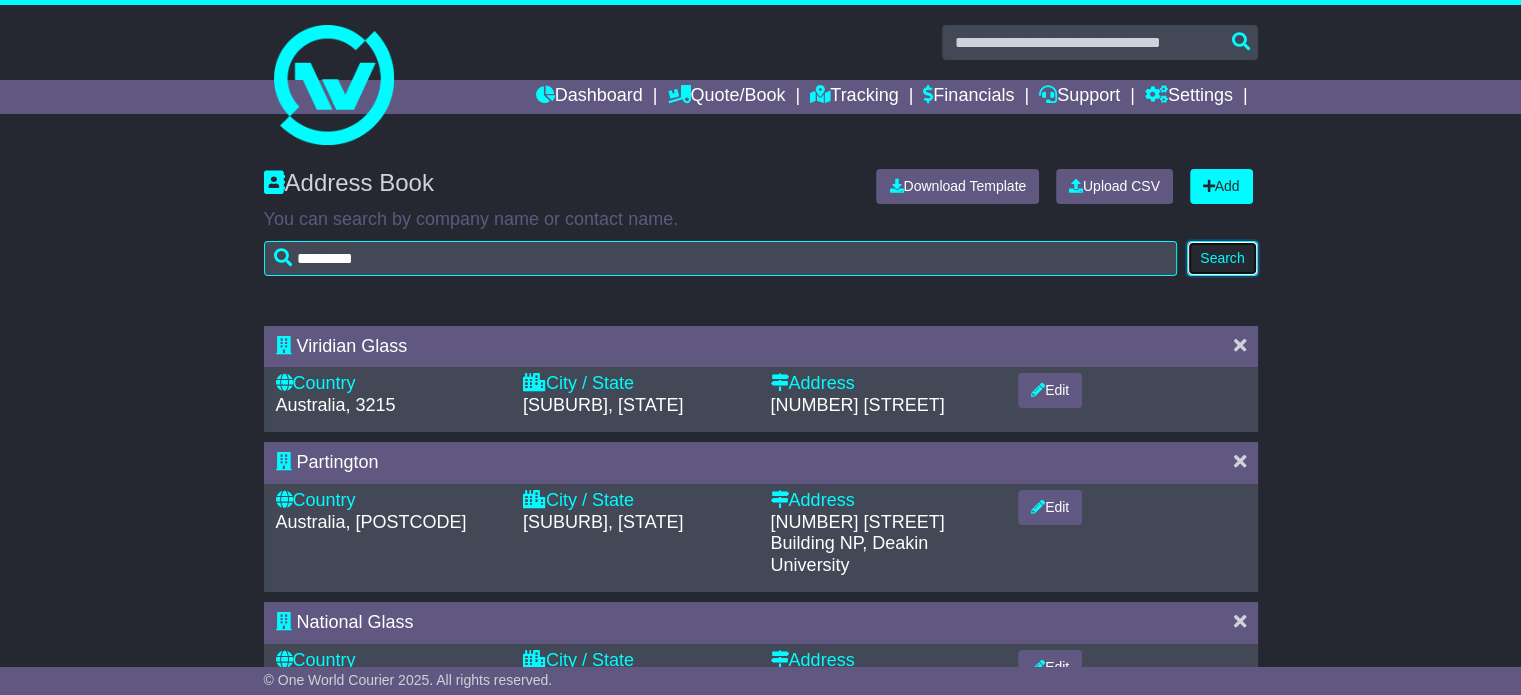 click on "Search" at bounding box center [1222, 258] 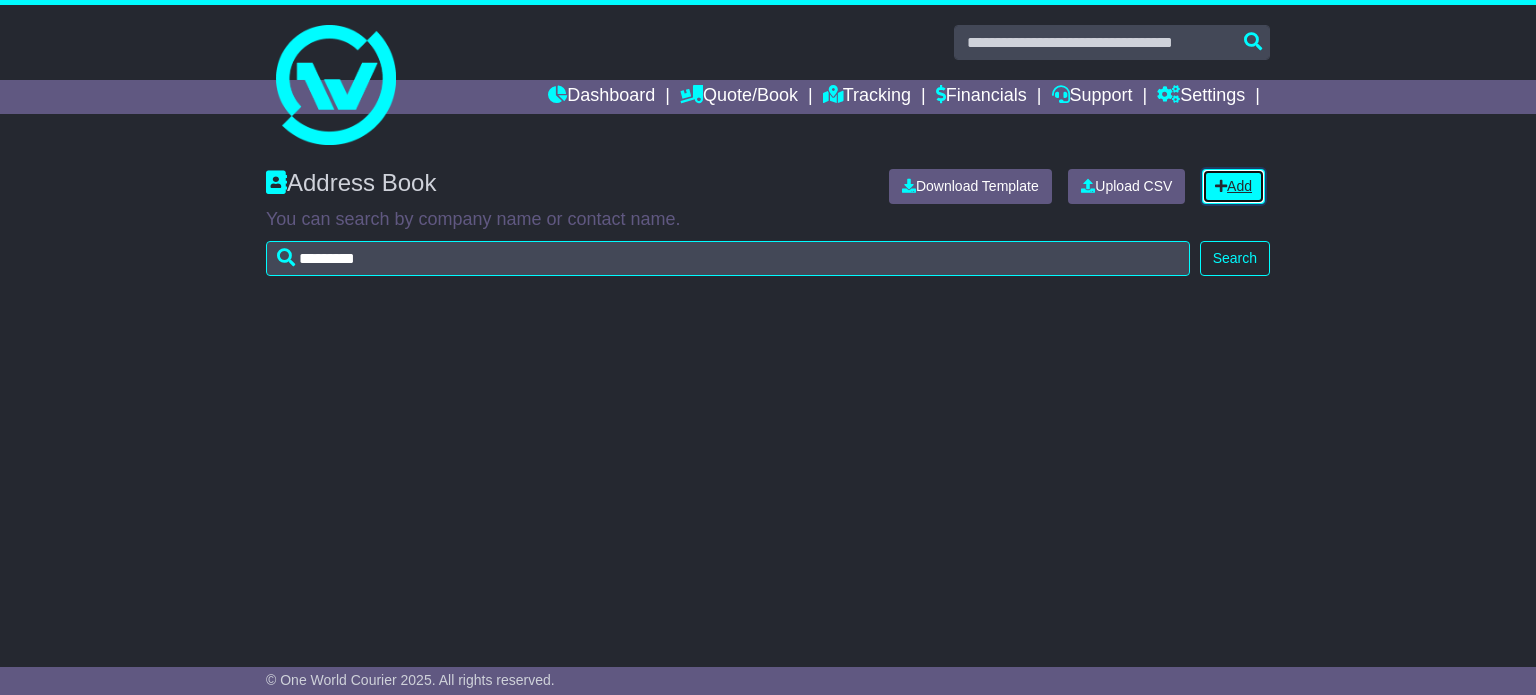 click on "Add" at bounding box center (1233, 186) 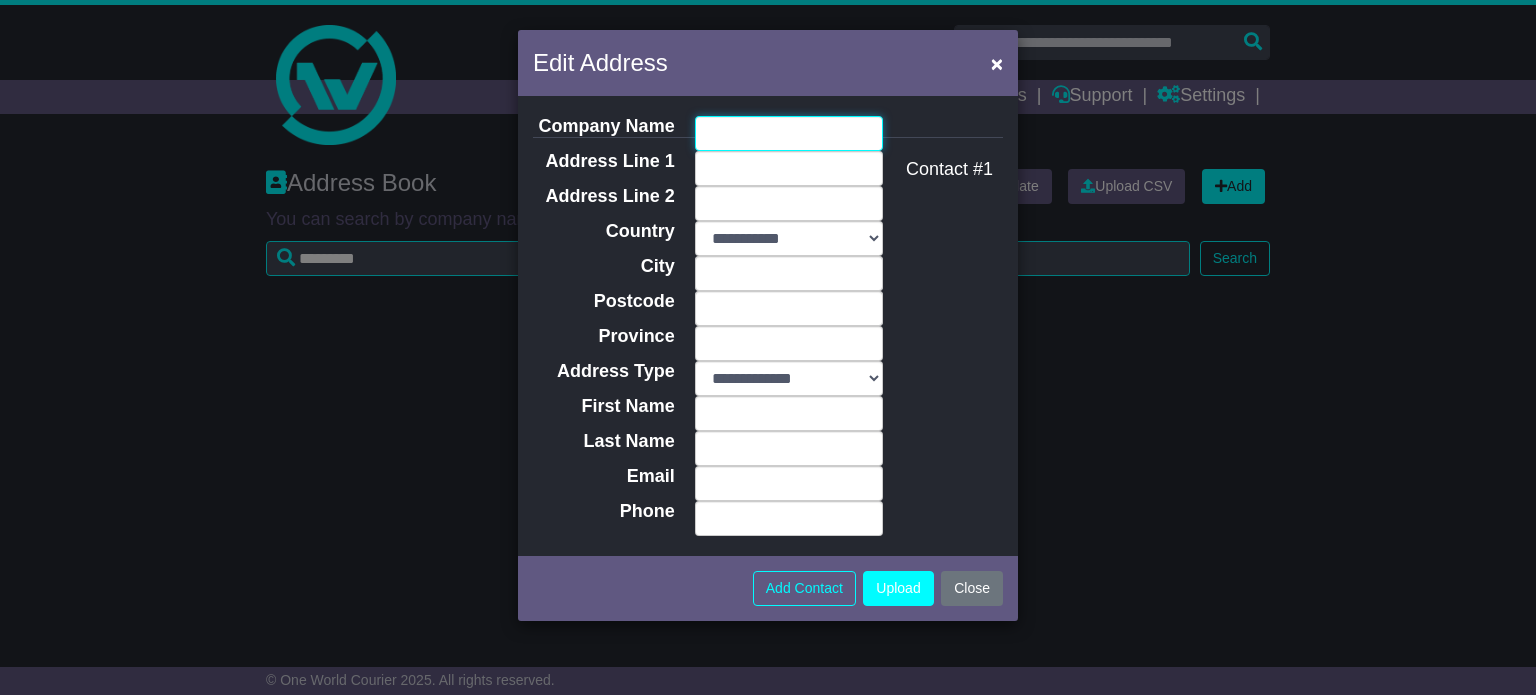click on "Company Name" at bounding box center (789, 133) 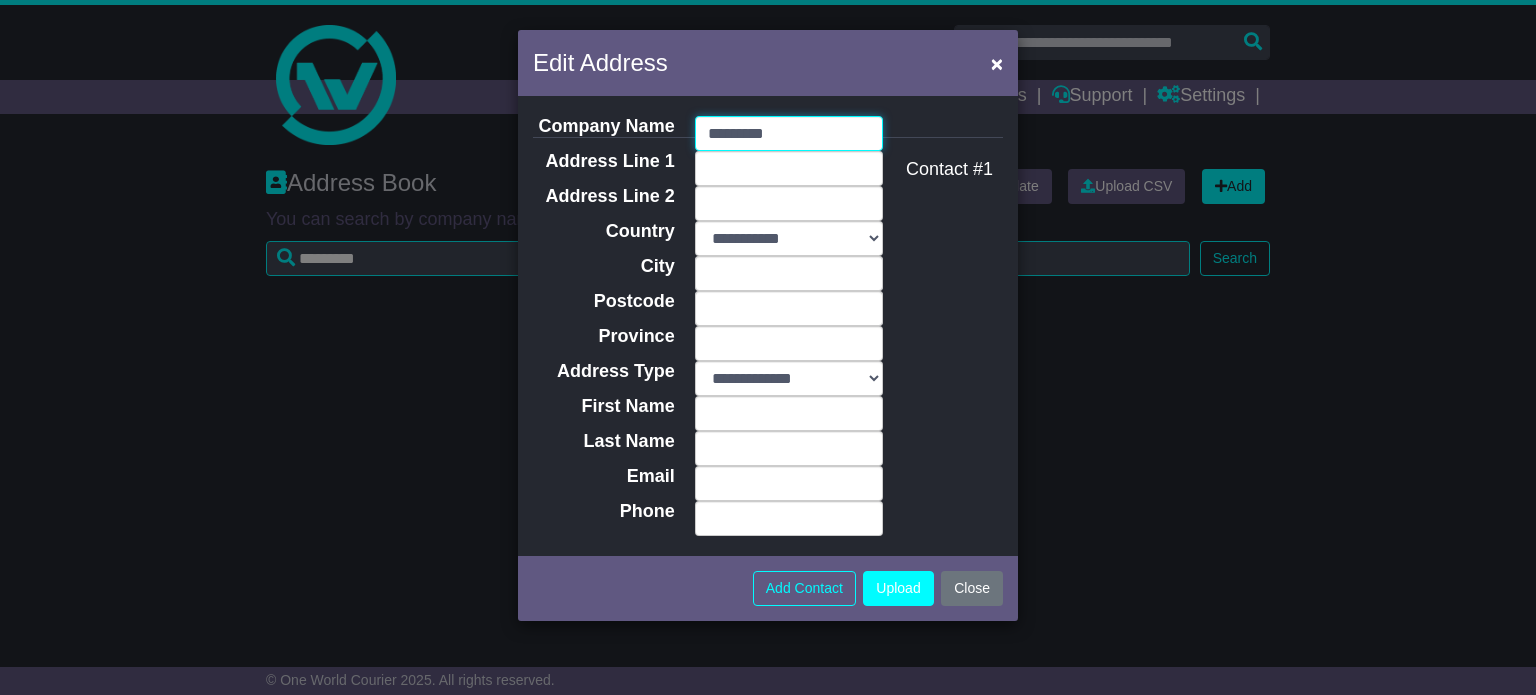 type on "*********" 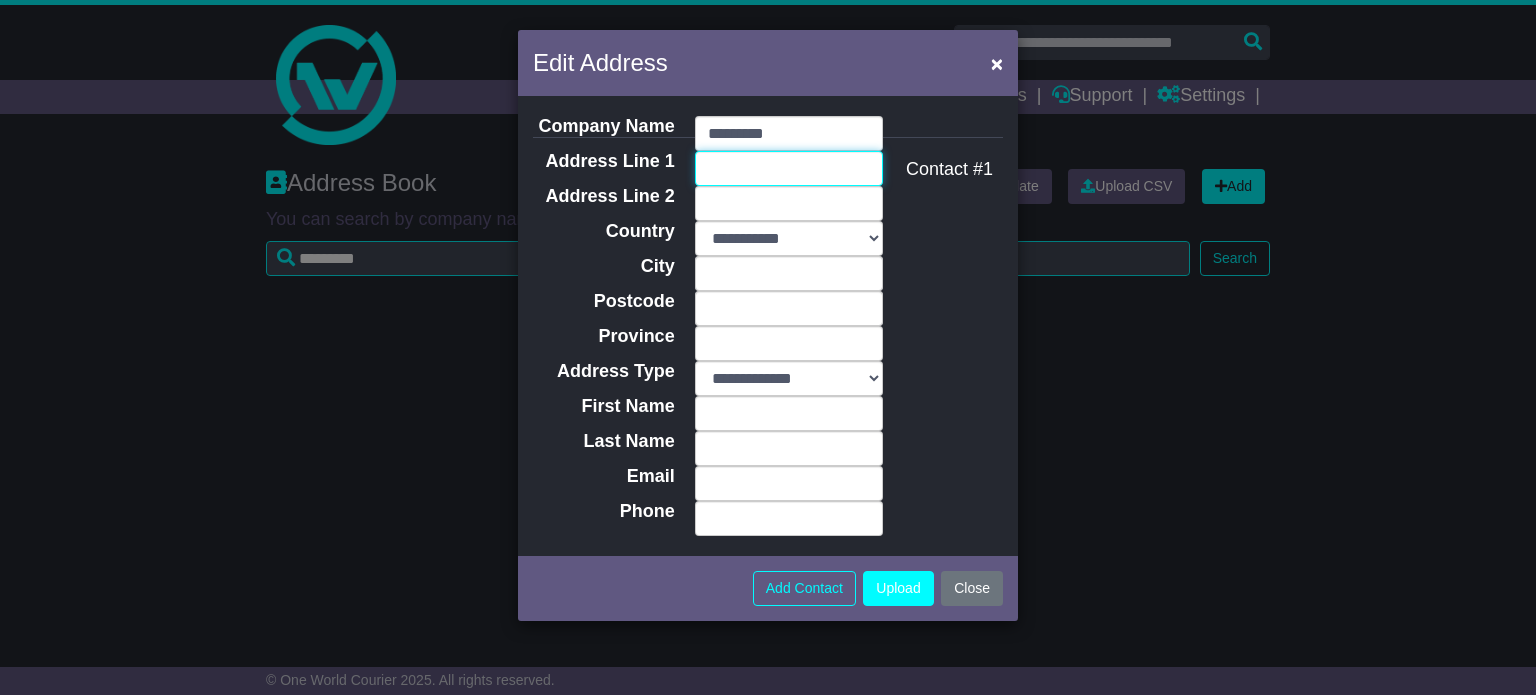 click on "Address Line 1" at bounding box center (789, 168) 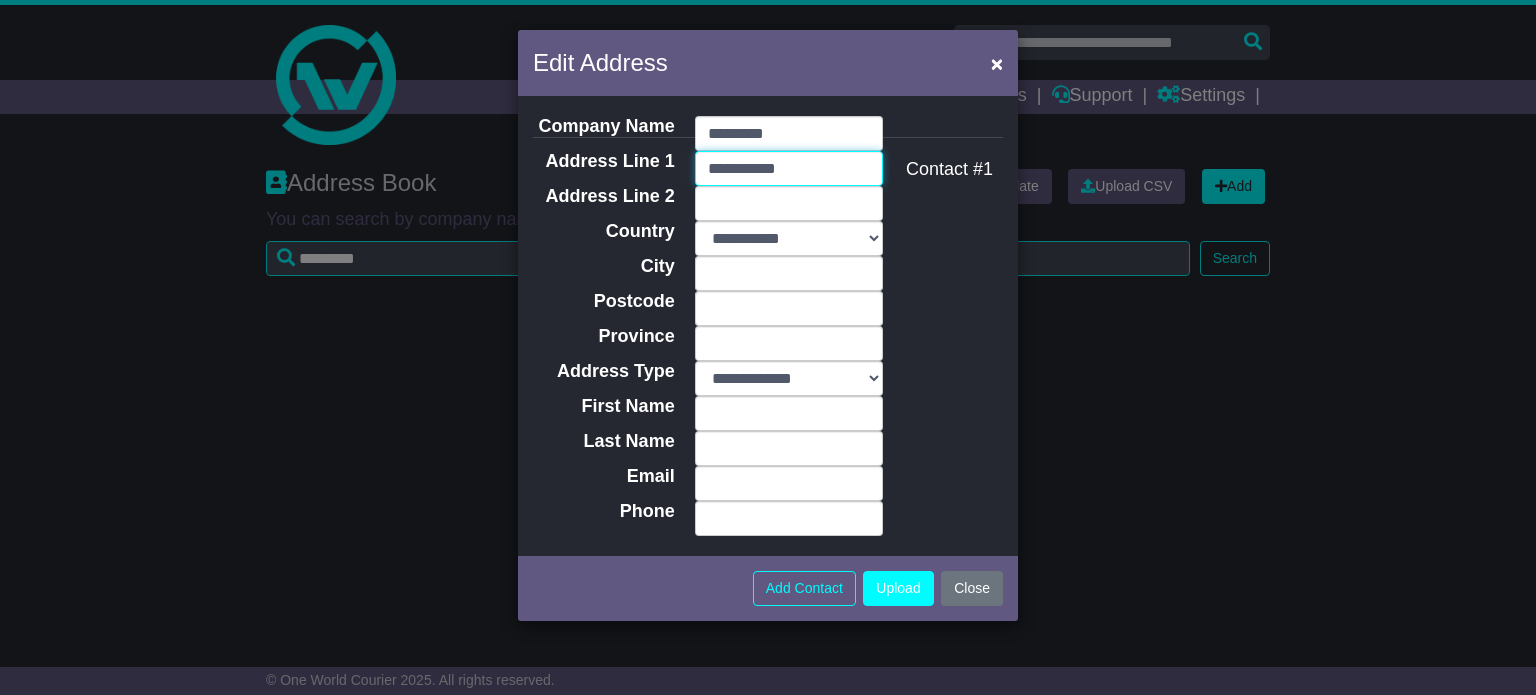type on "**********" 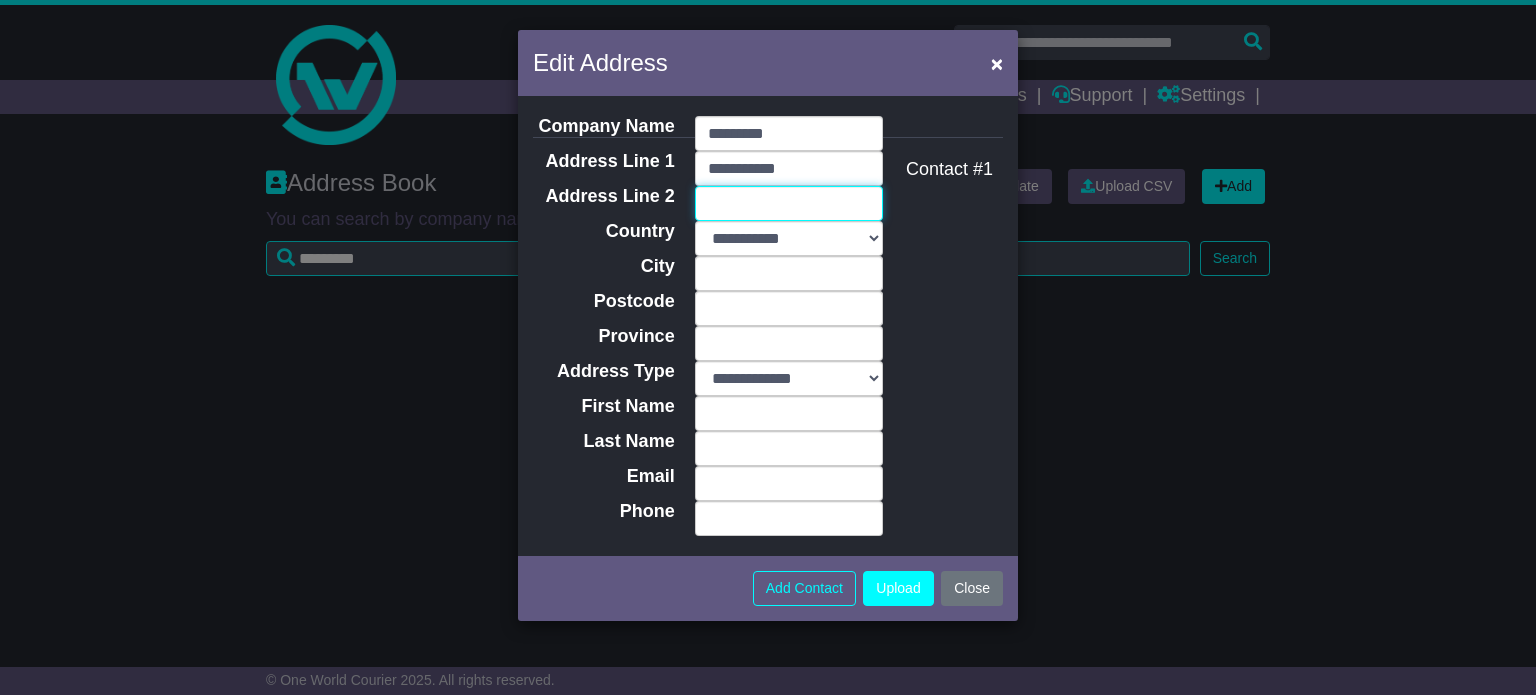 click on "Address Line 2" at bounding box center (789, 203) 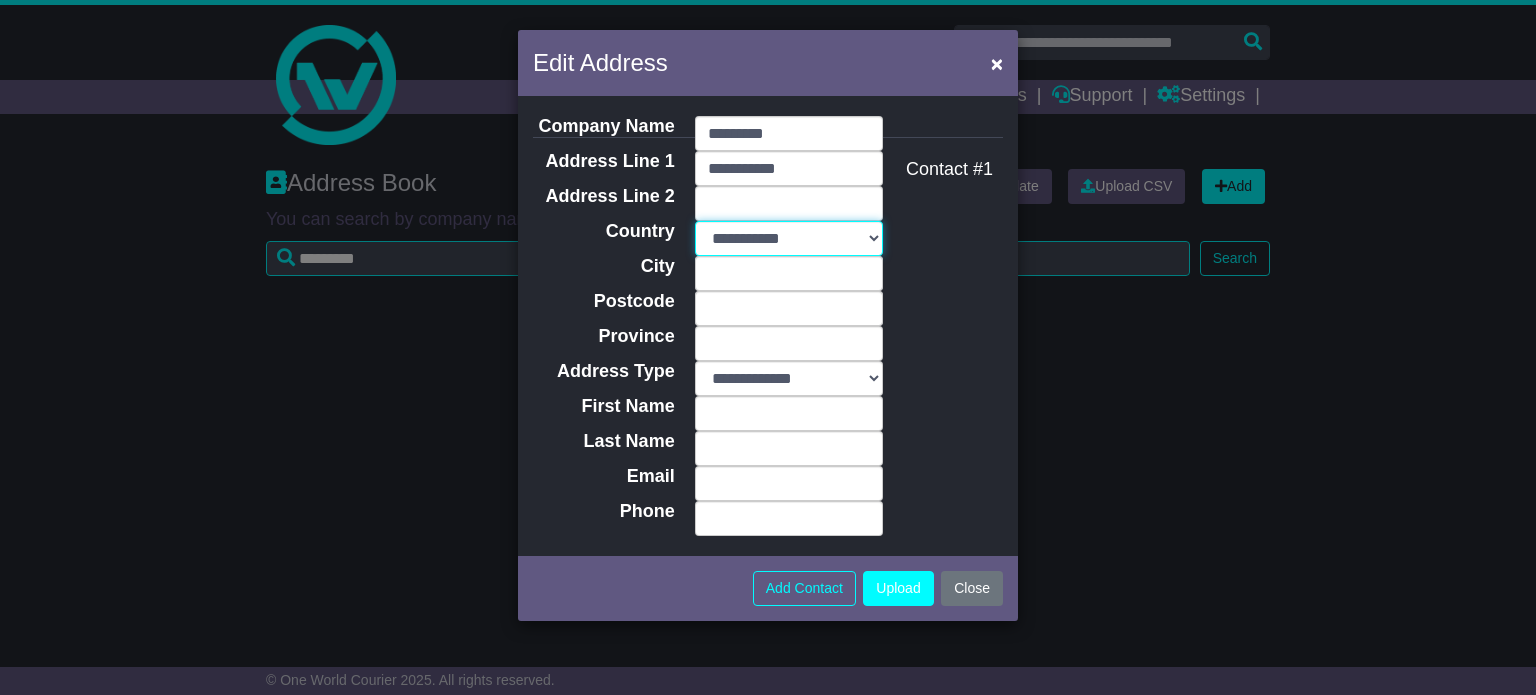click on "**********" at bounding box center (789, 238) 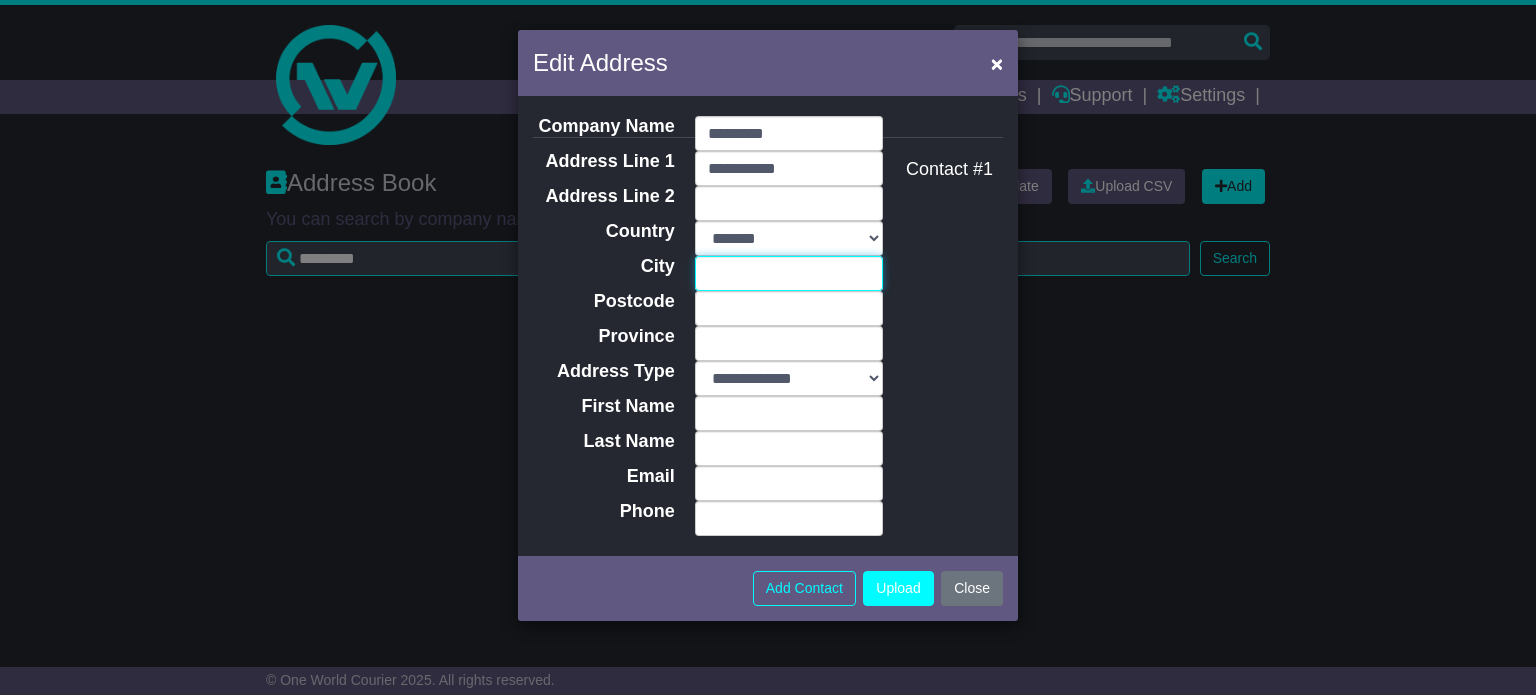 click on "City" at bounding box center (789, 273) 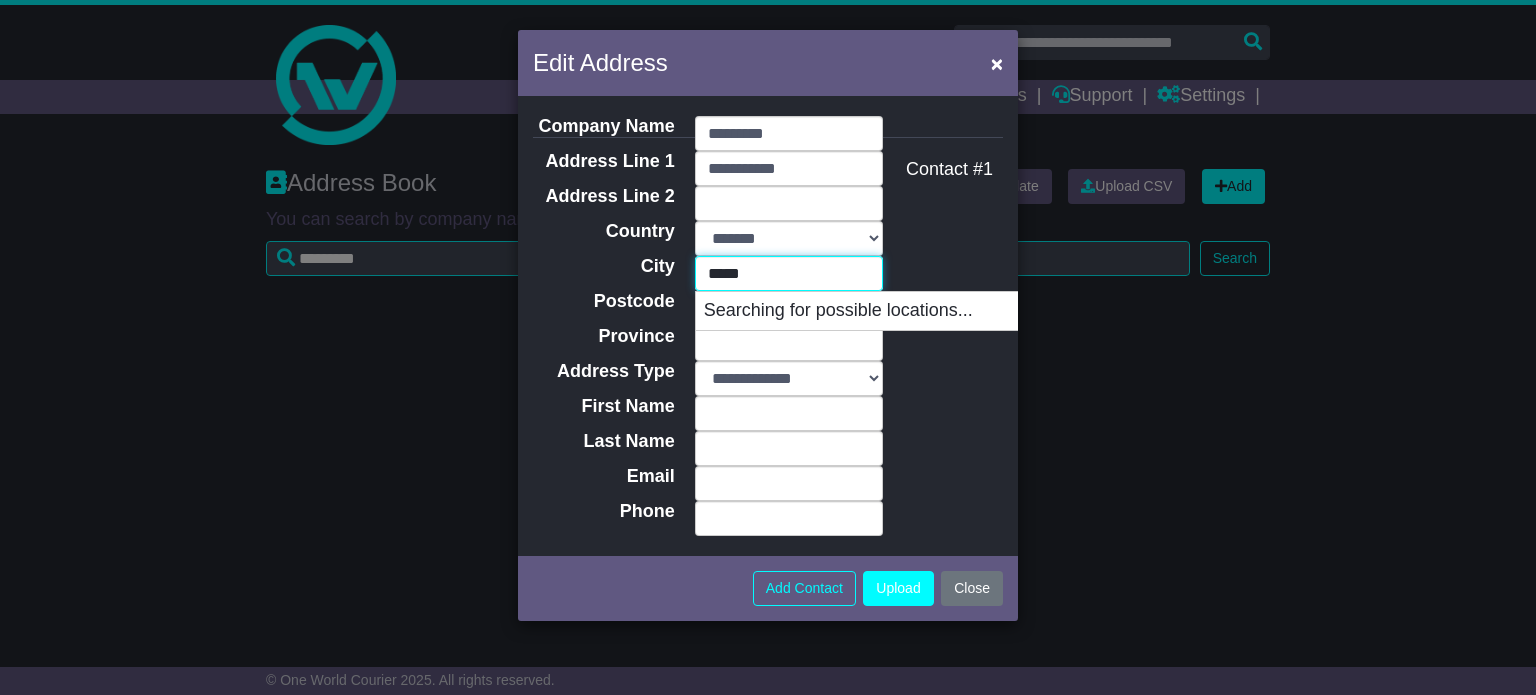 type on "******" 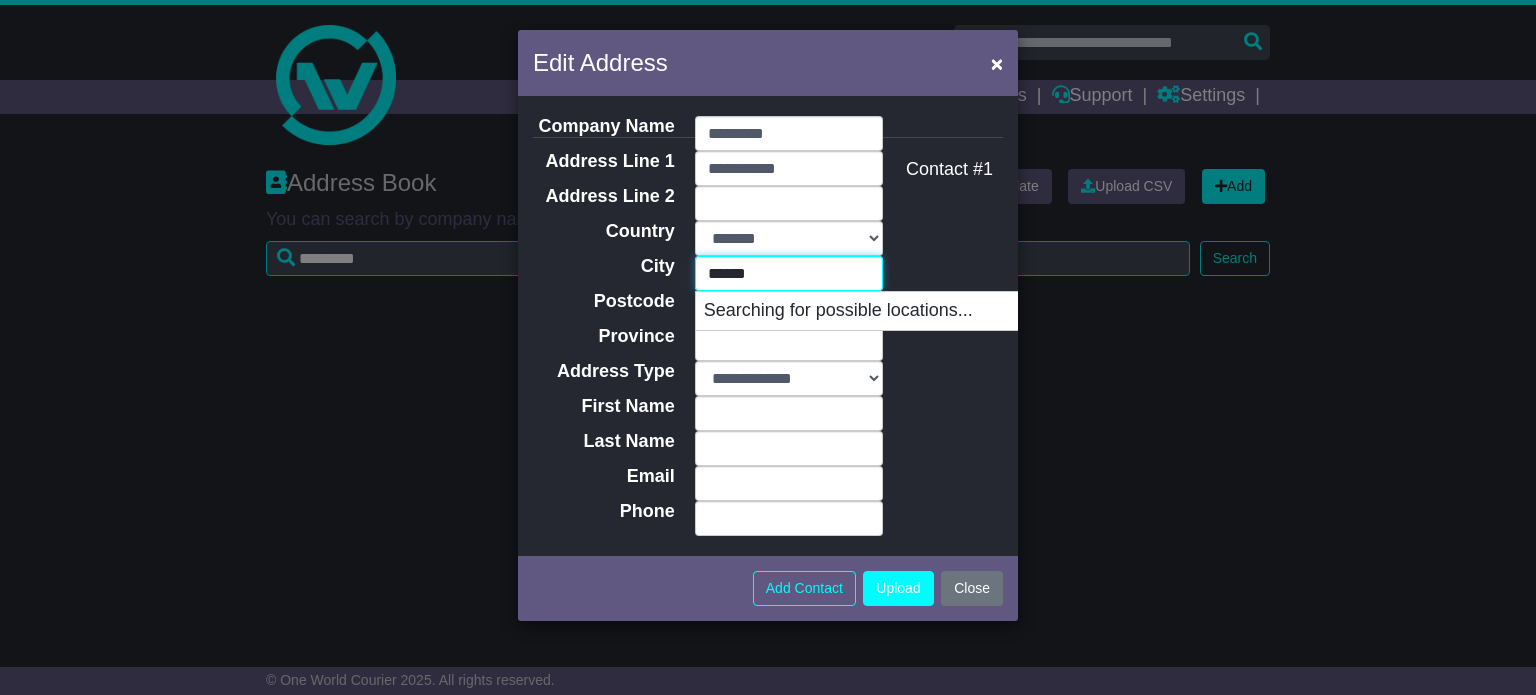 type on "**********" 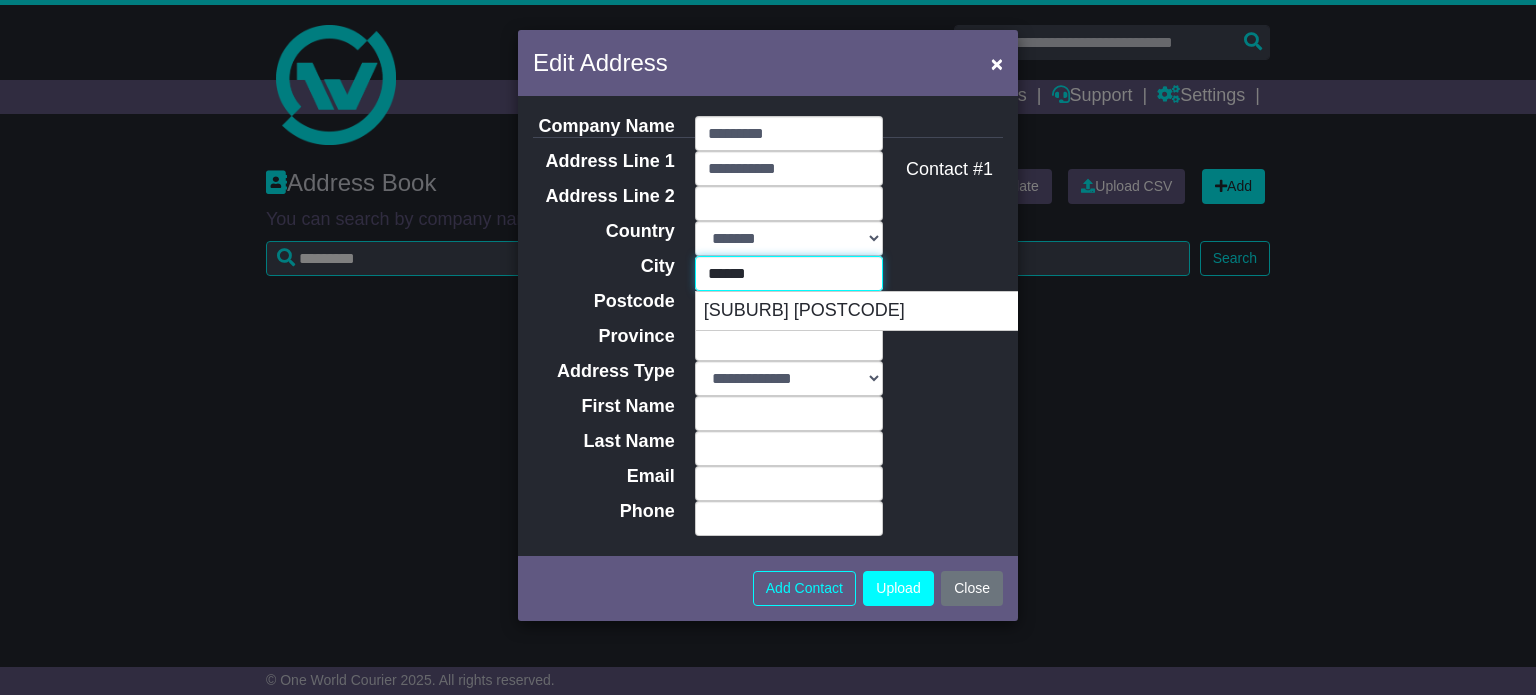 type 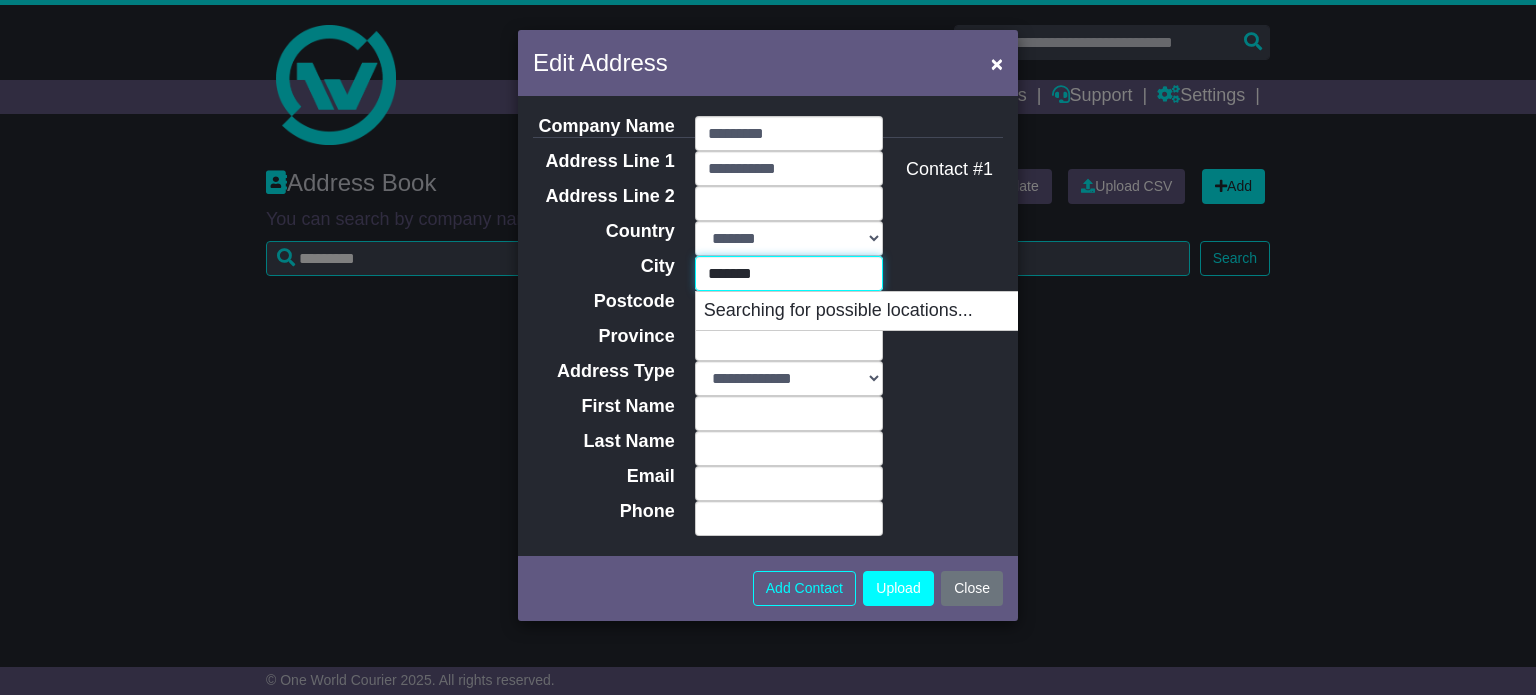 type on "**********" 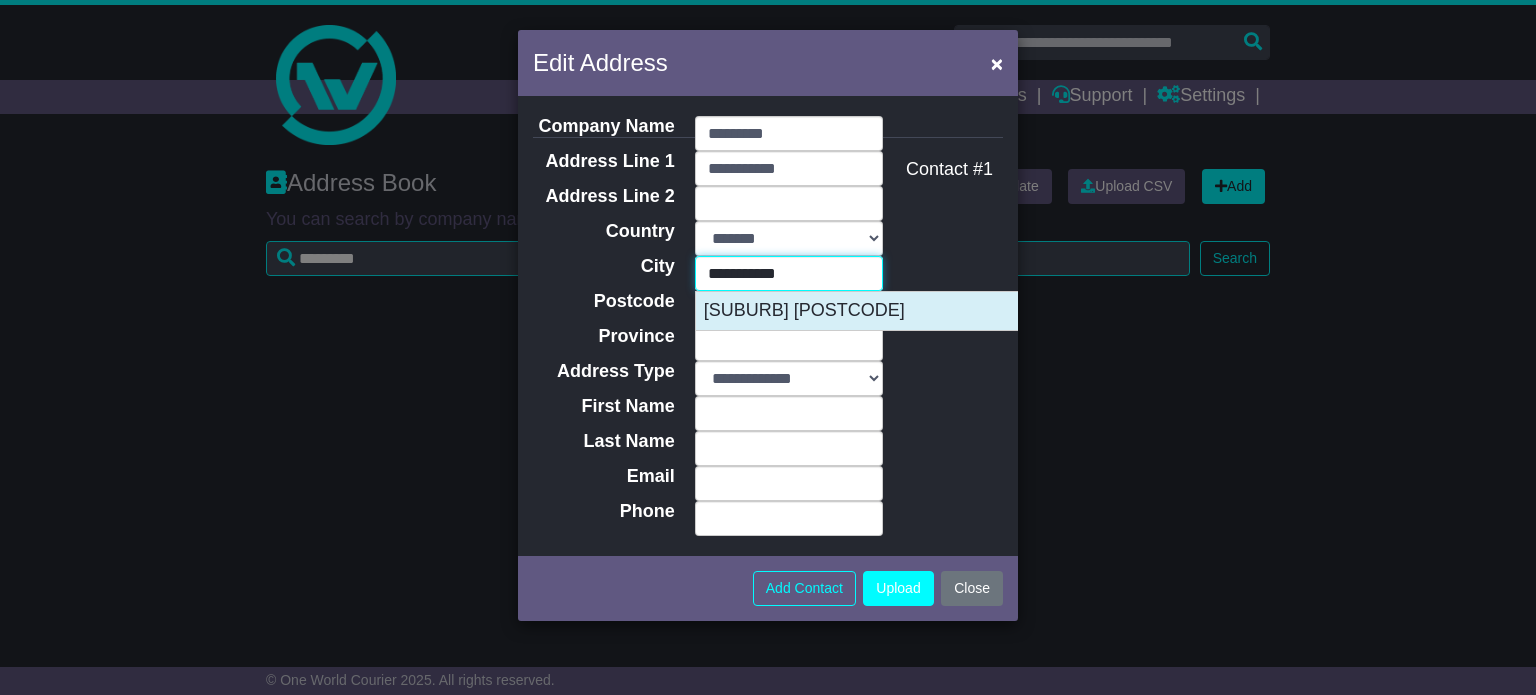 click on "KEYSBOROUGH 3173" at bounding box center [895, 311] 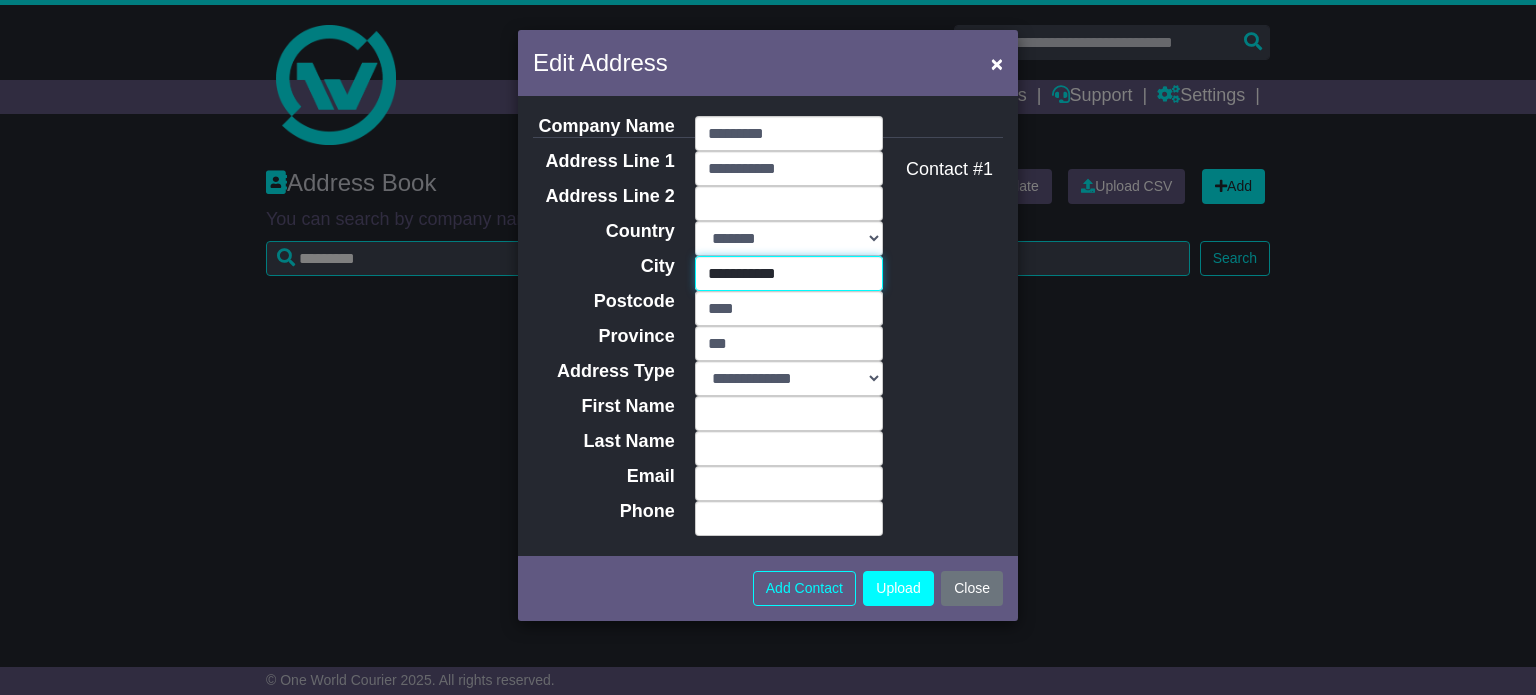 type on "**********" 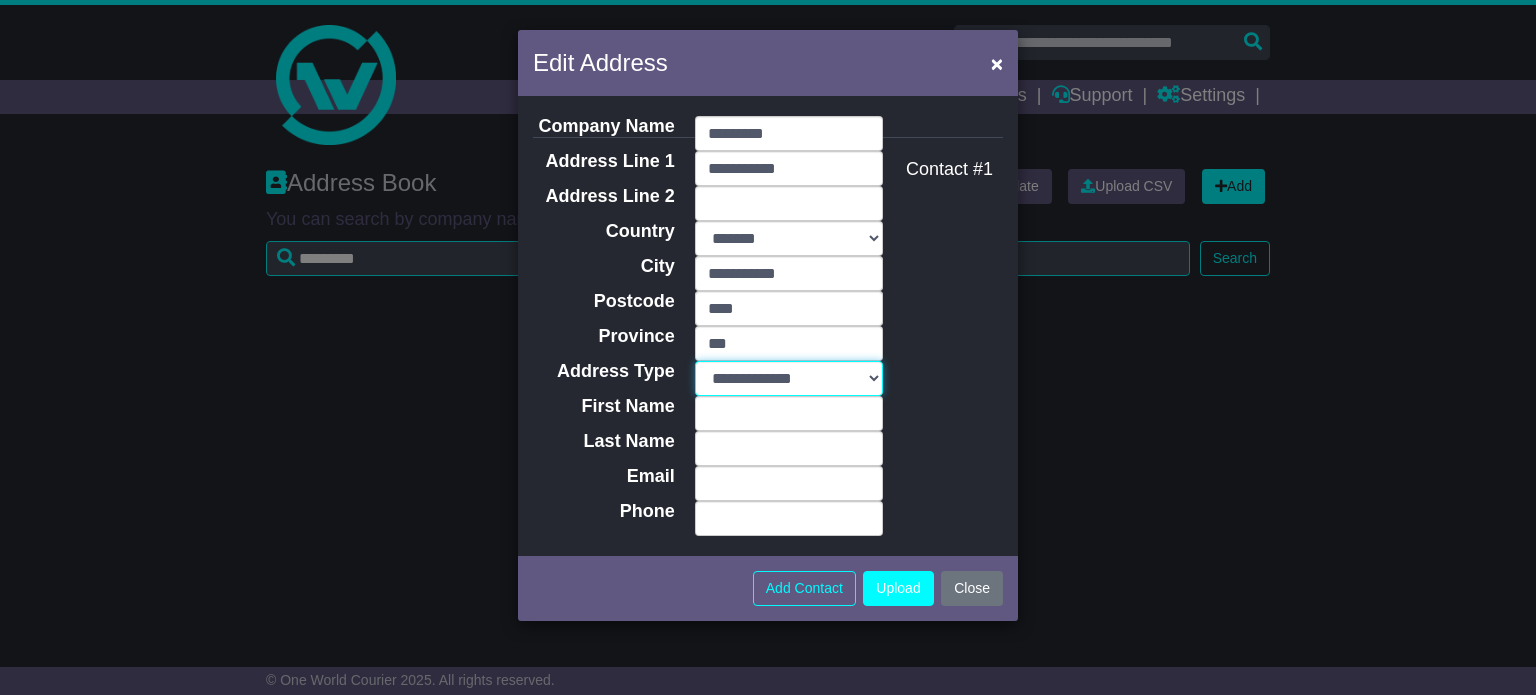 click on "**********" at bounding box center [789, 378] 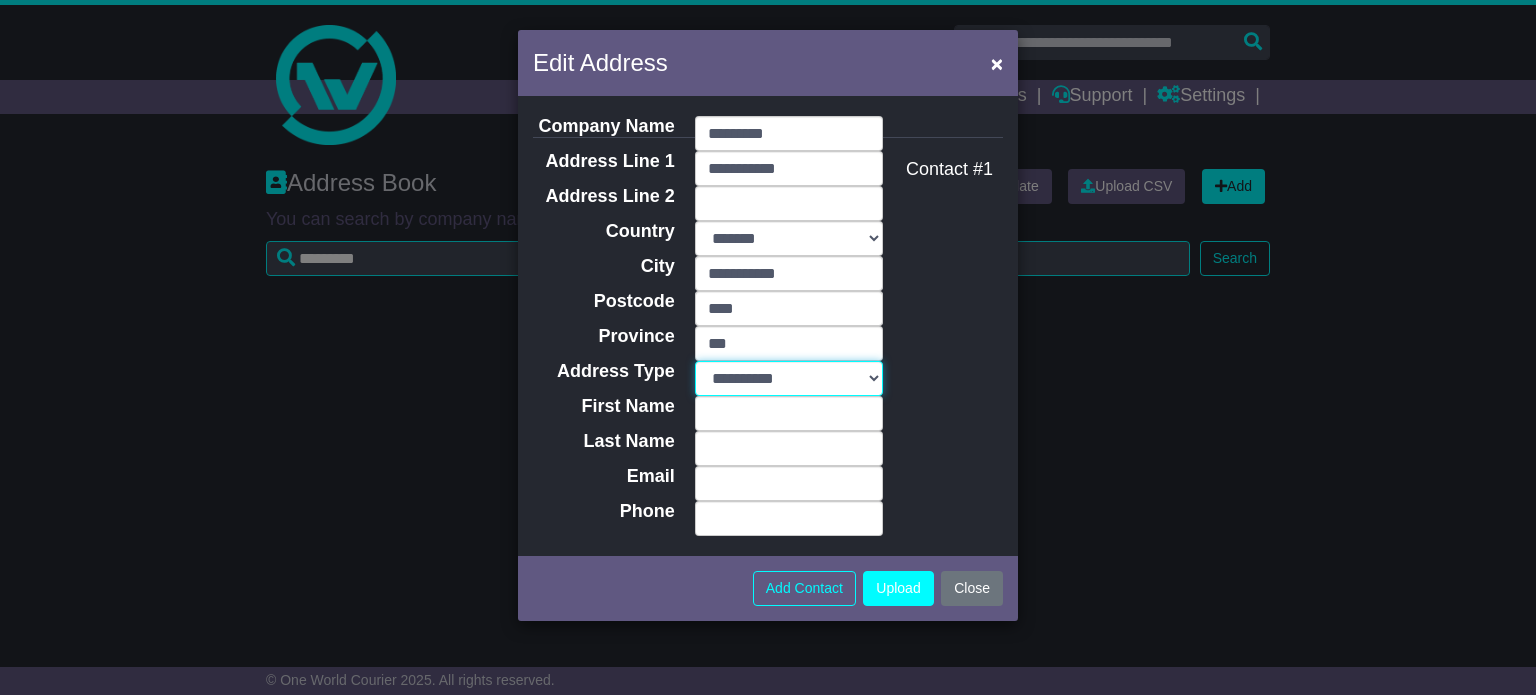click on "**********" at bounding box center [789, 378] 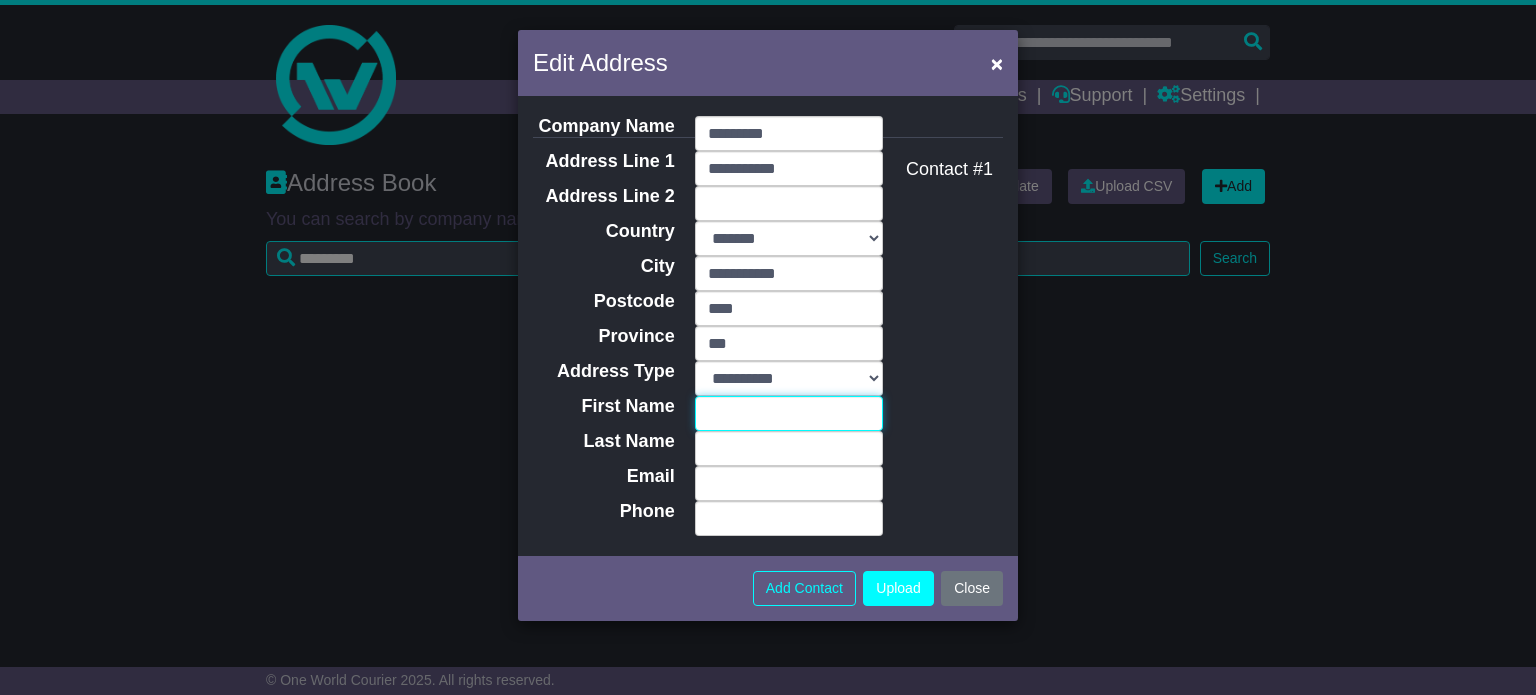 click on "First Name" at bounding box center [789, 413] 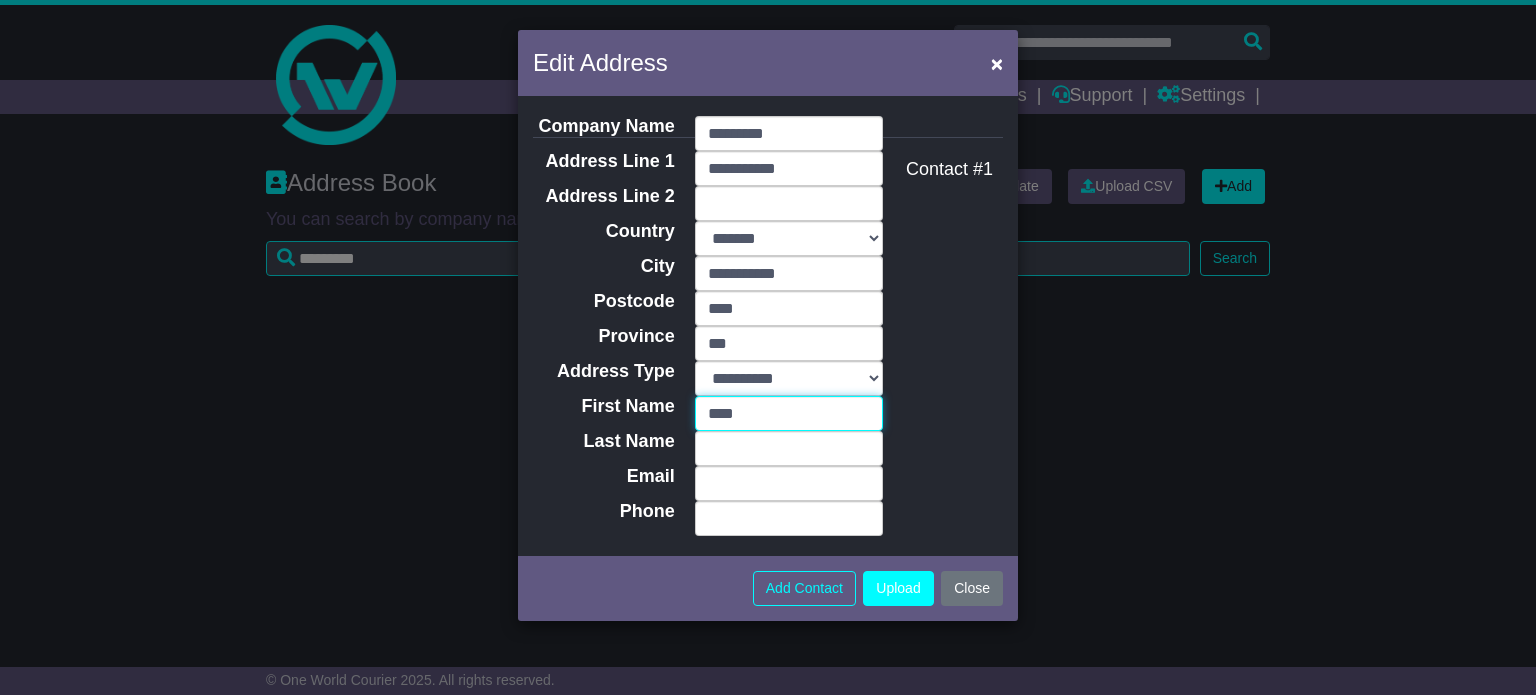 type on "****" 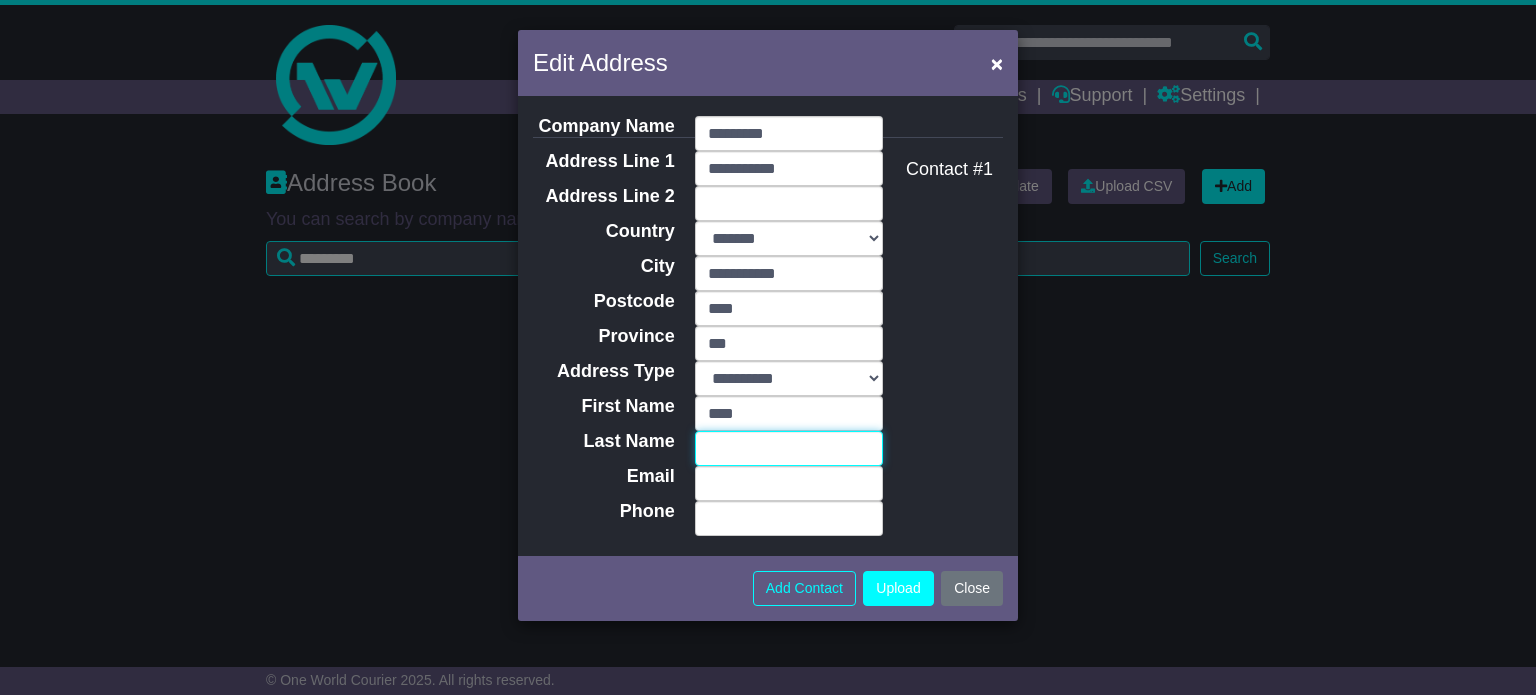 click on "Last Name" at bounding box center (789, 448) 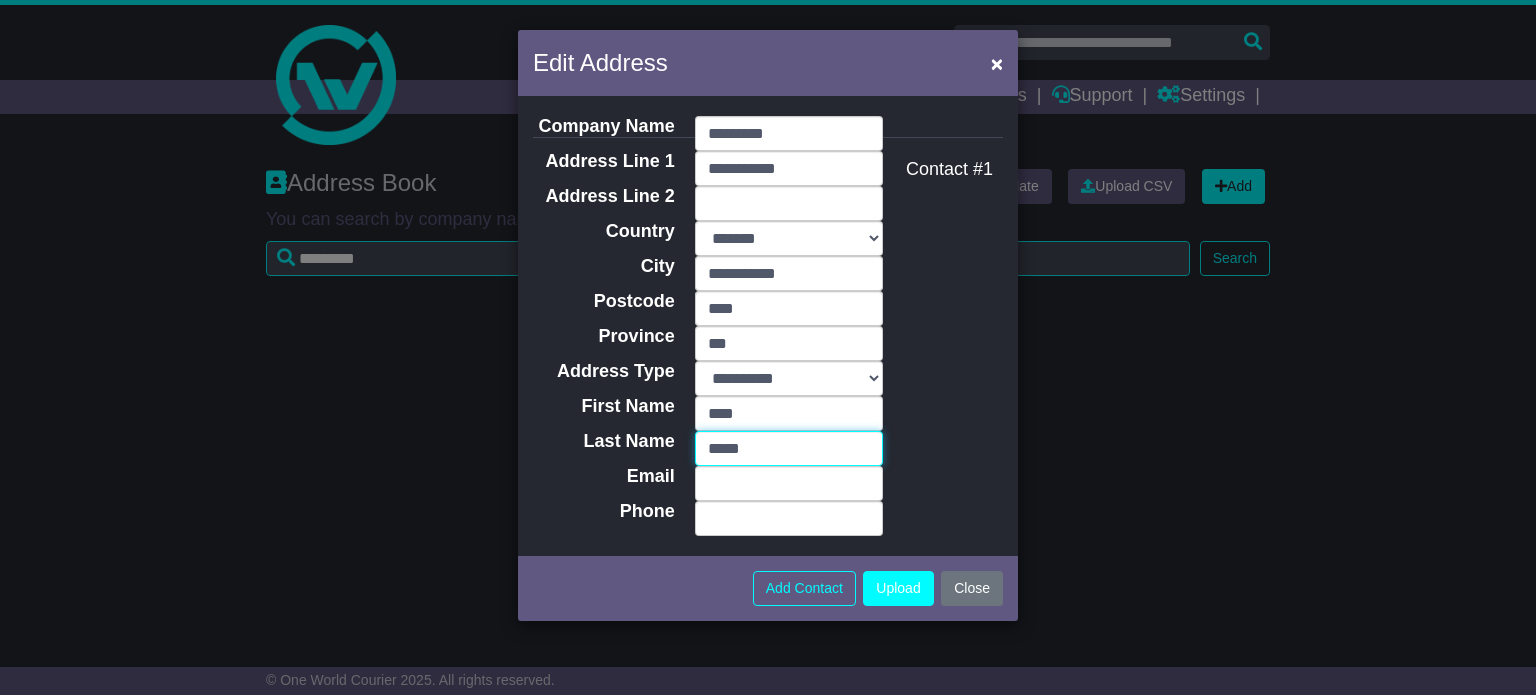 type on "*****" 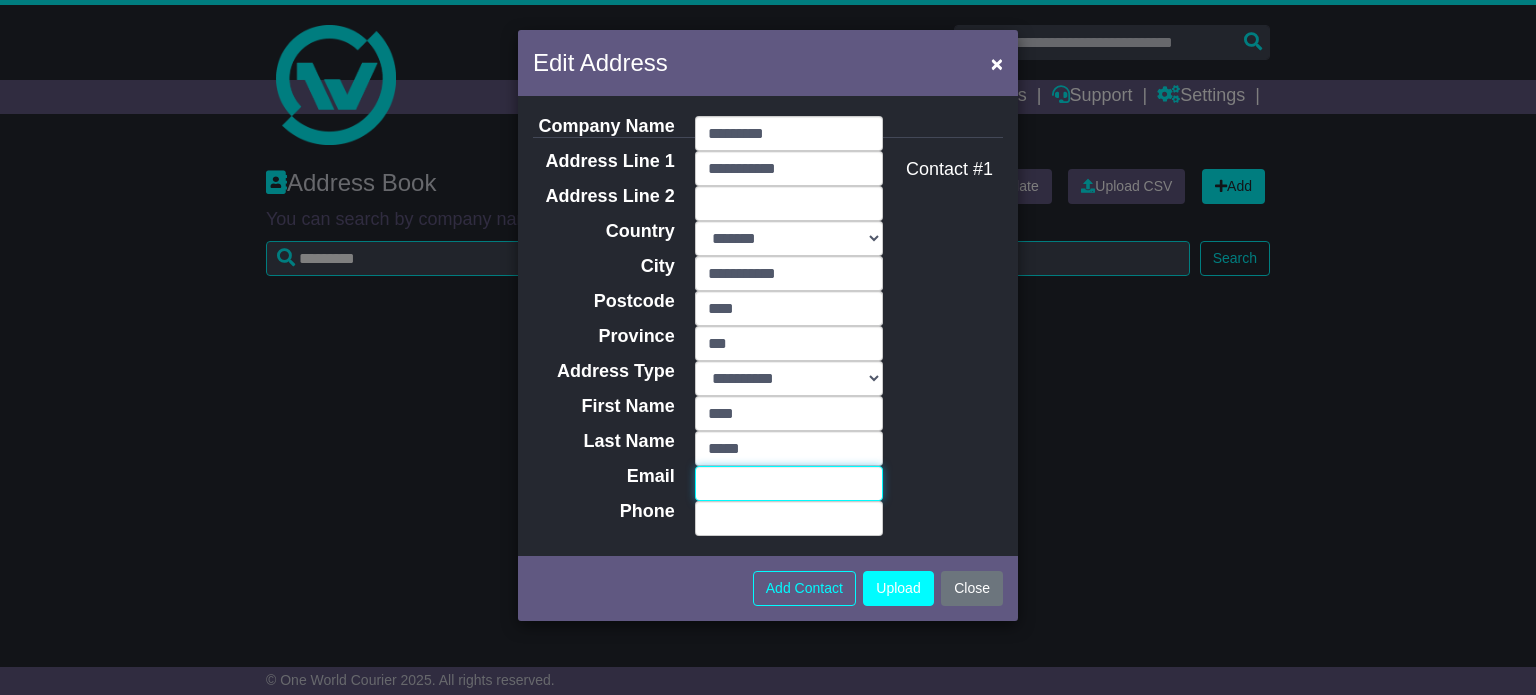 click on "Email" at bounding box center [789, 483] 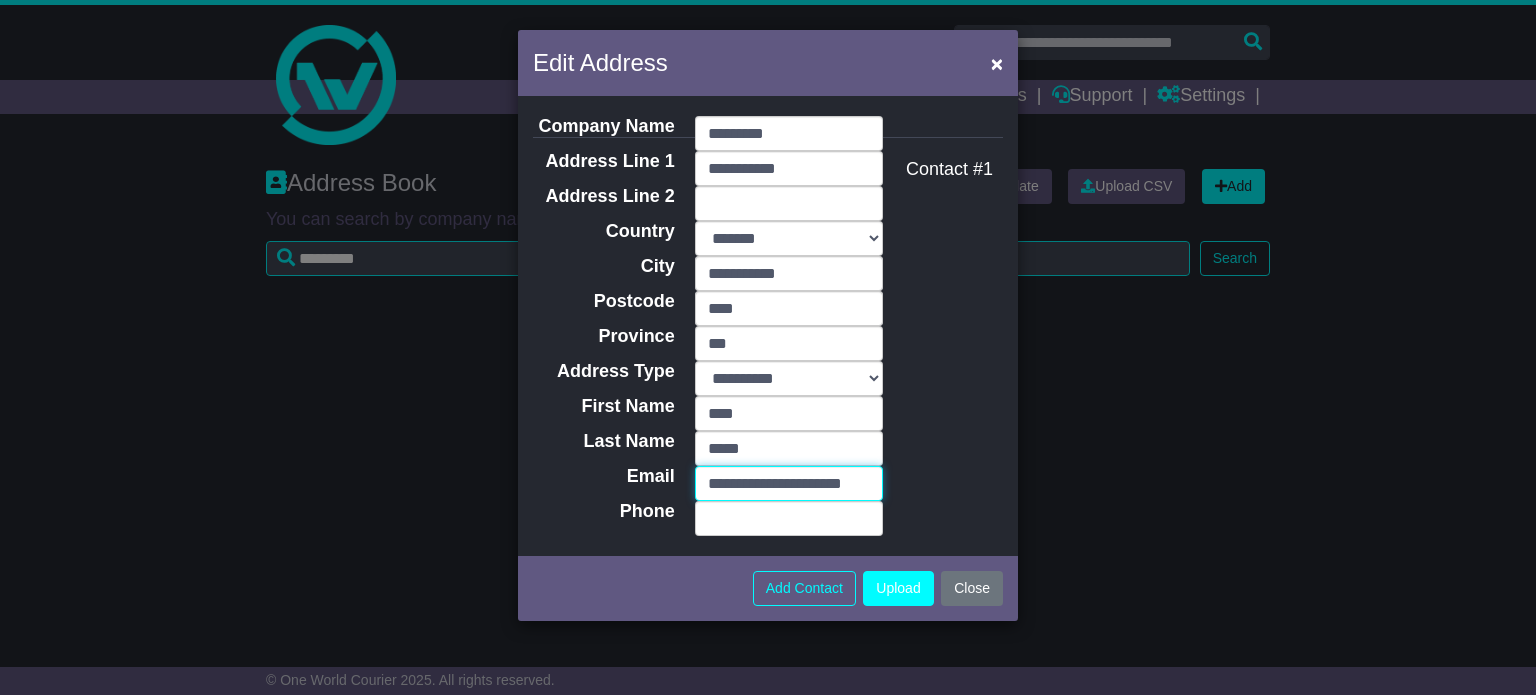 scroll, scrollTop: 0, scrollLeft: 48, axis: horizontal 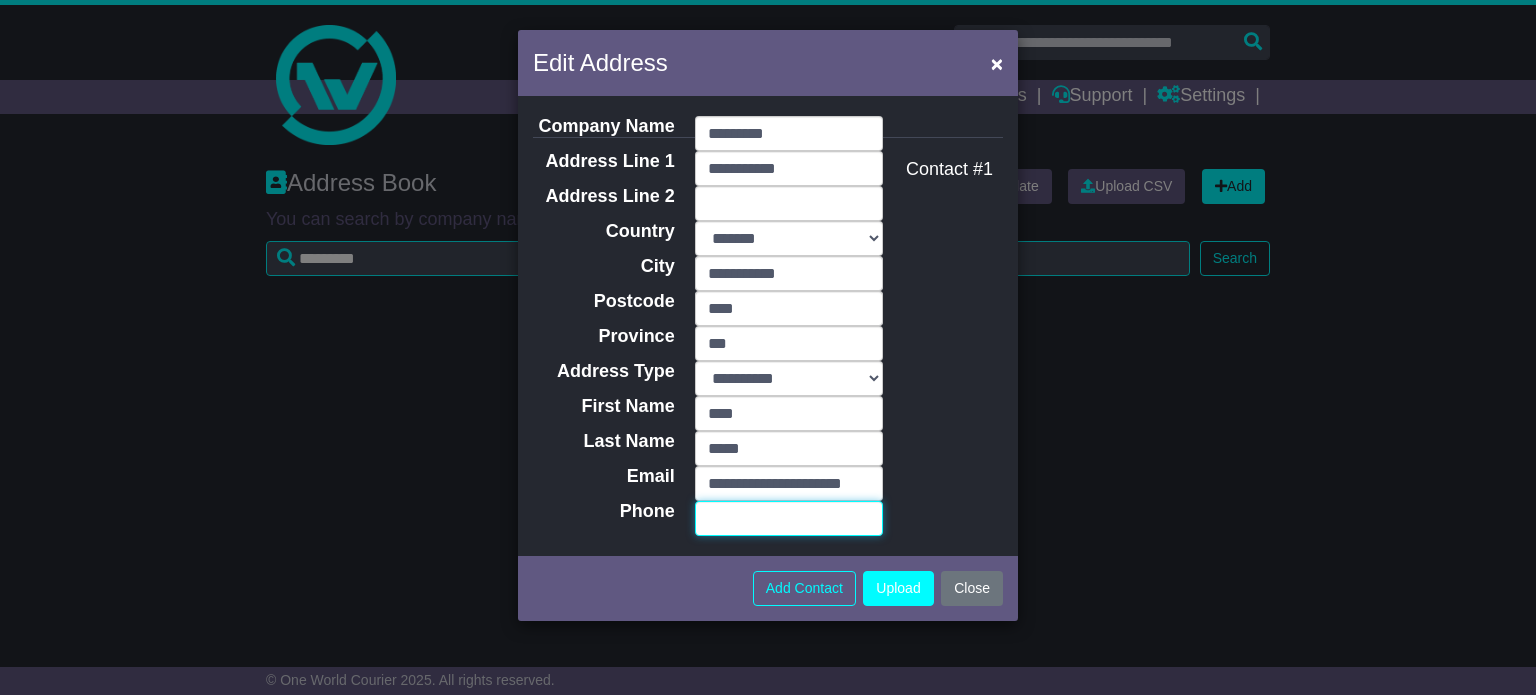 click on "Phone" at bounding box center [789, 518] 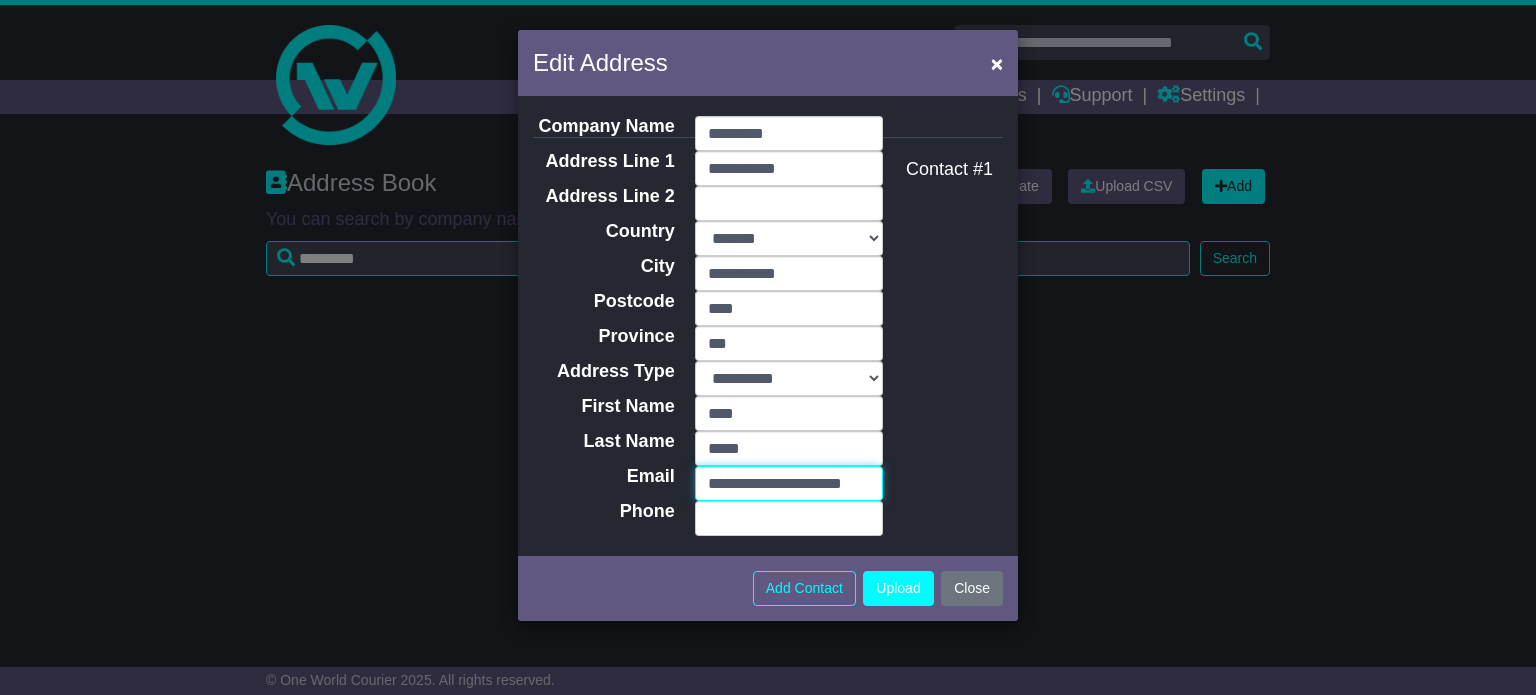 click on "**********" at bounding box center (789, 483) 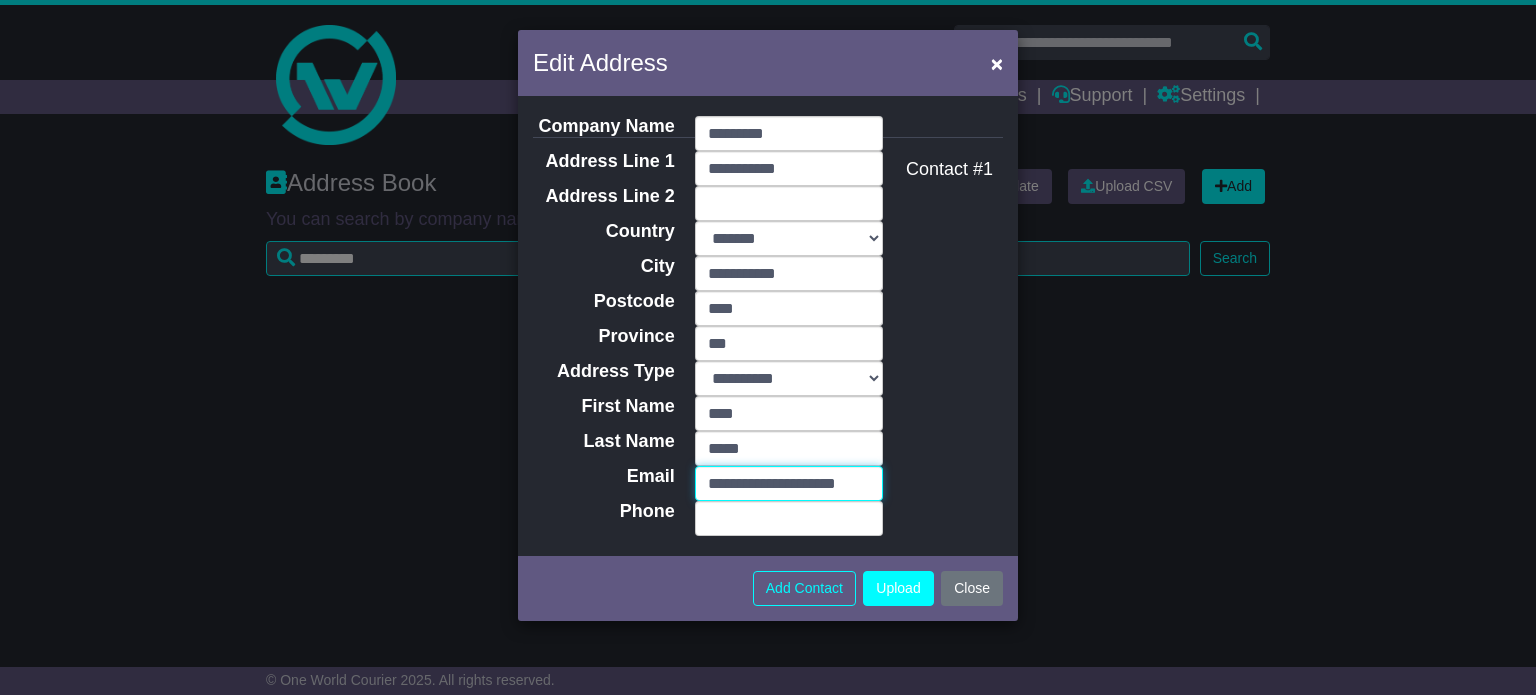 type on "**********" 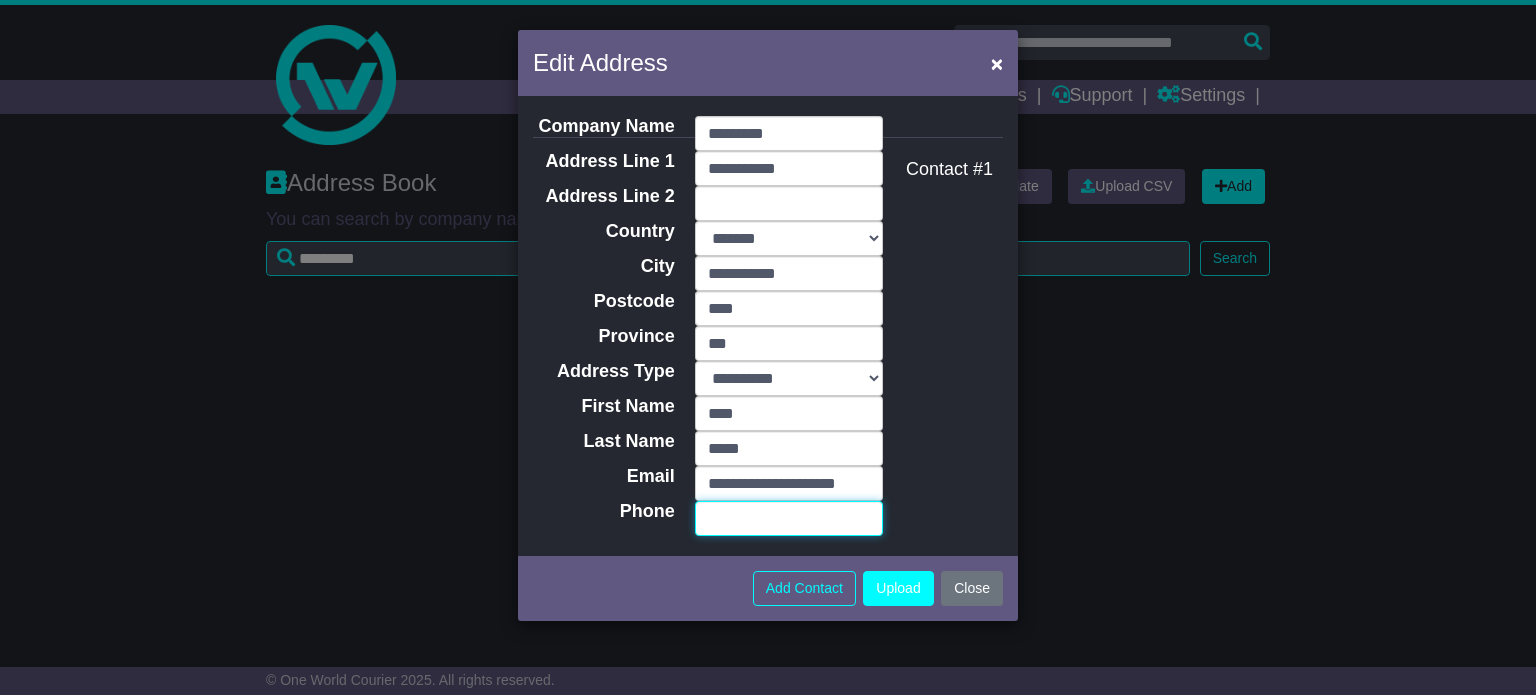 click on "Phone" at bounding box center [789, 518] 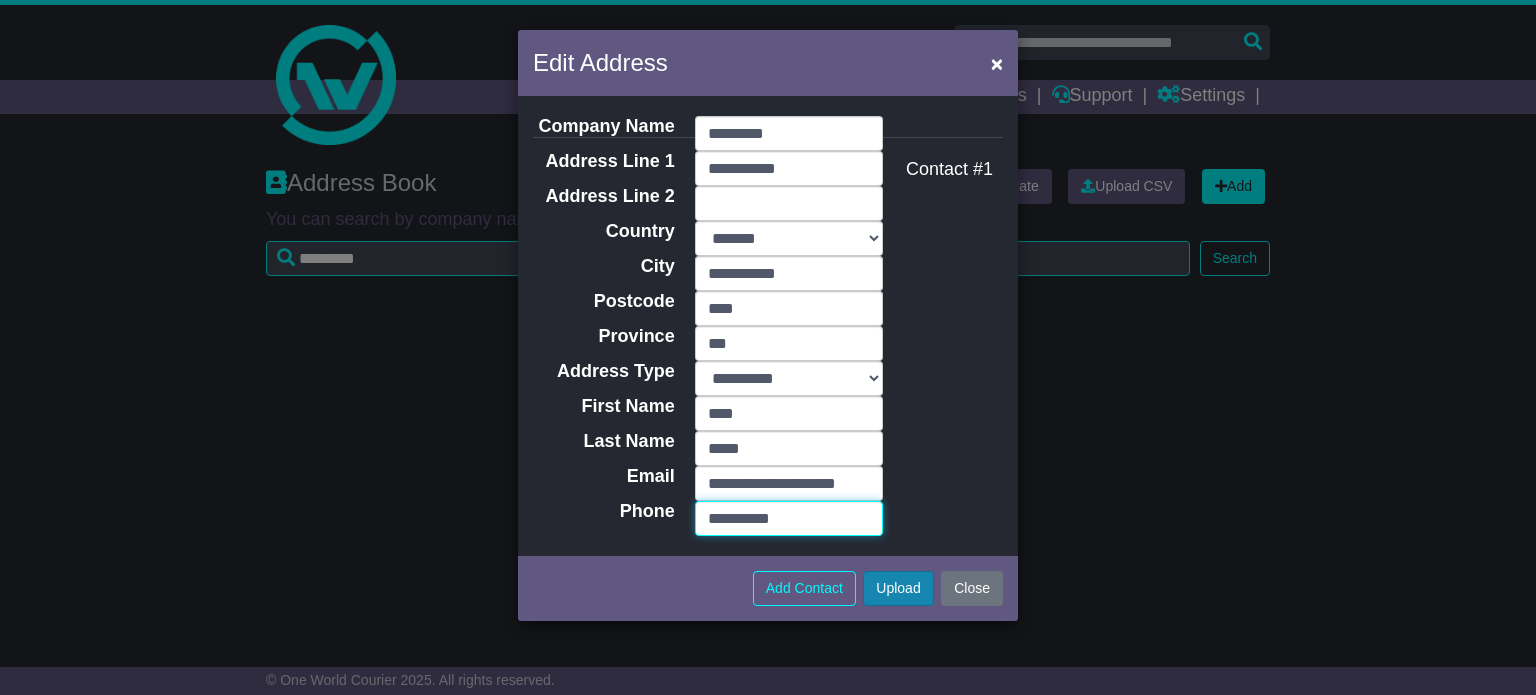 type on "**********" 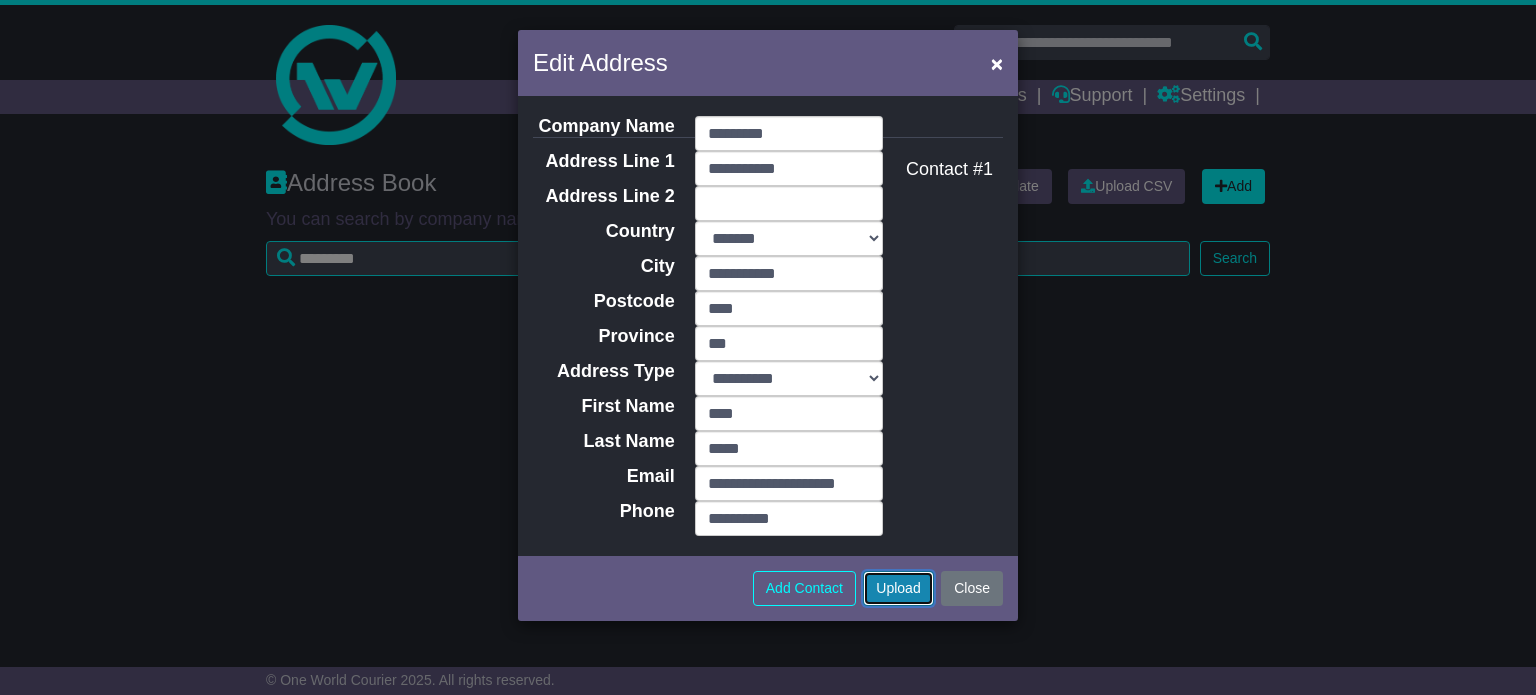 click on "Upload" at bounding box center [898, 588] 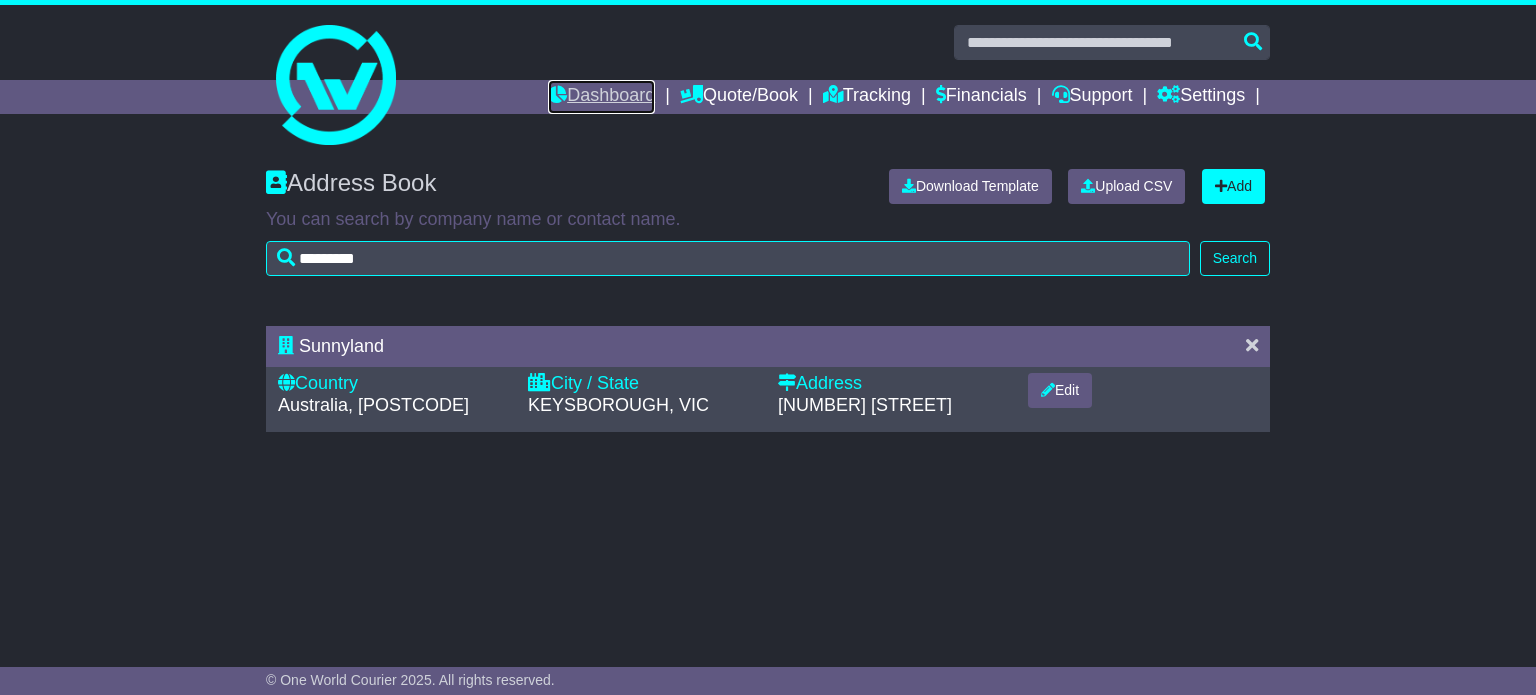 click on "Dashboard" at bounding box center [601, 97] 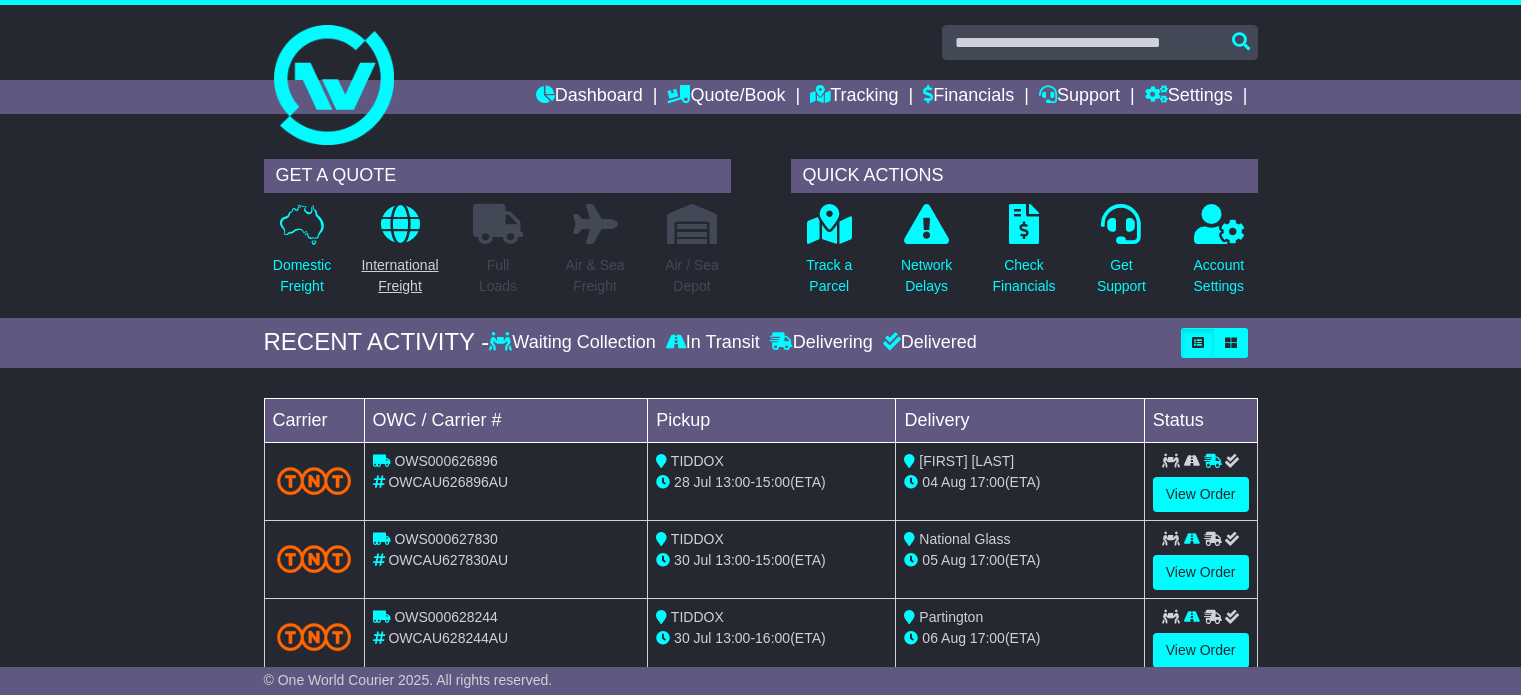 scroll, scrollTop: 0, scrollLeft: 0, axis: both 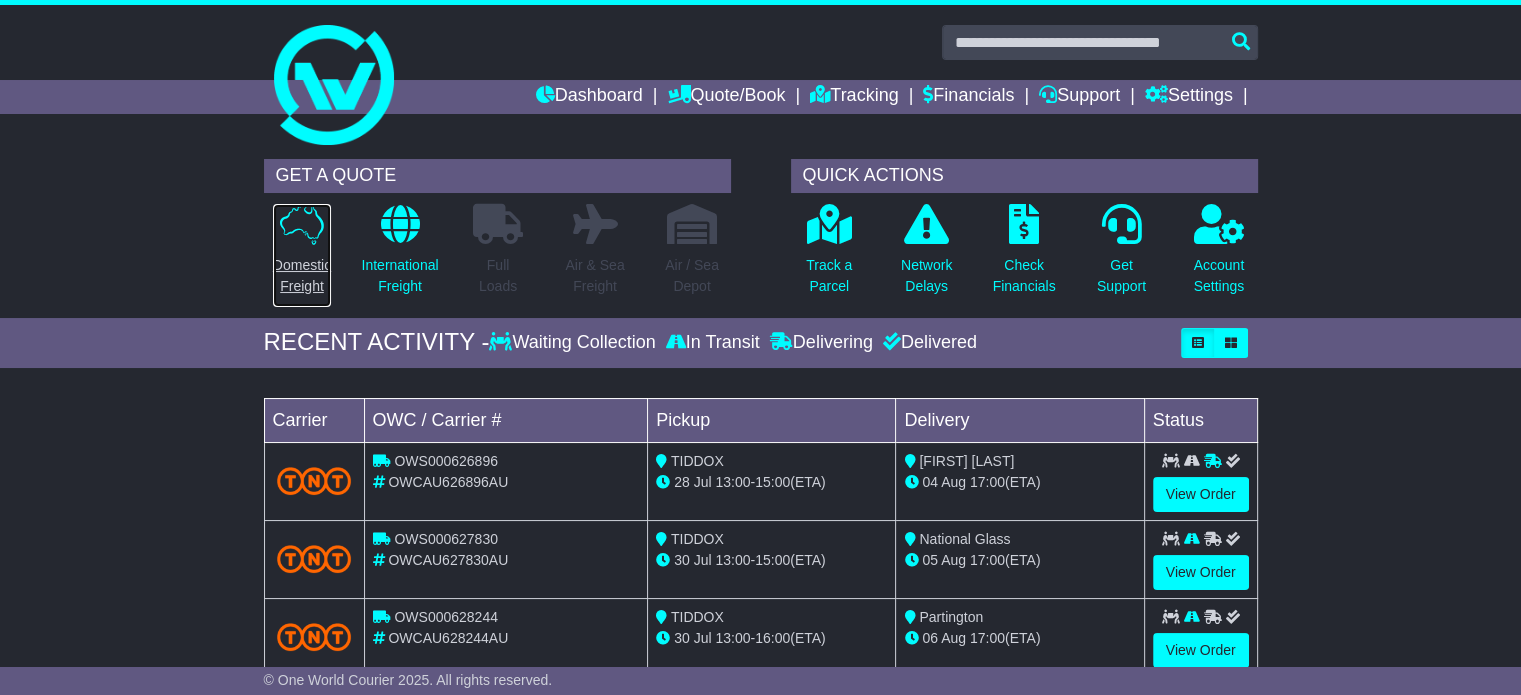 click on "Domestic Freight" at bounding box center (302, 276) 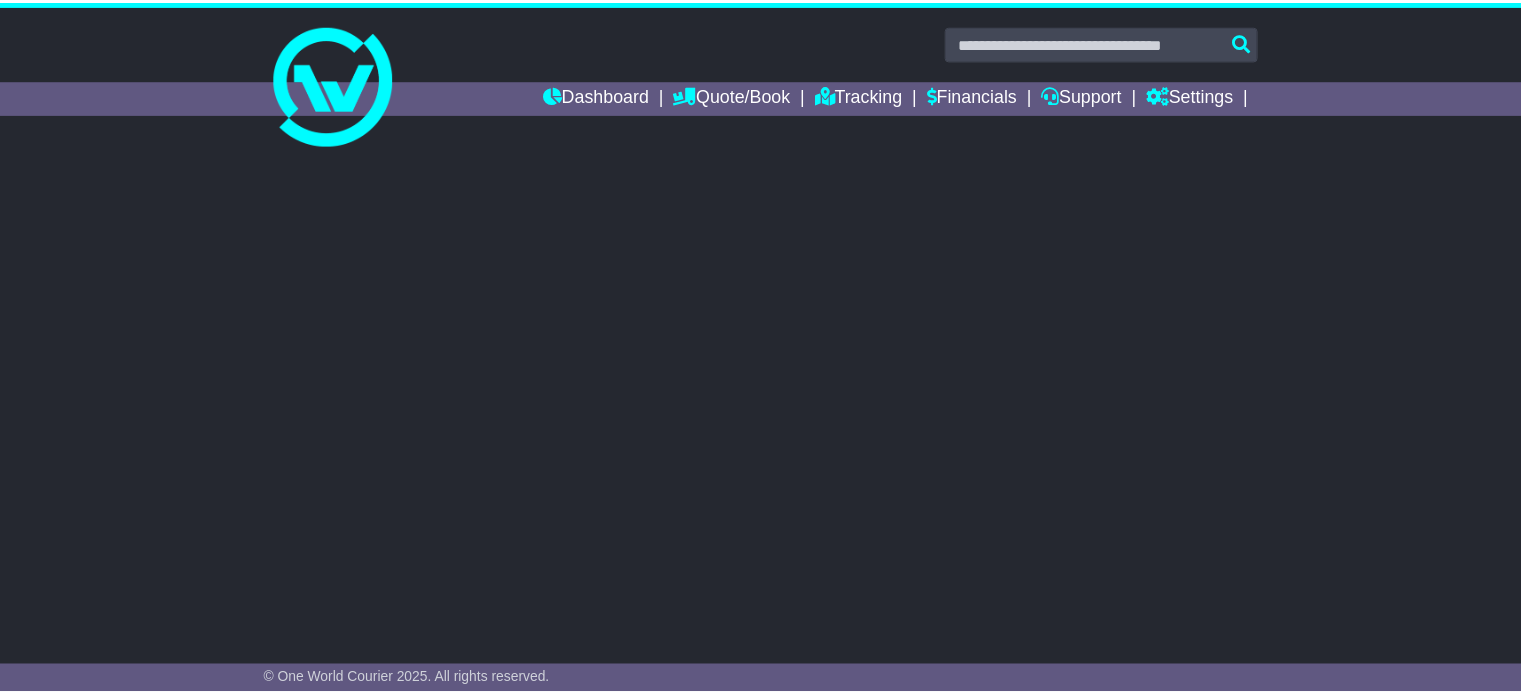 scroll, scrollTop: 0, scrollLeft: 0, axis: both 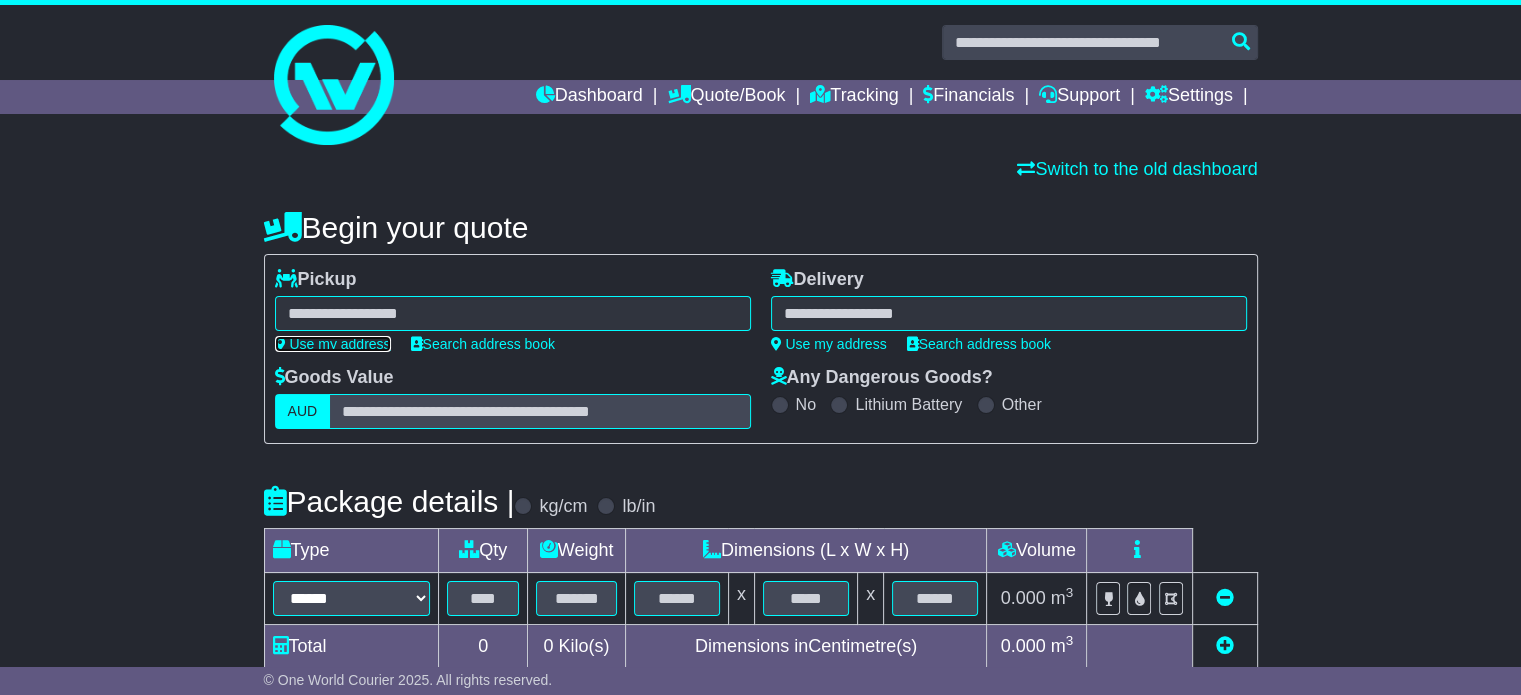 click on "Use my address" at bounding box center (333, 344) 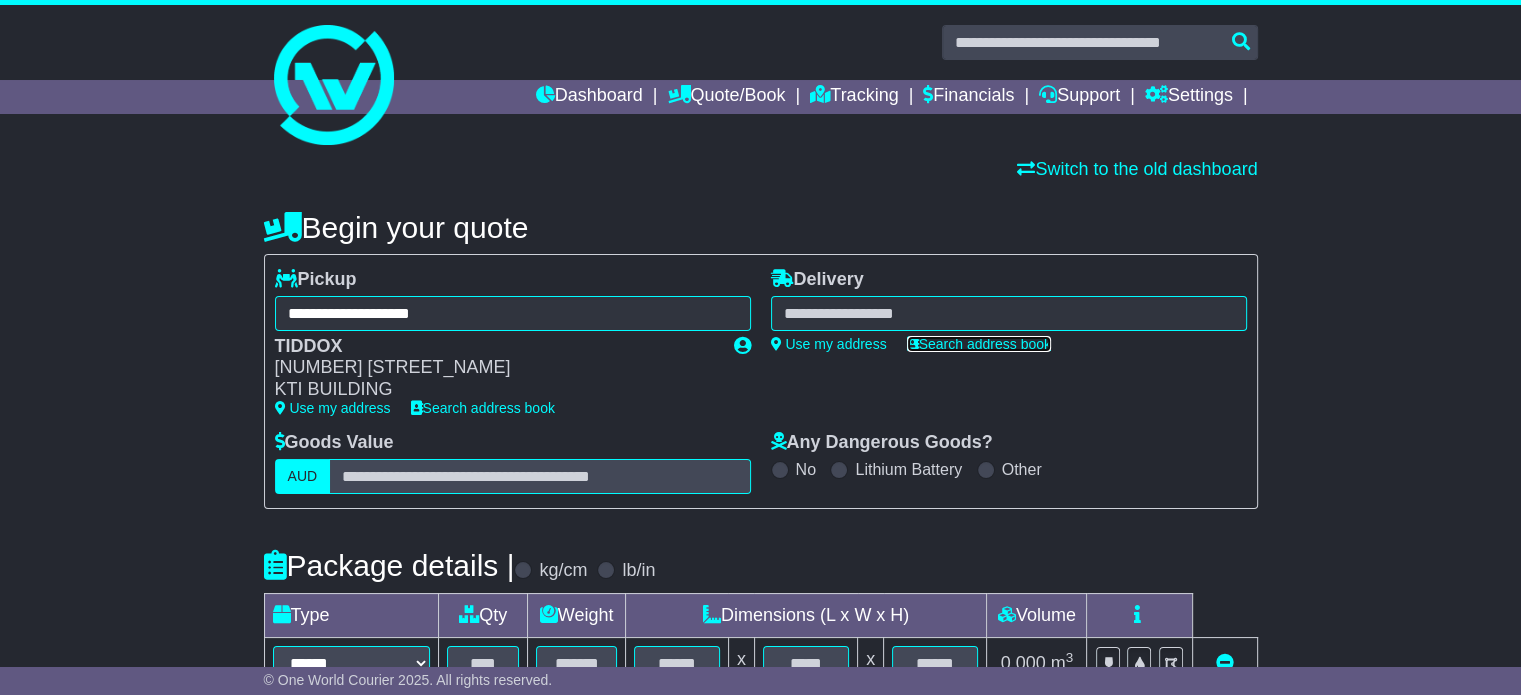 click on "Search address book" at bounding box center (979, 344) 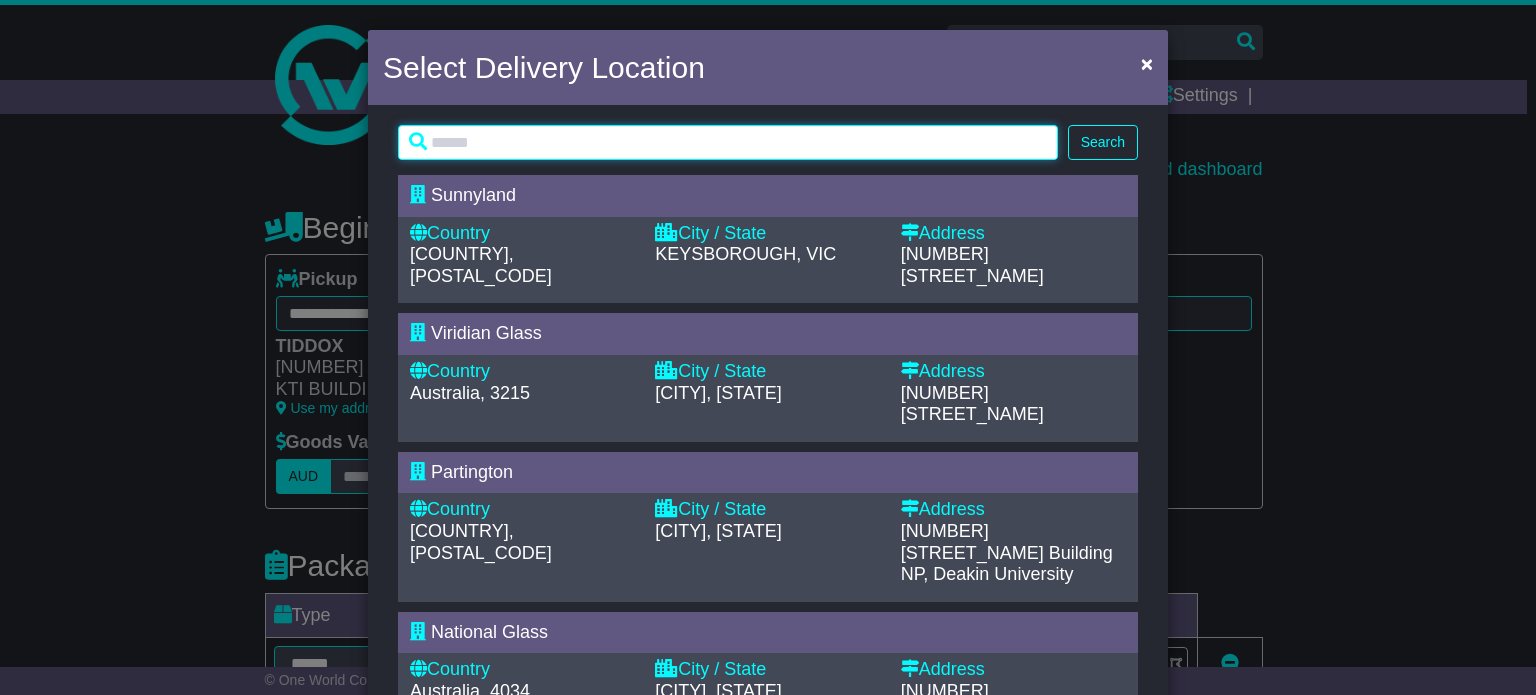 click at bounding box center [728, 142] 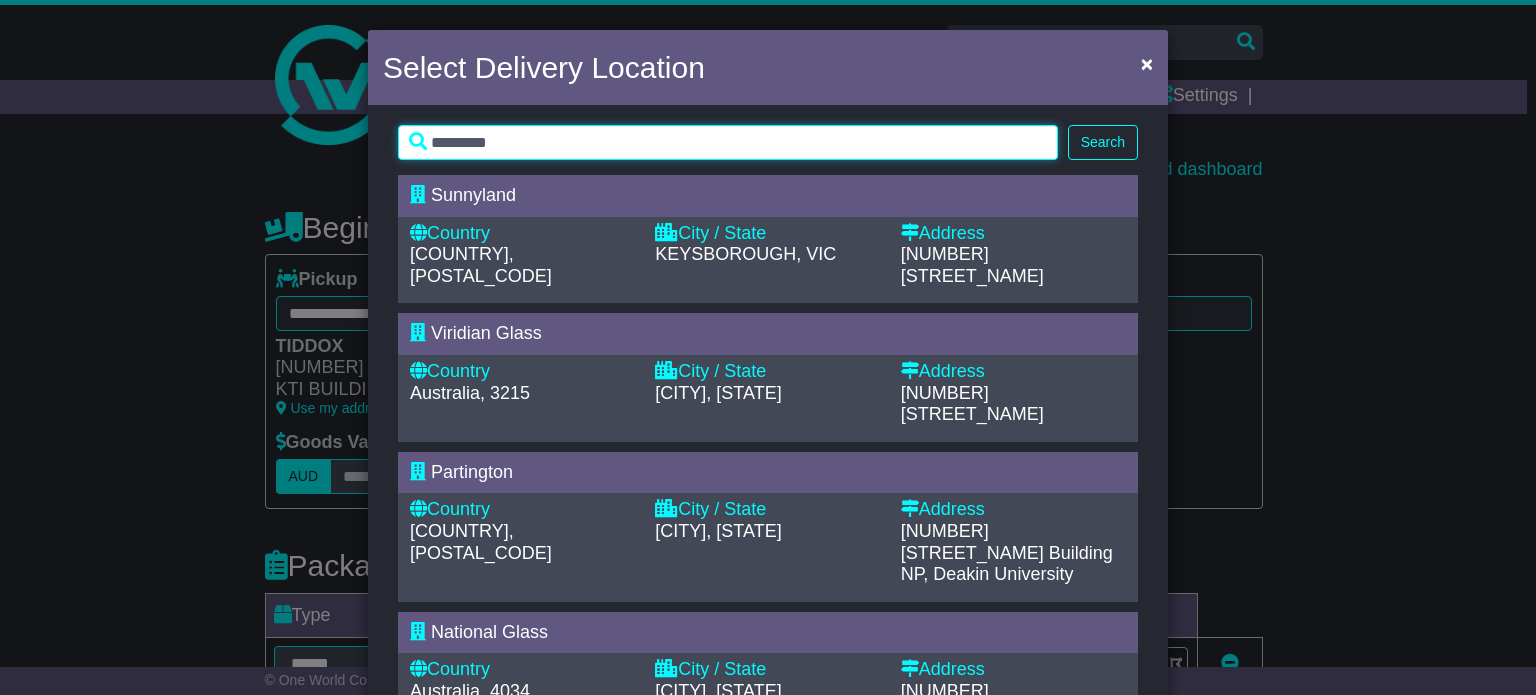 type on "*********" 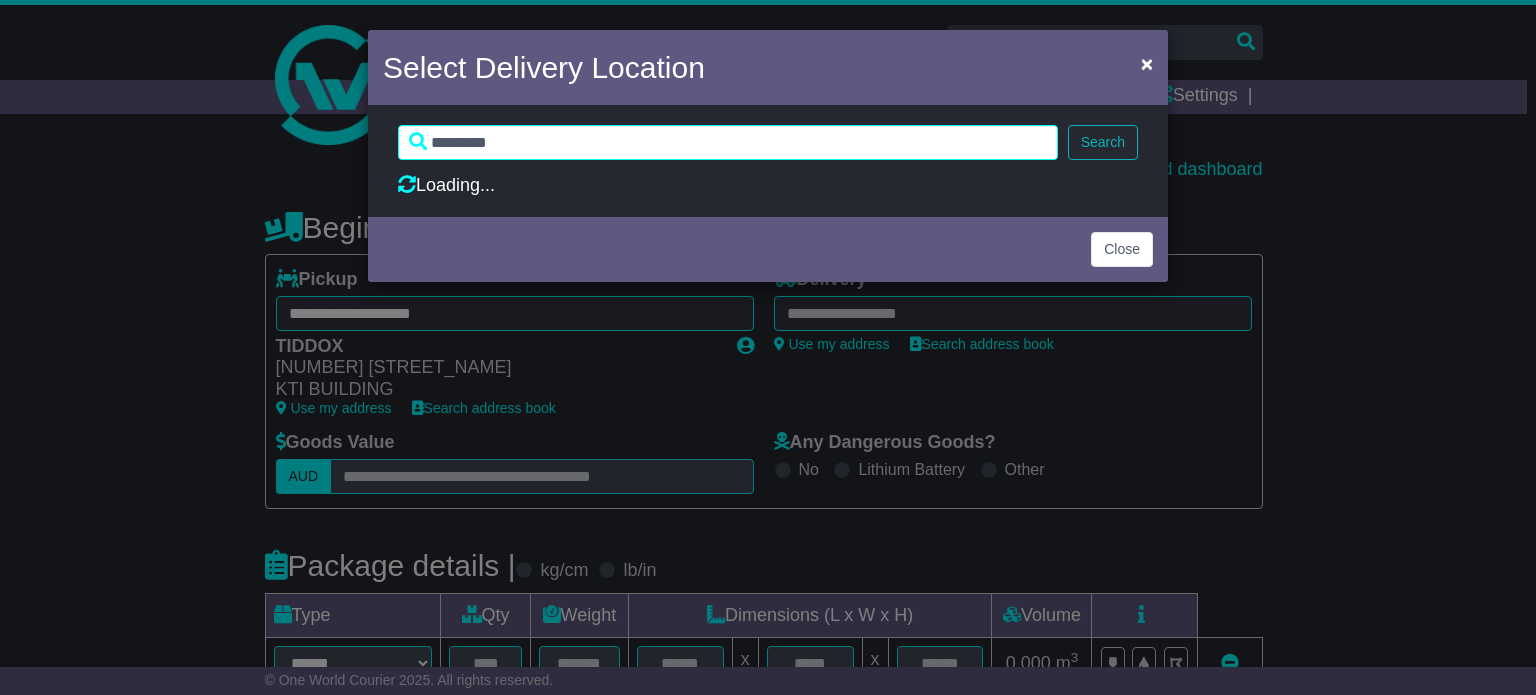 click on "[CITY], [STATE]" at bounding box center [768, 156] 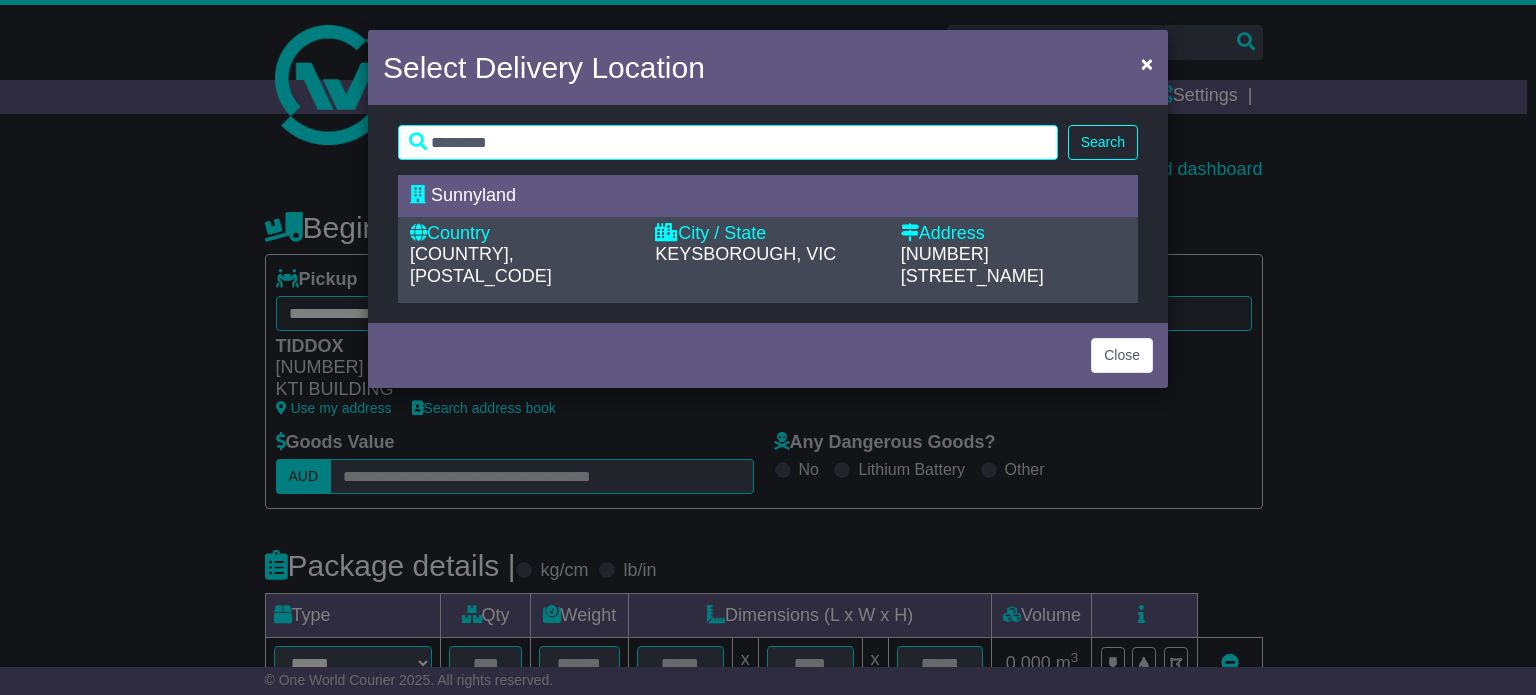 click on "KEYSBOROUGH, VIC" at bounding box center (745, 254) 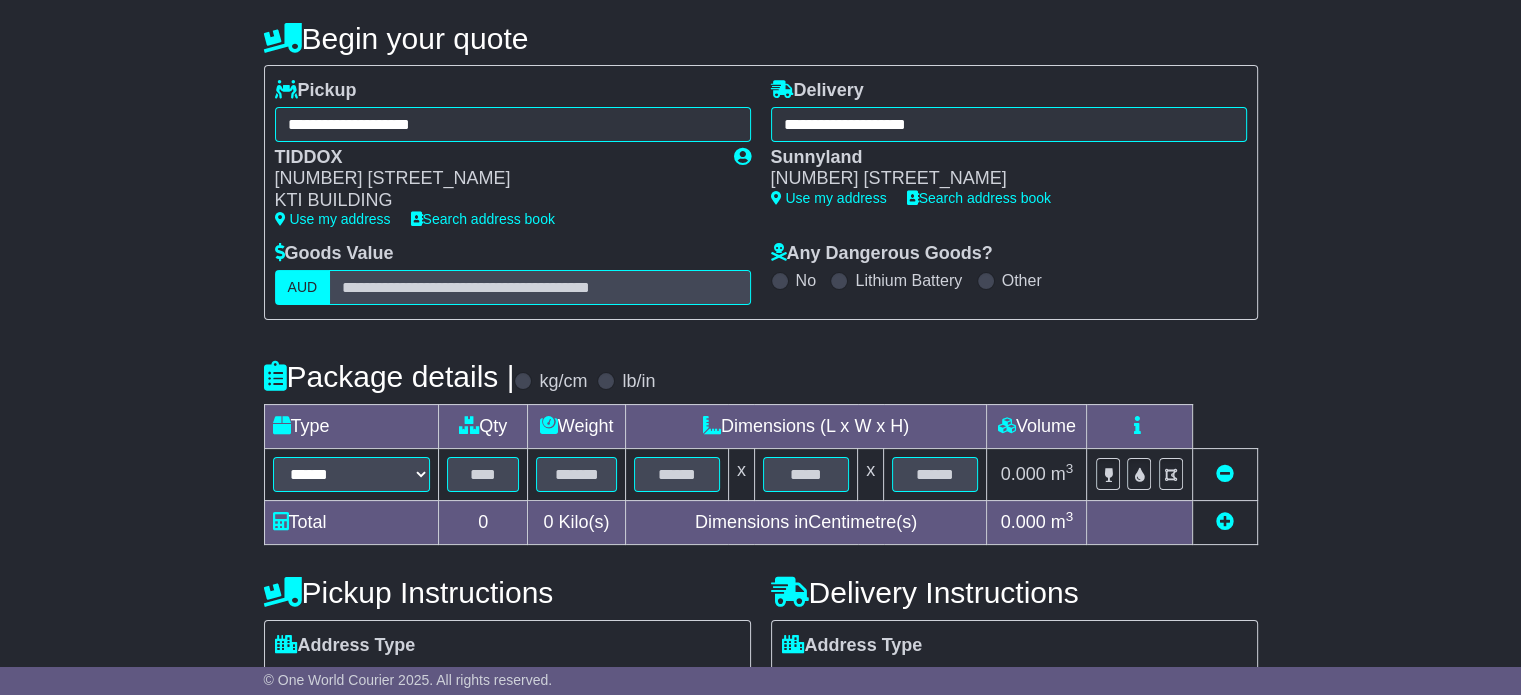 scroll, scrollTop: 200, scrollLeft: 0, axis: vertical 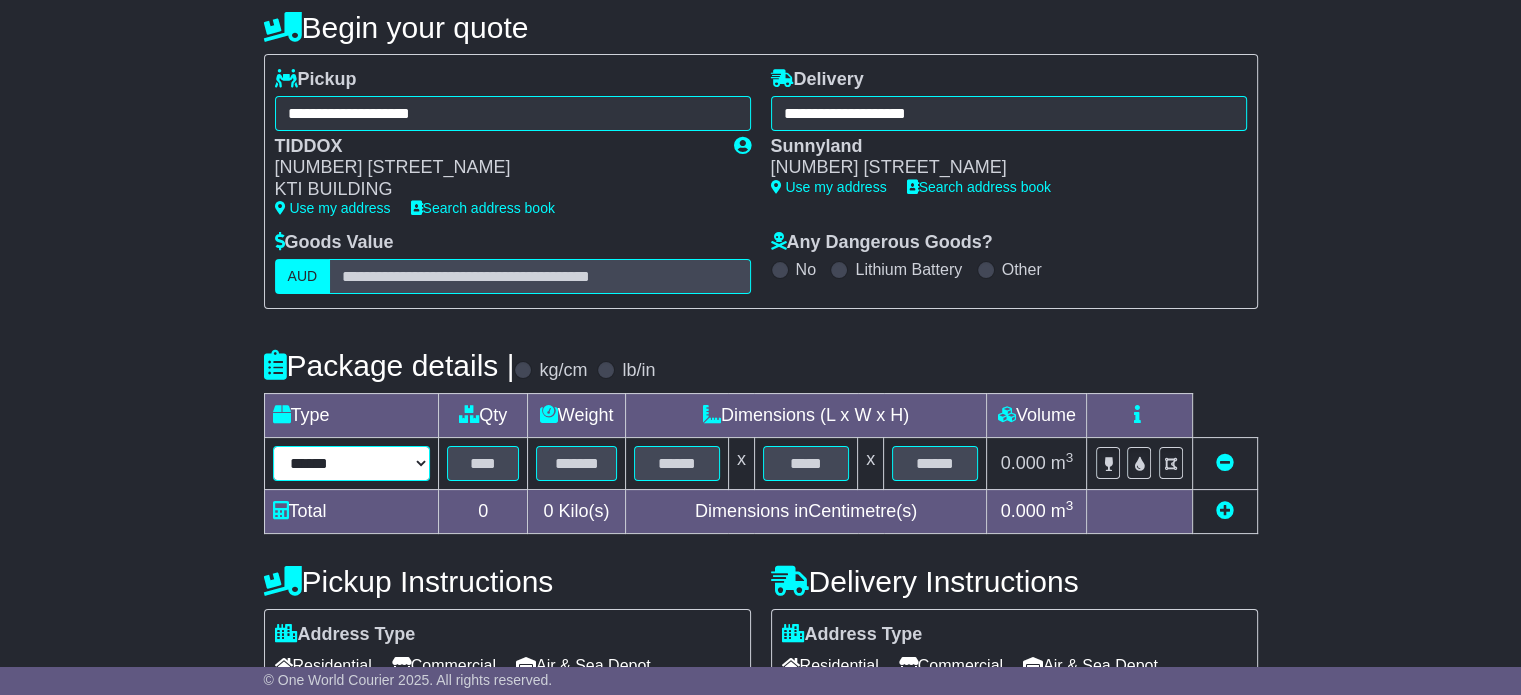 click on "**********" at bounding box center [352, 463] 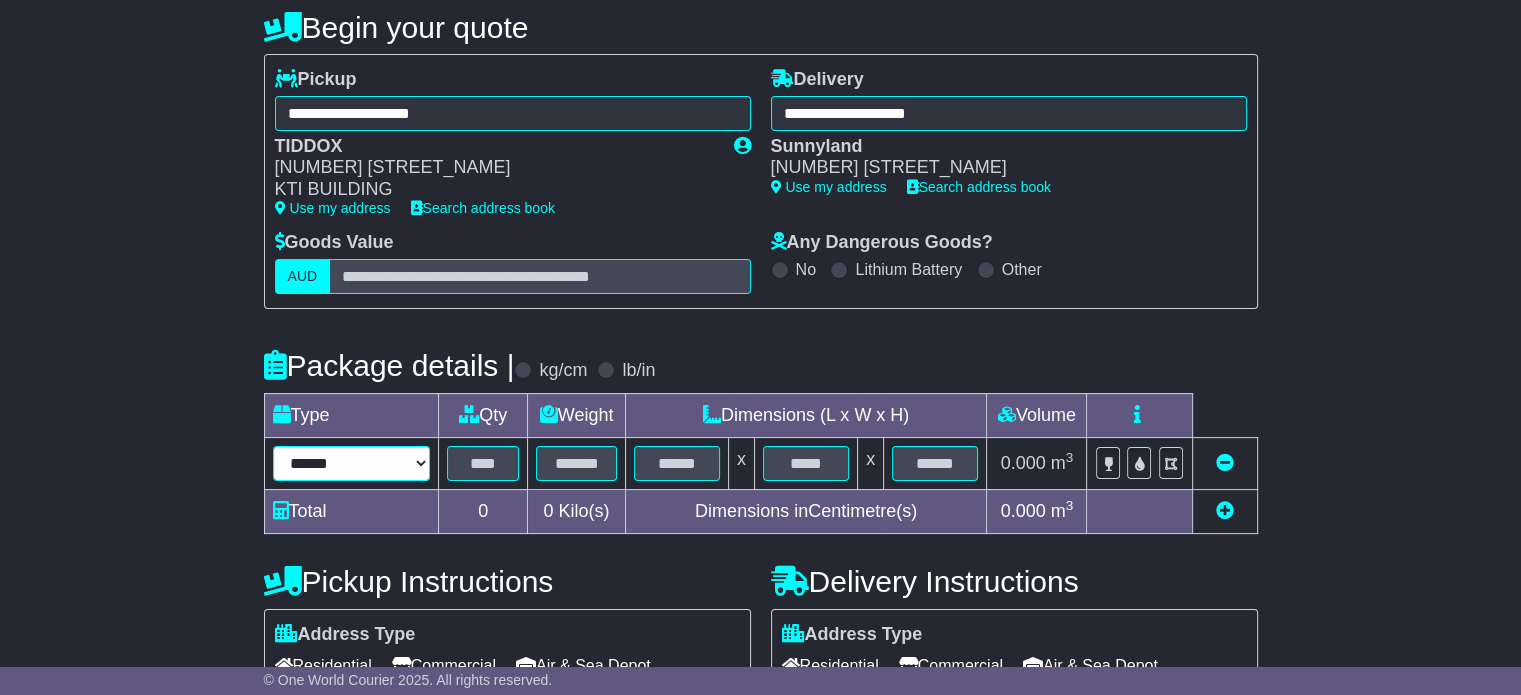 select on "*****" 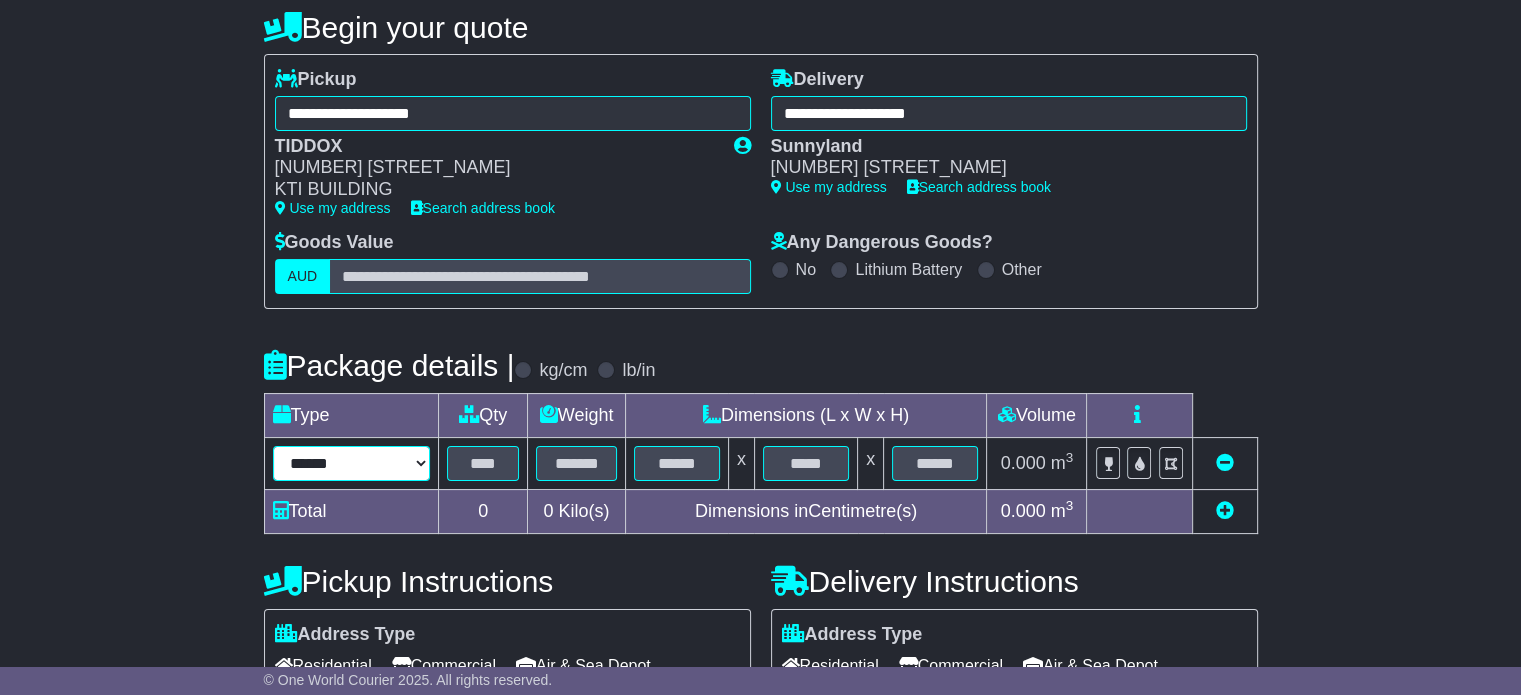 click on "**********" at bounding box center (352, 463) 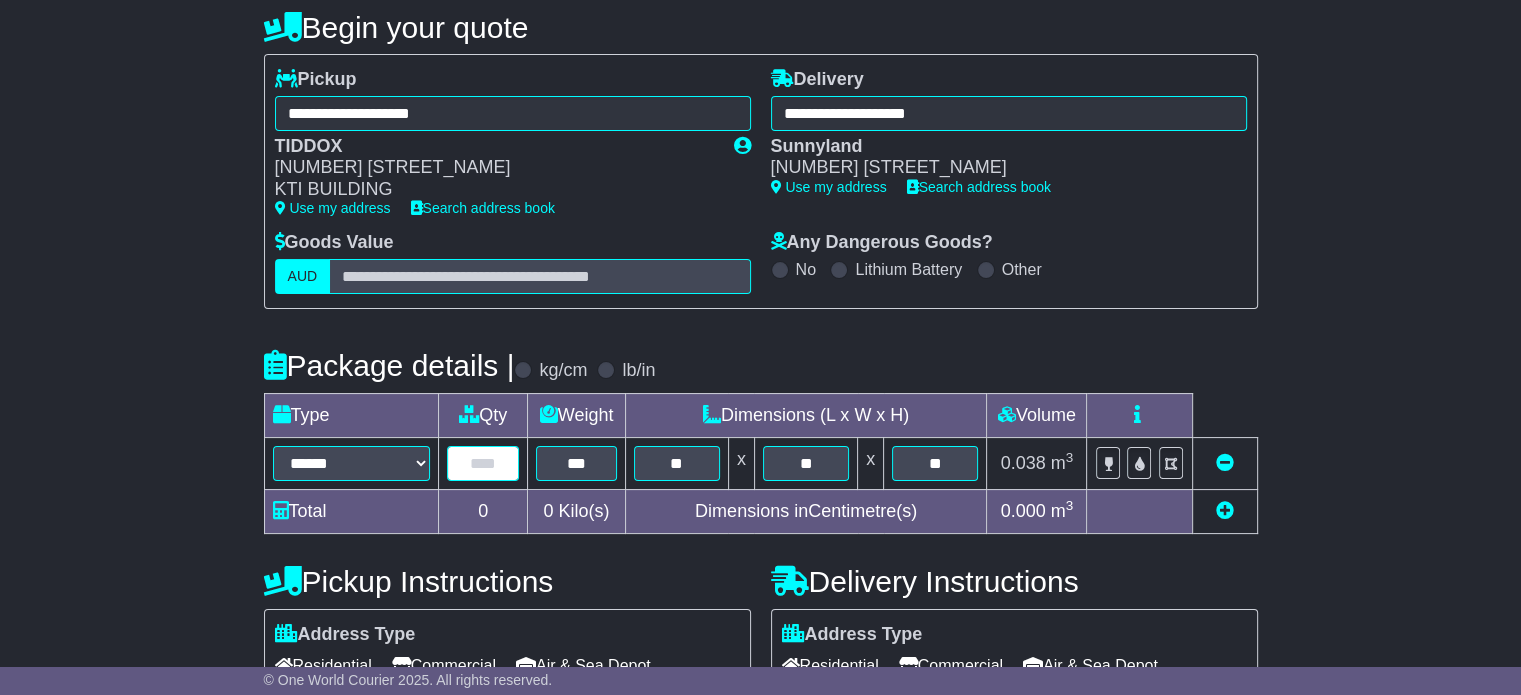 click at bounding box center [483, 463] 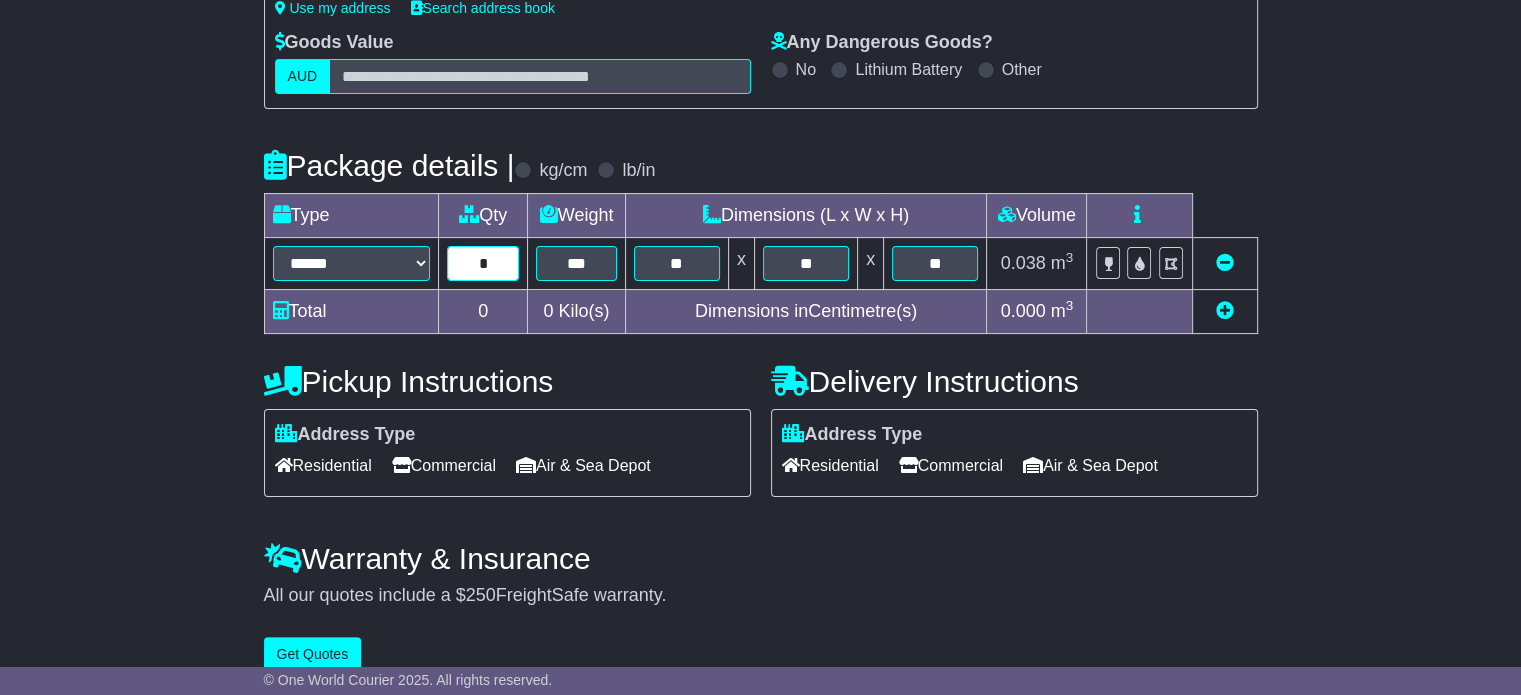scroll, scrollTop: 426, scrollLeft: 0, axis: vertical 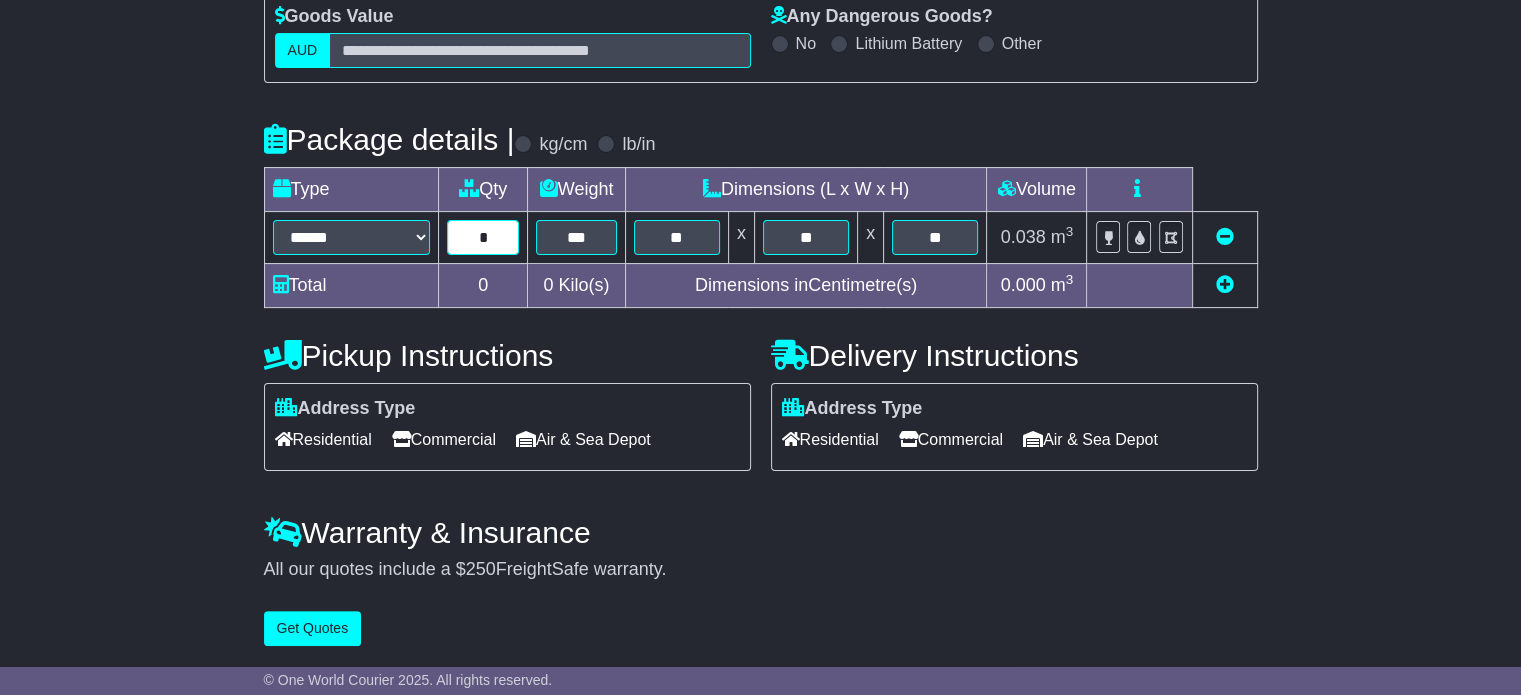 type on "*" 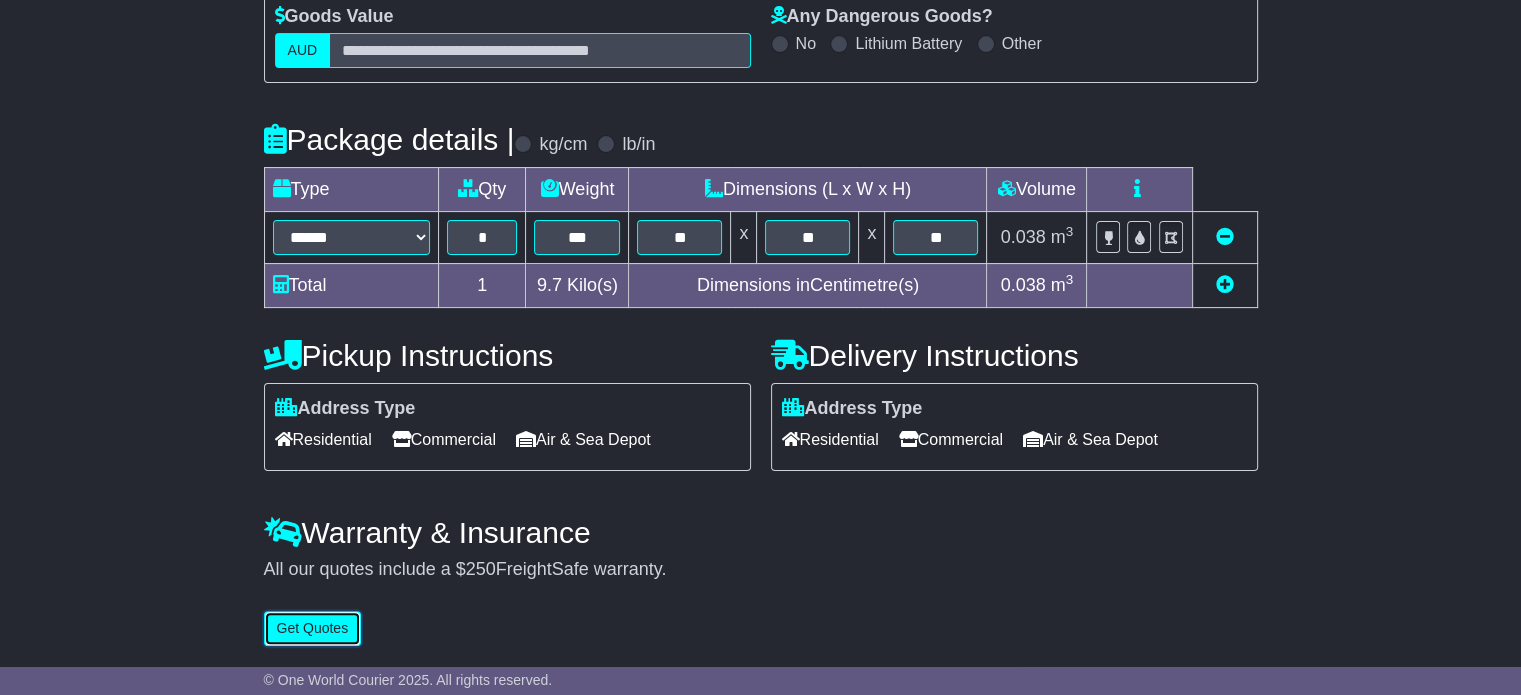 click on "Get Quotes" at bounding box center [313, 628] 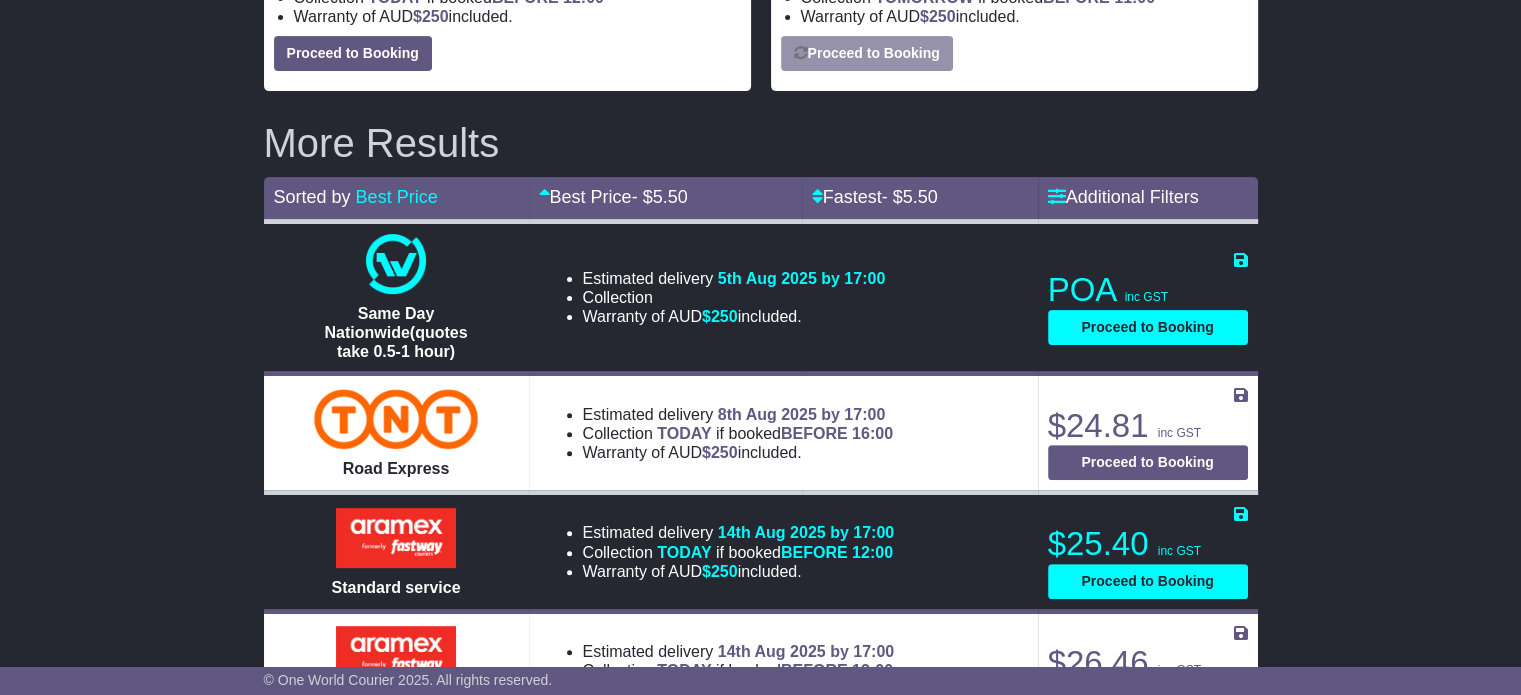 scroll, scrollTop: 600, scrollLeft: 0, axis: vertical 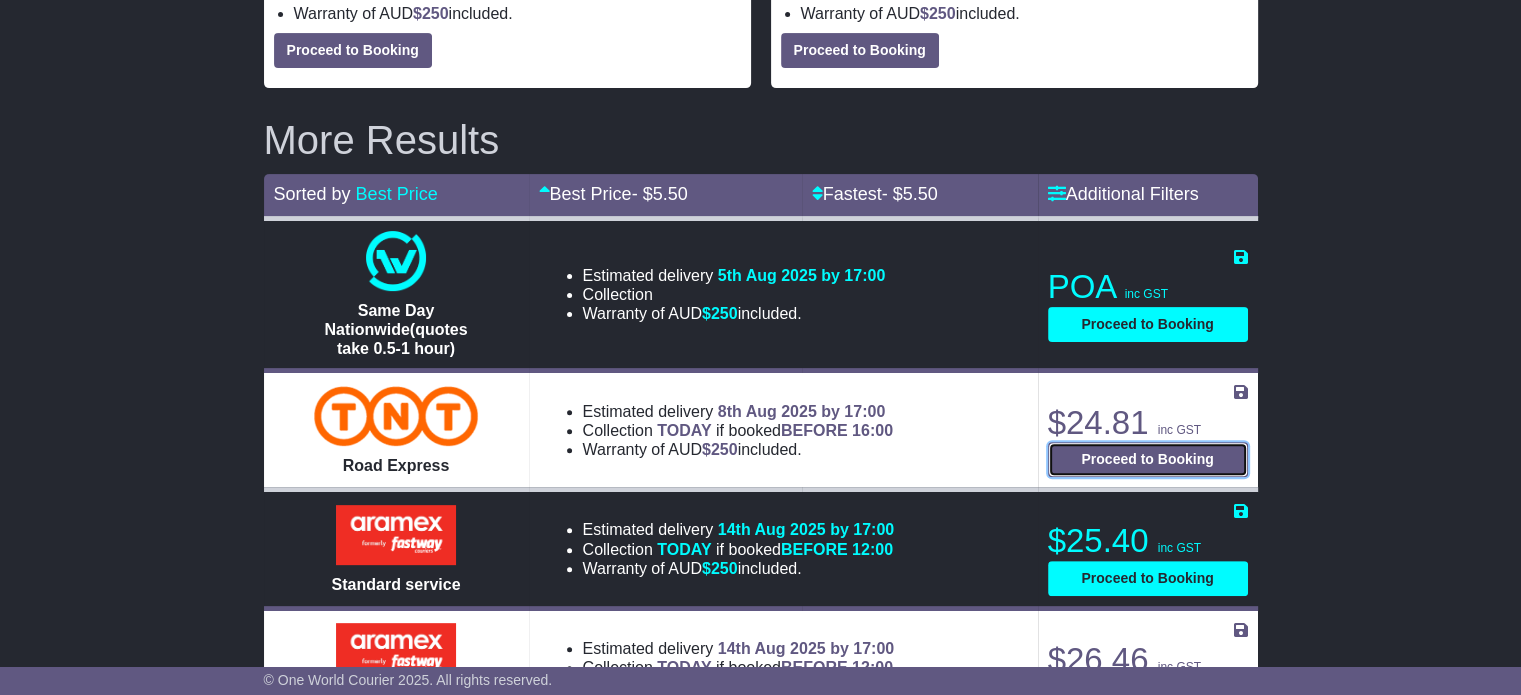 click on "Proceed to Booking" at bounding box center [1148, 459] 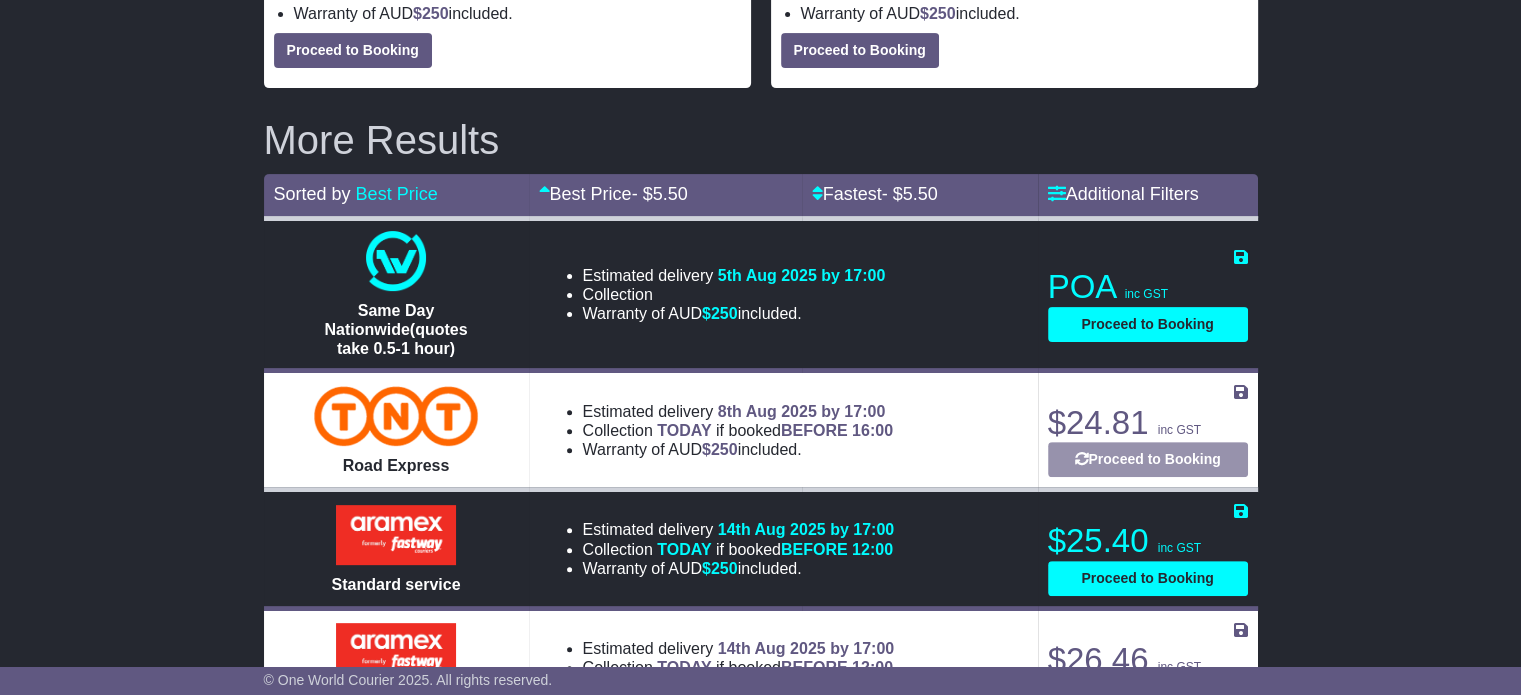 select on "*****" 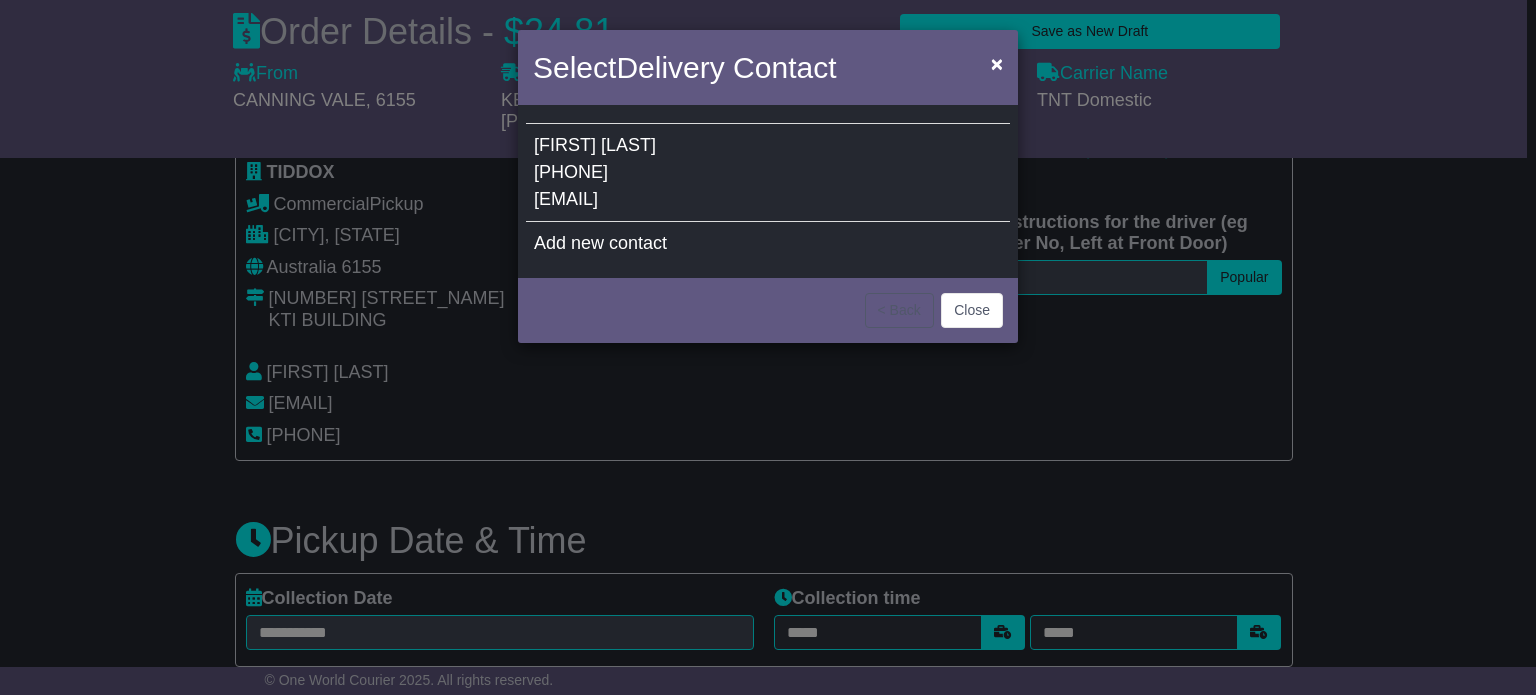click on "Paul   Cocks
0350234199
paul@sunnyland.com.au" at bounding box center (768, 173) 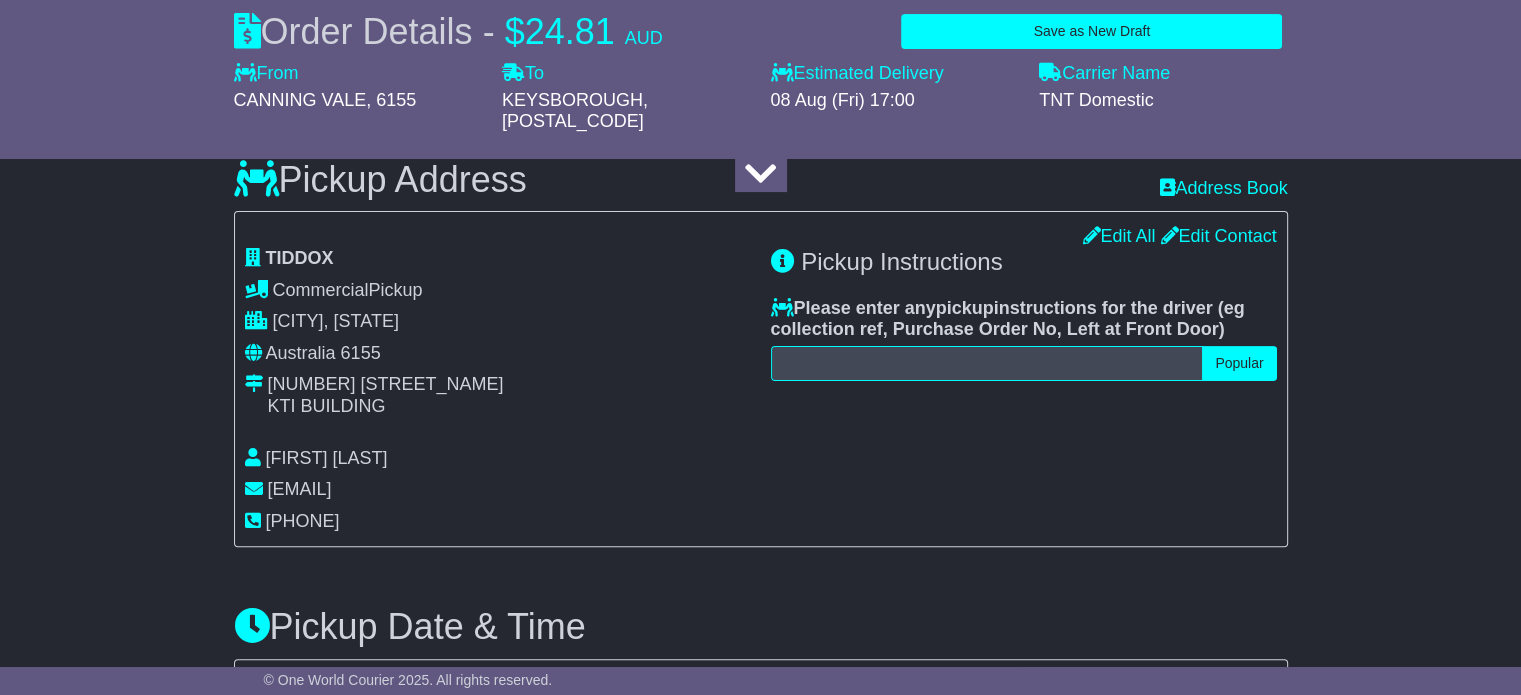 scroll, scrollTop: 400, scrollLeft: 0, axis: vertical 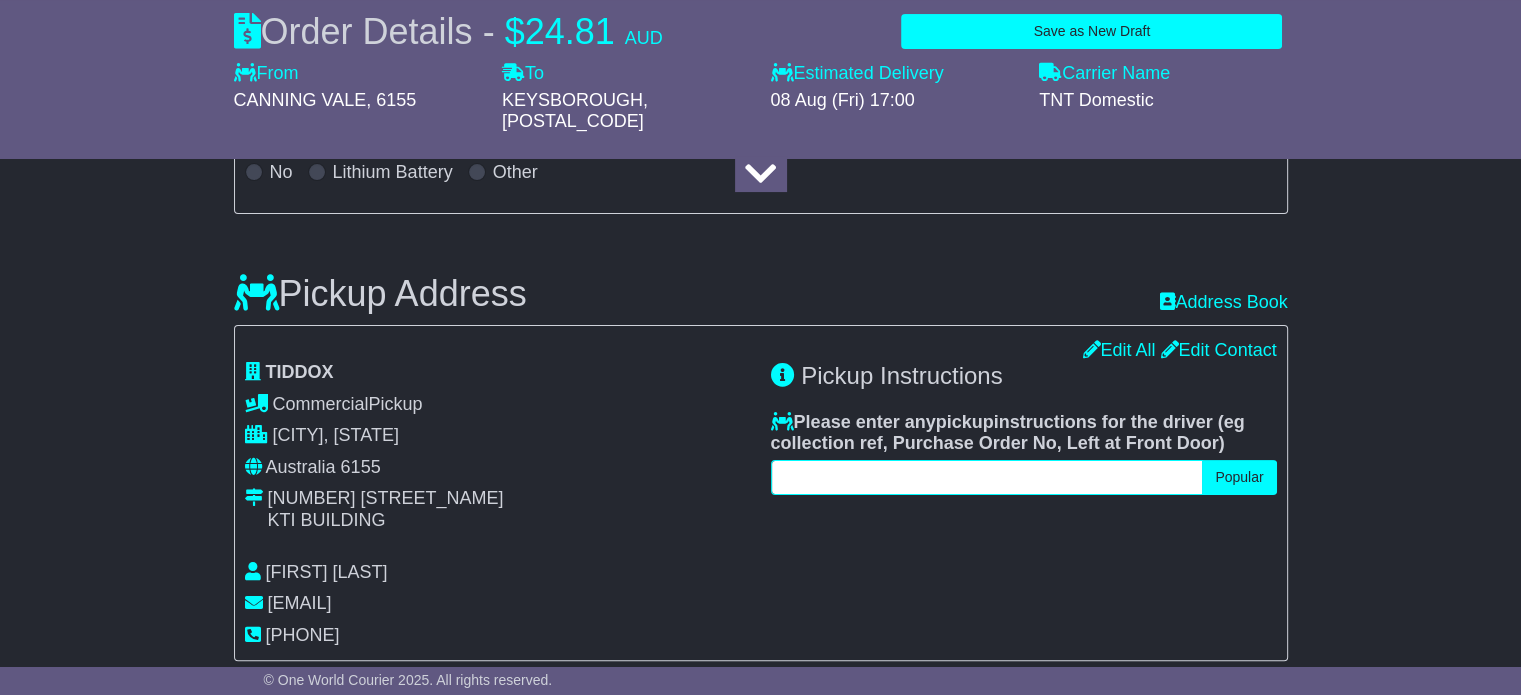 click at bounding box center (987, 477) 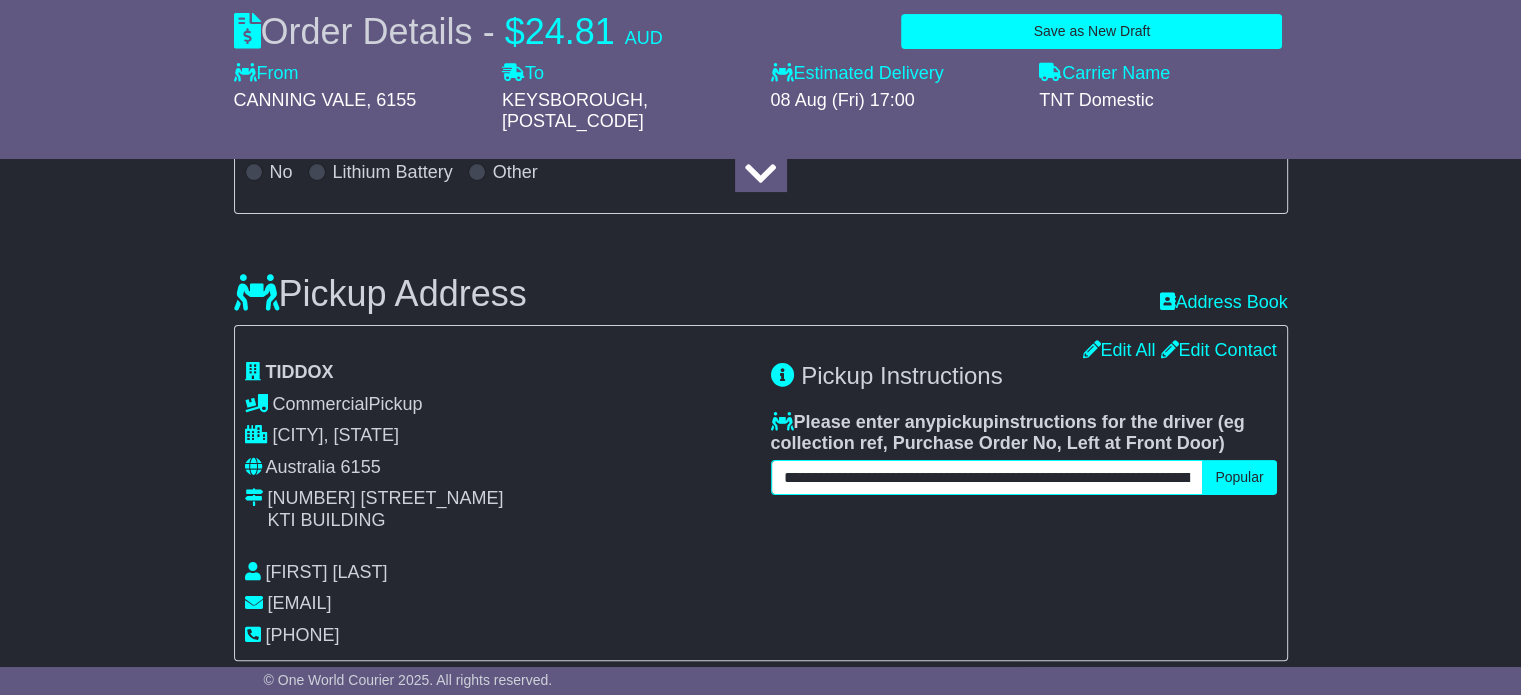 scroll, scrollTop: 0, scrollLeft: 80, axis: horizontal 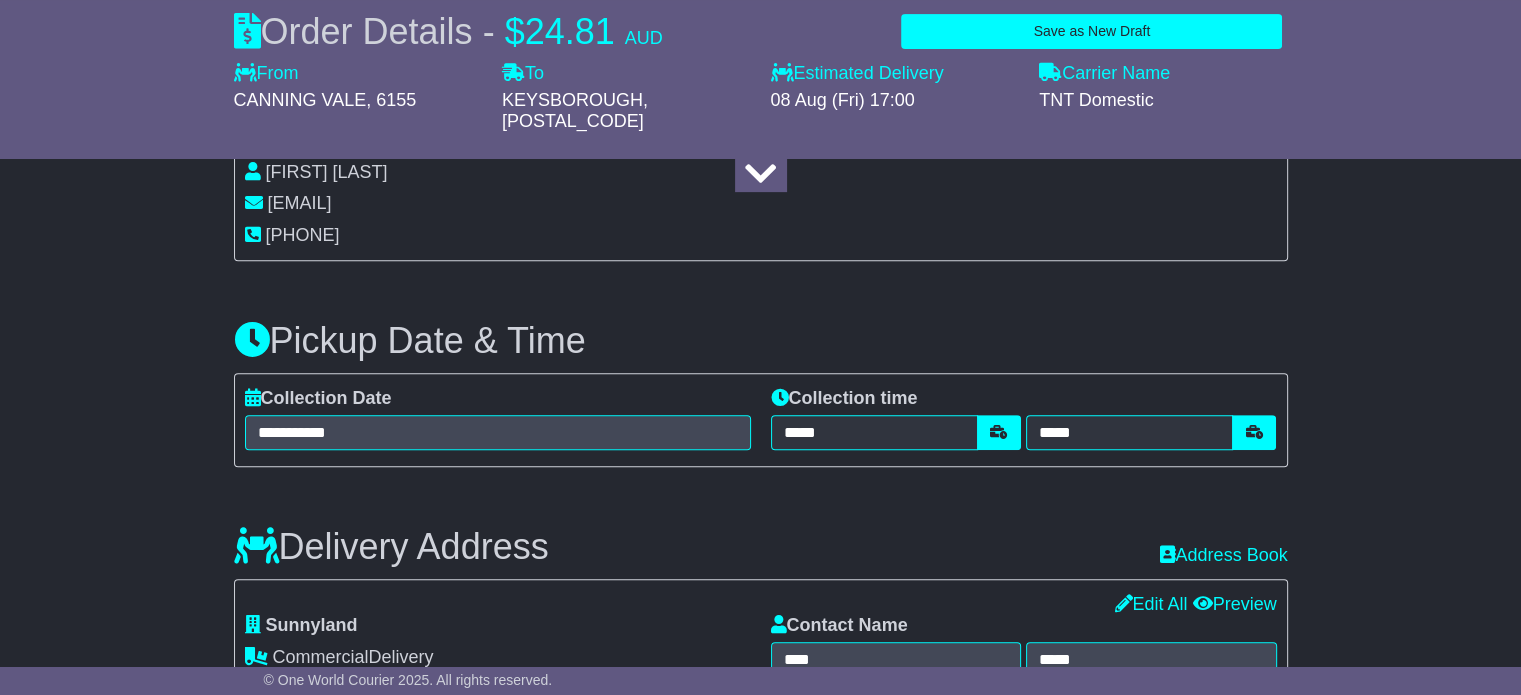 type on "**********" 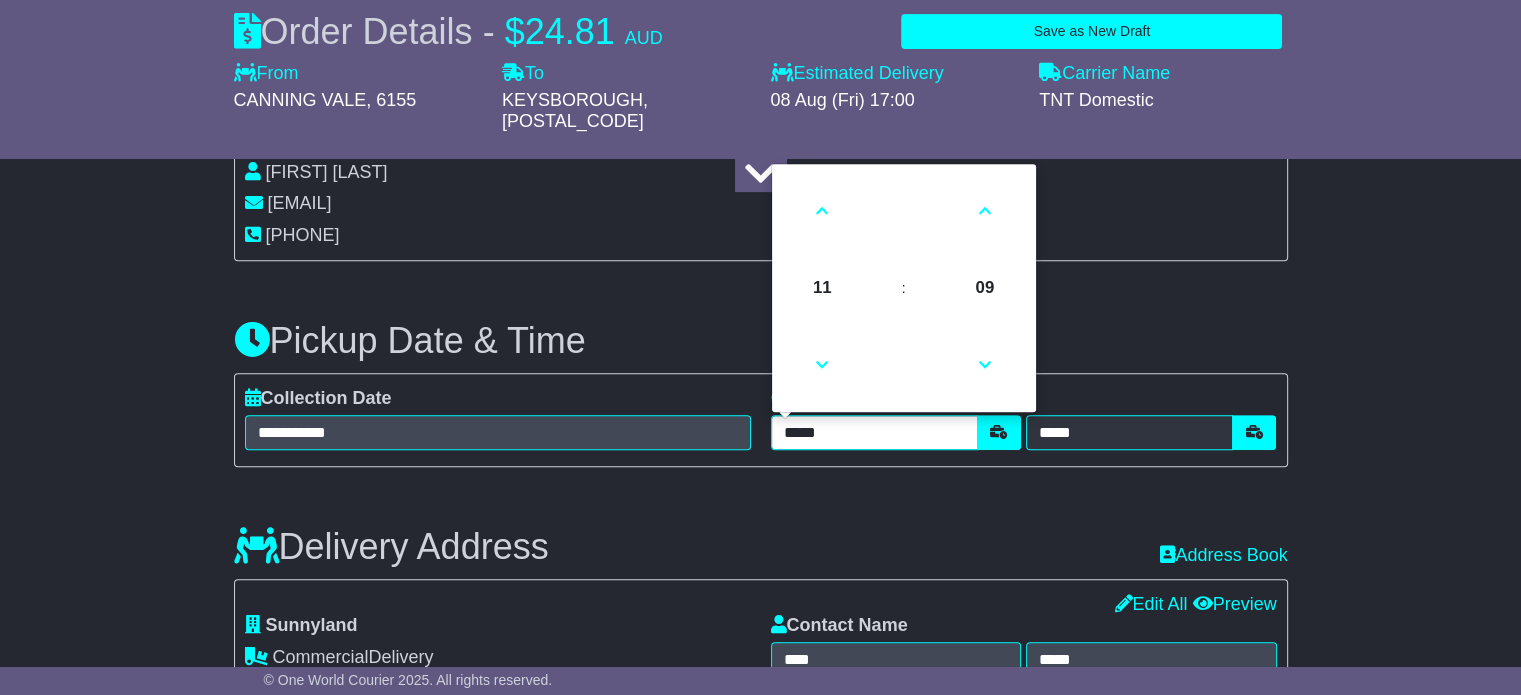 scroll, scrollTop: 0, scrollLeft: 0, axis: both 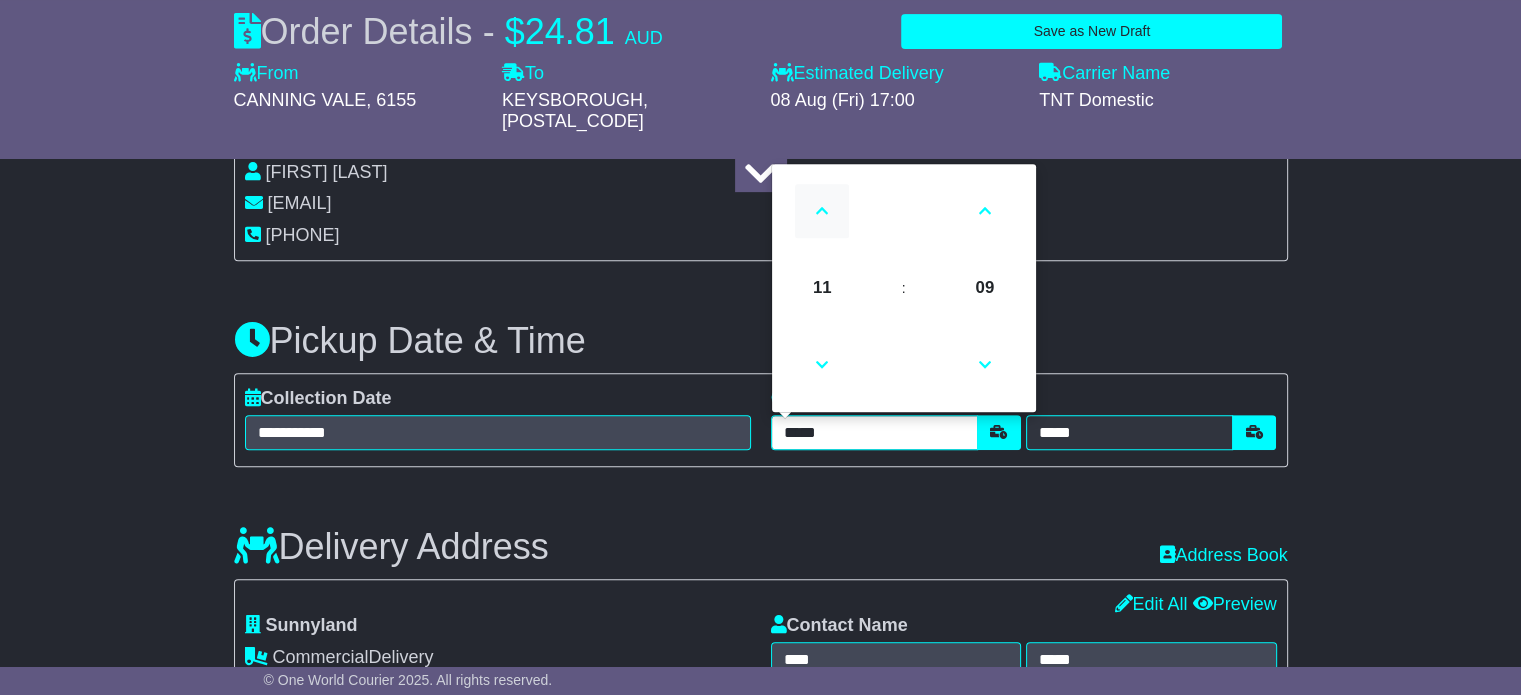 click at bounding box center (822, 211) 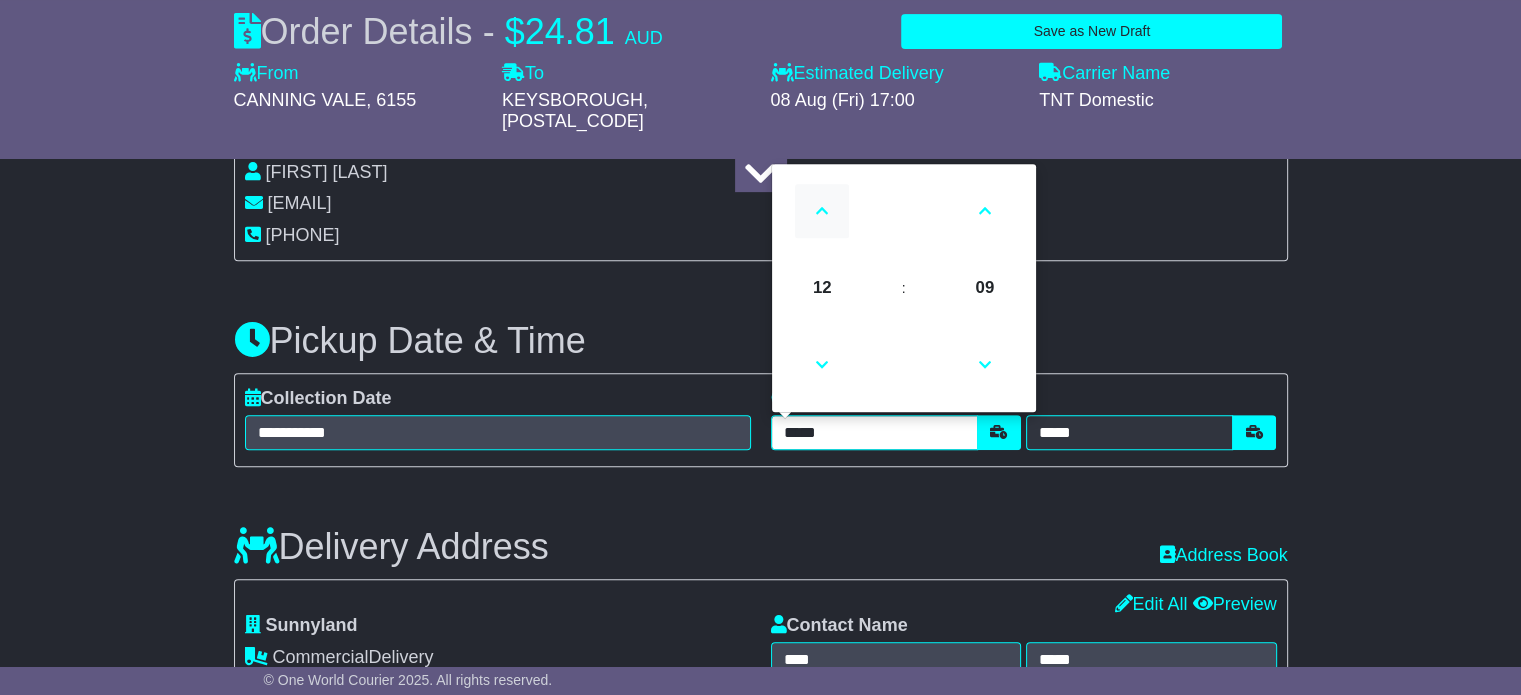 click at bounding box center (822, 211) 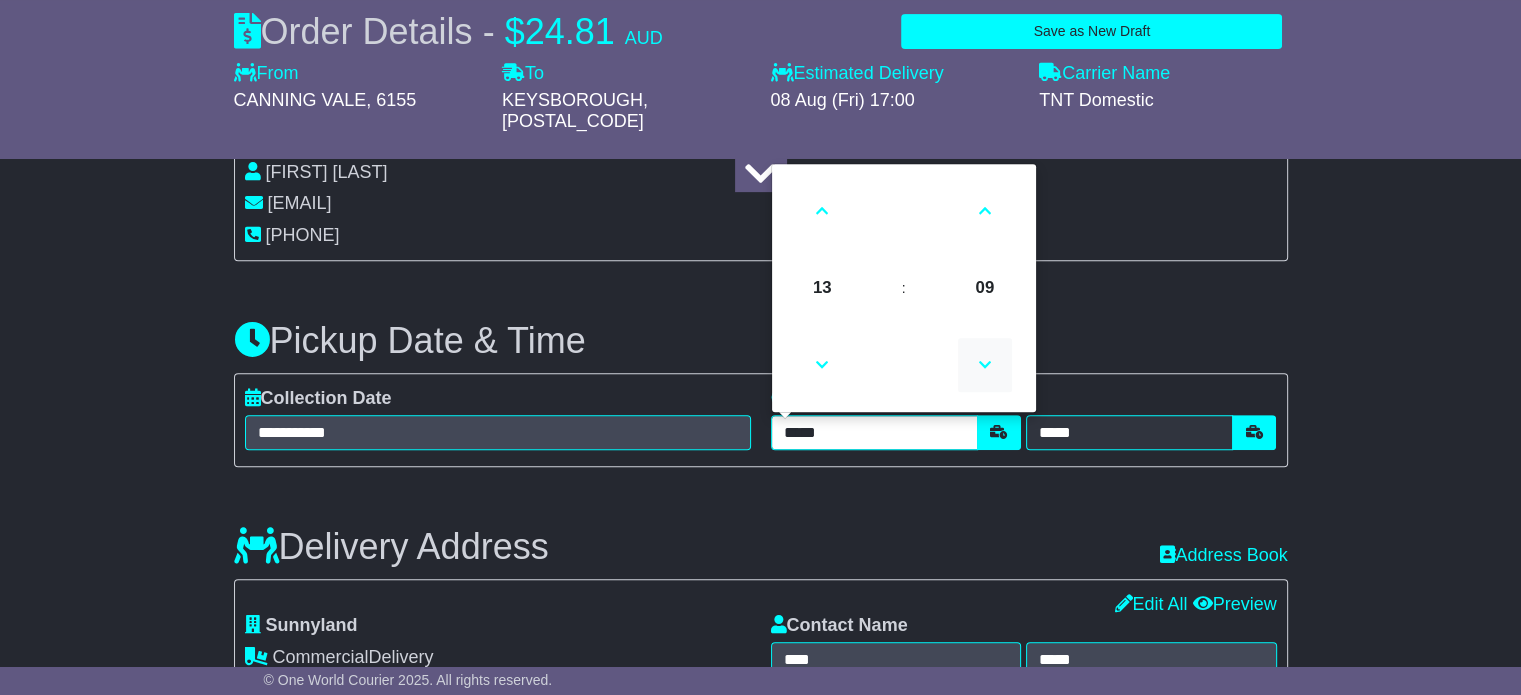 click at bounding box center (985, 365) 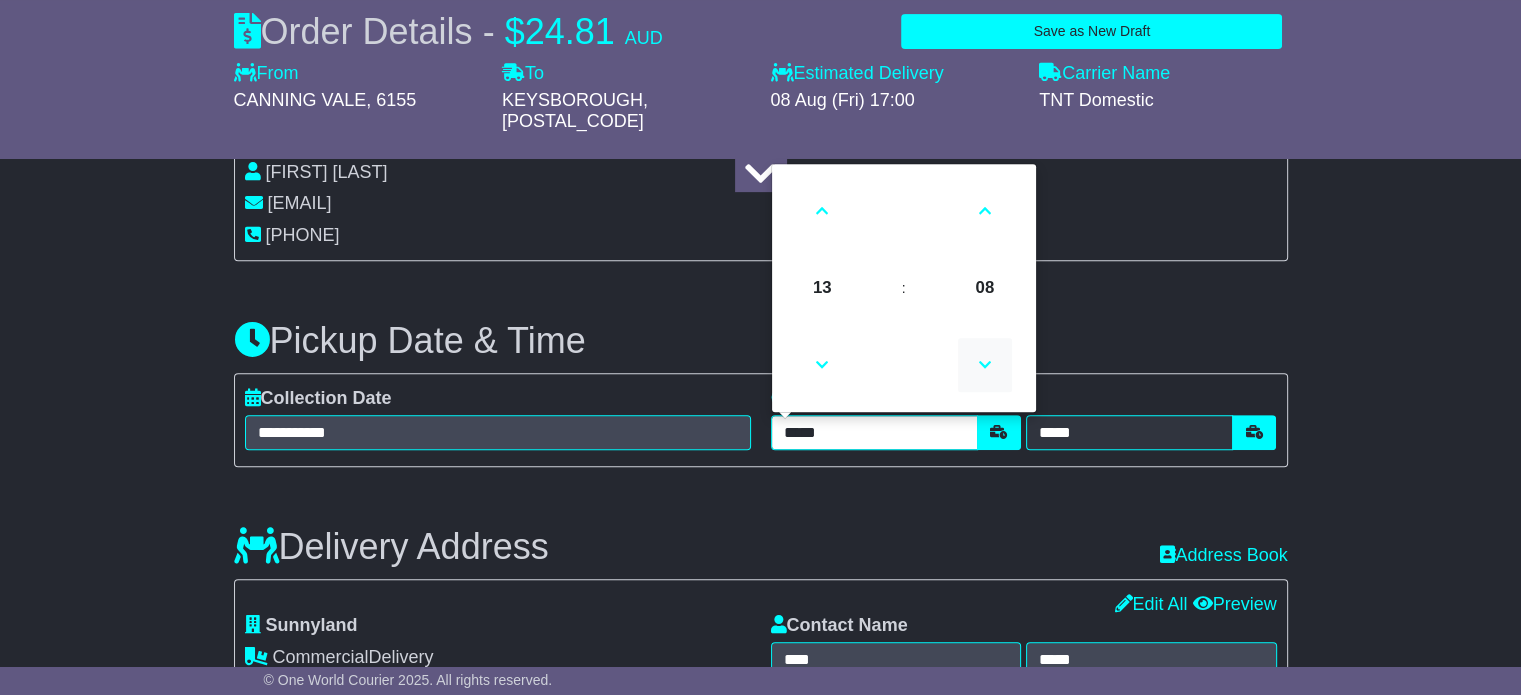 click at bounding box center (985, 365) 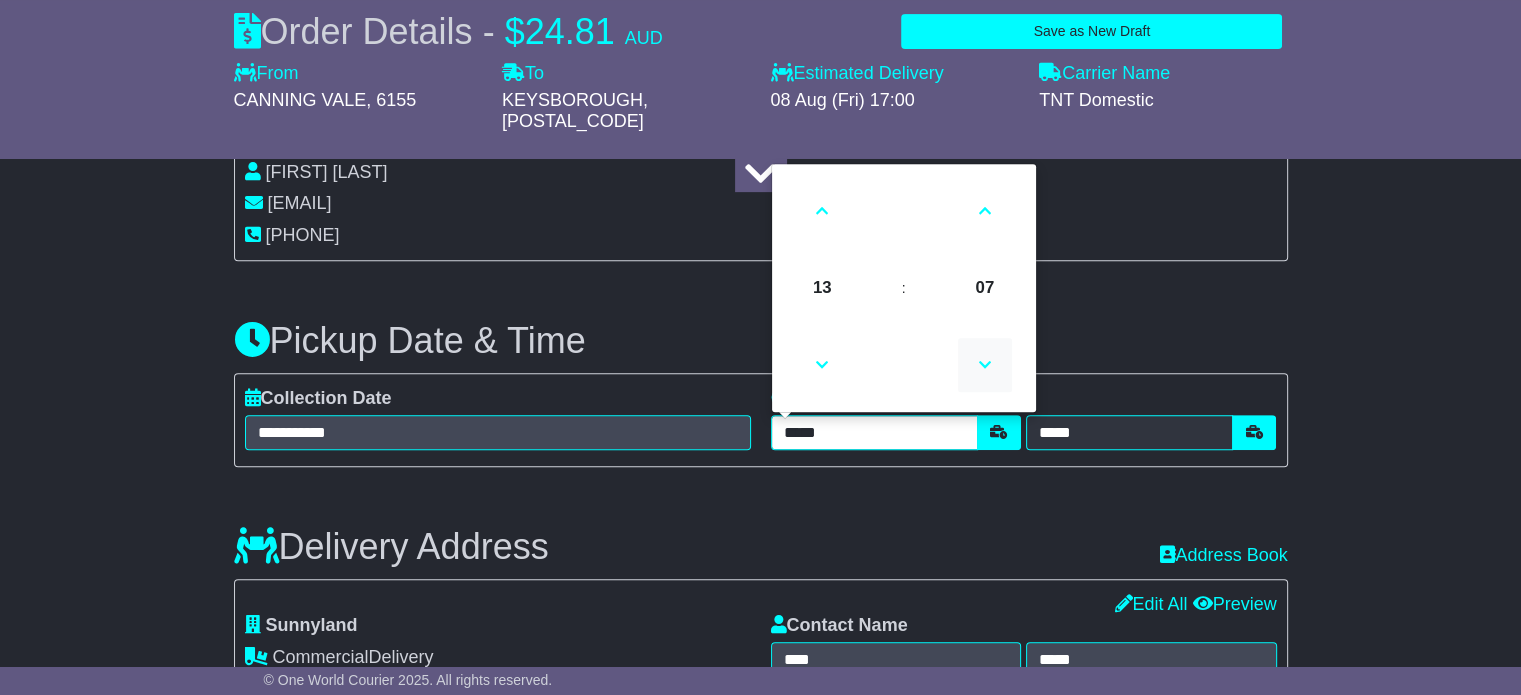 click at bounding box center [985, 365] 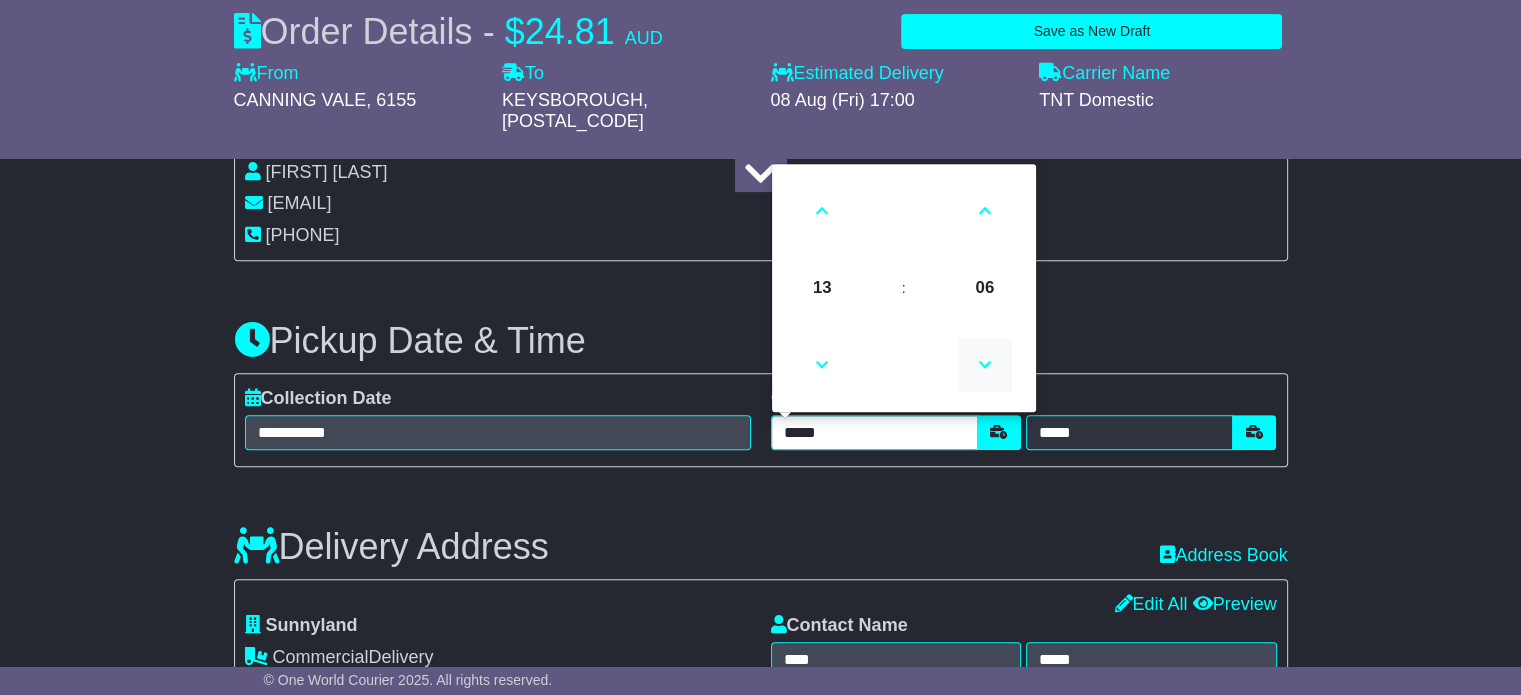 click at bounding box center [985, 365] 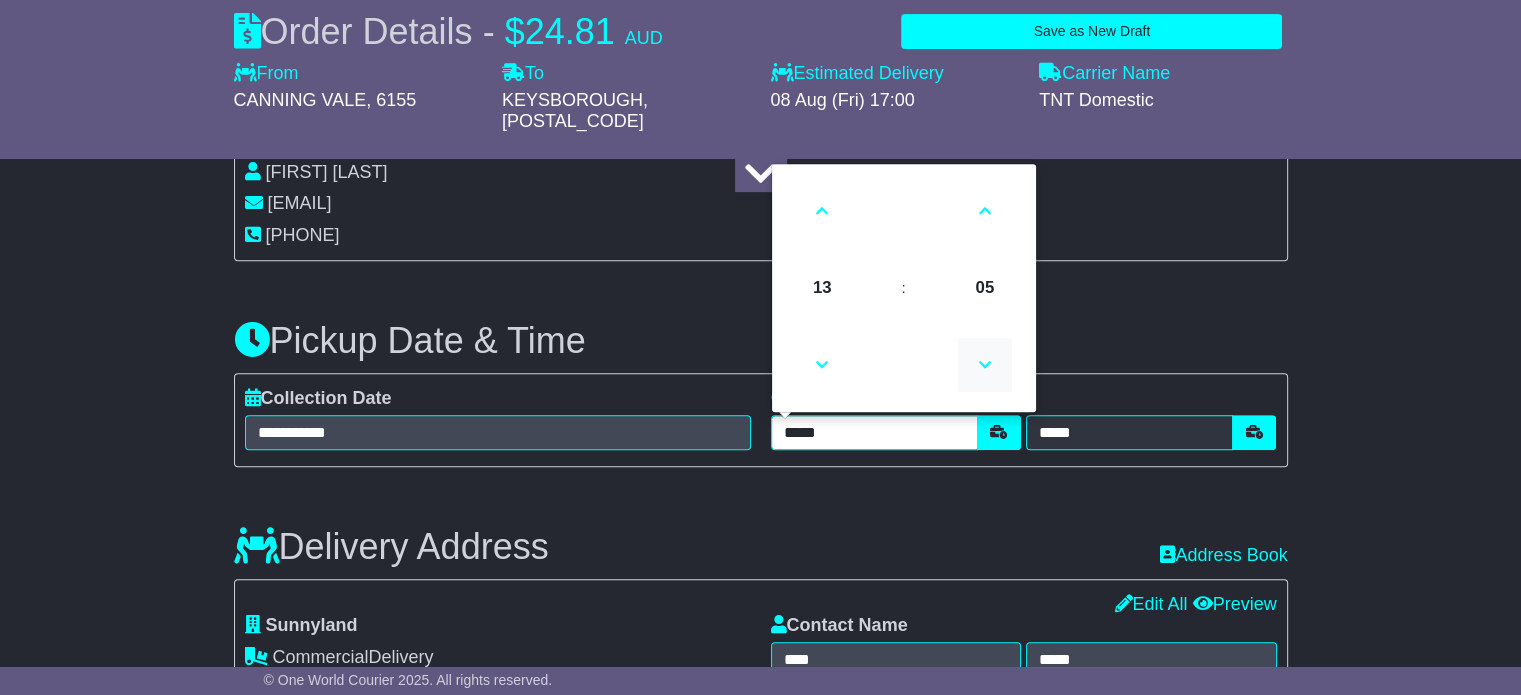 click at bounding box center [985, 365] 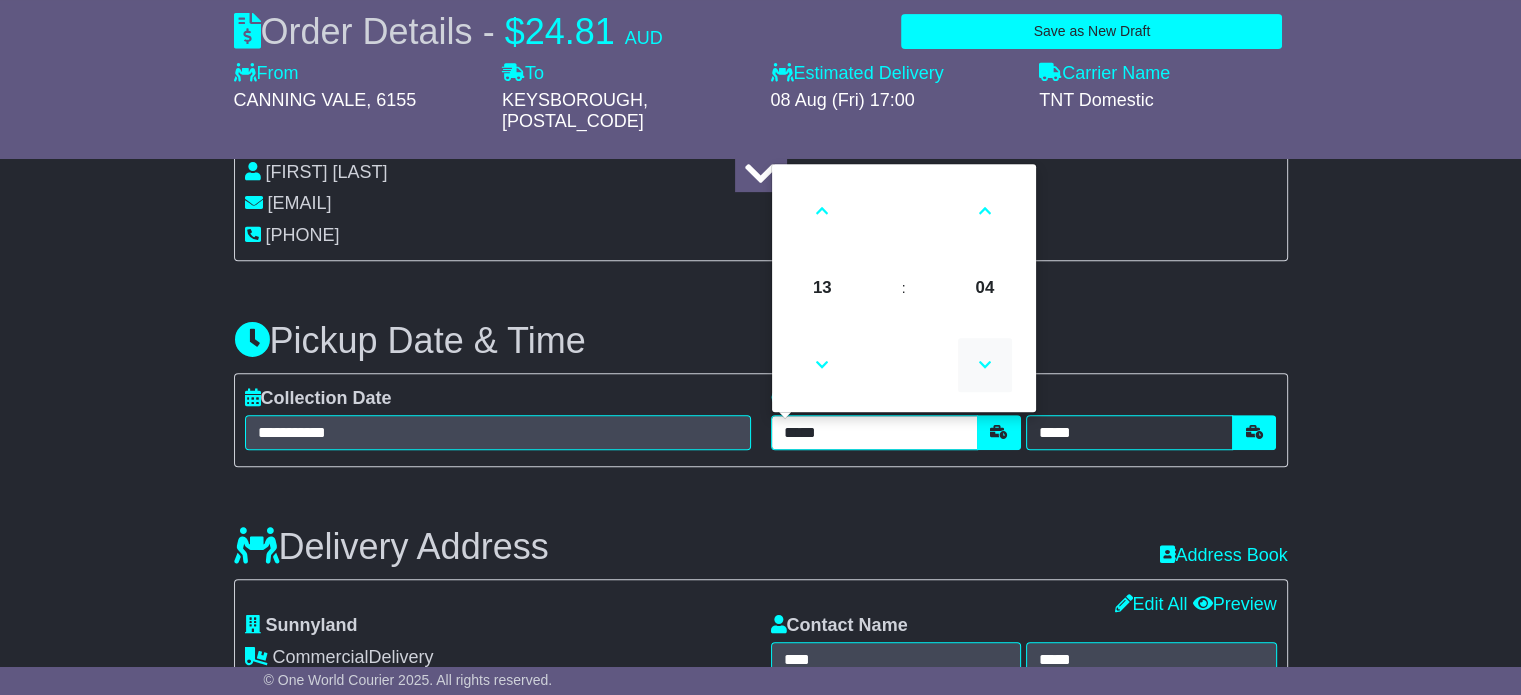 click at bounding box center [985, 365] 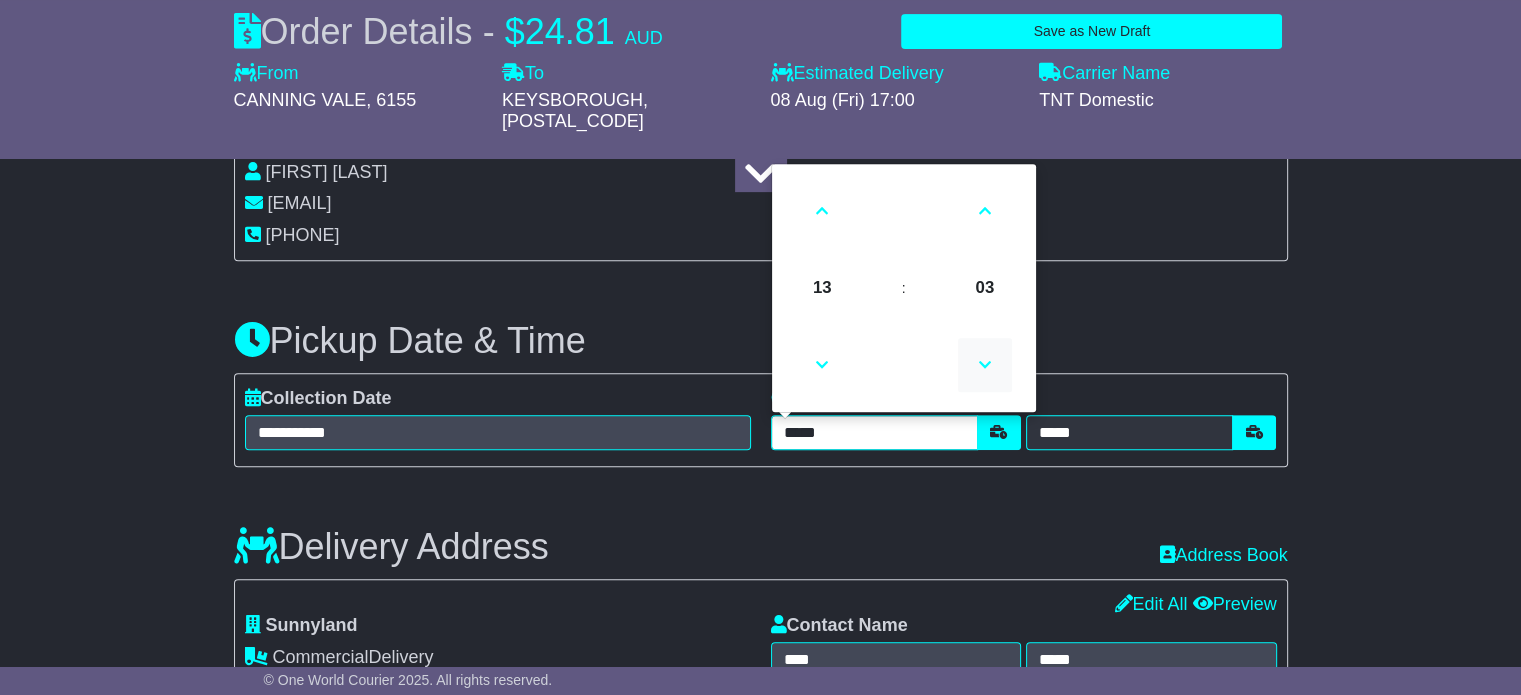 click at bounding box center [985, 365] 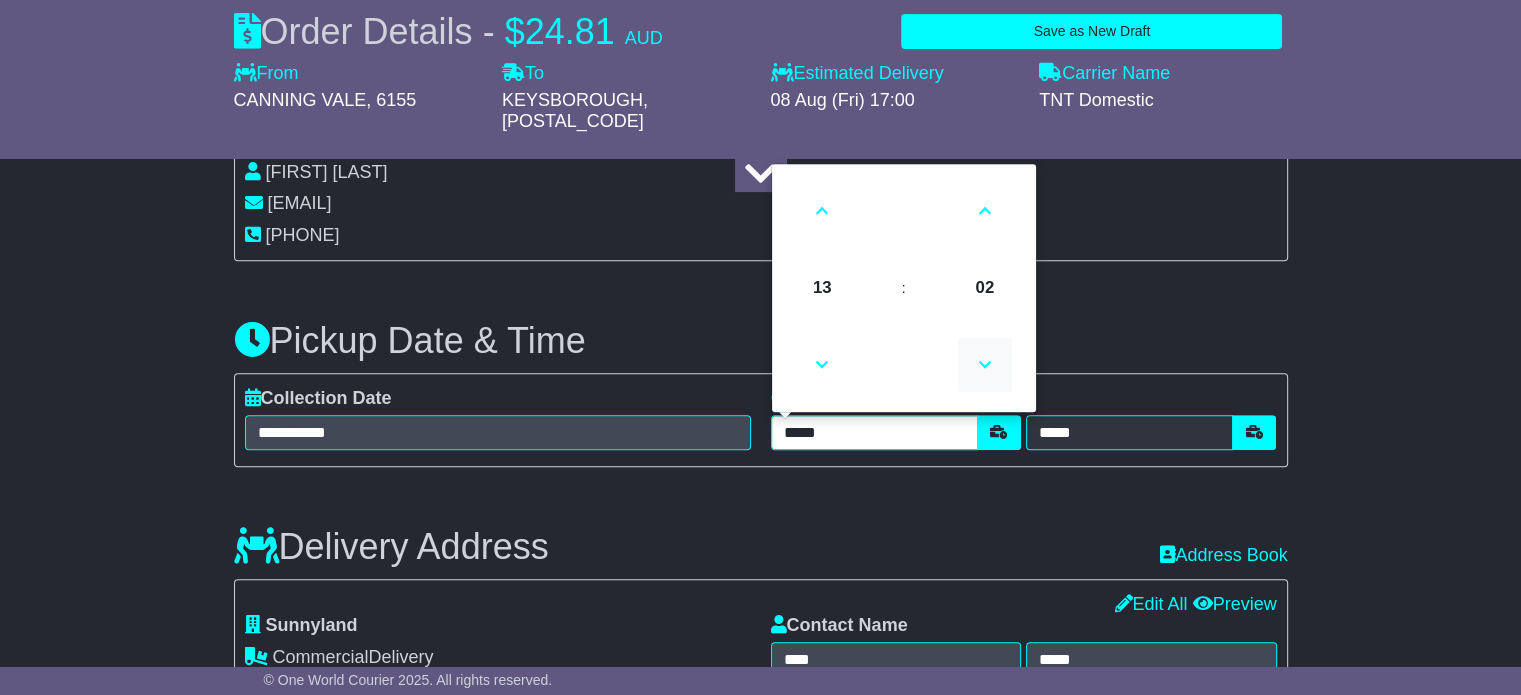 click at bounding box center (985, 365) 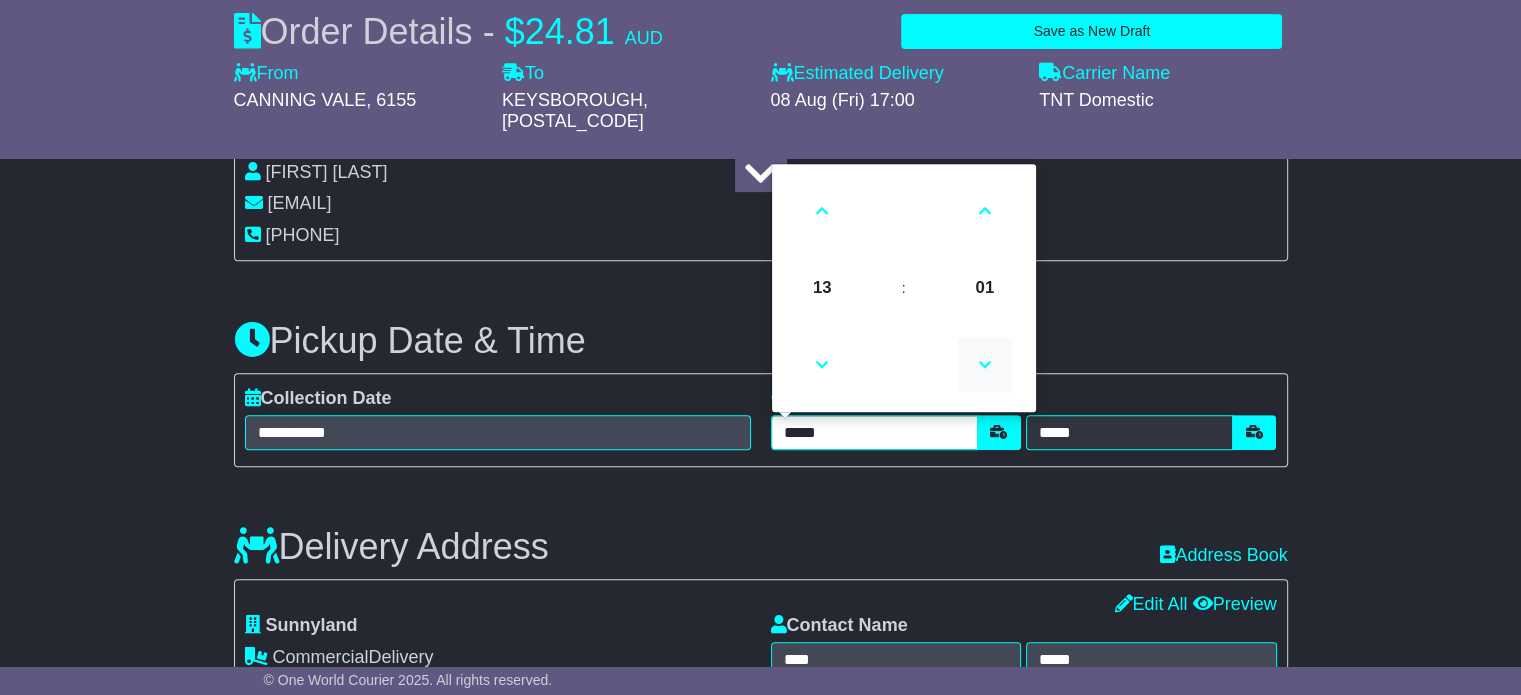 click at bounding box center [985, 365] 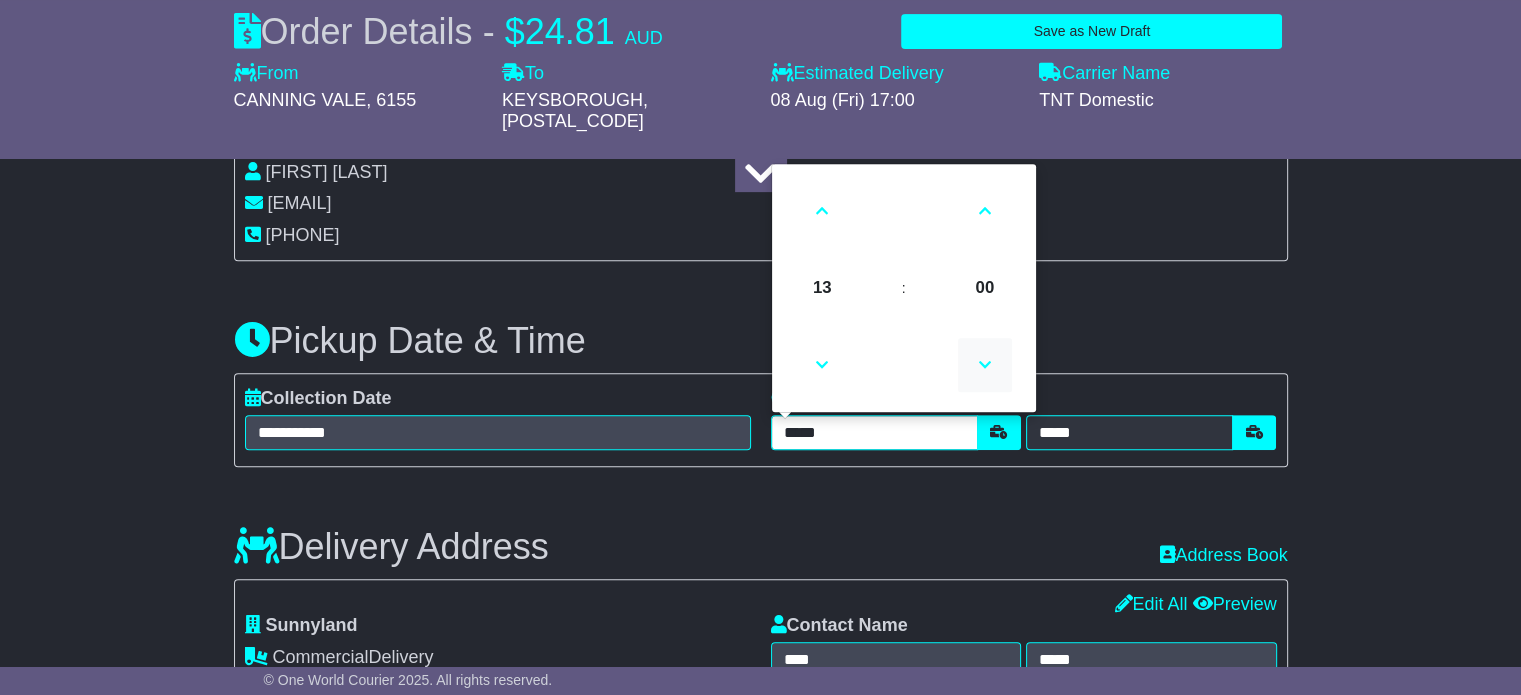 type on "*****" 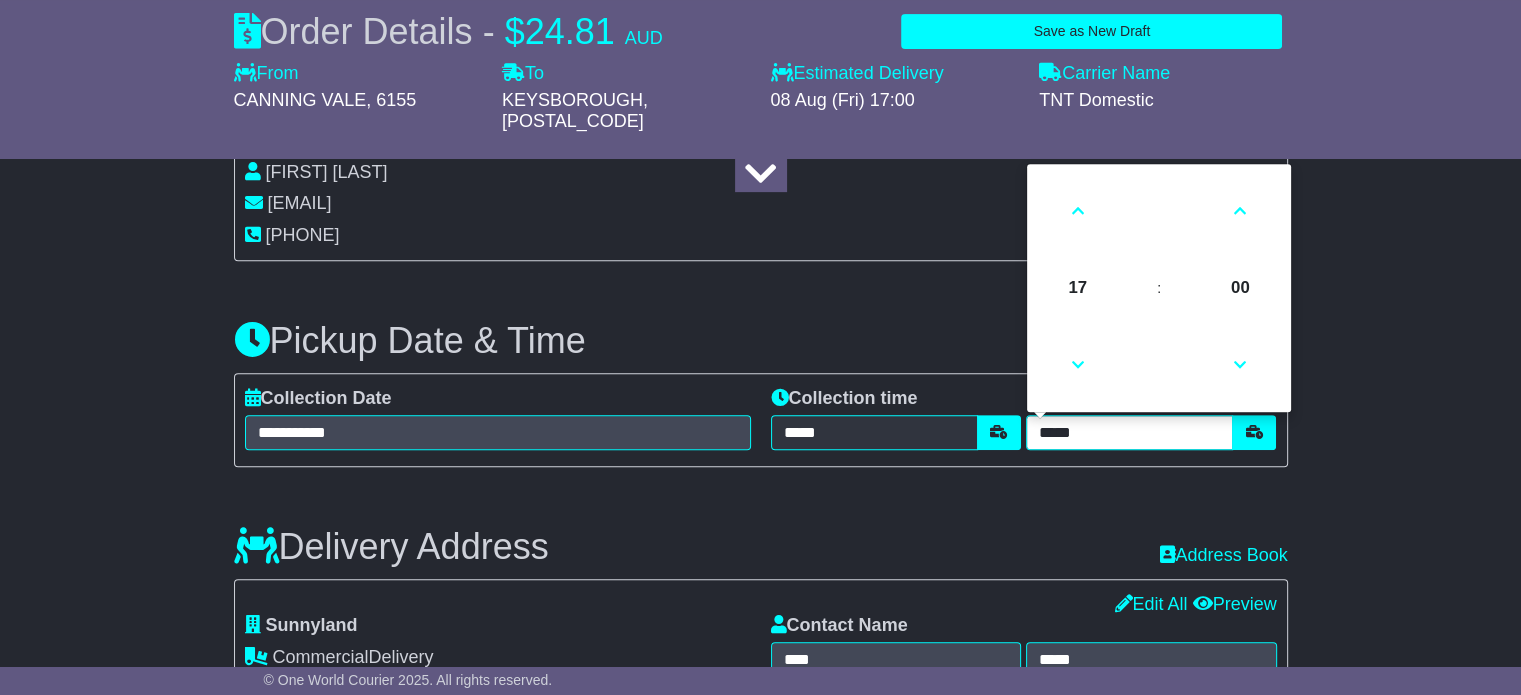 click on "*****" at bounding box center [1129, 432] 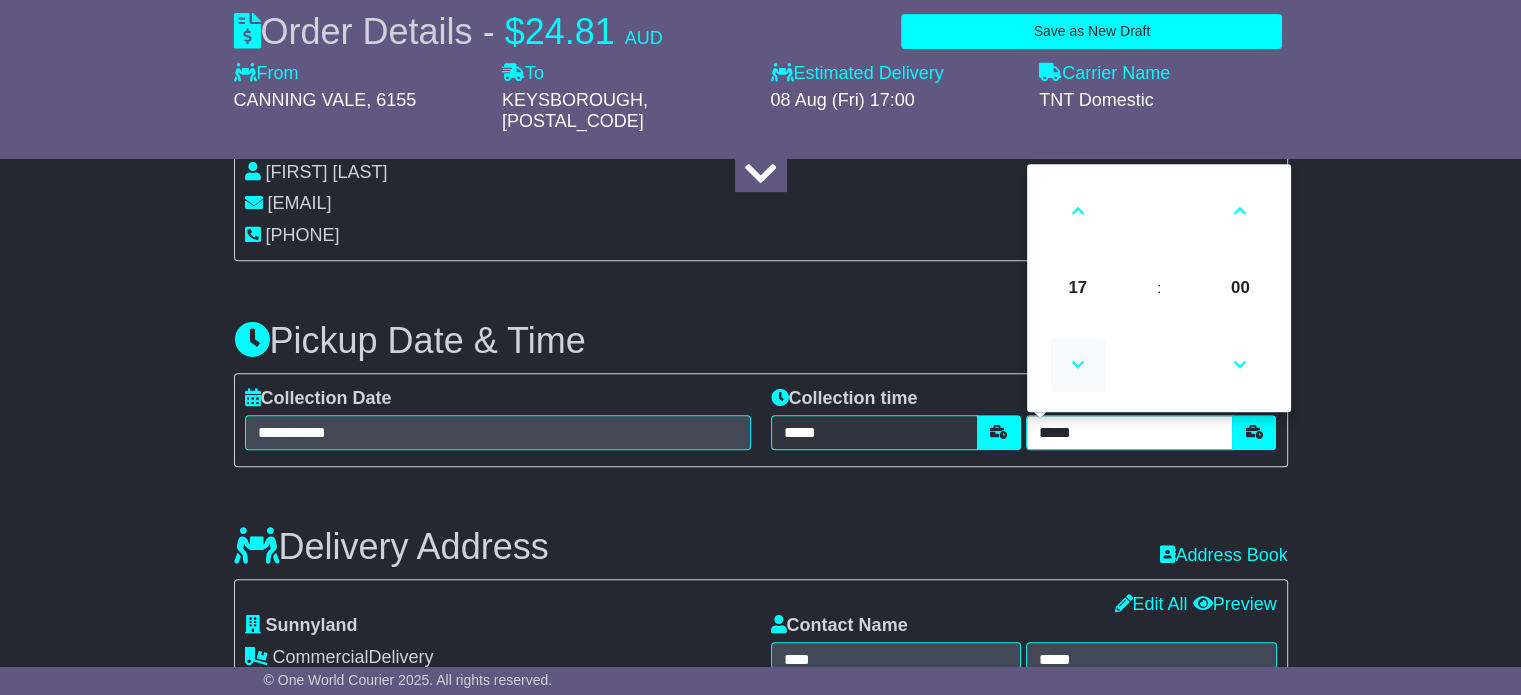 click at bounding box center (1078, 365) 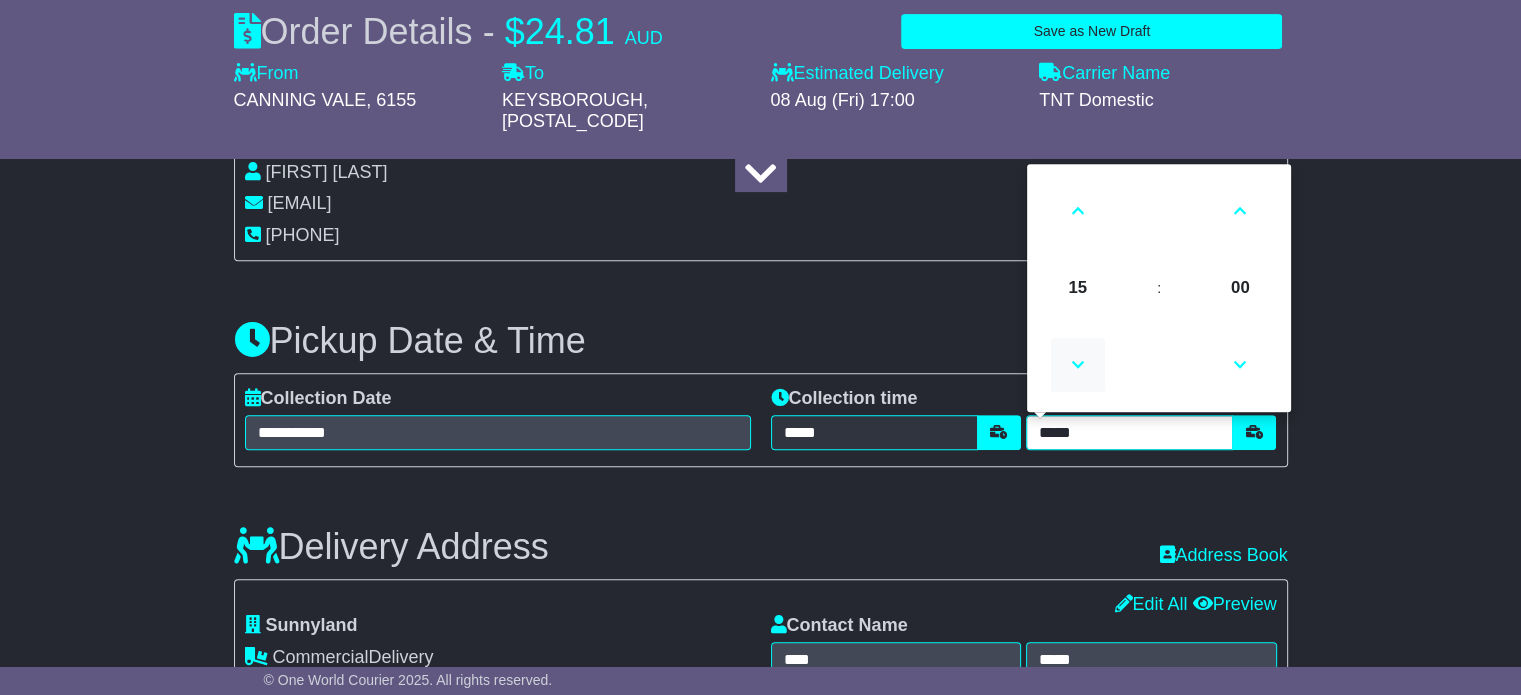 click at bounding box center [1078, 365] 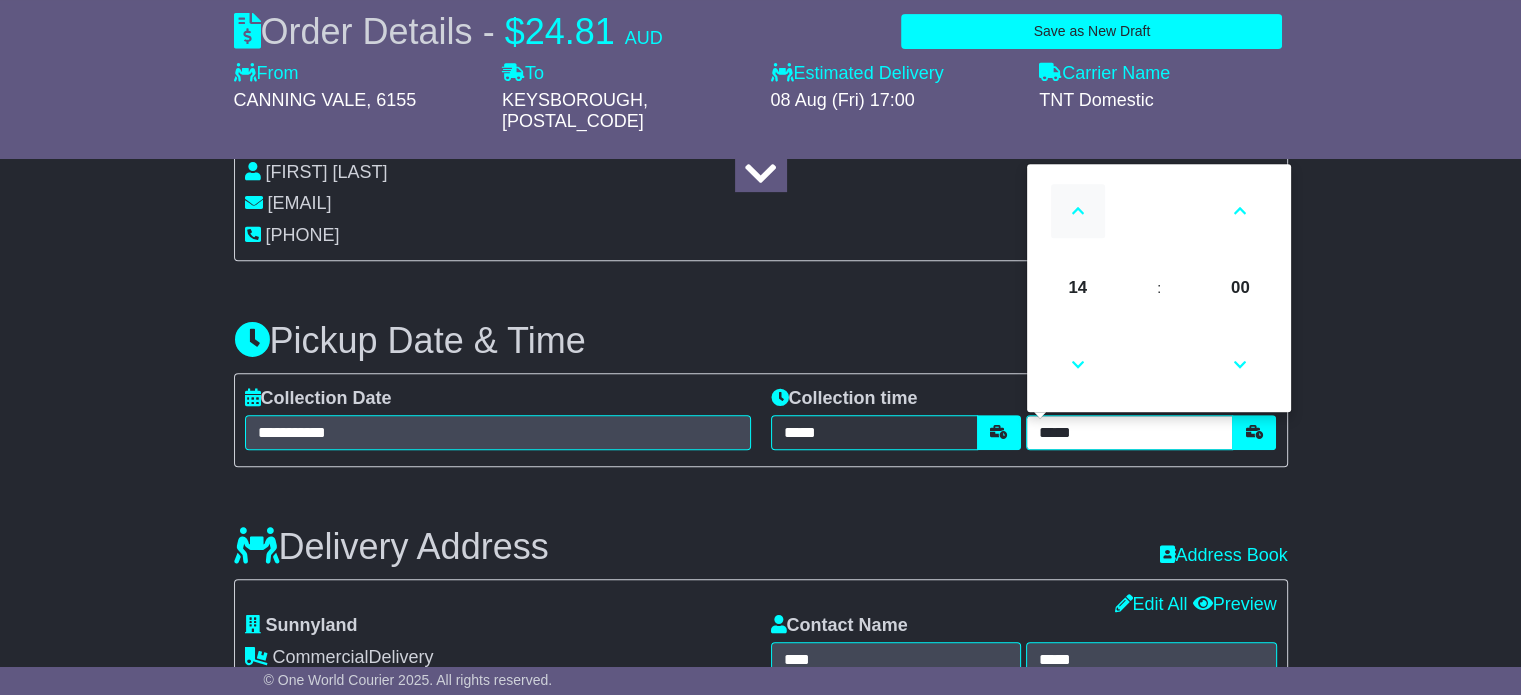 click at bounding box center (1078, 211) 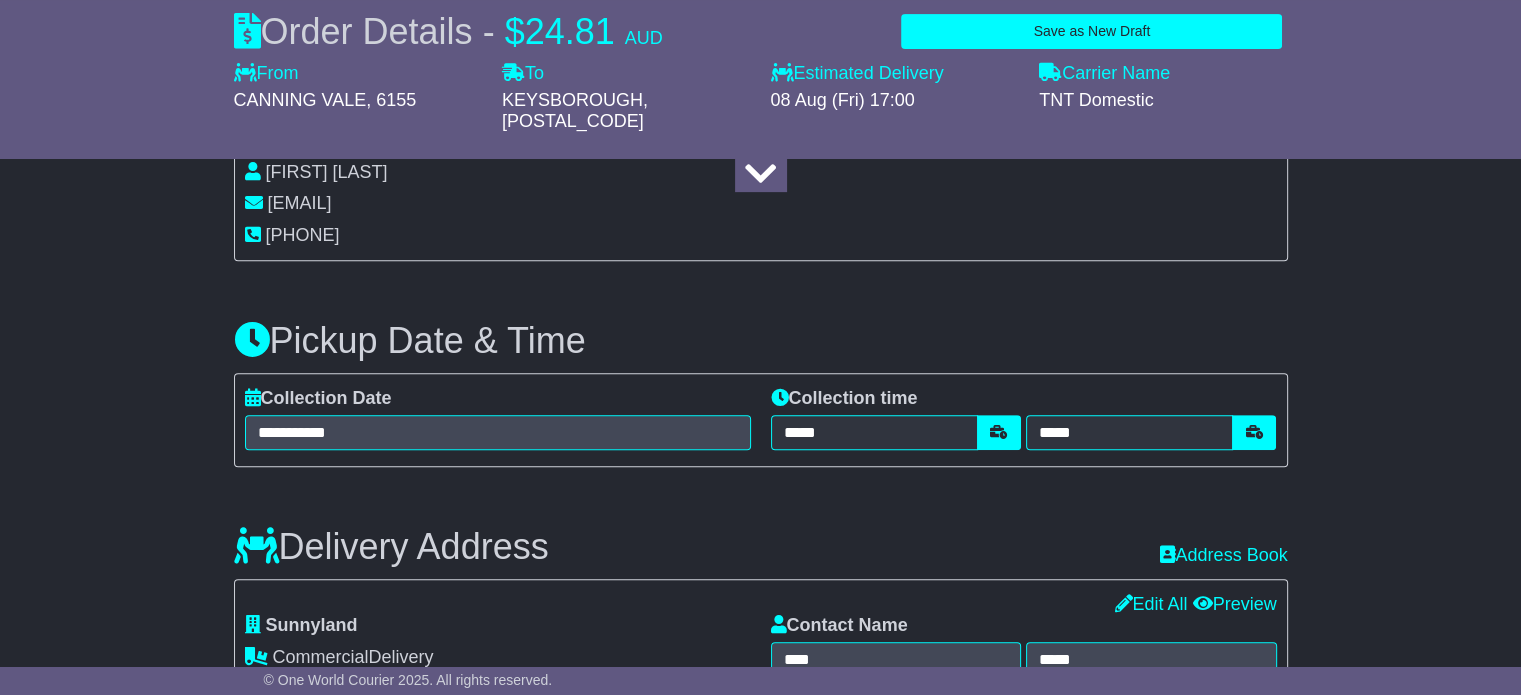 drag, startPoint x: 919, startPoint y: 536, endPoint x: 888, endPoint y: 540, distance: 31.257 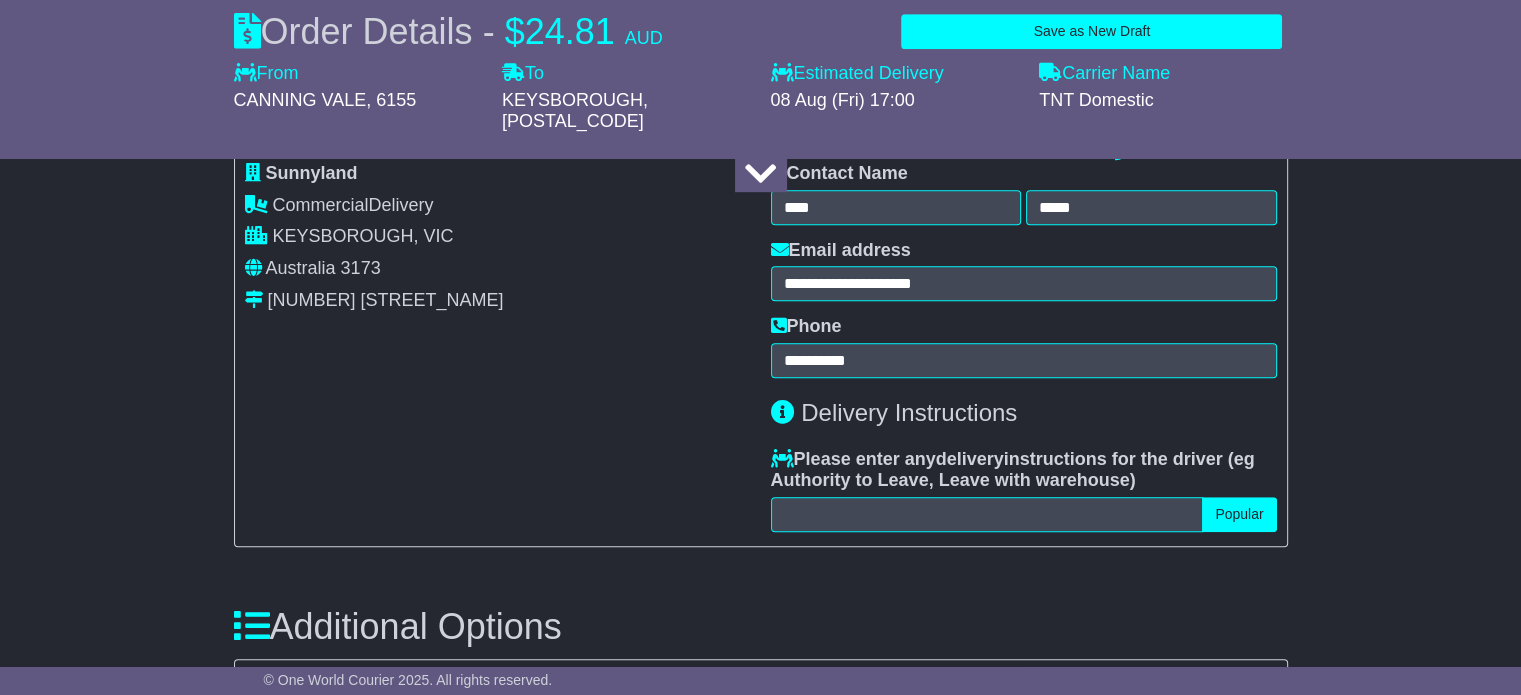 scroll, scrollTop: 1300, scrollLeft: 0, axis: vertical 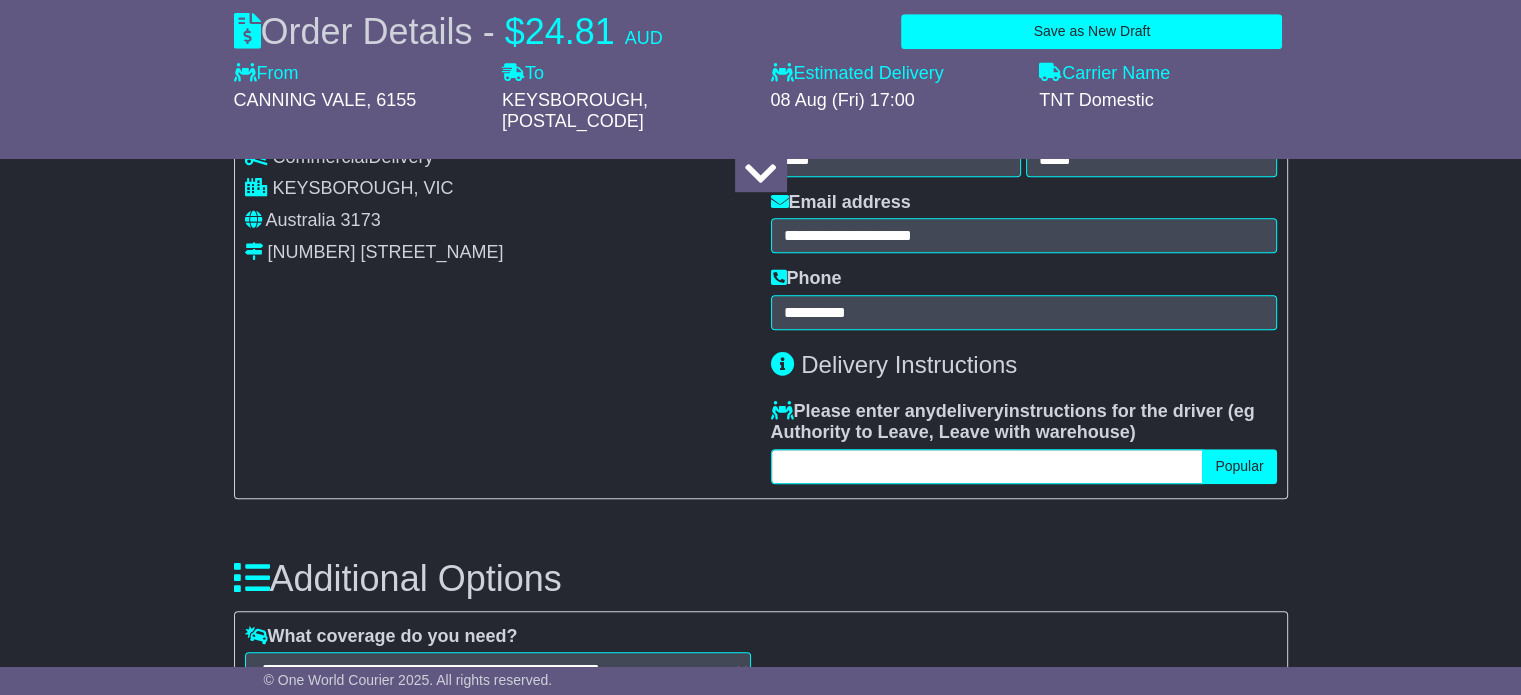 click at bounding box center [987, 466] 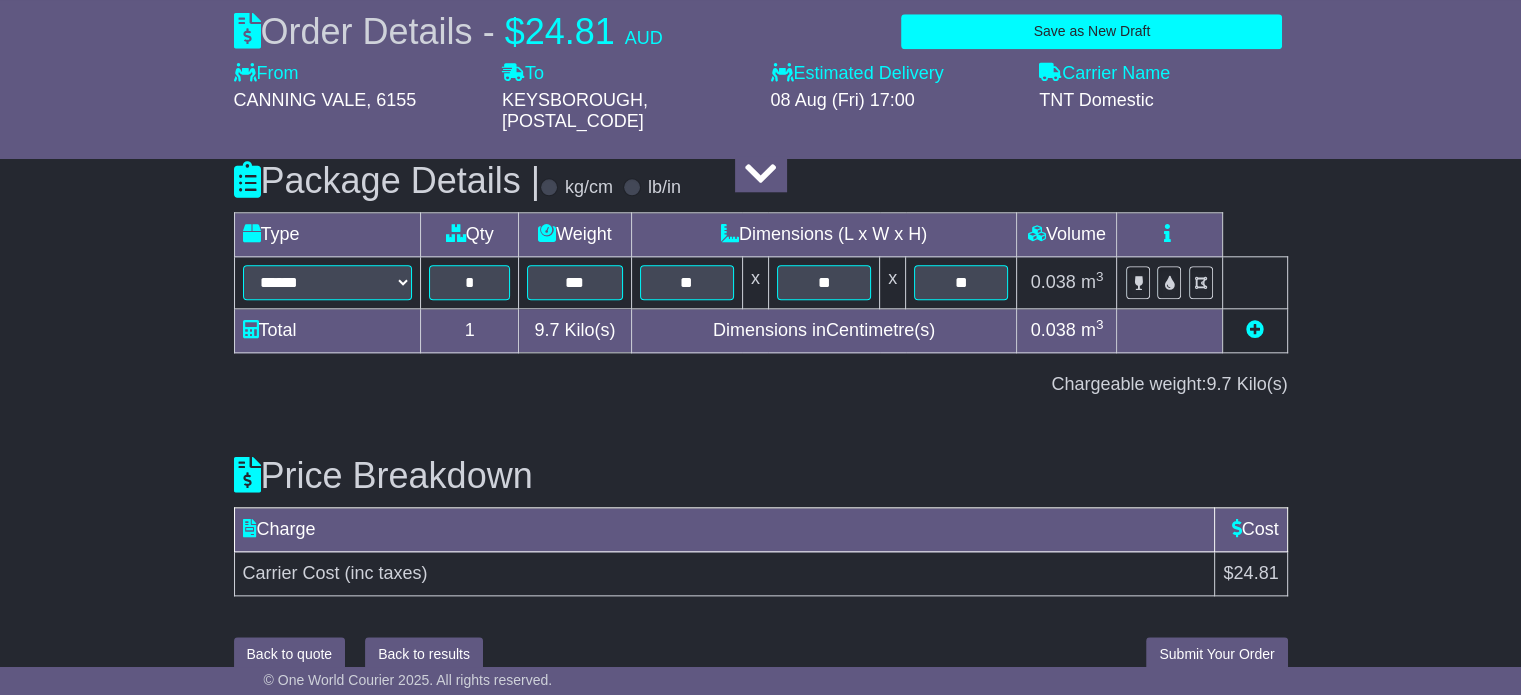 scroll, scrollTop: 2106, scrollLeft: 0, axis: vertical 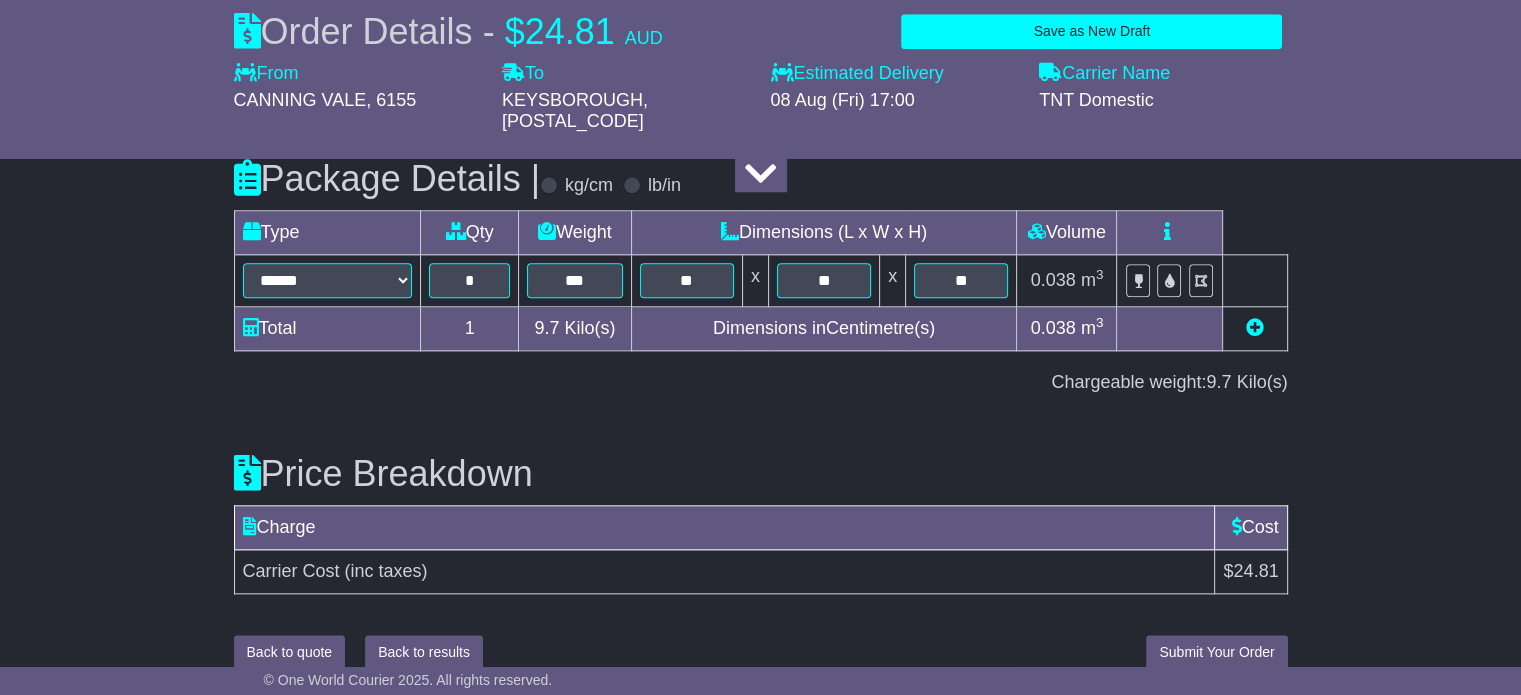 type on "***" 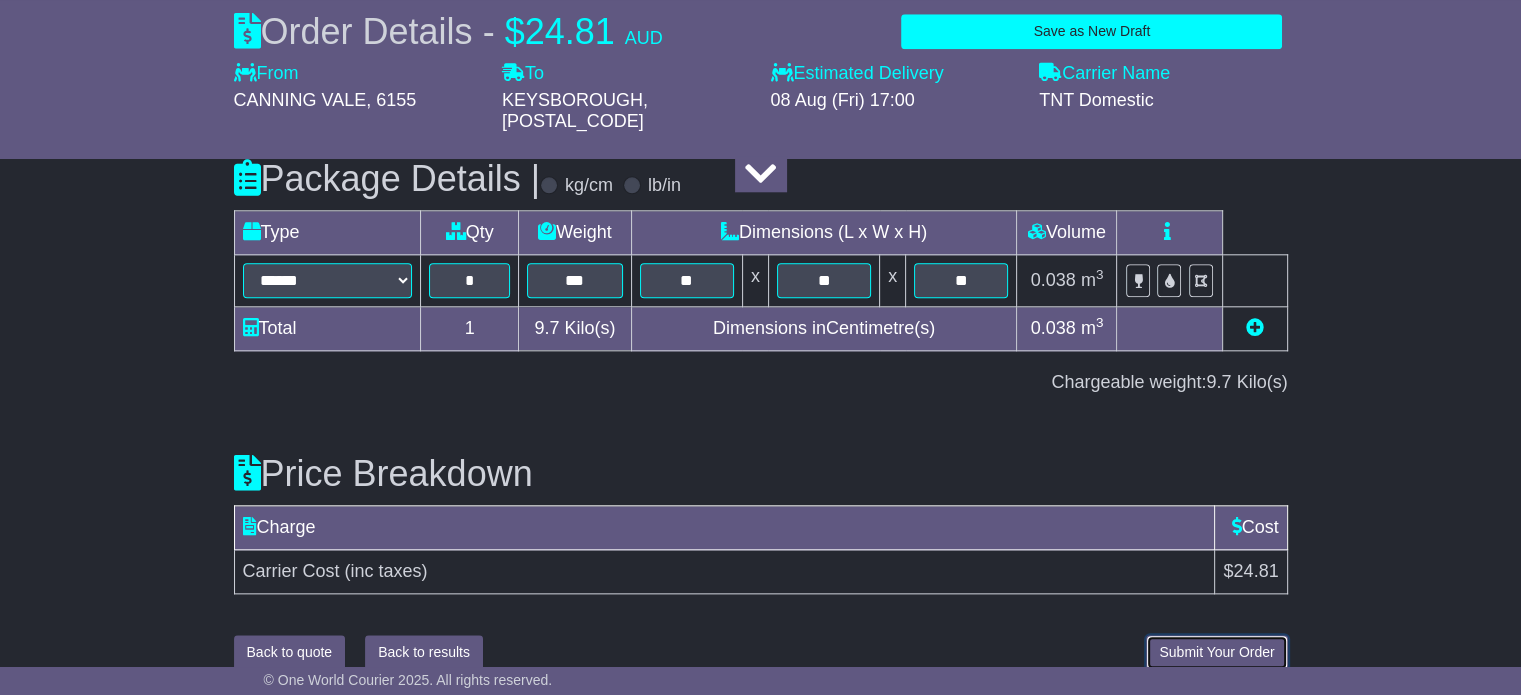 click on "Submit Your Order" at bounding box center [1216, 652] 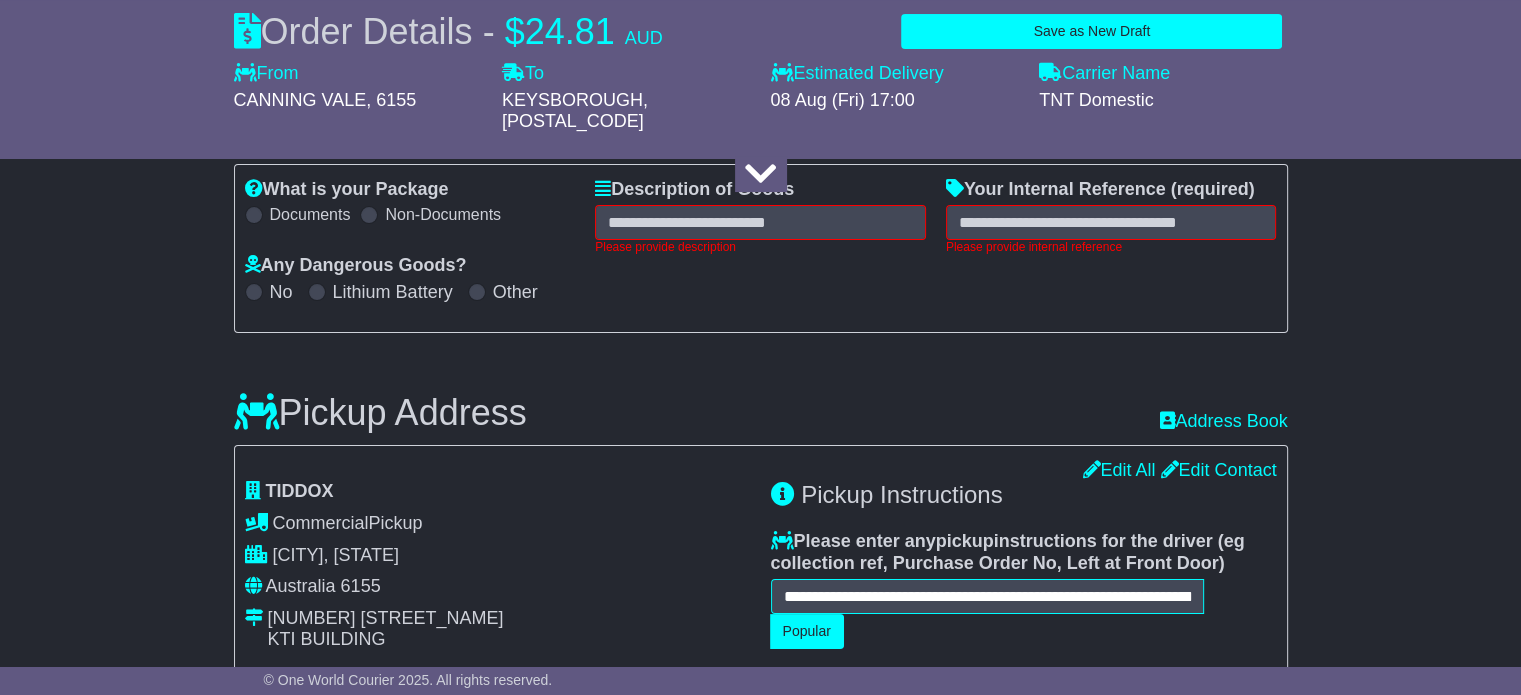 scroll, scrollTop: 292, scrollLeft: 0, axis: vertical 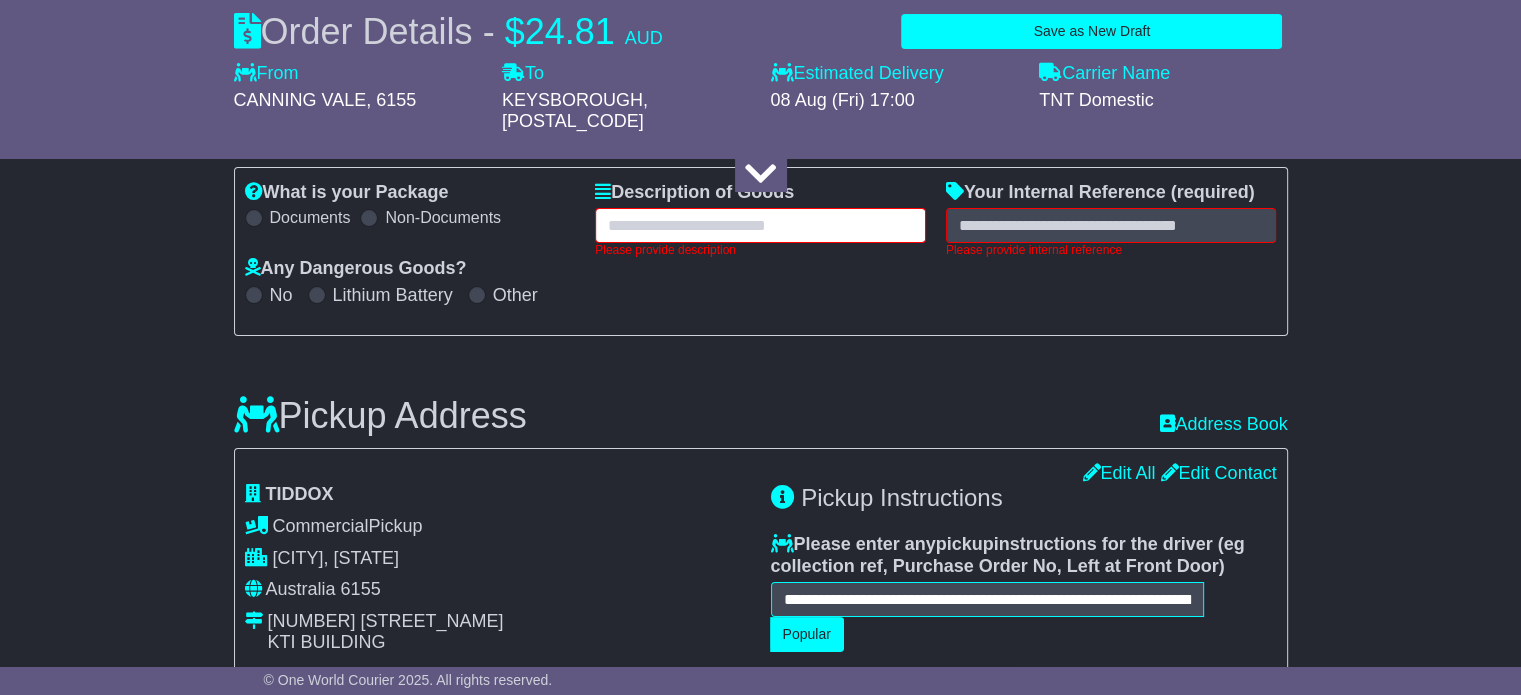 click at bounding box center (760, 225) 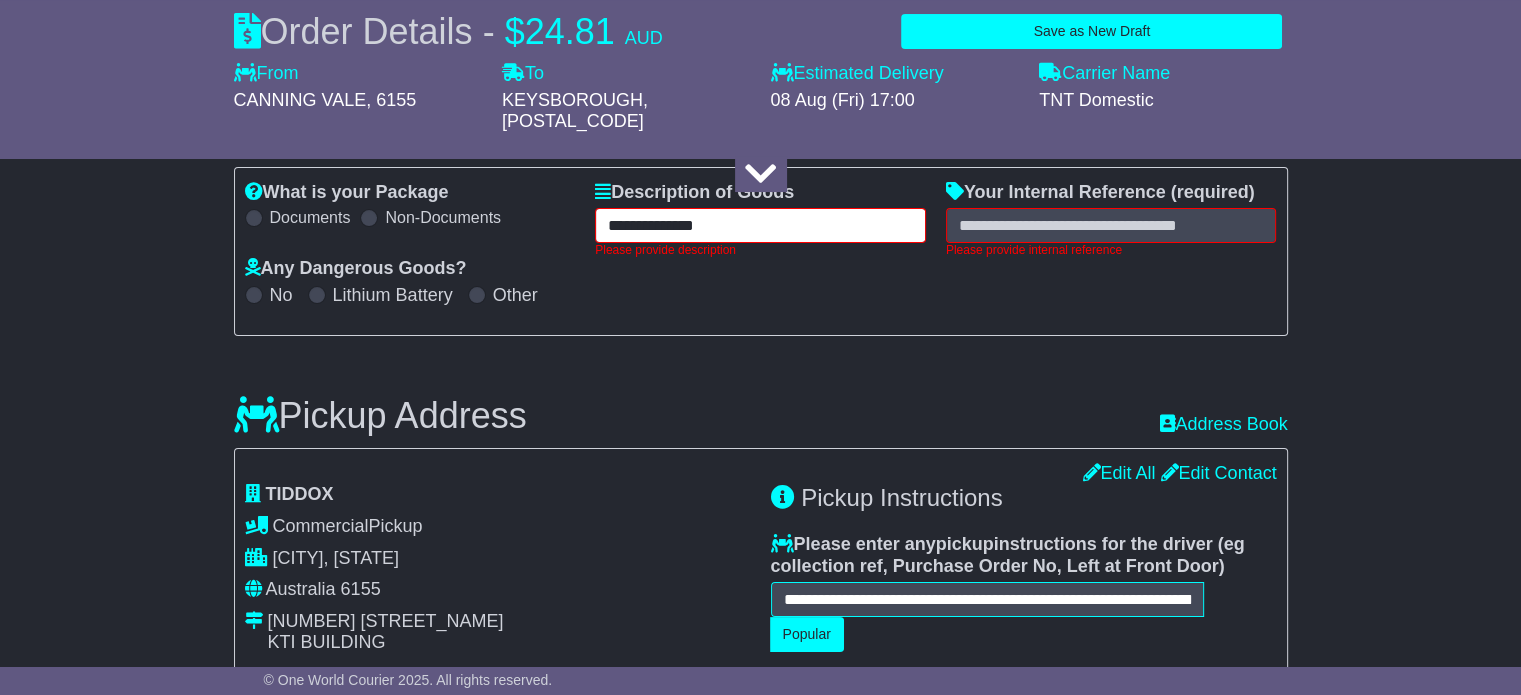 type on "**********" 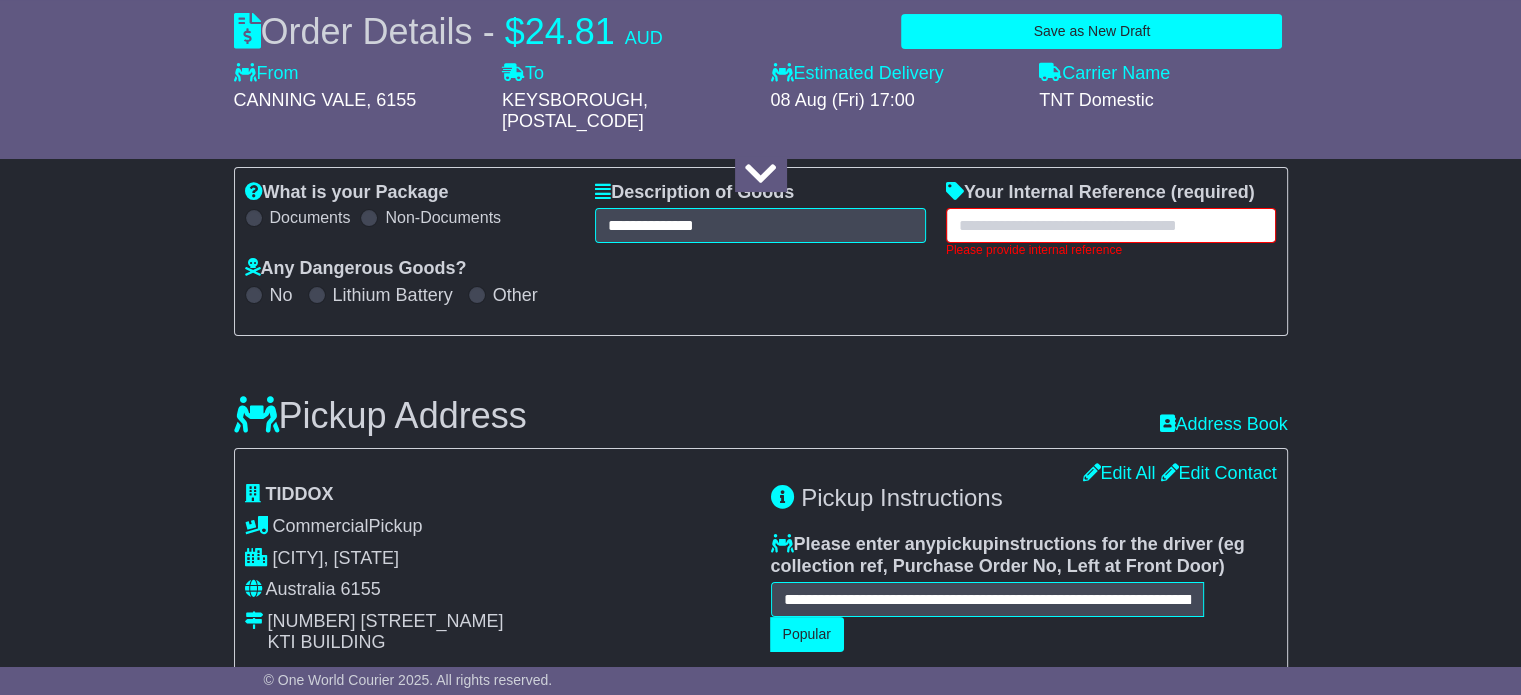 click at bounding box center [1111, 225] 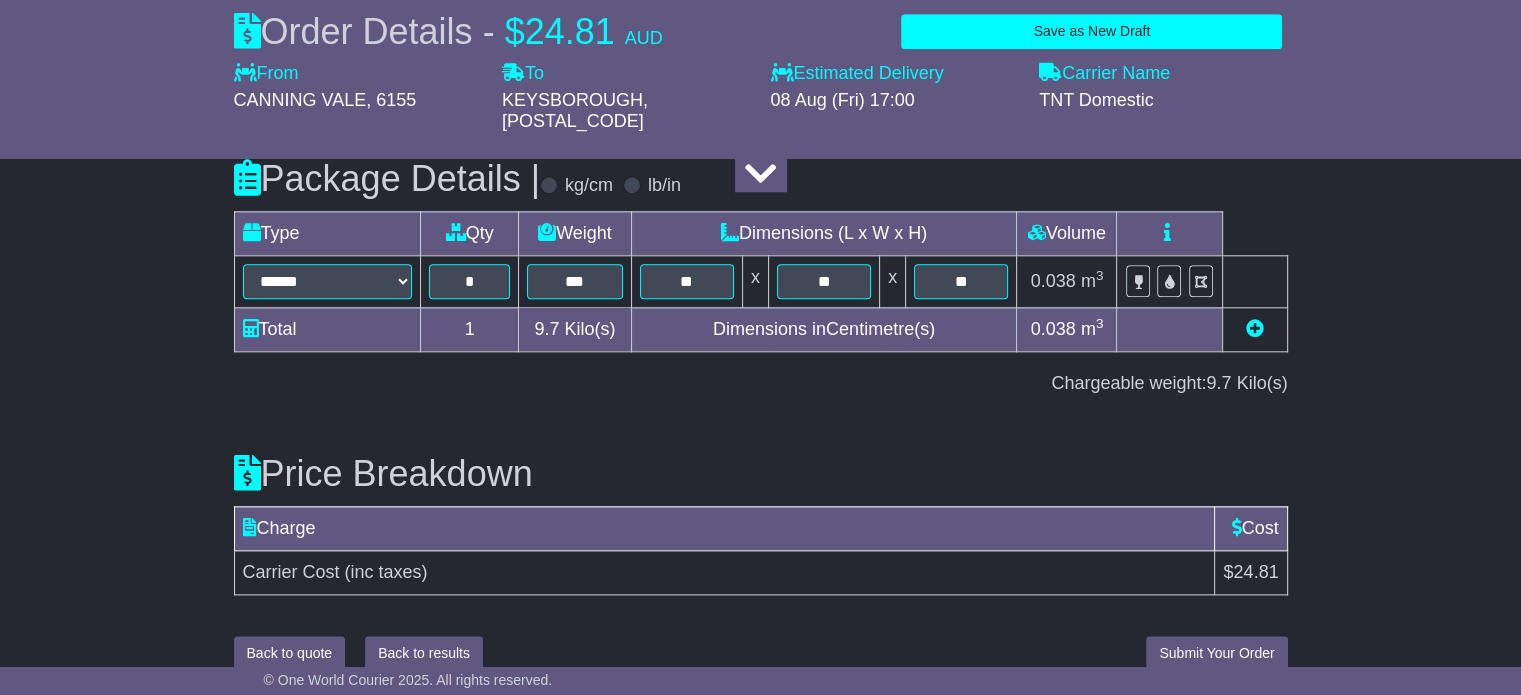 scroll, scrollTop: 2120, scrollLeft: 0, axis: vertical 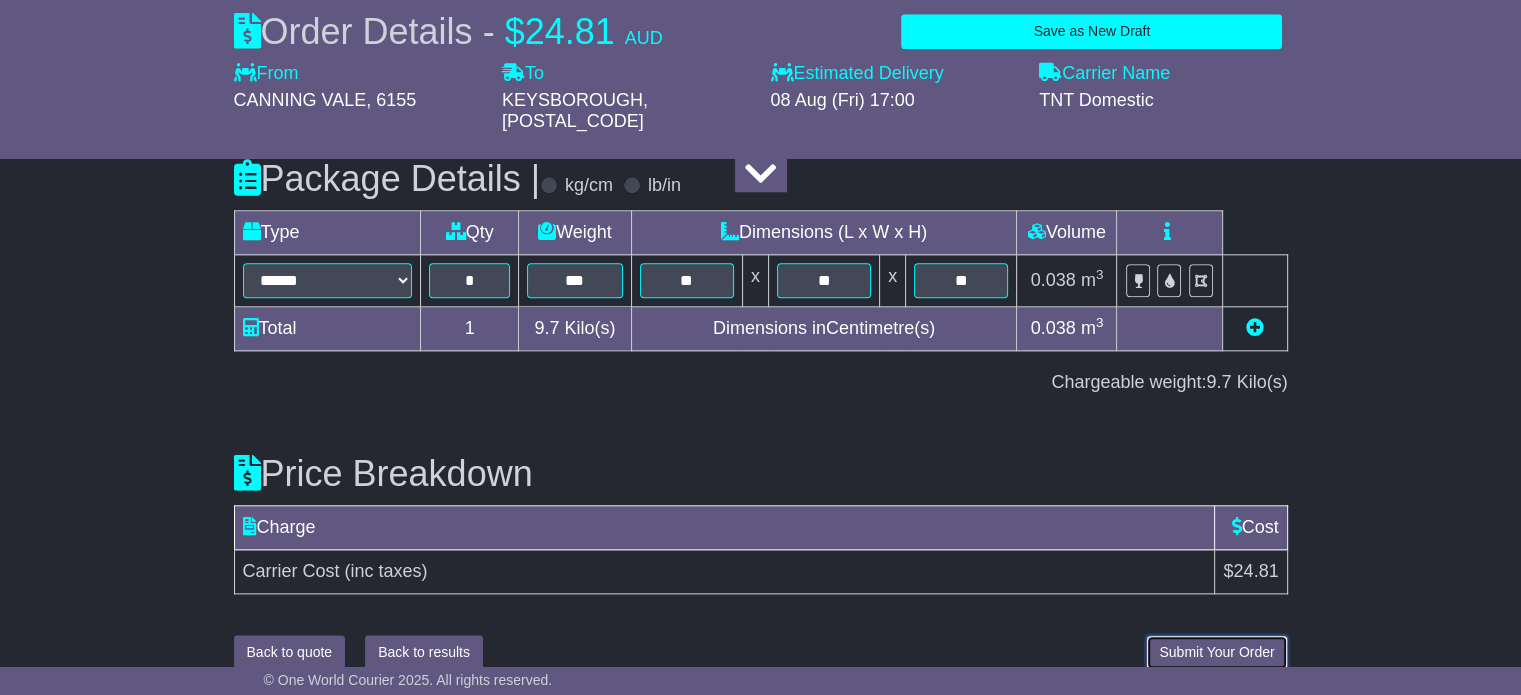 click on "Submit Your Order" at bounding box center (1216, 652) 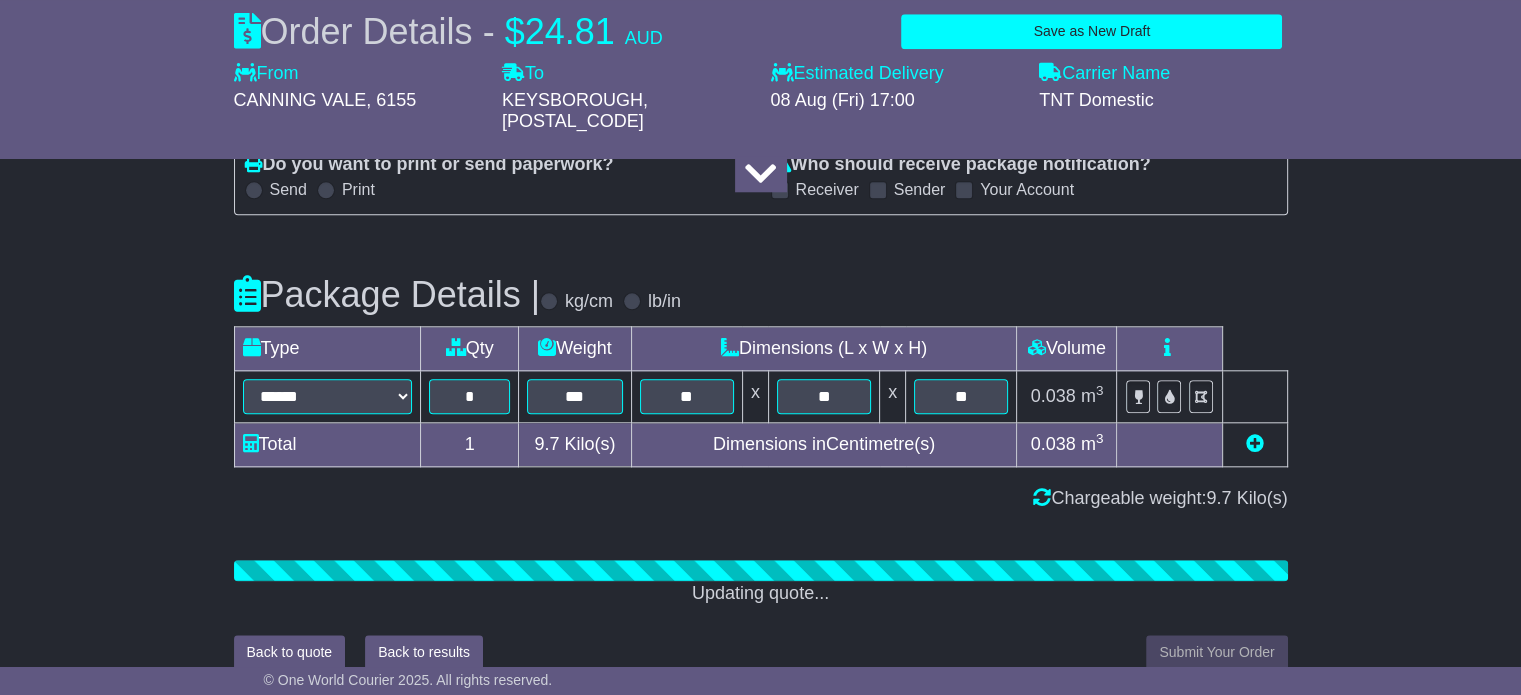 scroll, scrollTop: 2106, scrollLeft: 0, axis: vertical 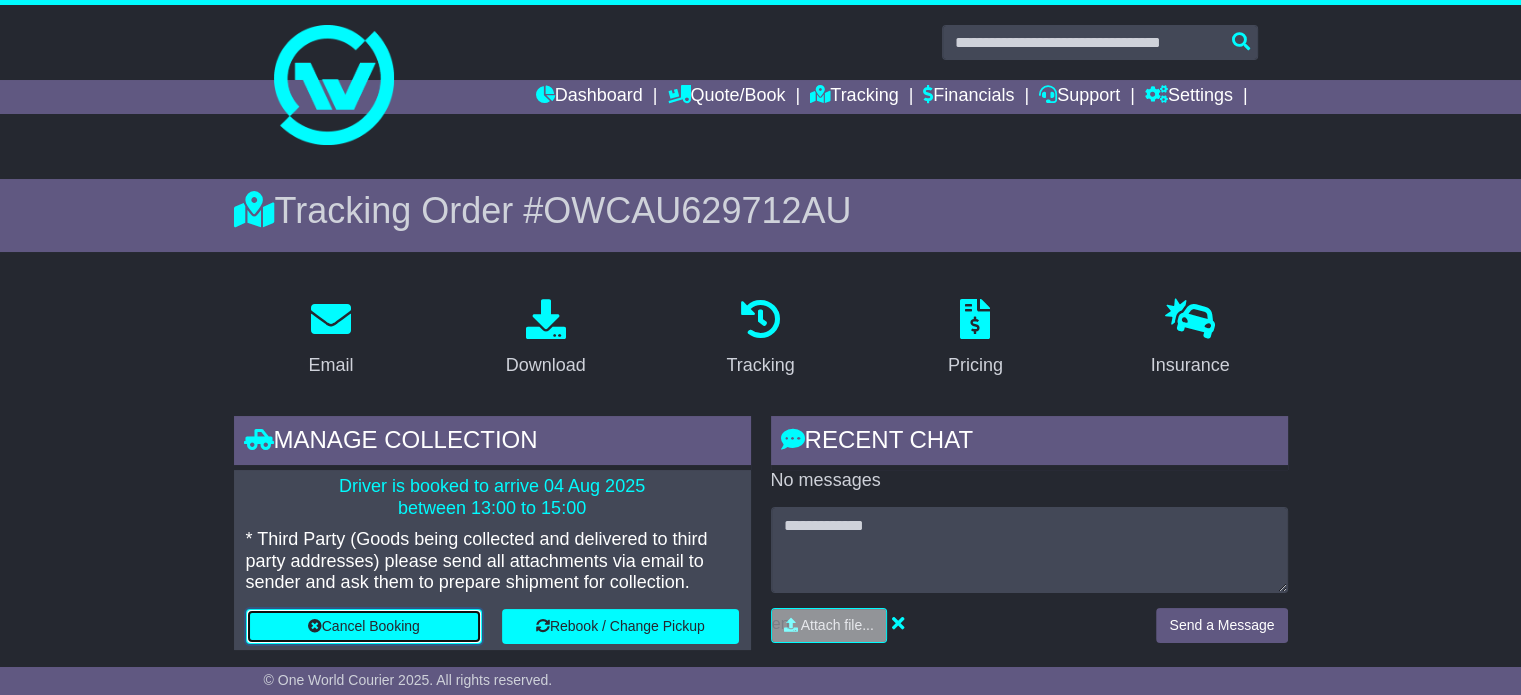 click on "Cancel Booking" at bounding box center [364, 626] 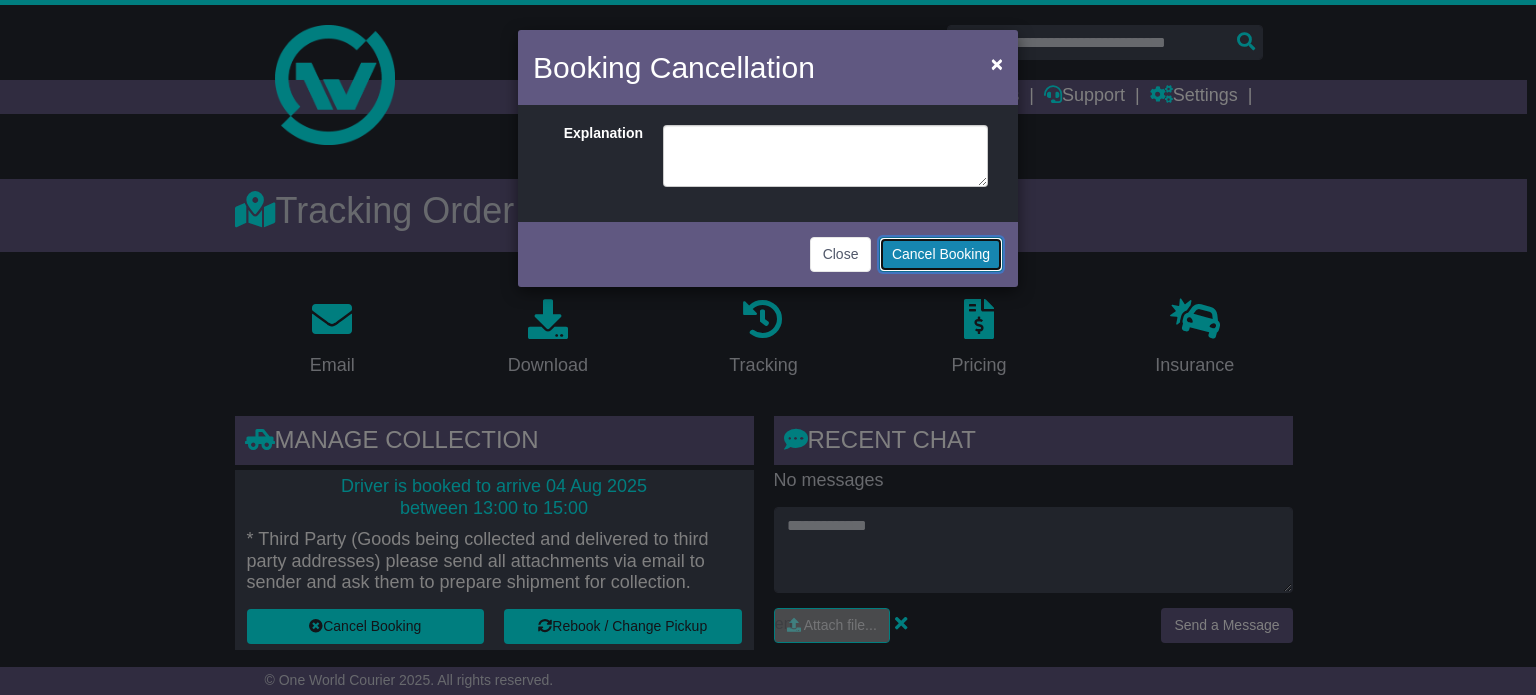 click on "Cancel Booking" at bounding box center (941, 254) 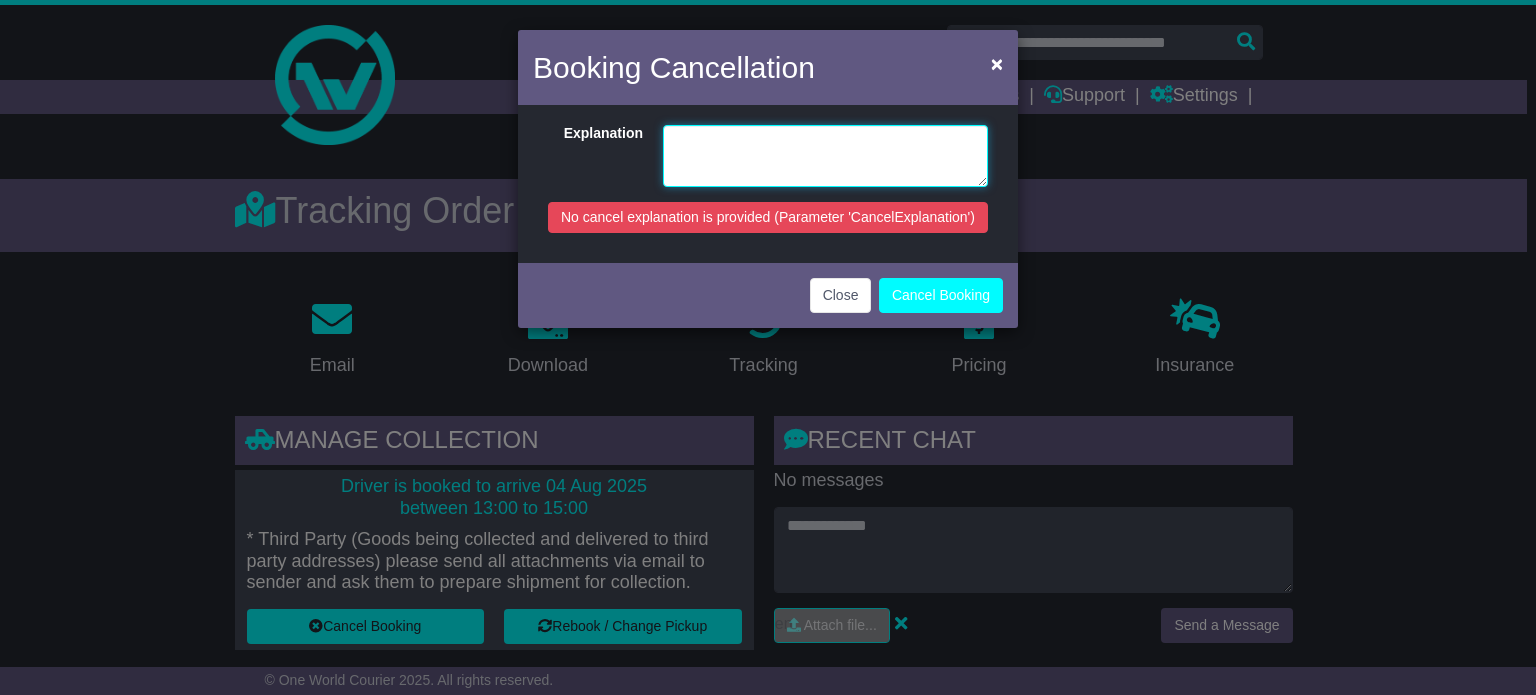 click at bounding box center [825, 156] 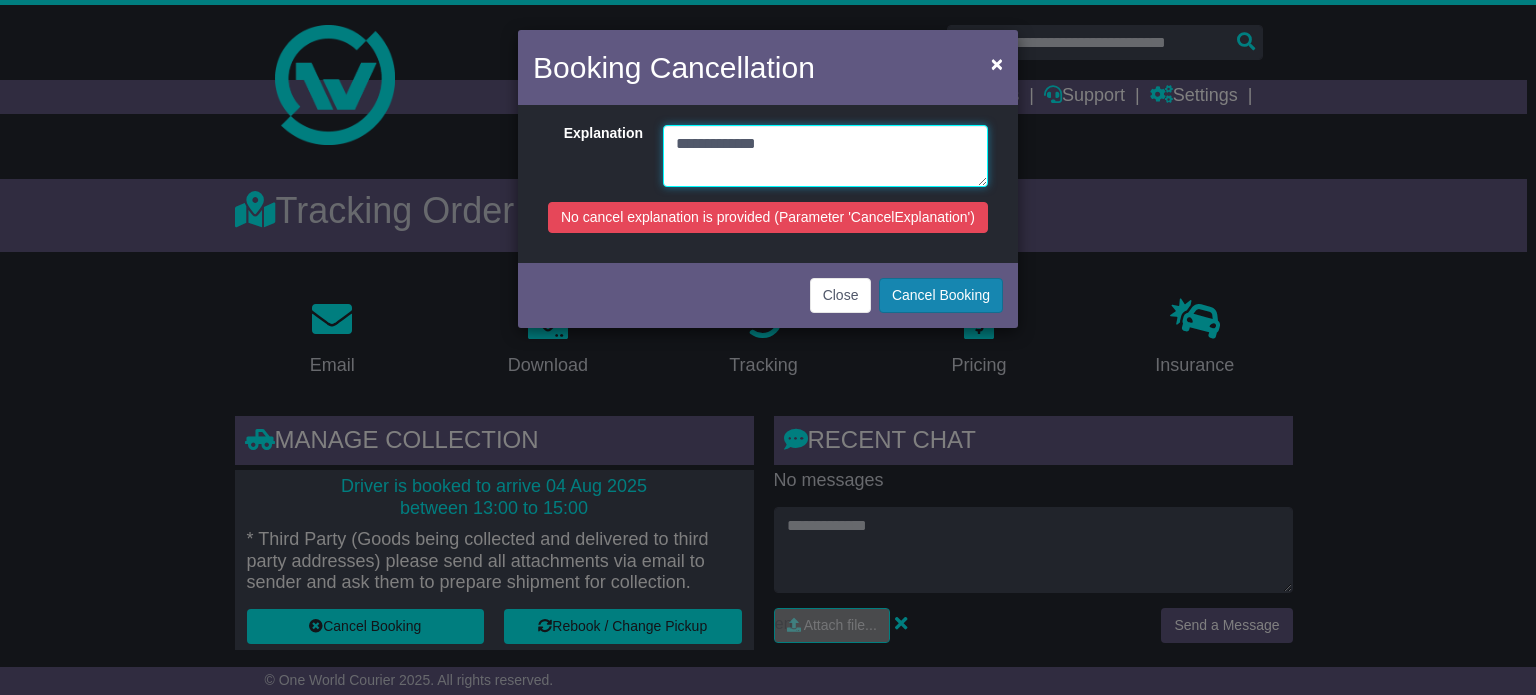 type on "**********" 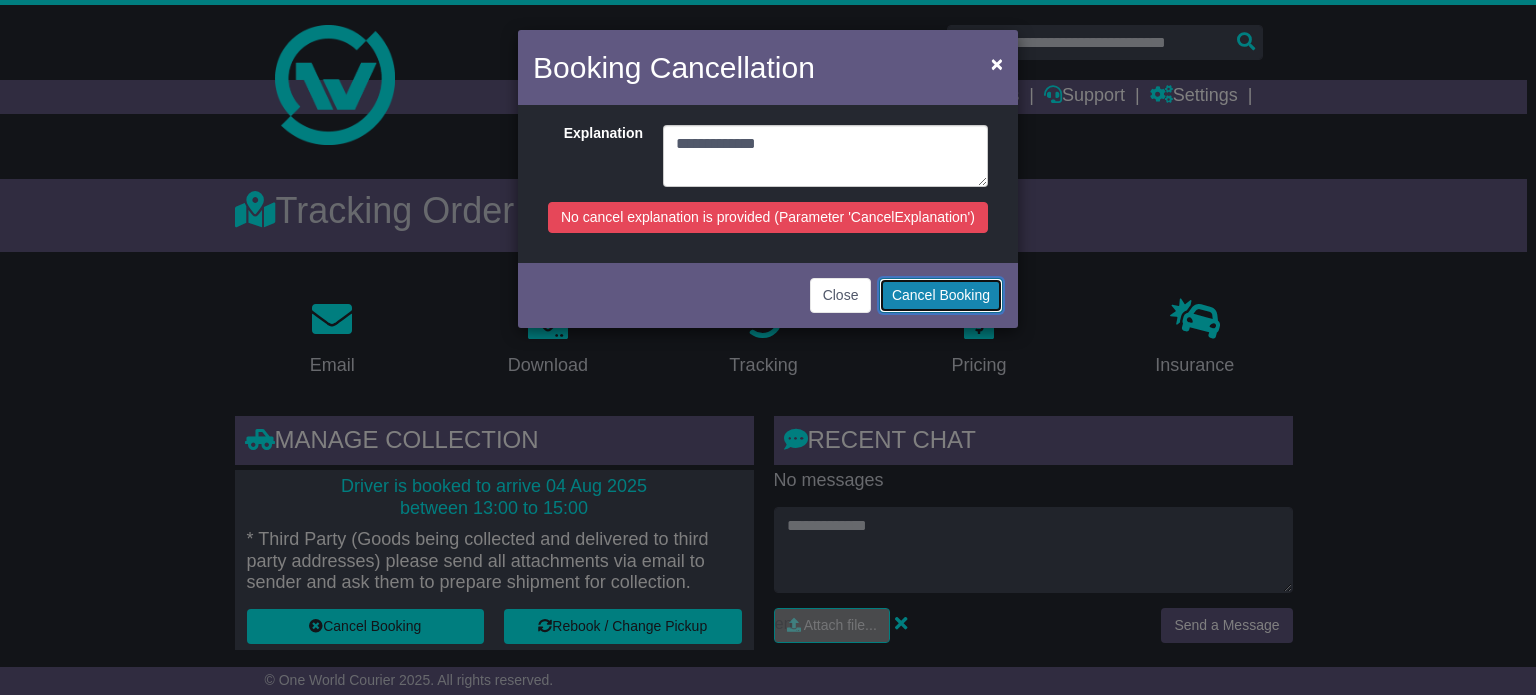 click on "Cancel Booking" at bounding box center [941, 295] 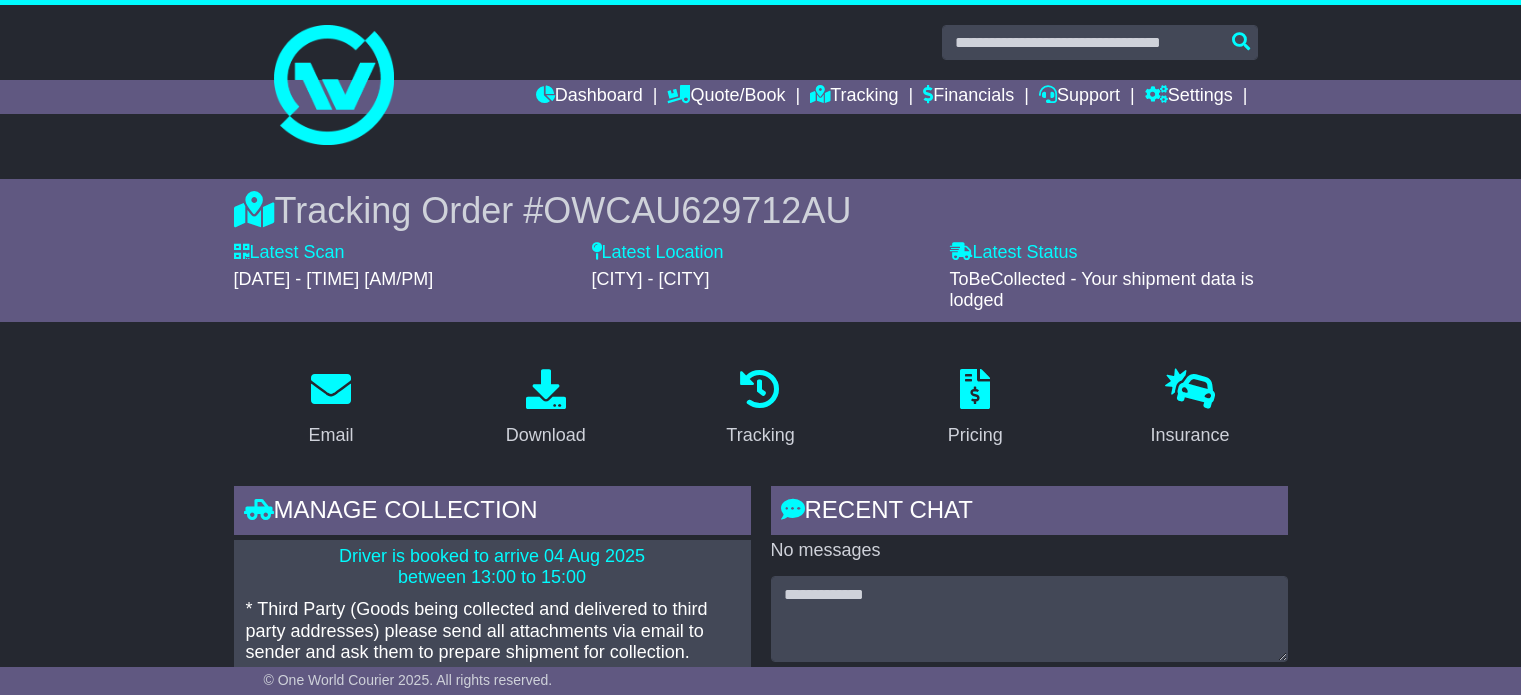 scroll, scrollTop: 0, scrollLeft: 0, axis: both 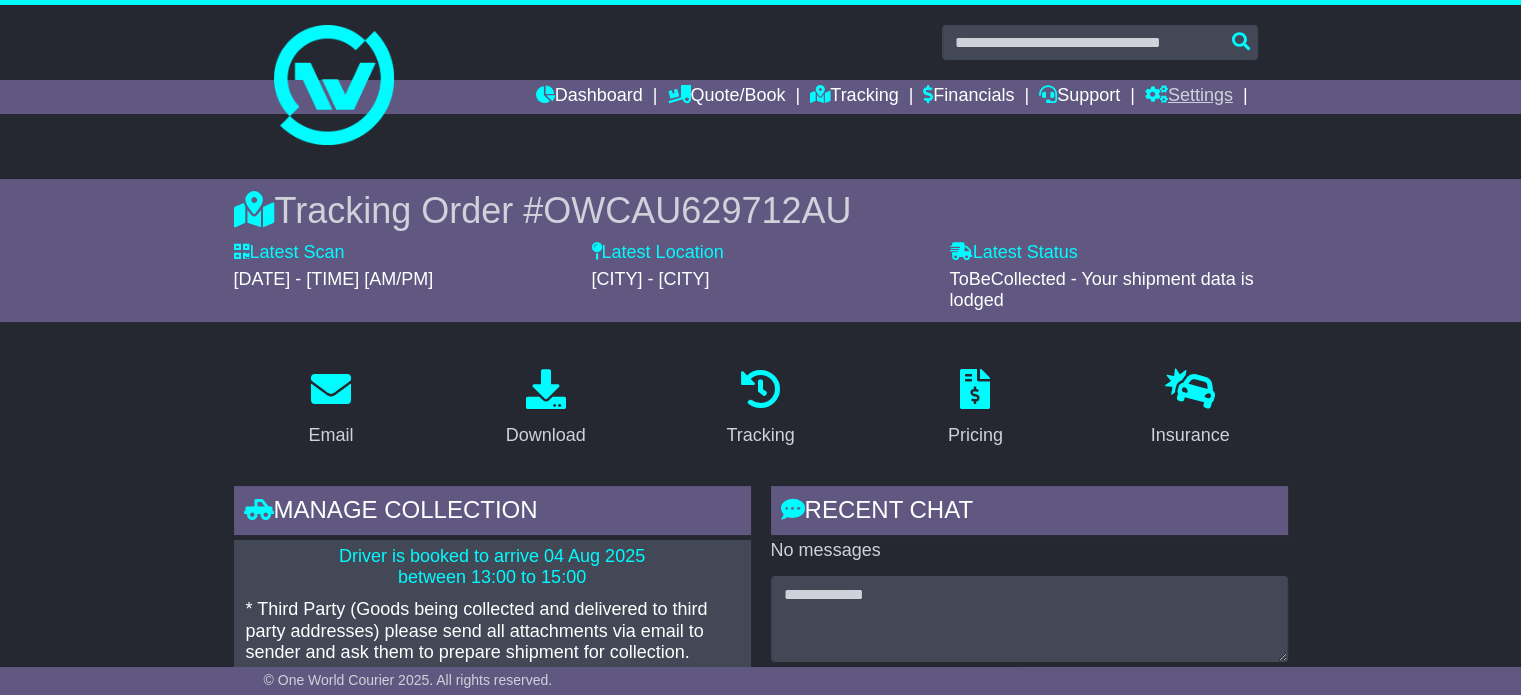 click on "Settings" at bounding box center [1189, 97] 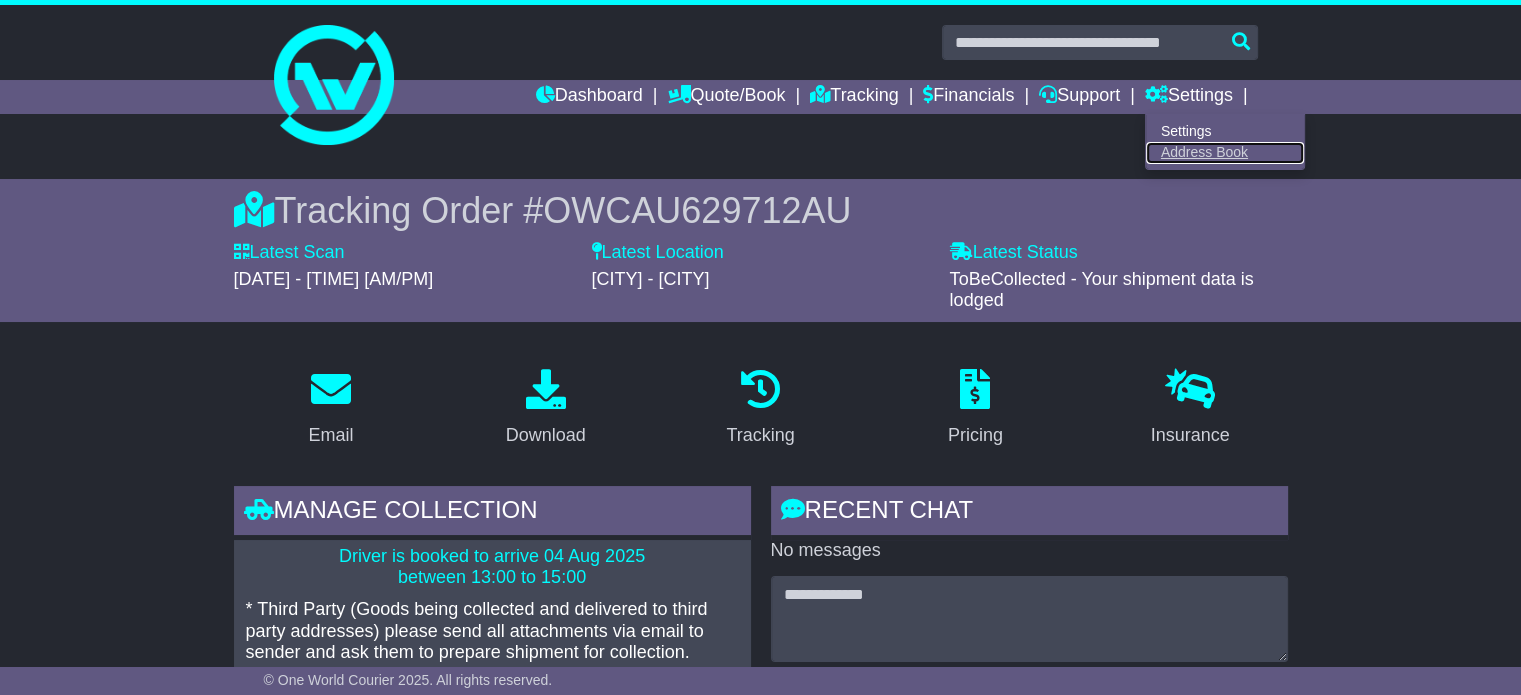 click on "Address Book" at bounding box center [1225, 153] 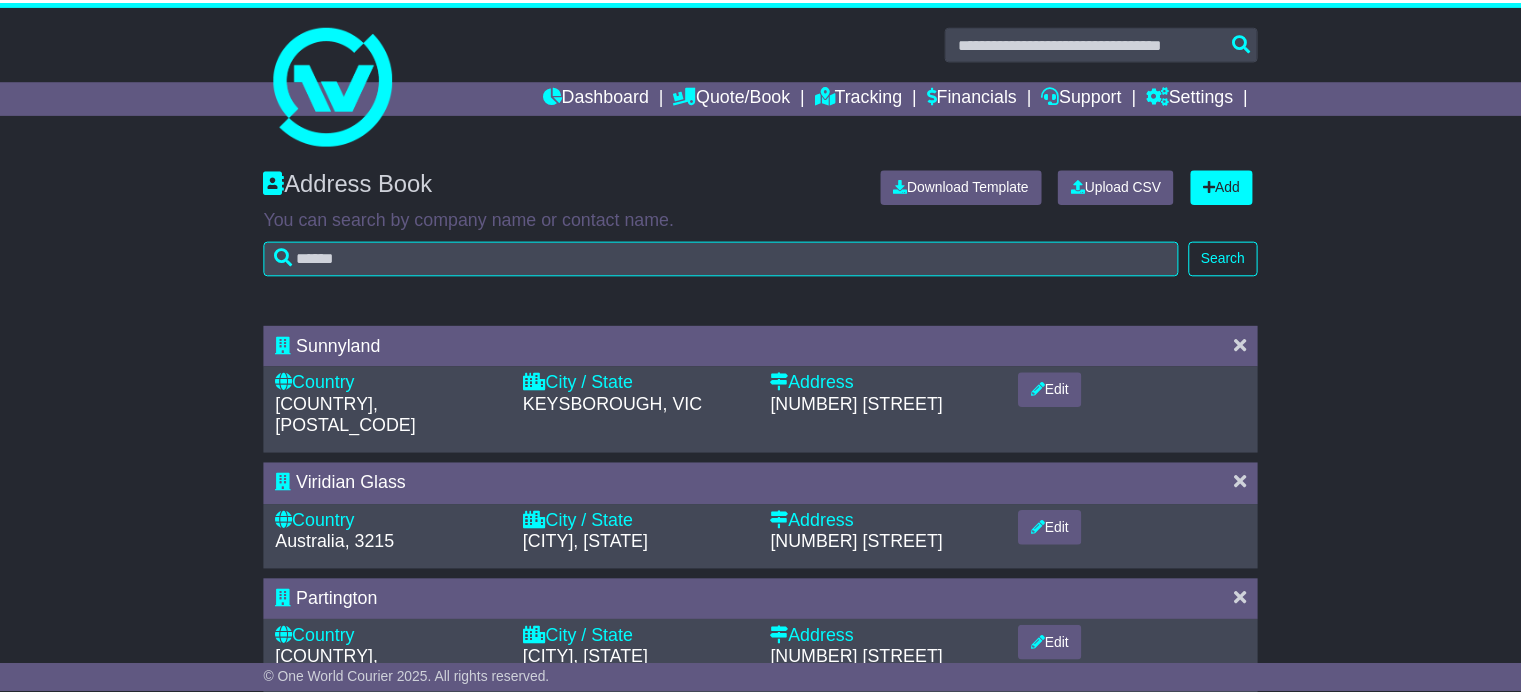 scroll, scrollTop: 0, scrollLeft: 0, axis: both 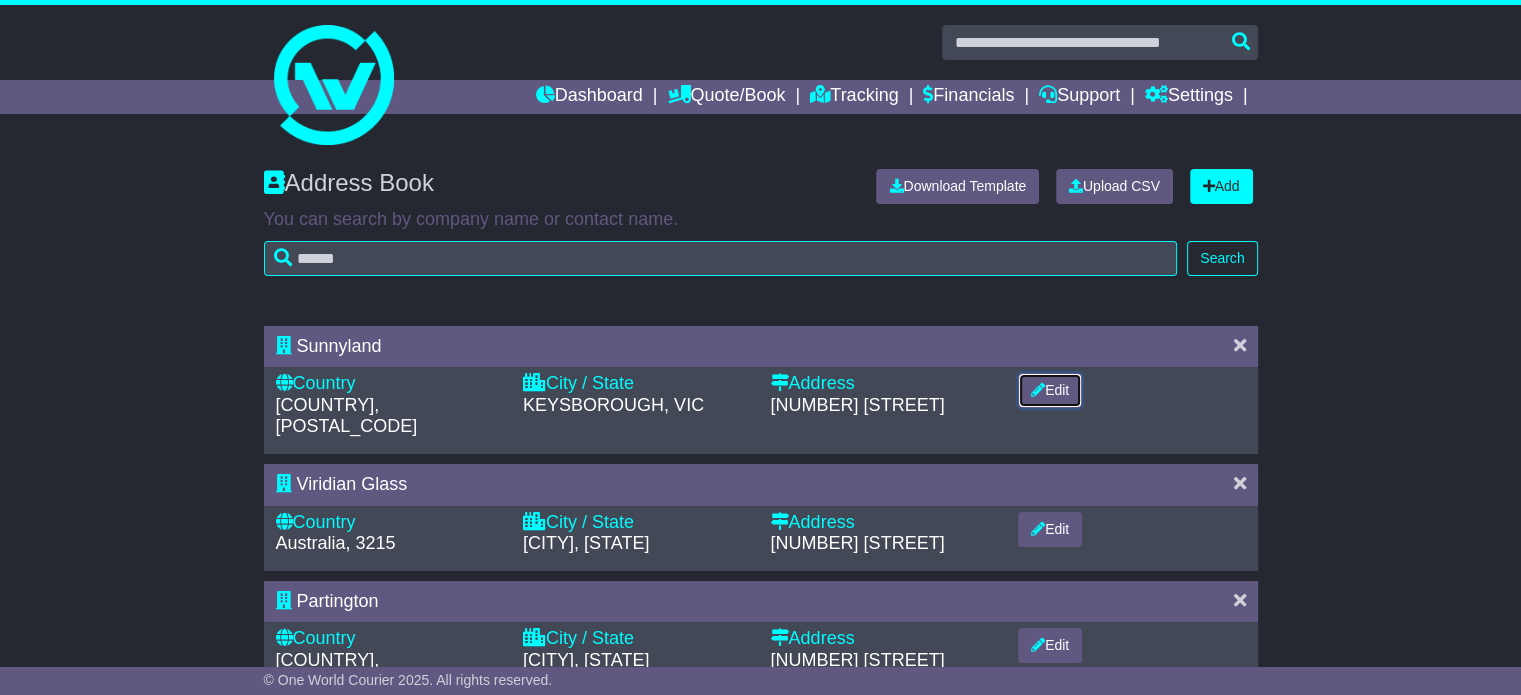 click on "Edit" at bounding box center (1050, 390) 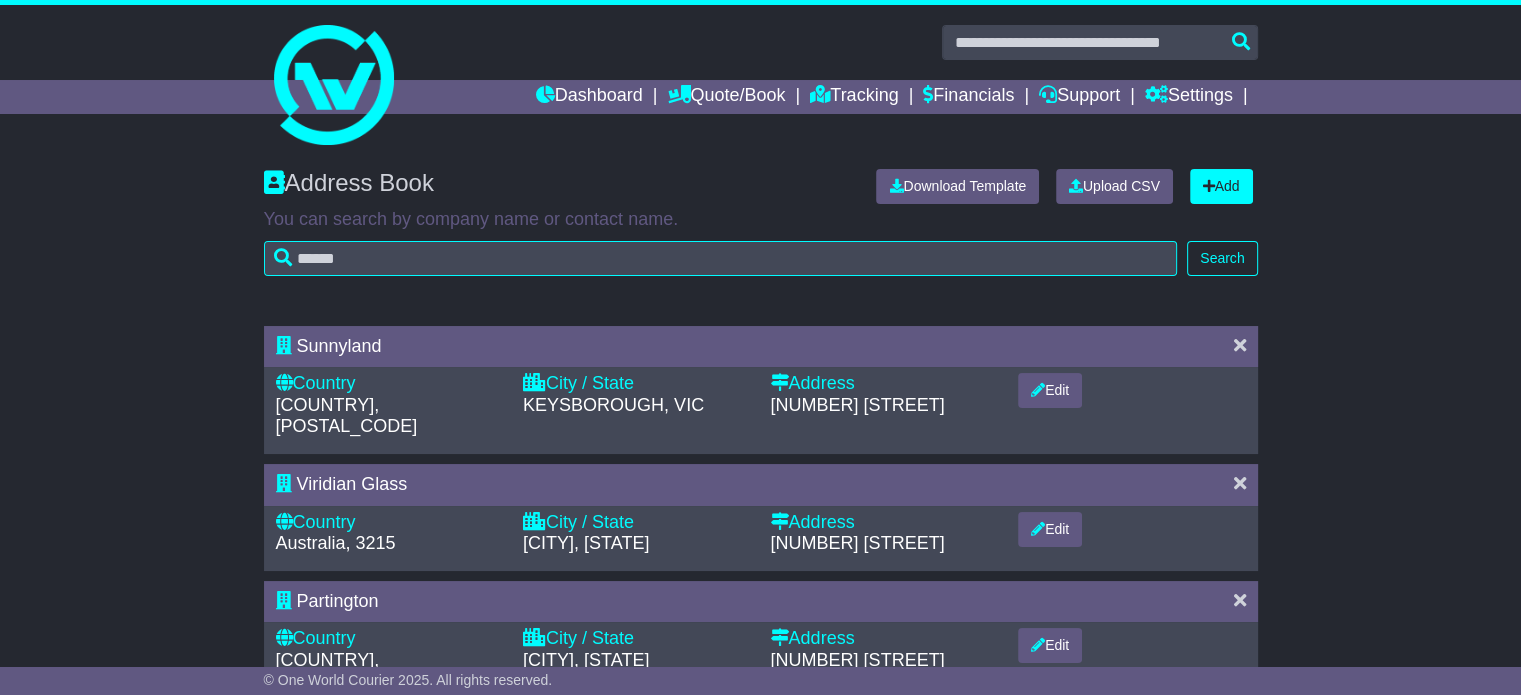 select on "**" 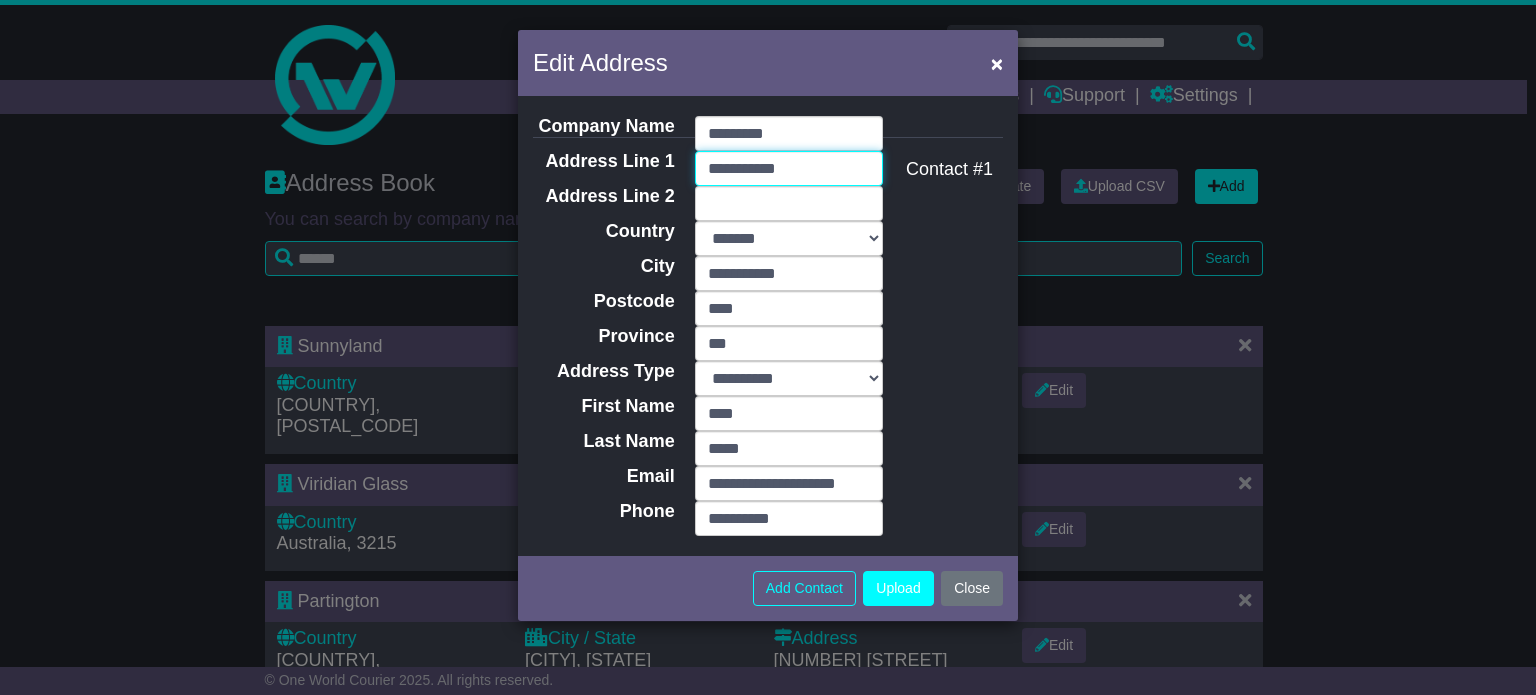 drag, startPoint x: 791, startPoint y: 167, endPoint x: 684, endPoint y: 173, distance: 107.16809 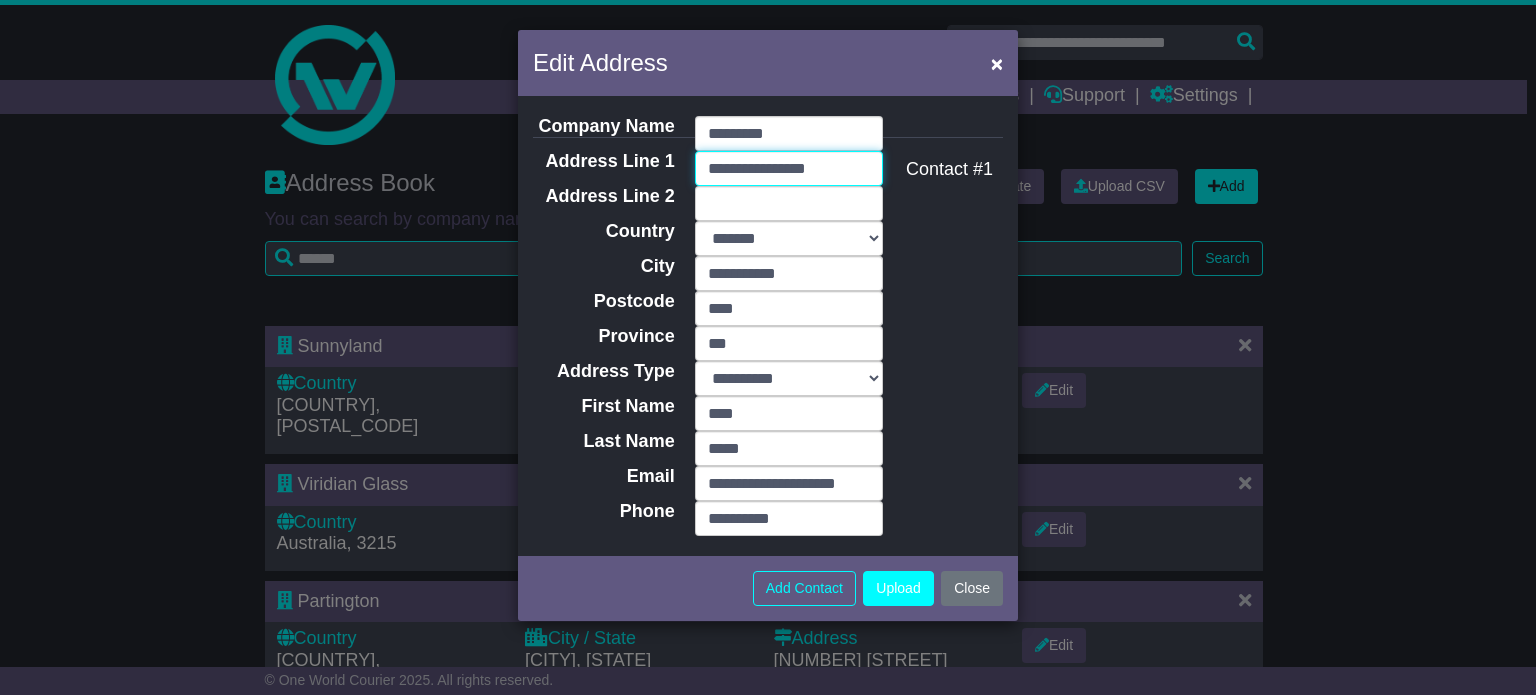 type on "**********" 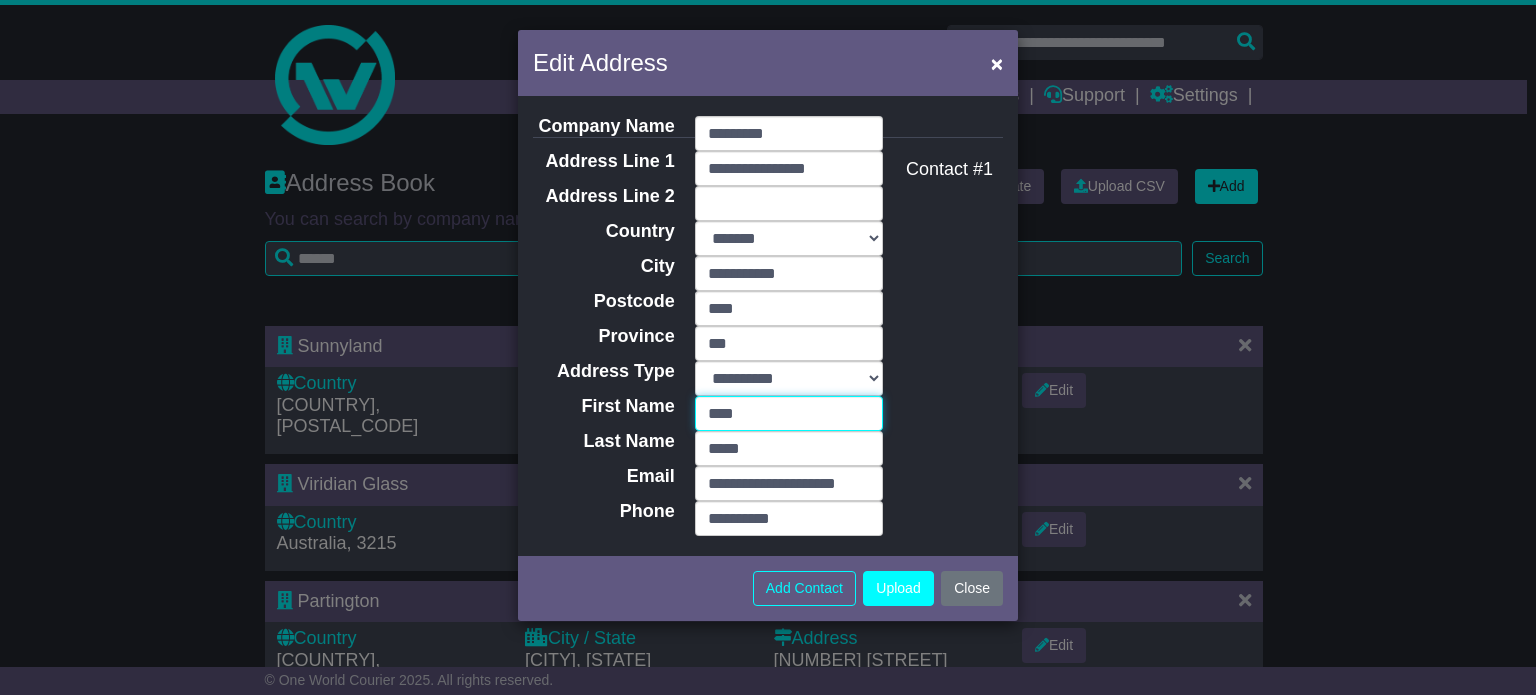drag, startPoint x: 749, startPoint y: 410, endPoint x: 672, endPoint y: 413, distance: 77.05842 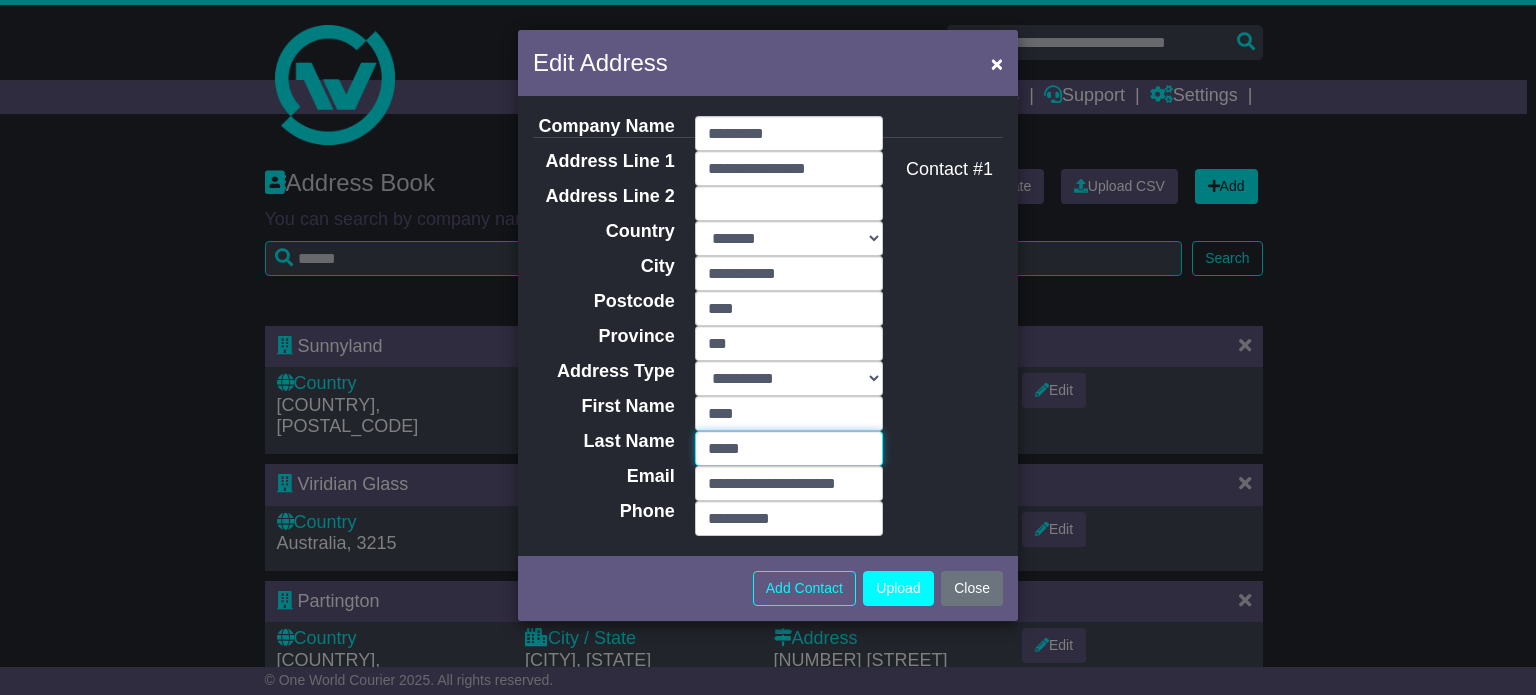 drag, startPoint x: 767, startPoint y: 441, endPoint x: 648, endPoint y: 456, distance: 119.94165 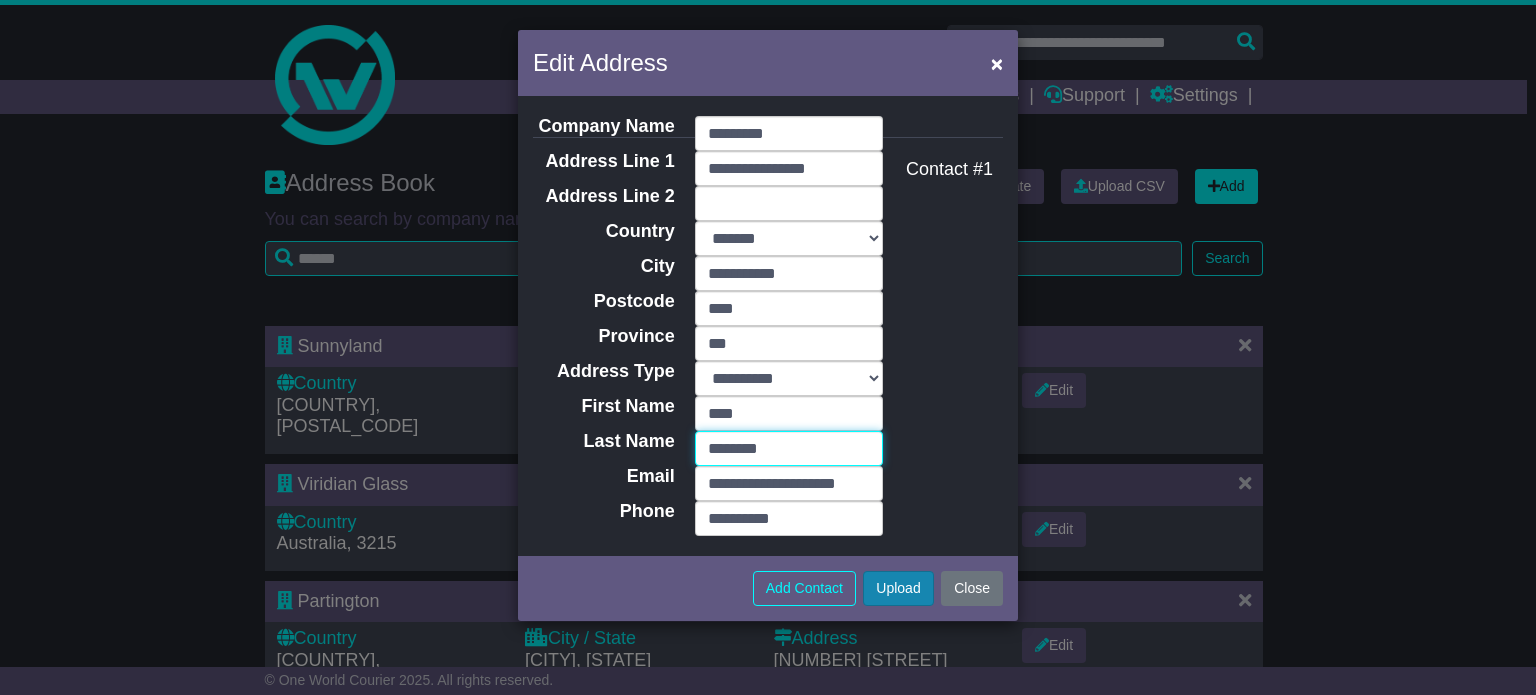 type on "********" 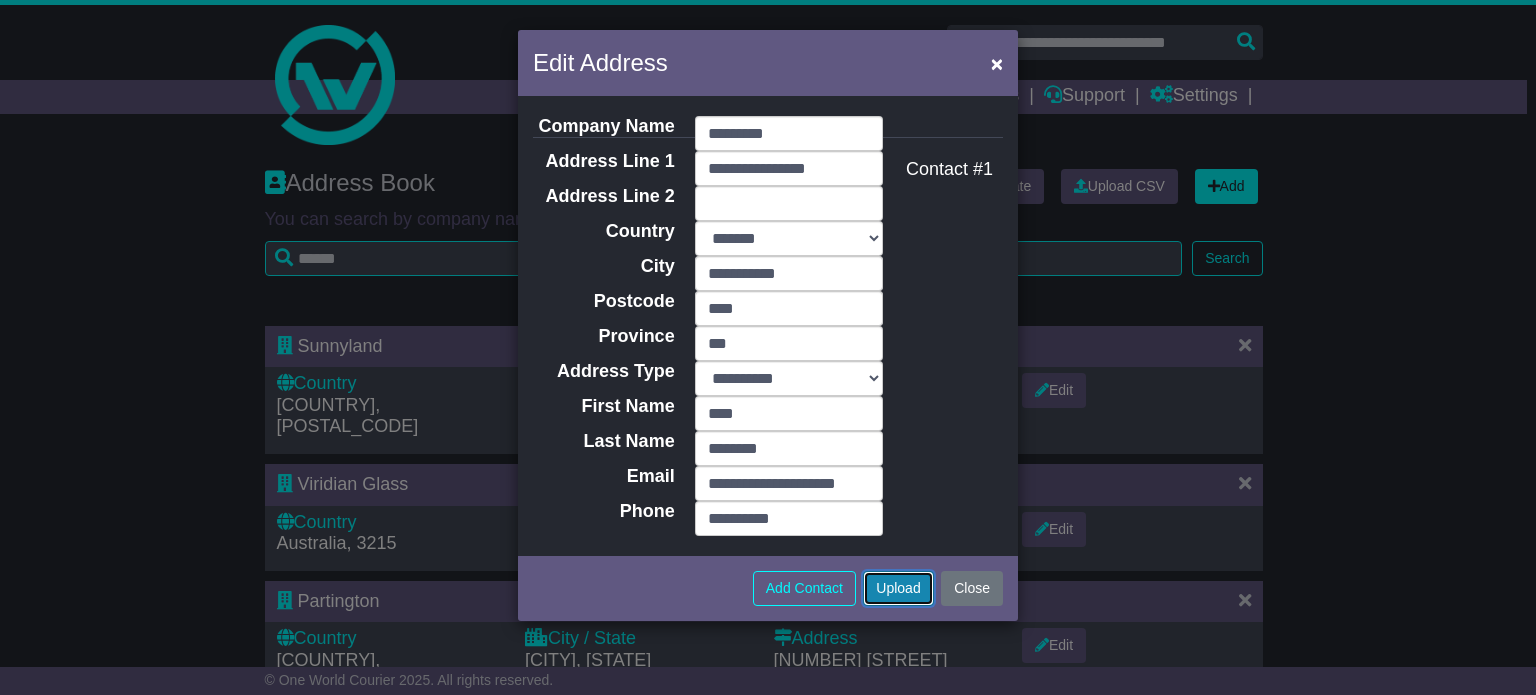 click on "Upload" at bounding box center [898, 588] 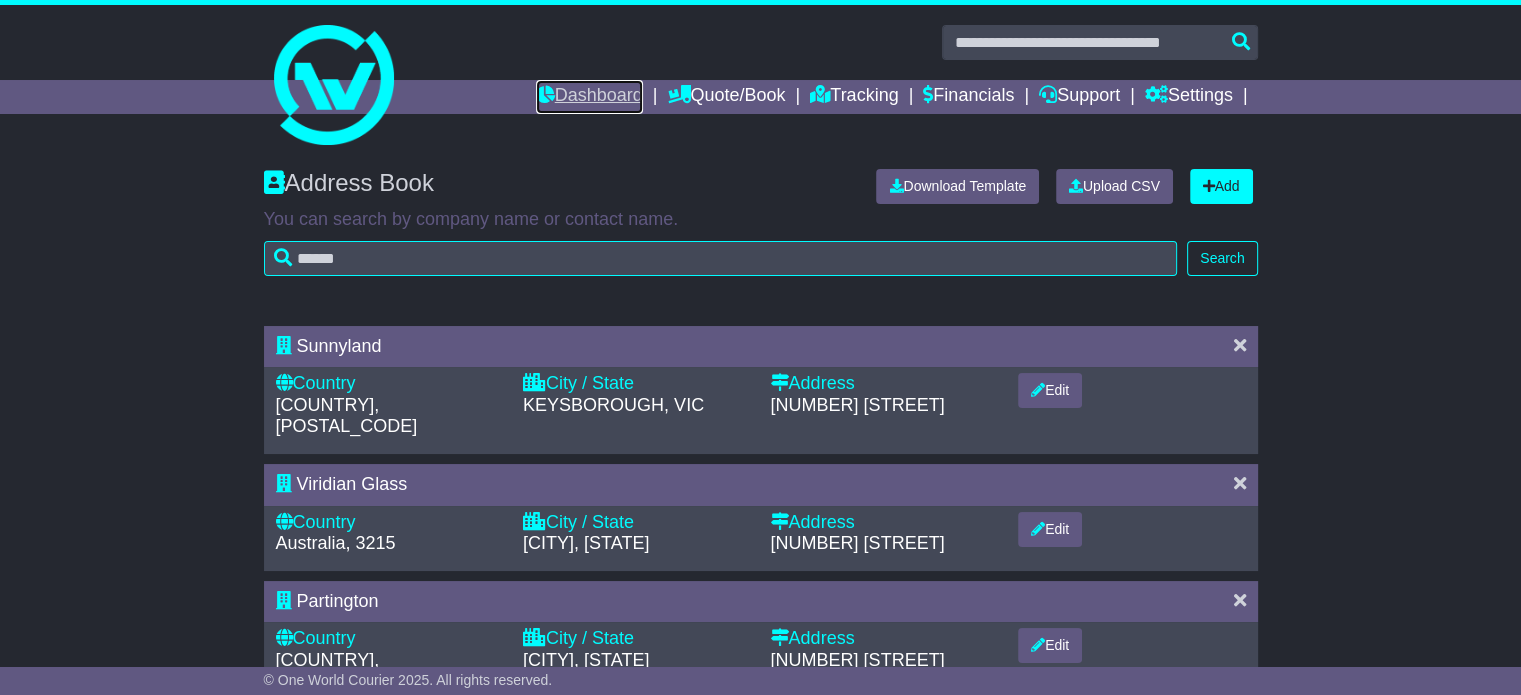 click on "Dashboard" at bounding box center [589, 97] 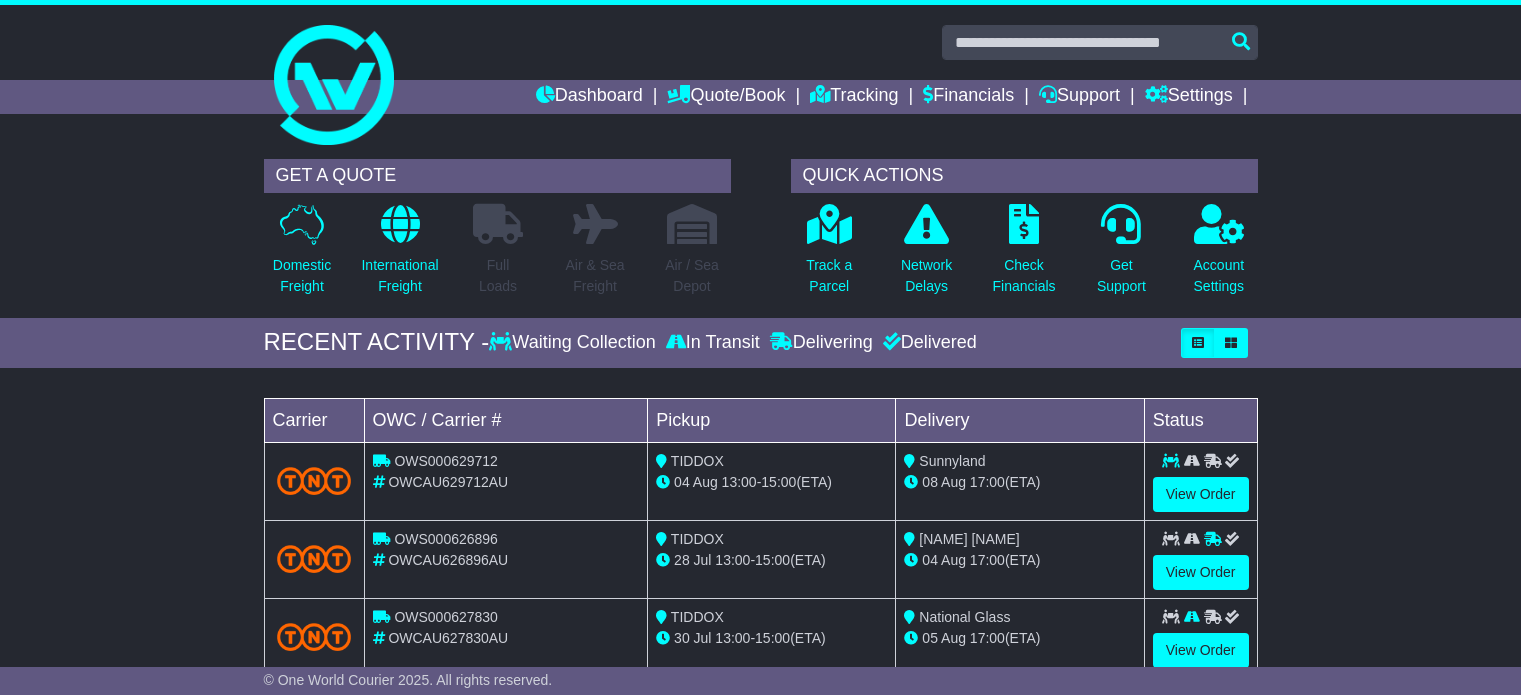 scroll, scrollTop: 0, scrollLeft: 0, axis: both 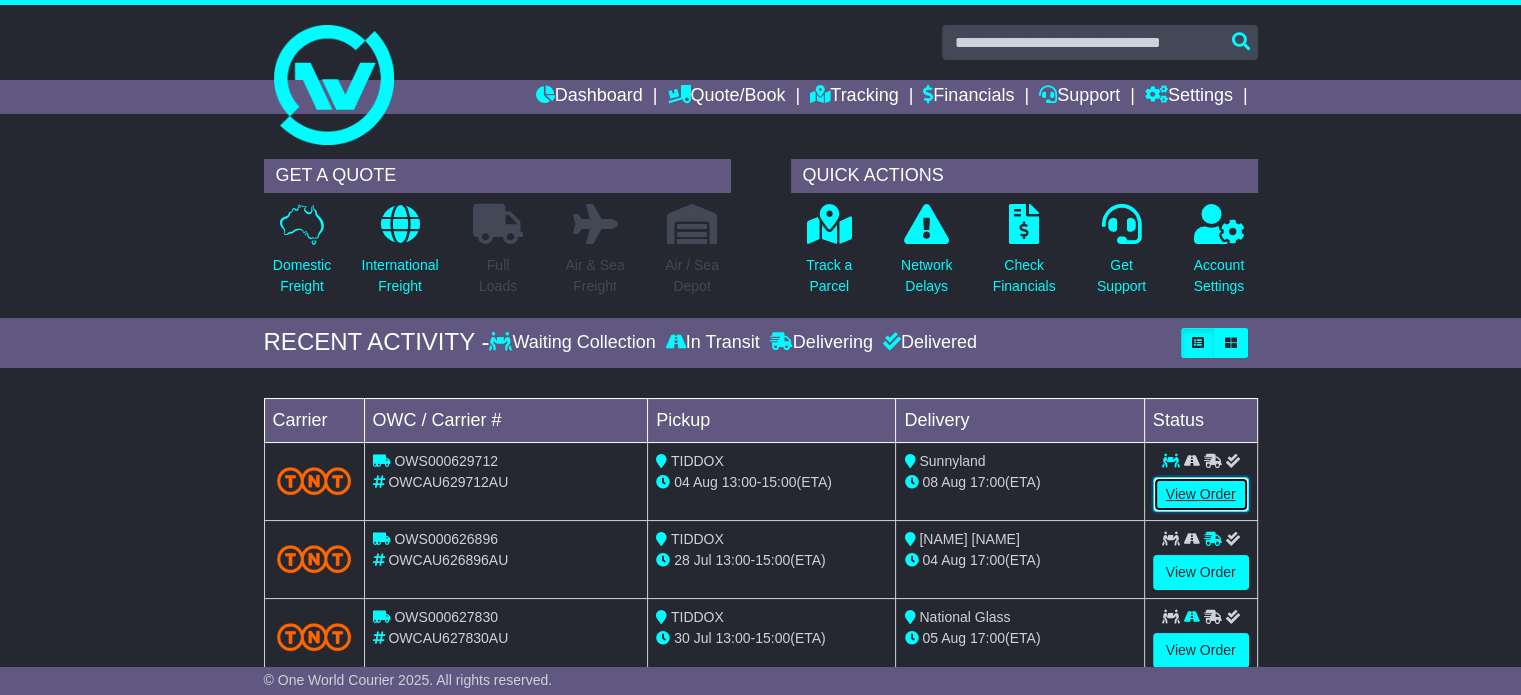 click on "View Order" at bounding box center (1201, 494) 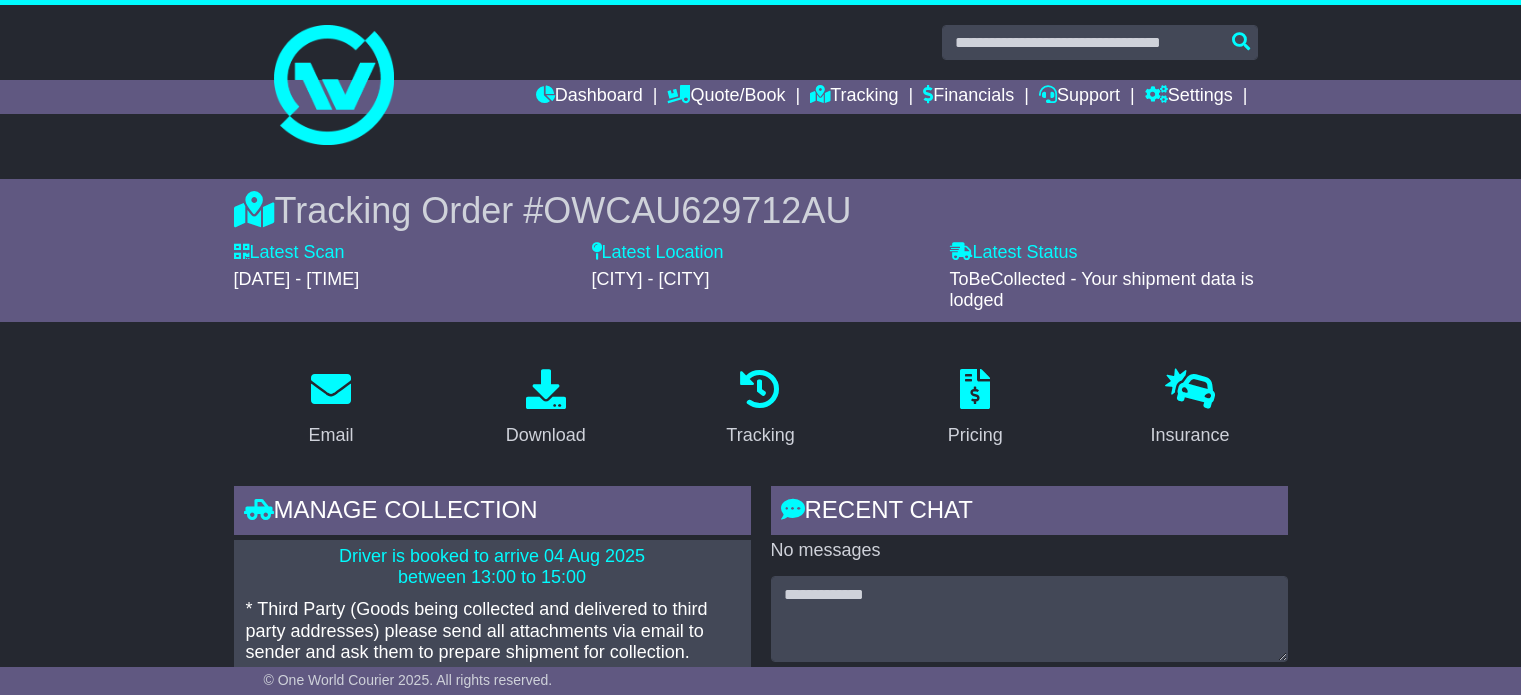 scroll, scrollTop: 0, scrollLeft: 0, axis: both 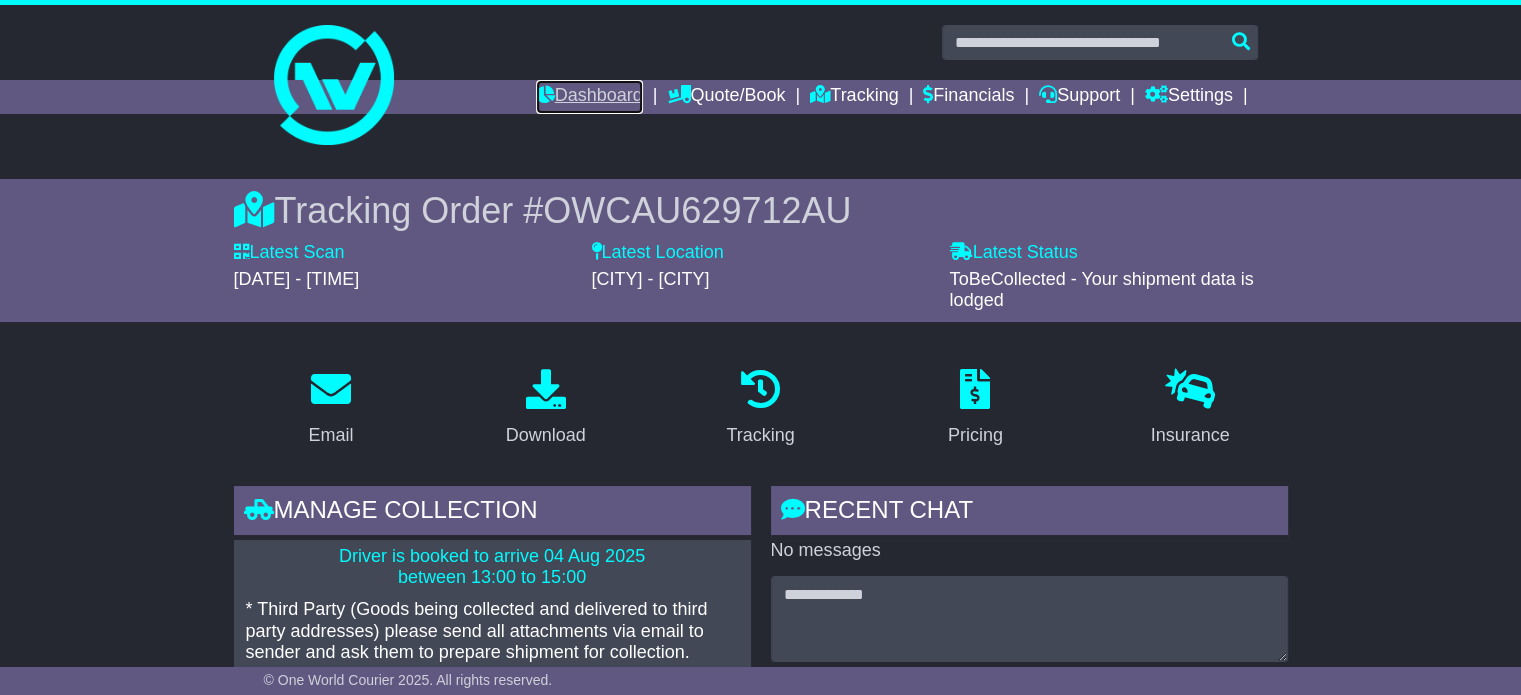 click on "Dashboard" at bounding box center (589, 97) 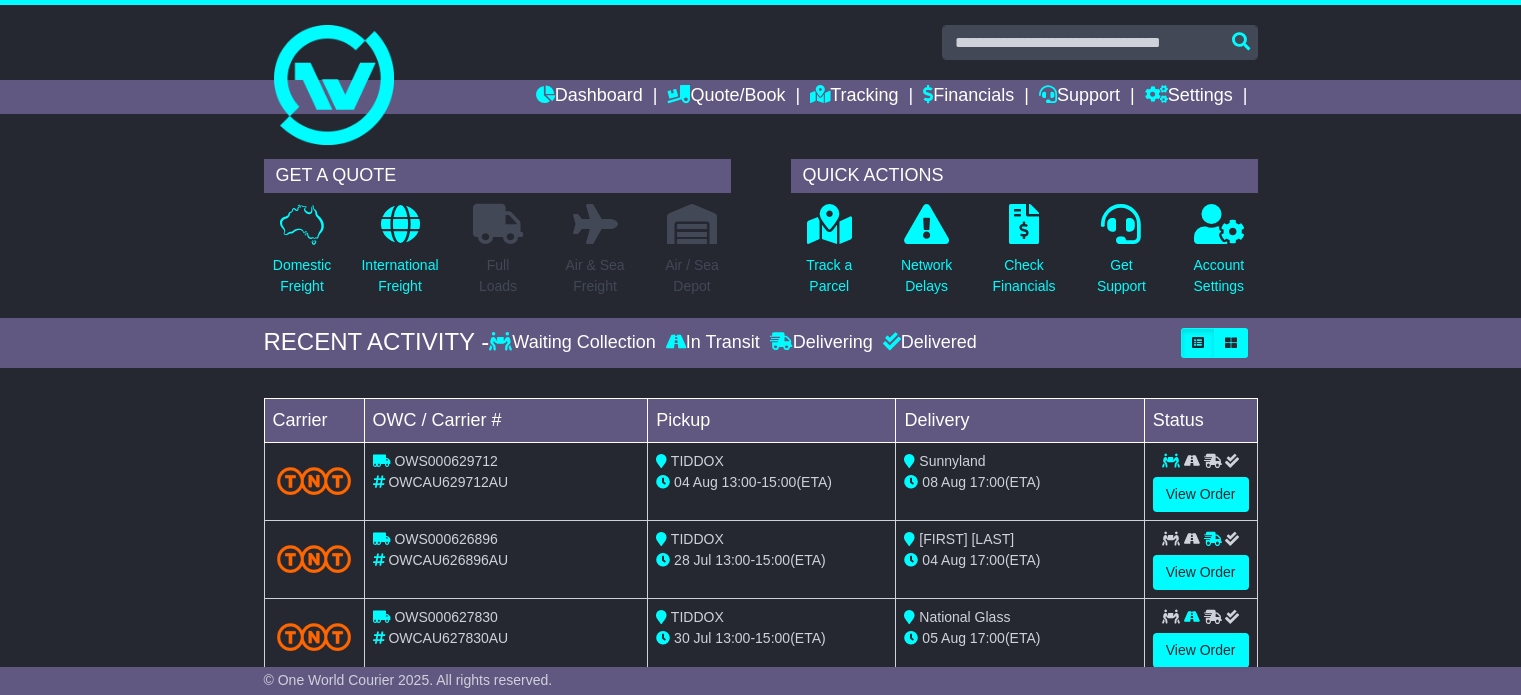 scroll, scrollTop: 182, scrollLeft: 0, axis: vertical 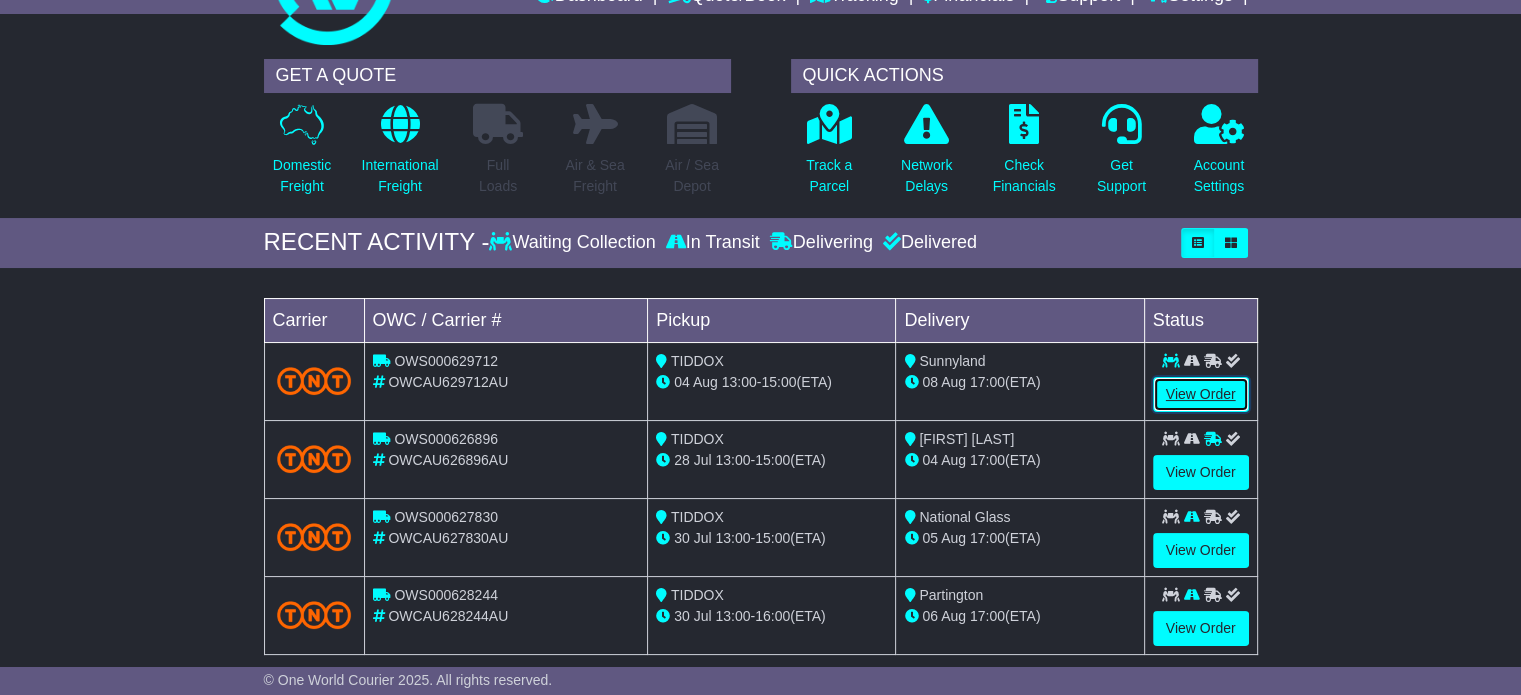 click on "View Order" at bounding box center (1201, 394) 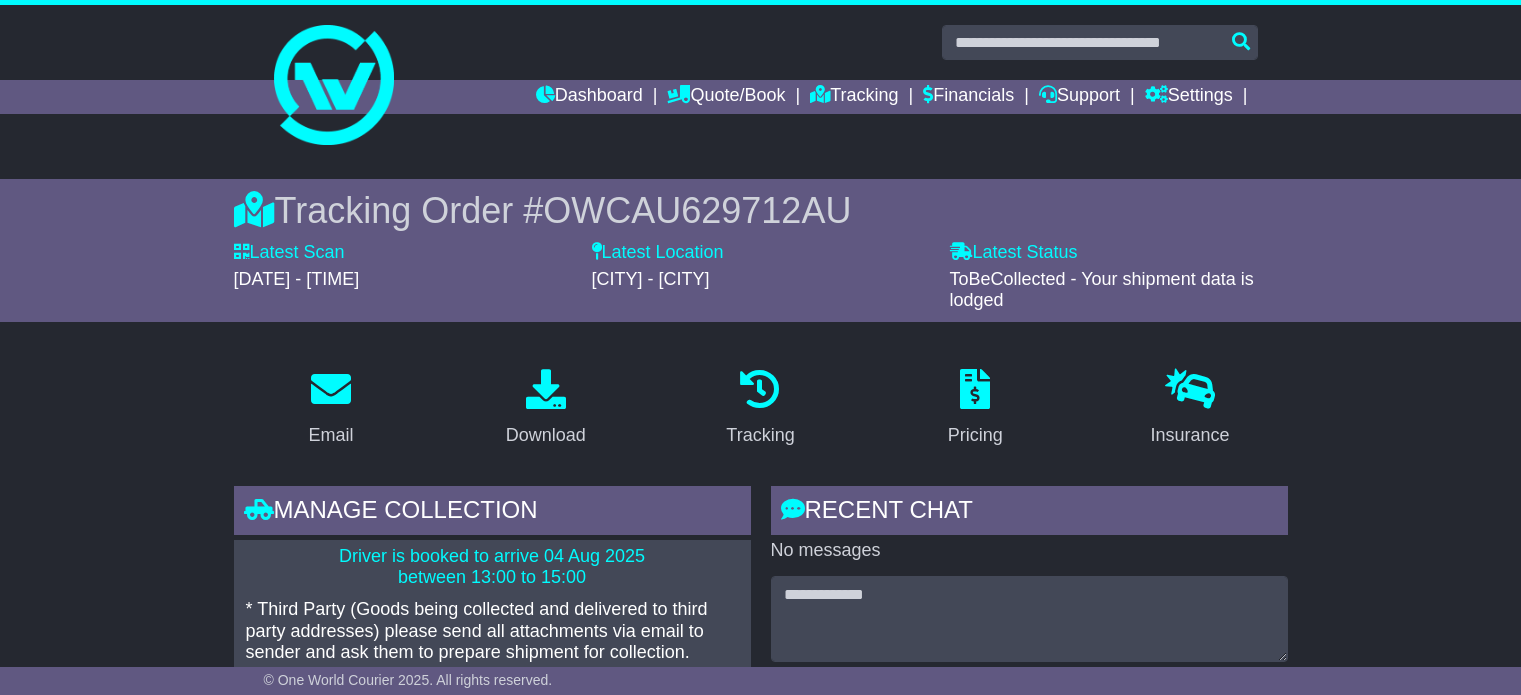 scroll, scrollTop: 0, scrollLeft: 0, axis: both 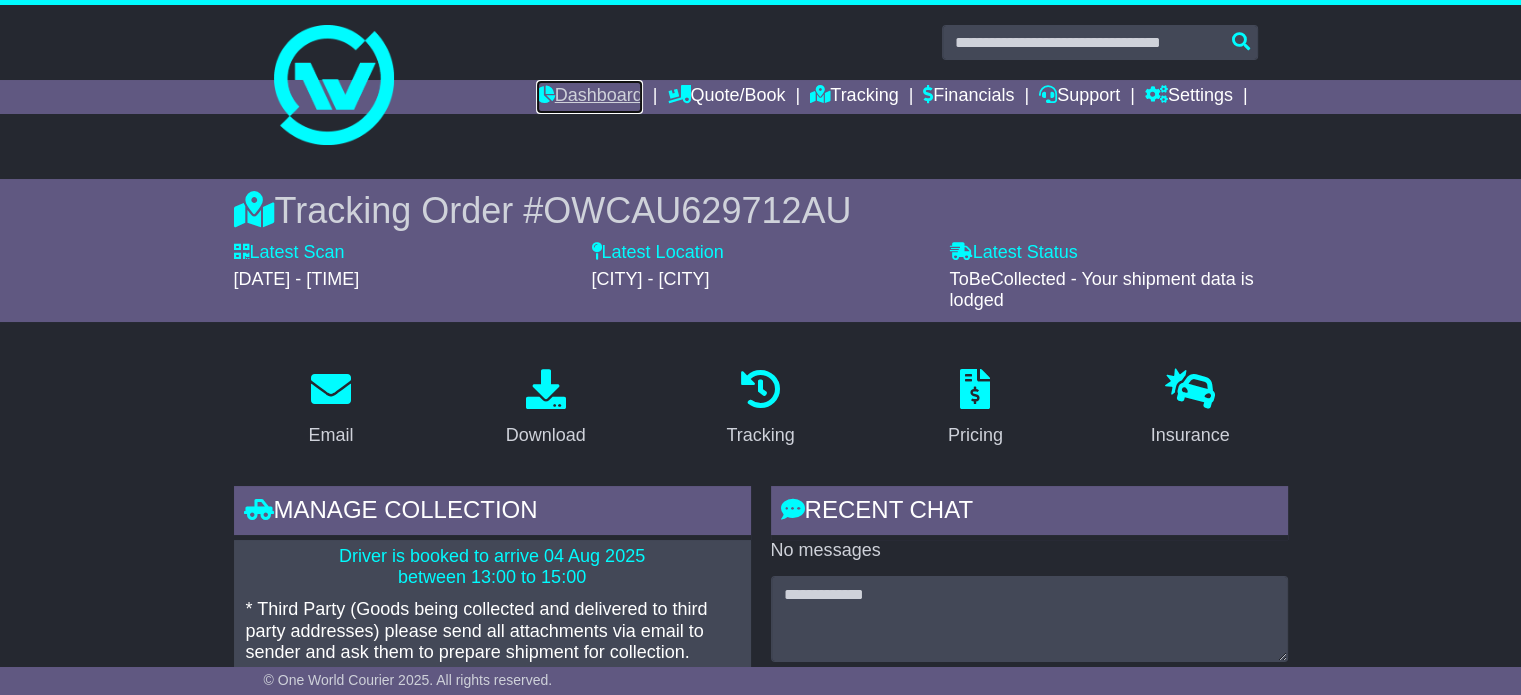 click on "Dashboard" at bounding box center [589, 97] 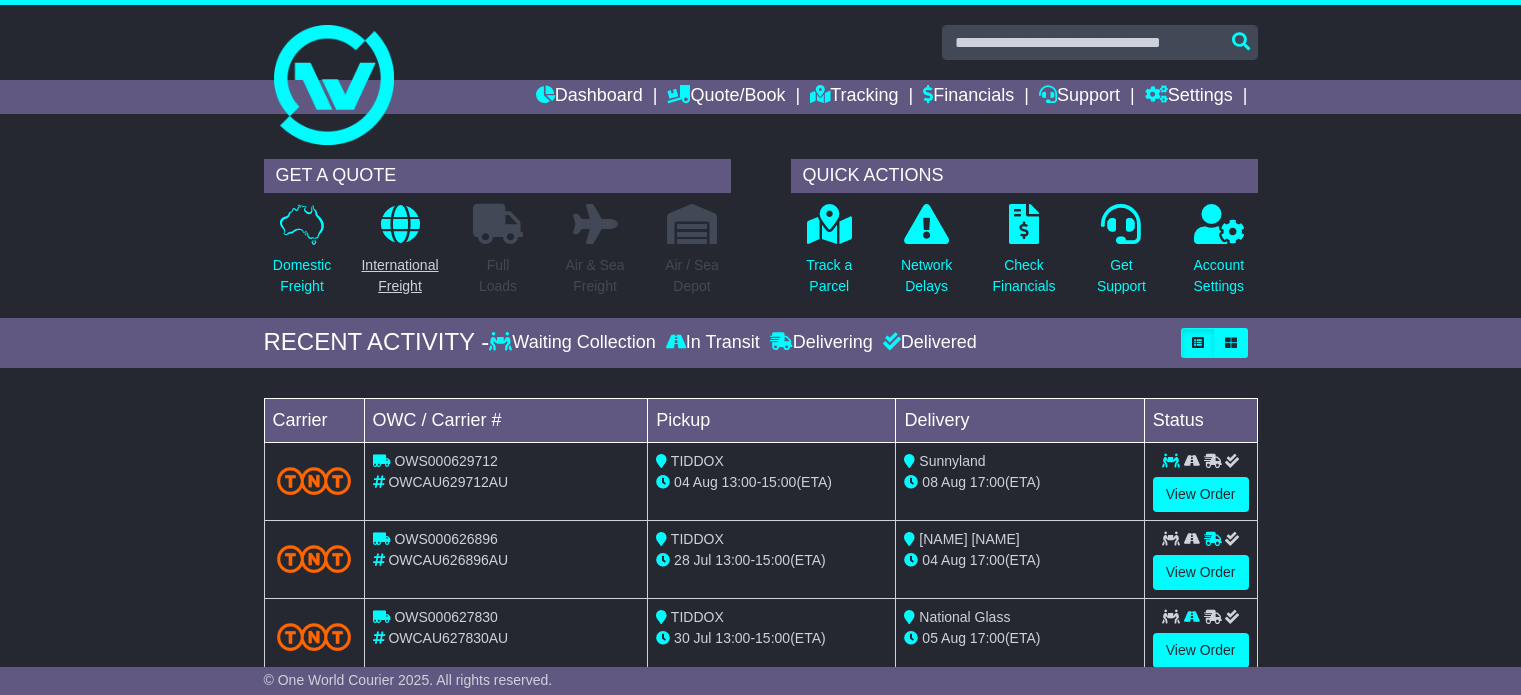 scroll, scrollTop: 0, scrollLeft: 0, axis: both 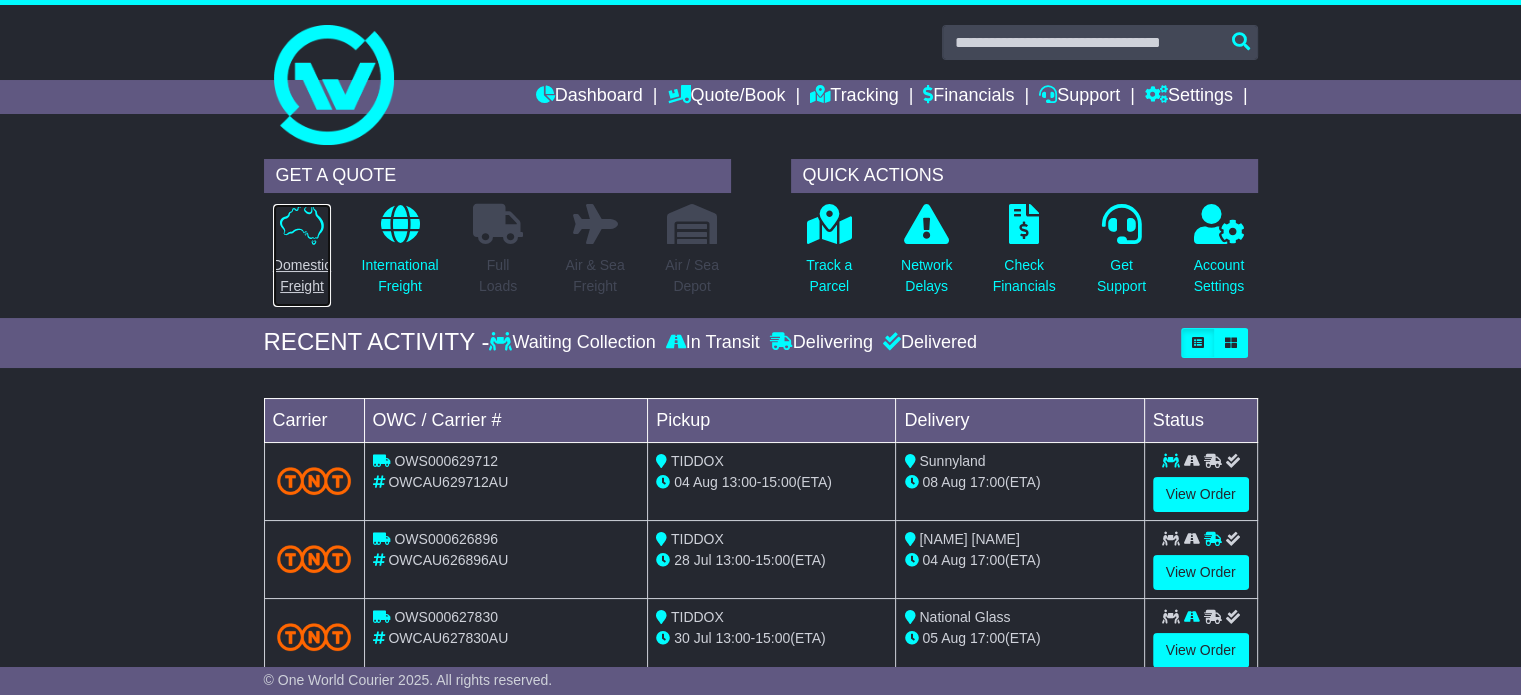 click on "Domestic Freight" at bounding box center [302, 276] 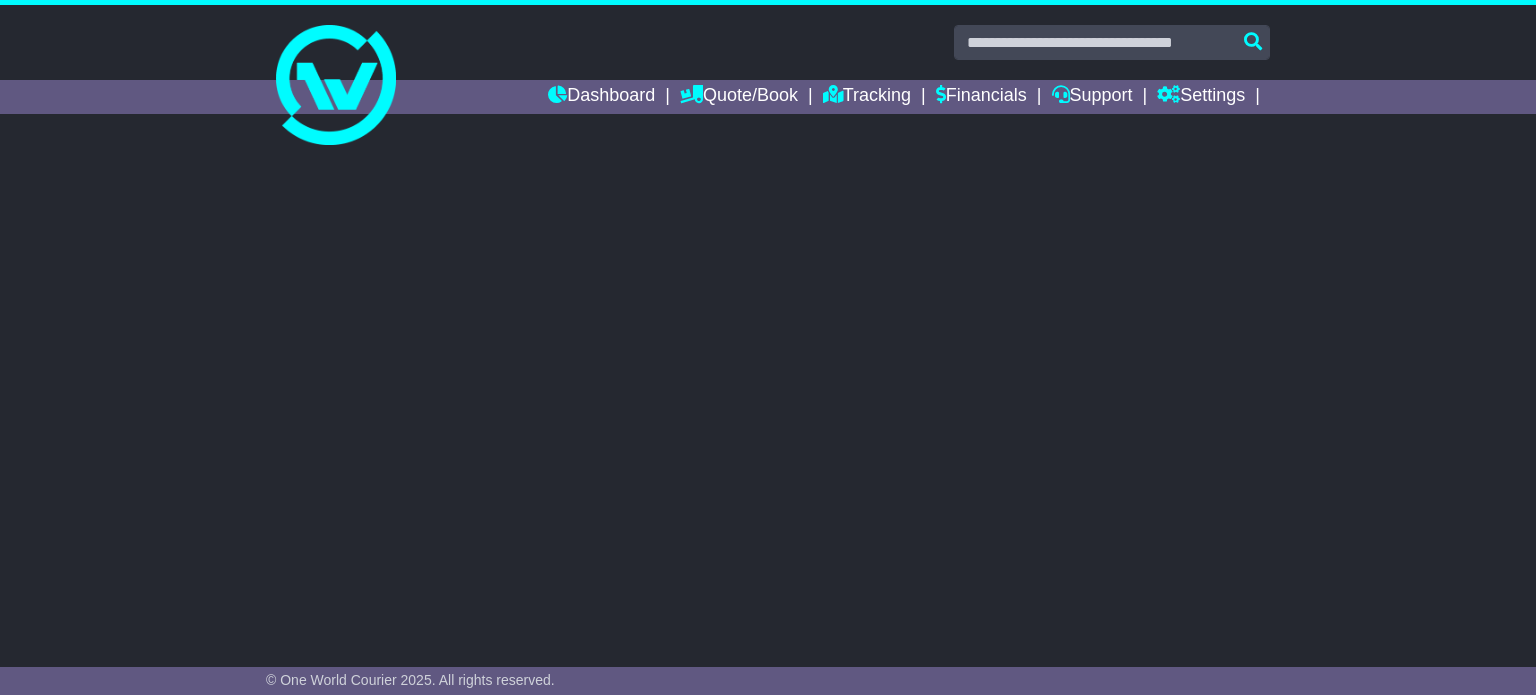scroll, scrollTop: 0, scrollLeft: 0, axis: both 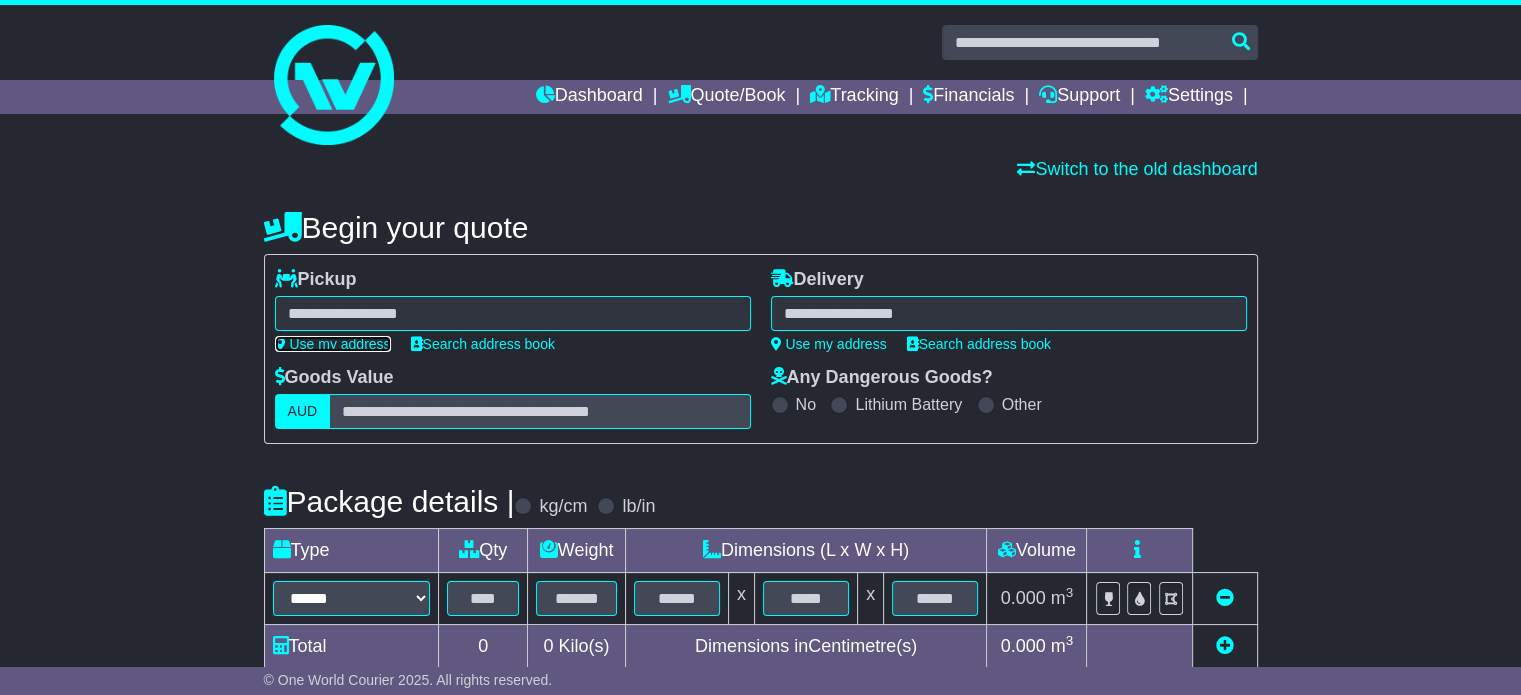 click on "Use my address" at bounding box center [333, 344] 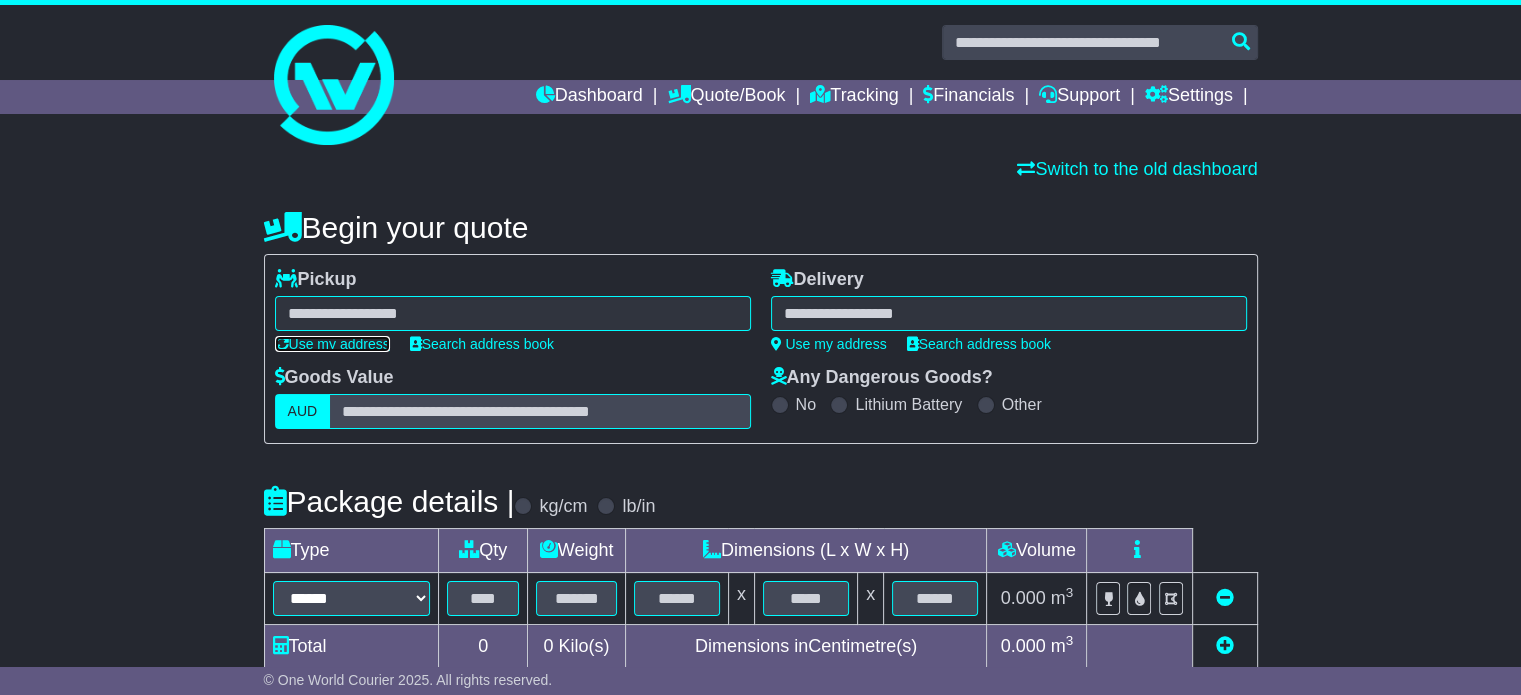 type on "**********" 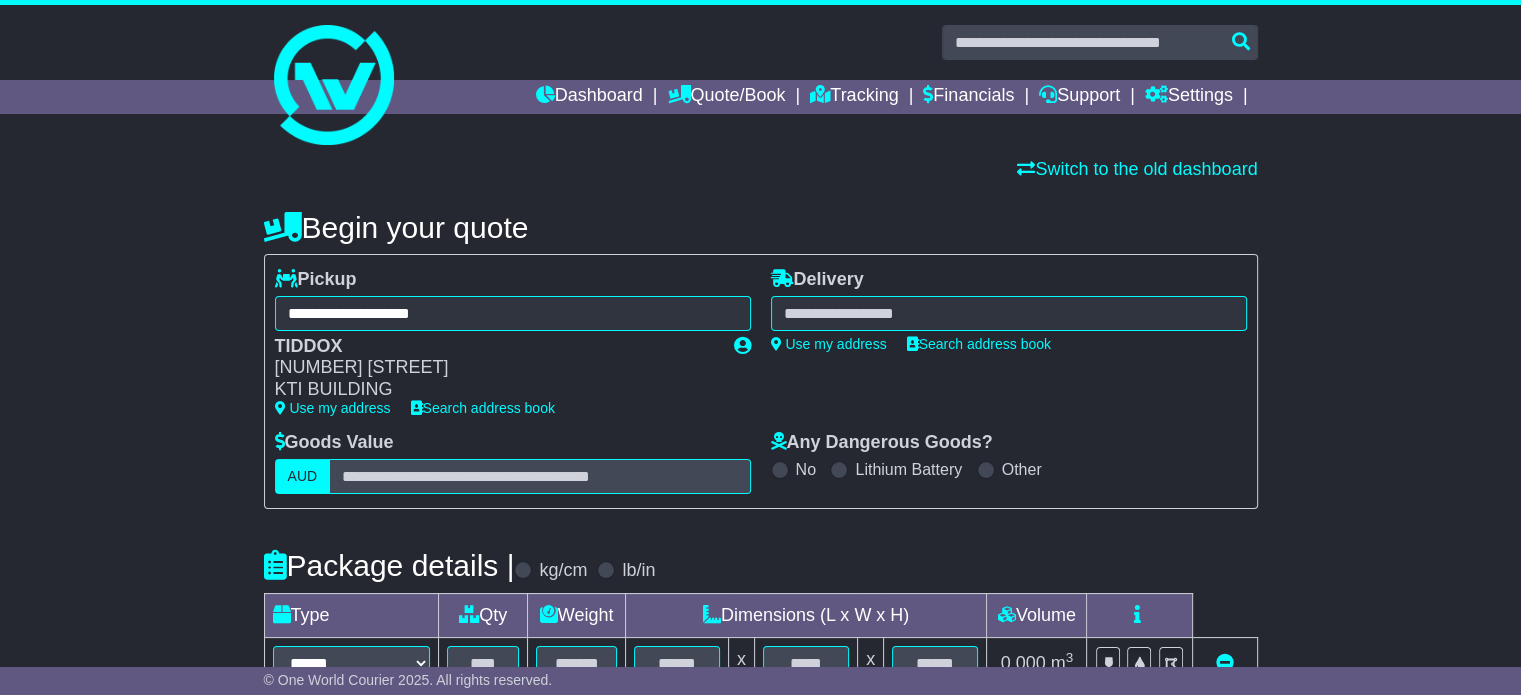 click at bounding box center [1009, 313] 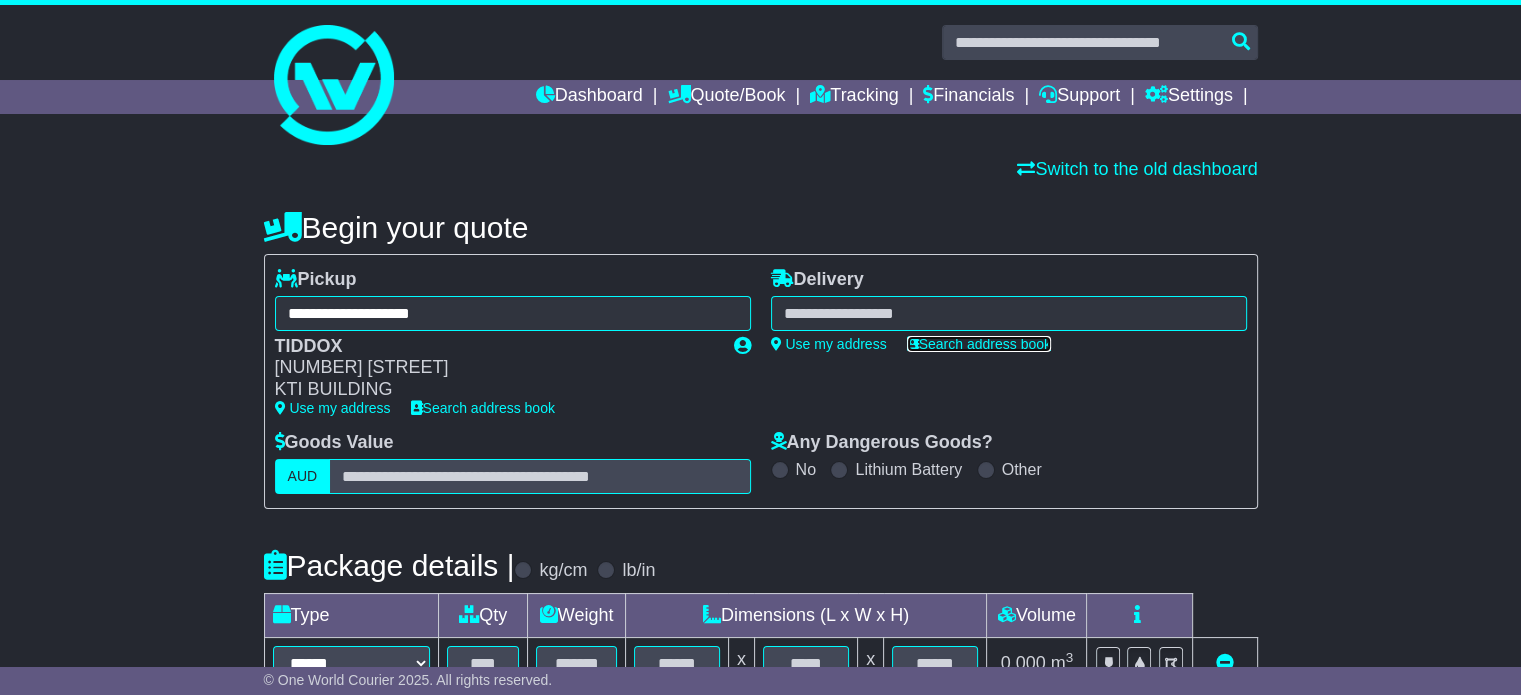 click on "Search address book" at bounding box center (979, 344) 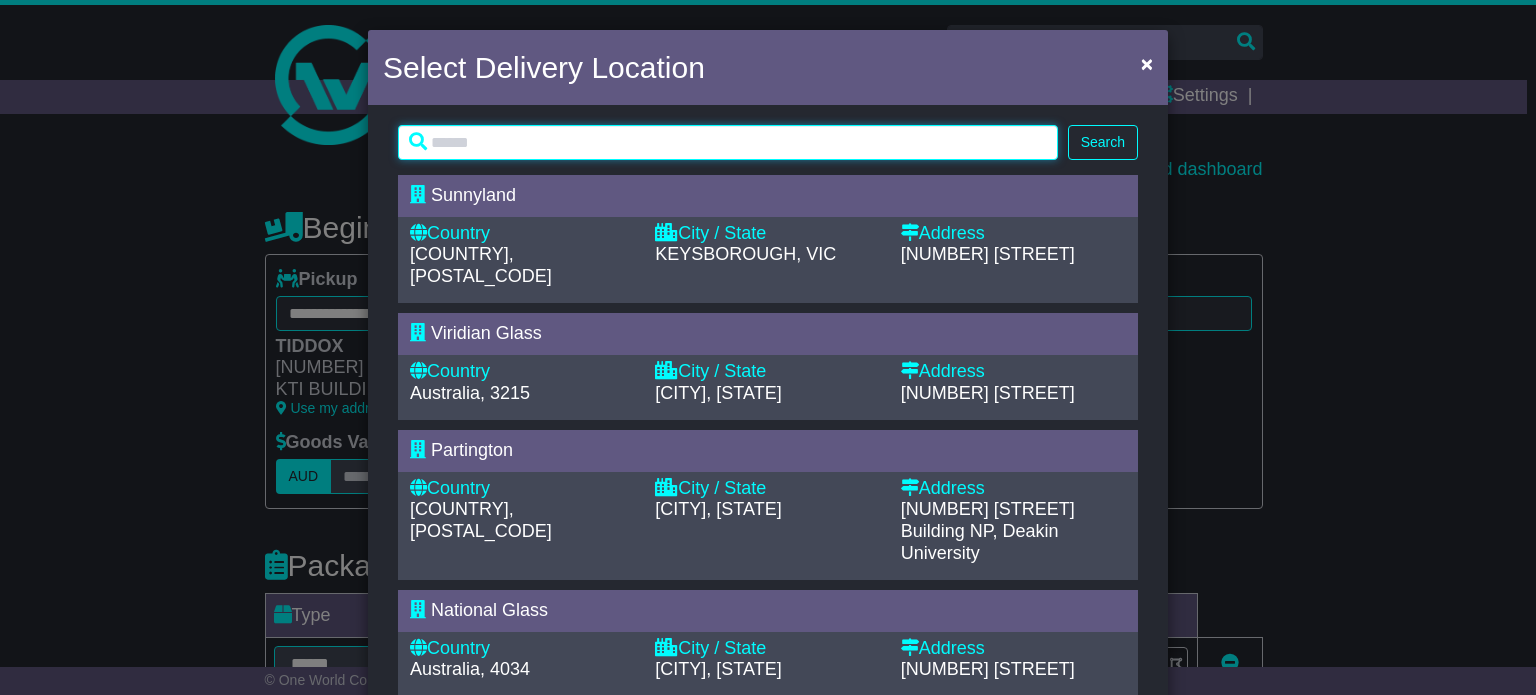 click at bounding box center (728, 142) 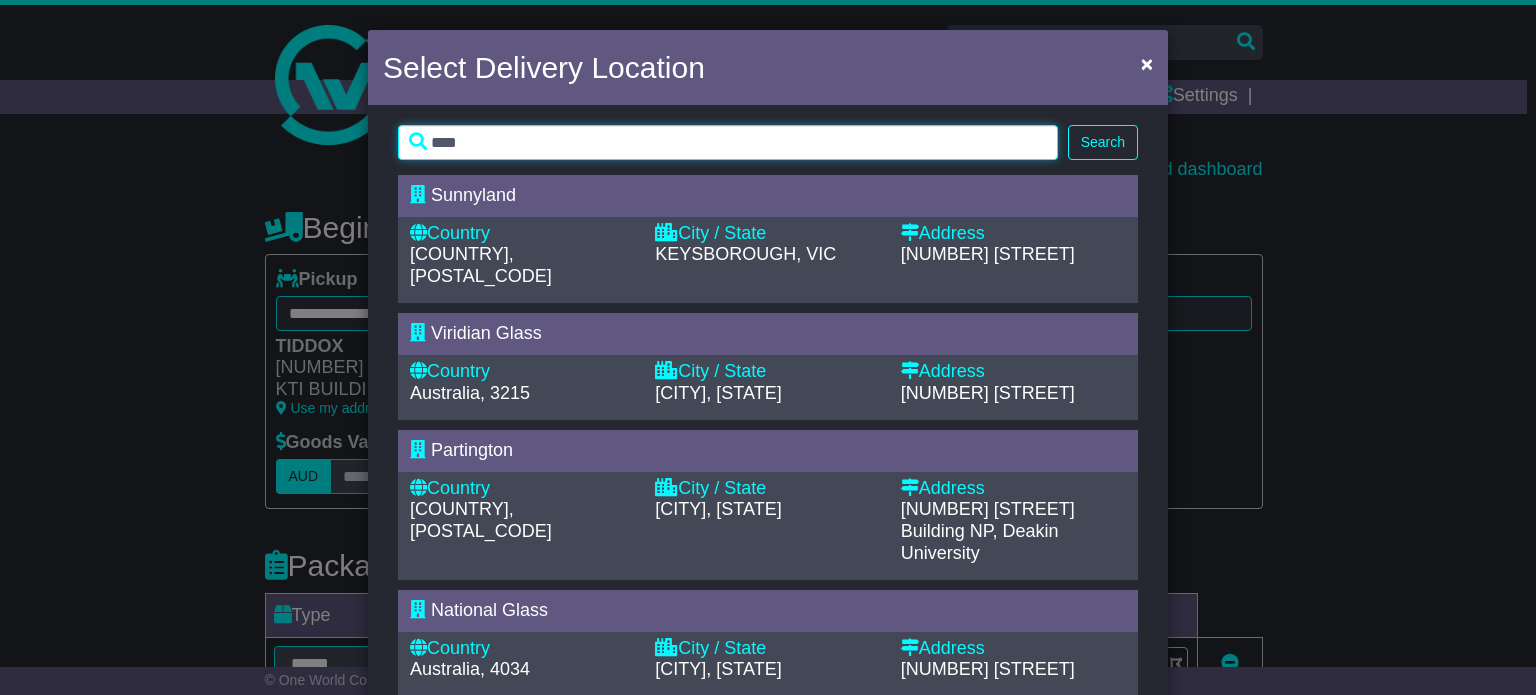 type on "****" 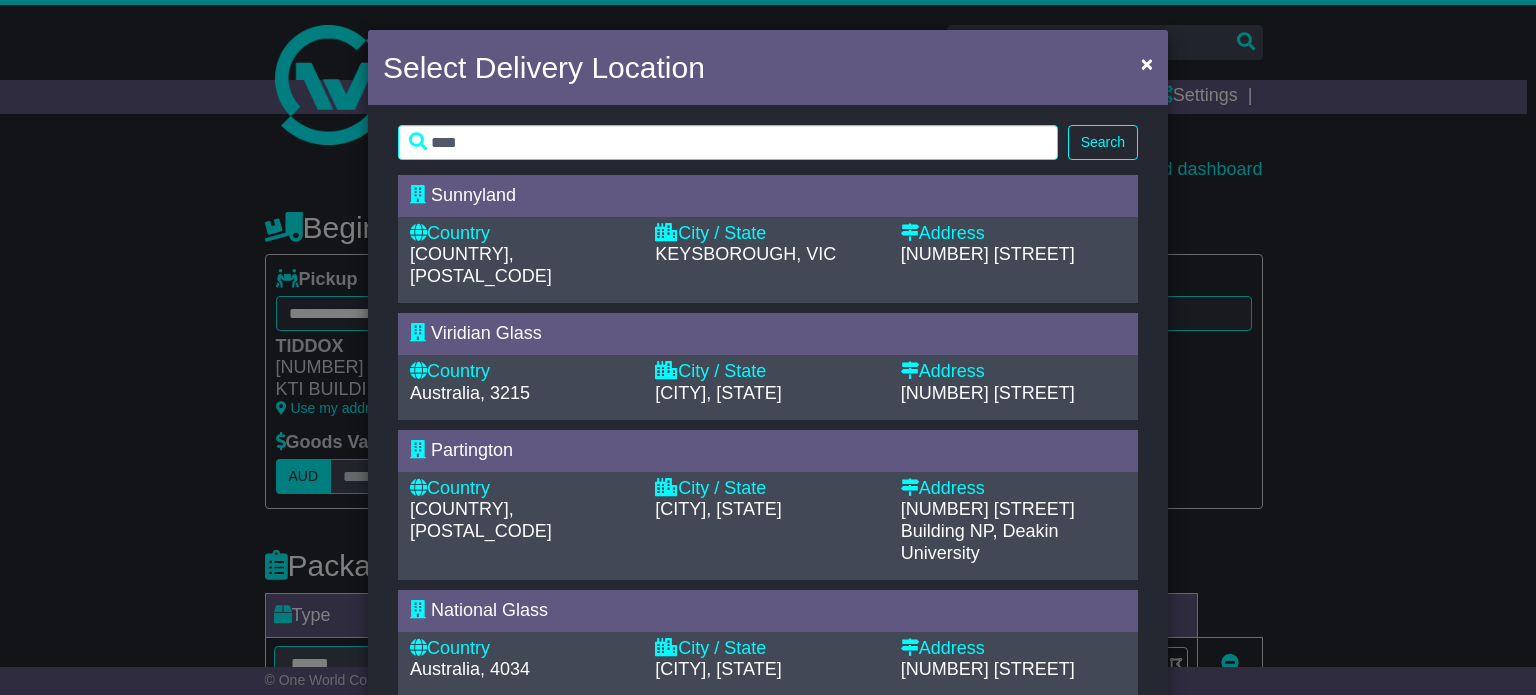 click on "Select Delivery Location
×
****
Search
Loading...
Sunnyland
Country
Australia, 3173
City / State
KEYSBOROUGH, VIC
Address" at bounding box center (768, 854) 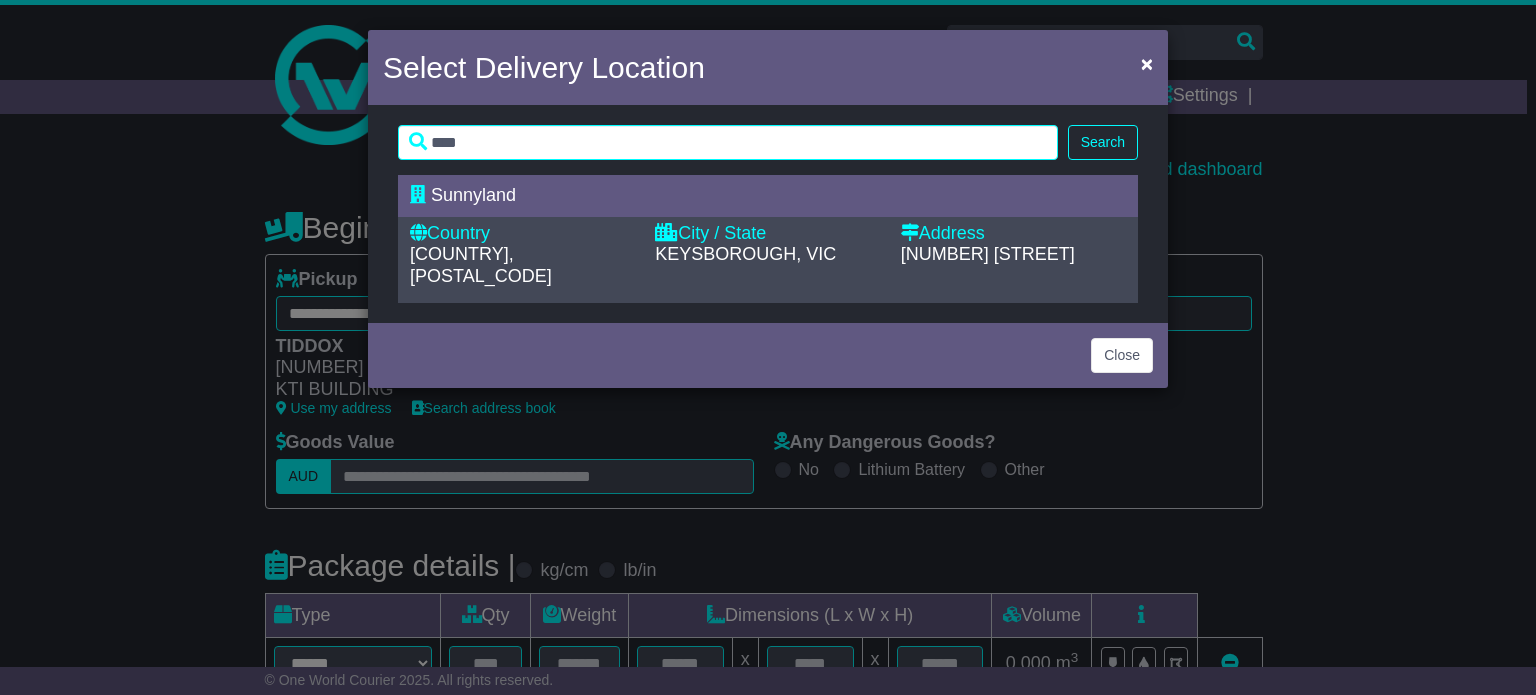 click on "Country
Australia, 3173
City / State
KEYSBOROUGH, VIC
Address
3 Scott Crescent" at bounding box center [768, 260] 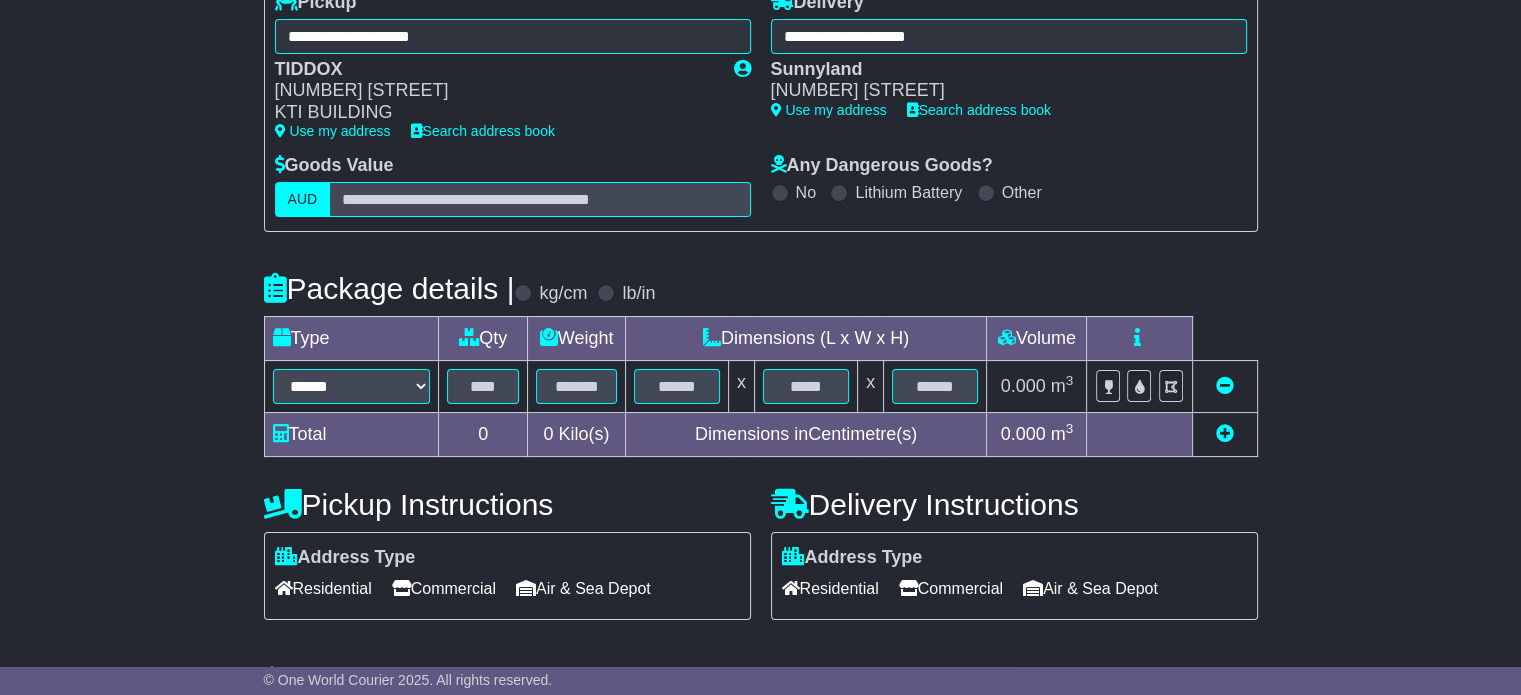 scroll, scrollTop: 300, scrollLeft: 0, axis: vertical 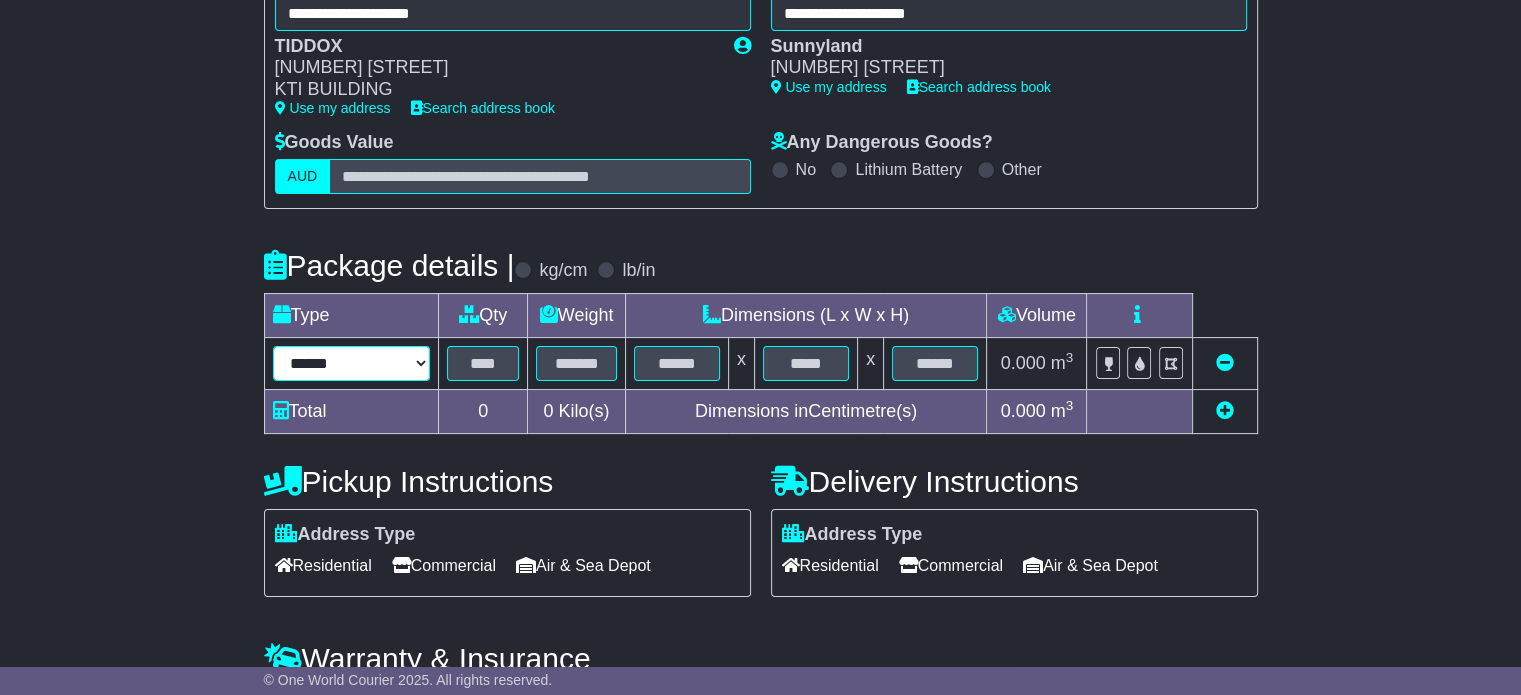 click on "**********" at bounding box center [352, 363] 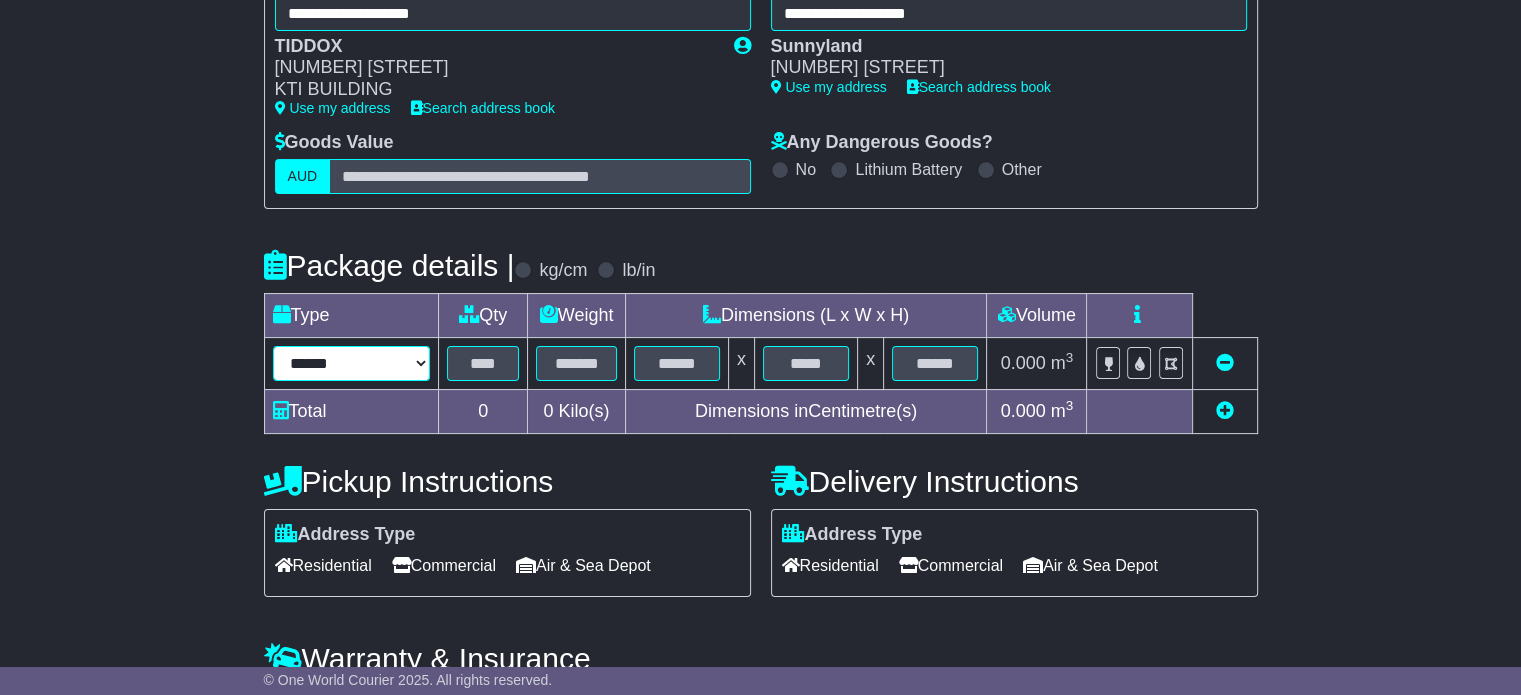 select on "*****" 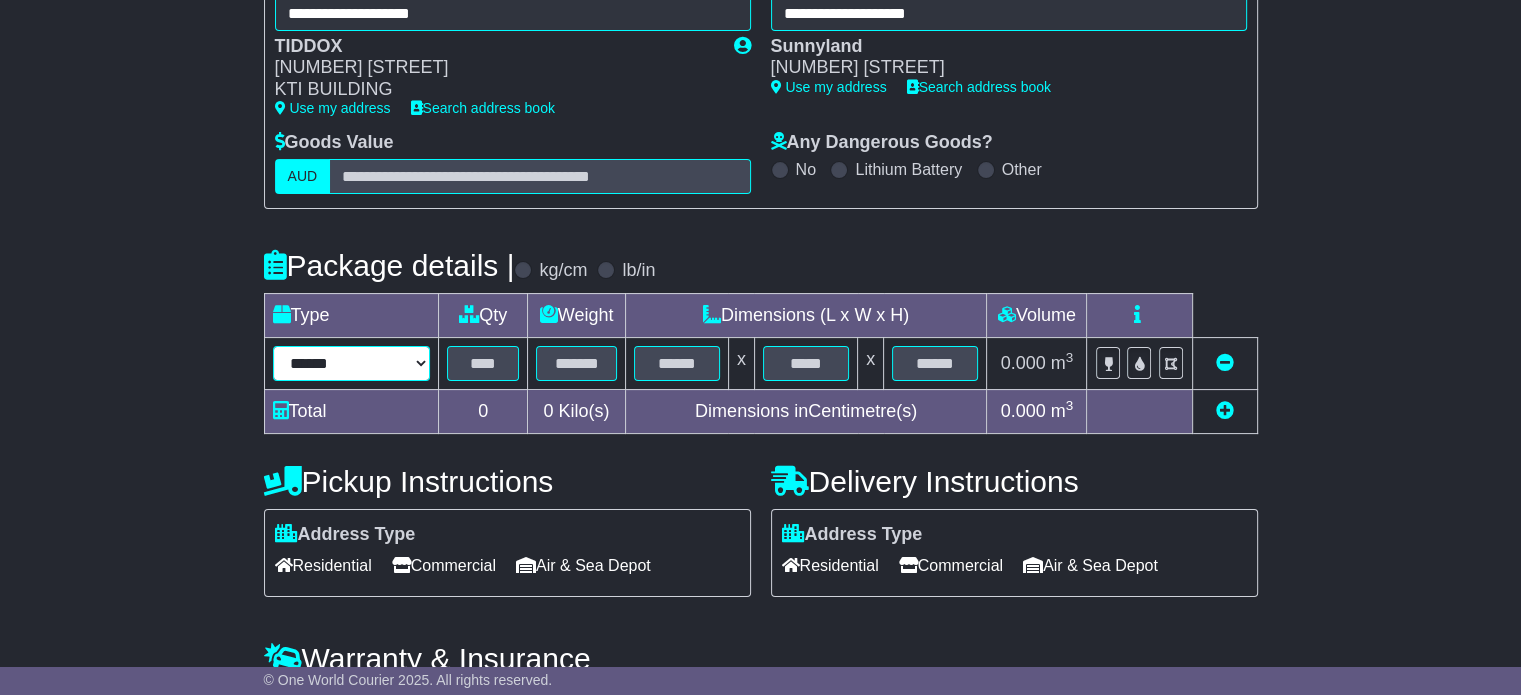 click on "**********" at bounding box center (352, 363) 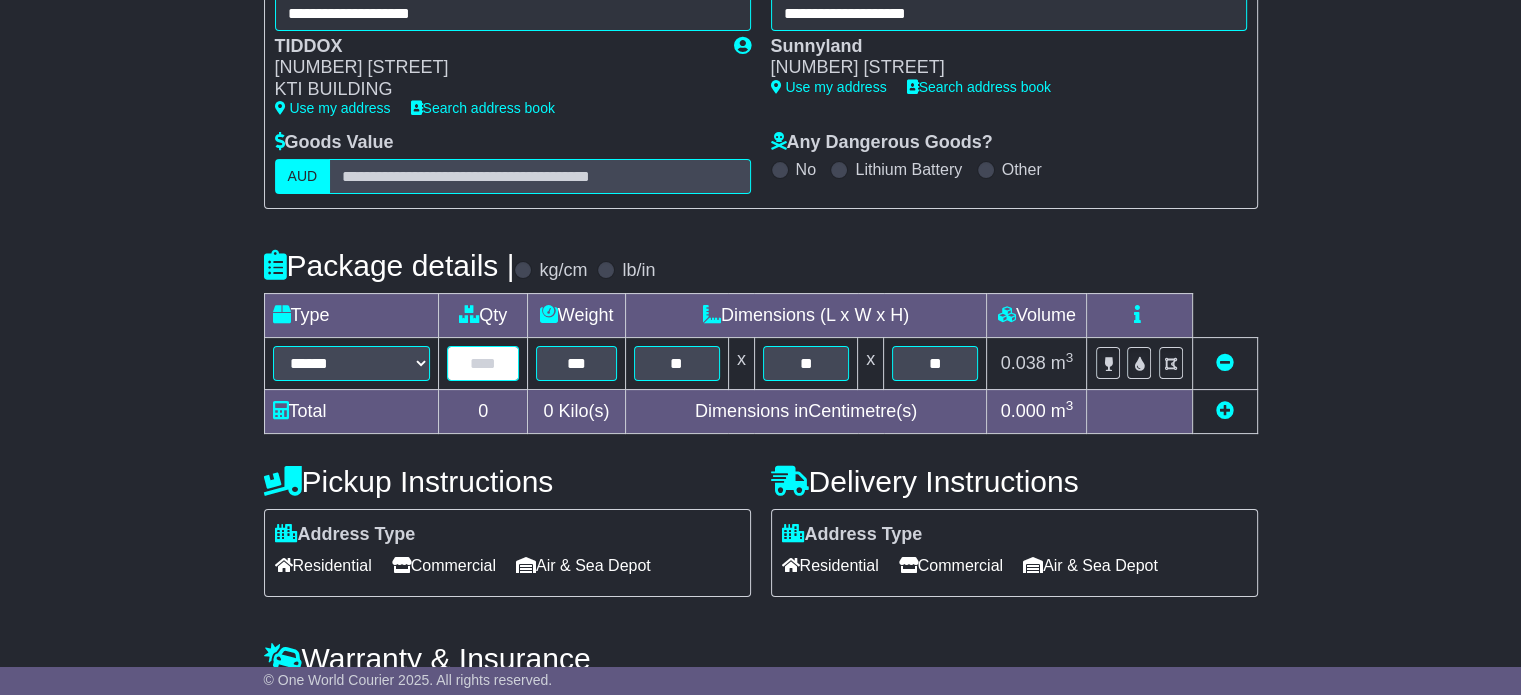 click at bounding box center [483, 363] 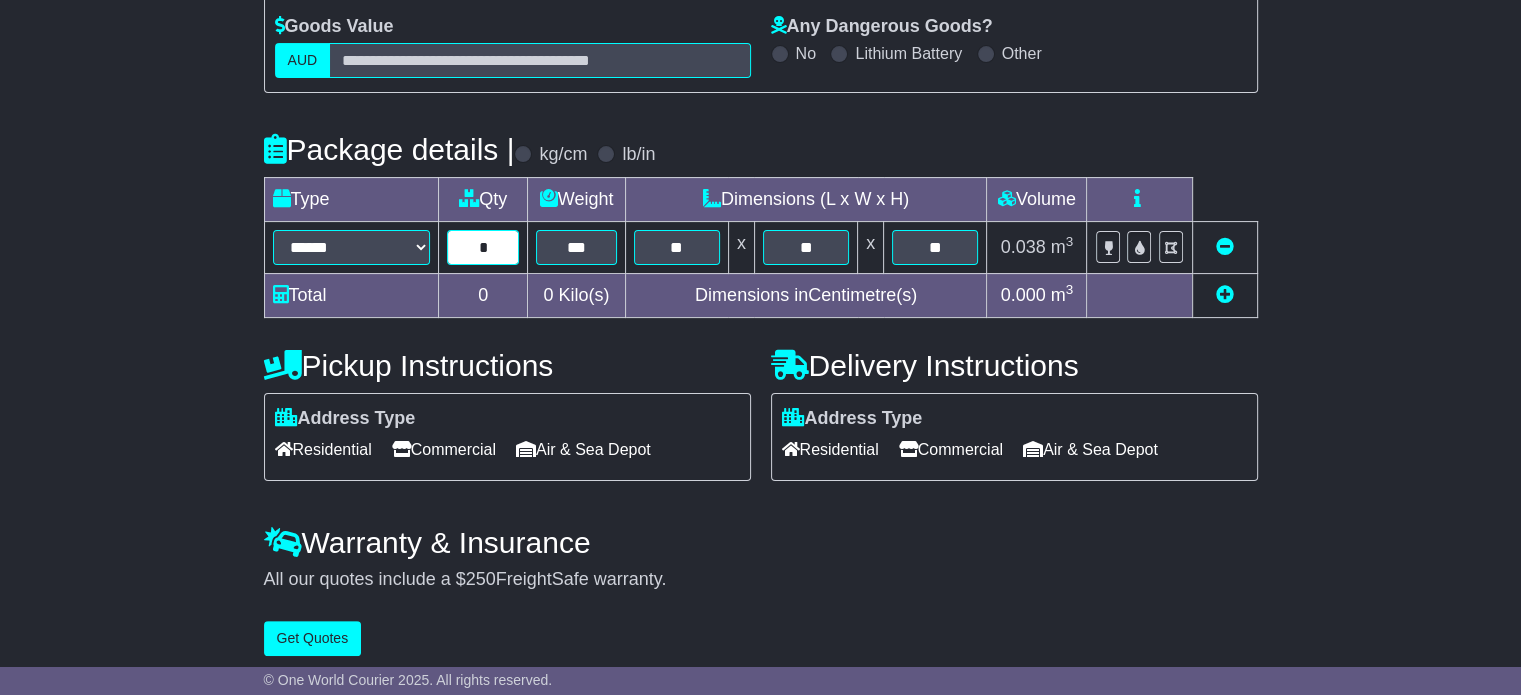 scroll, scrollTop: 426, scrollLeft: 0, axis: vertical 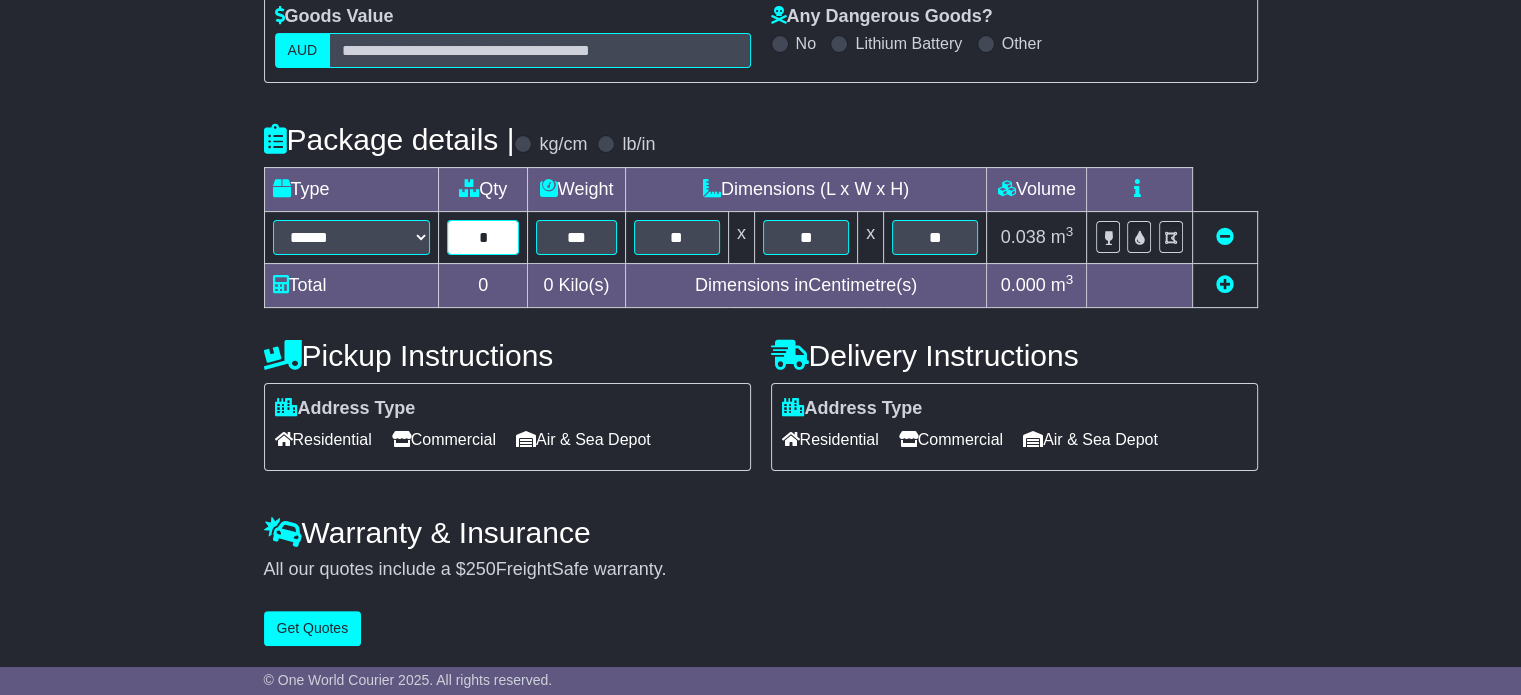 type on "*" 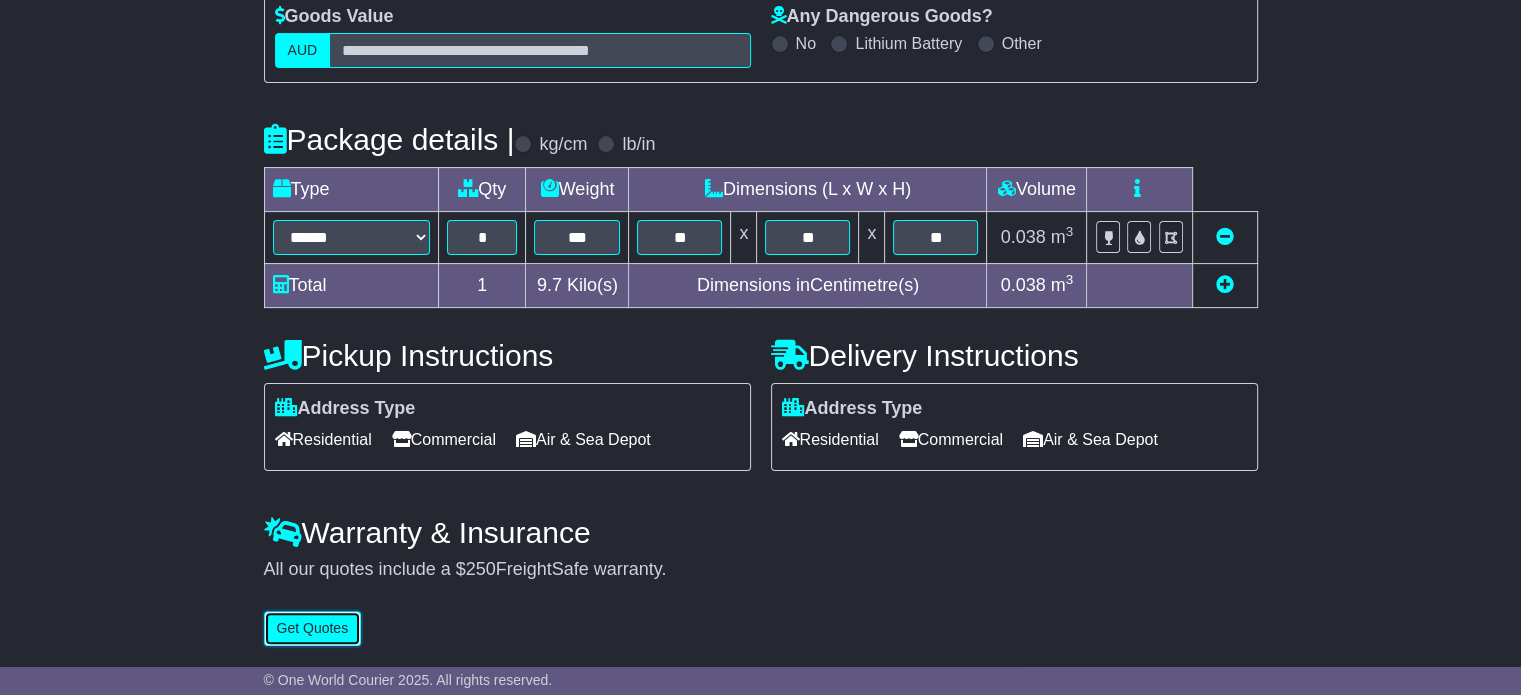 click on "Get Quotes" at bounding box center (313, 628) 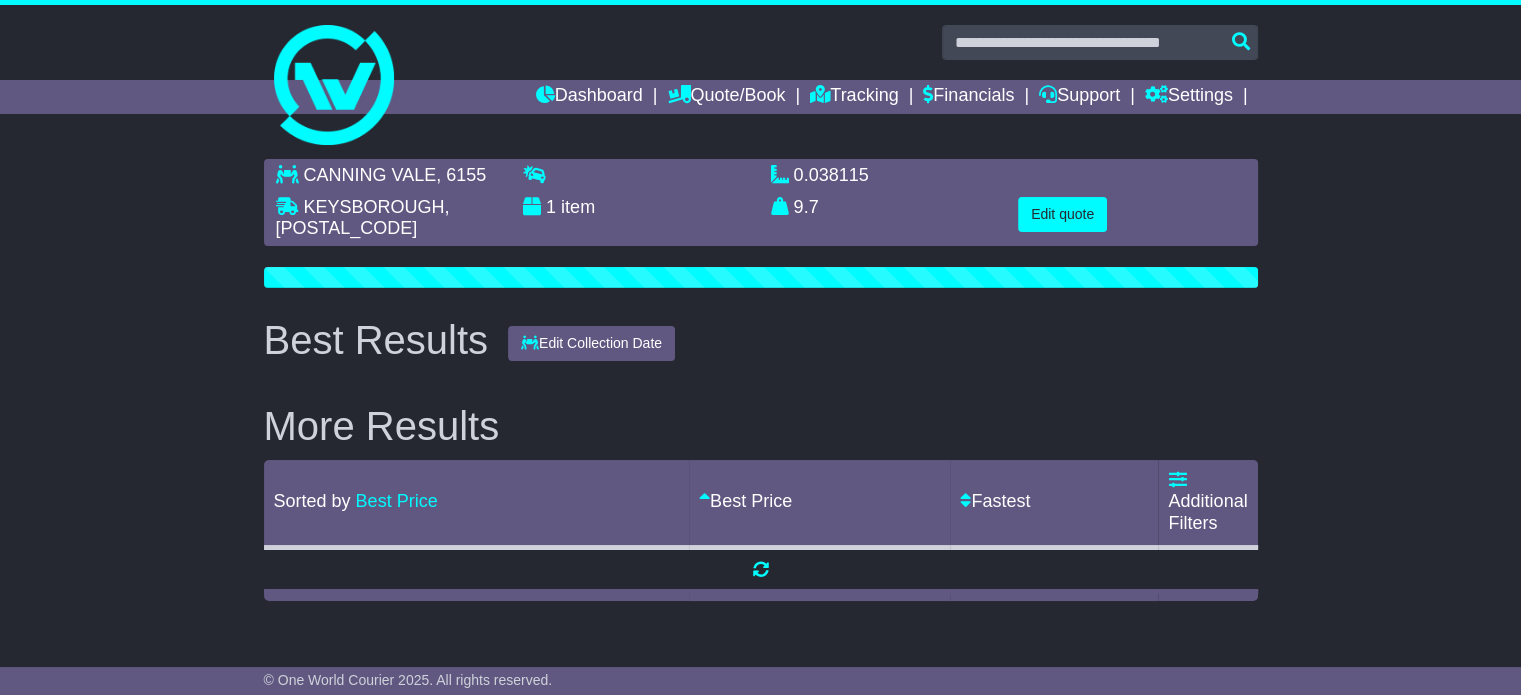 scroll, scrollTop: 0, scrollLeft: 0, axis: both 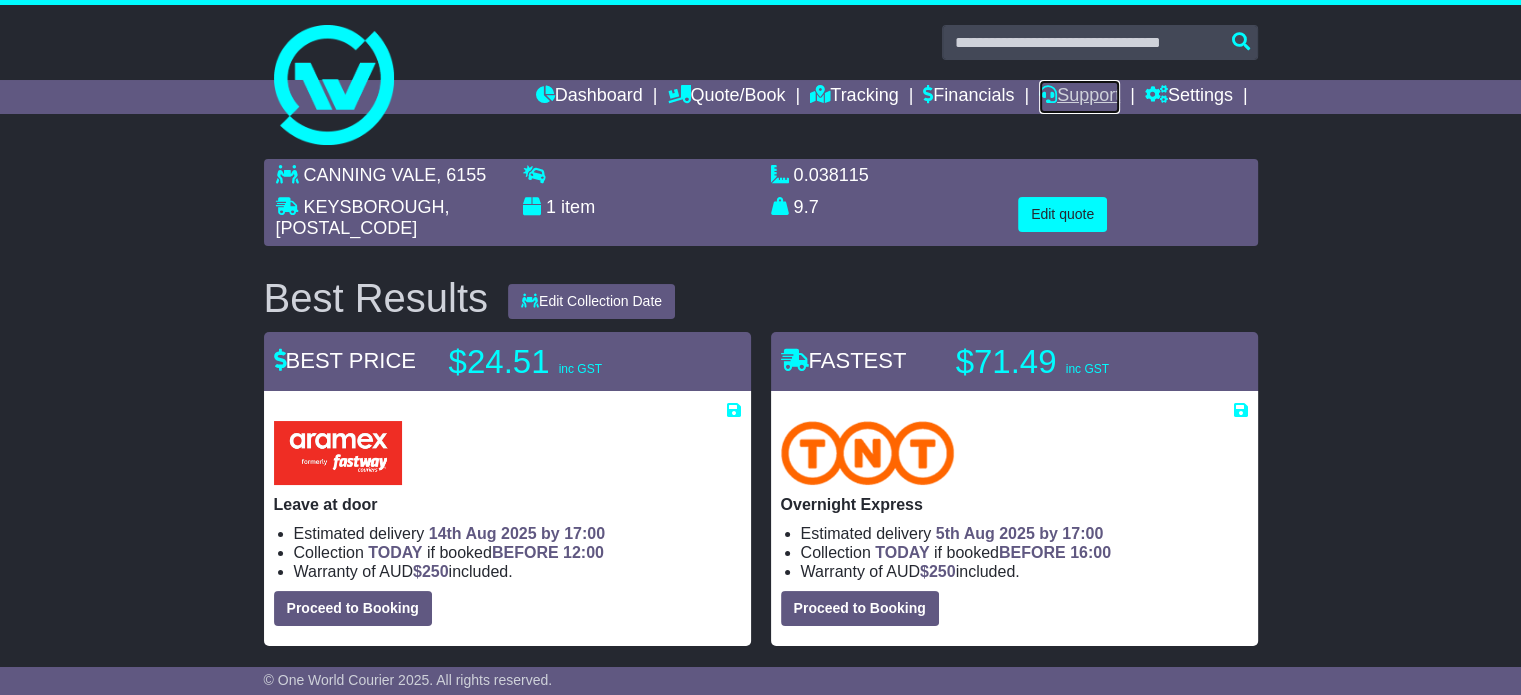 click on "Support" at bounding box center [1079, 97] 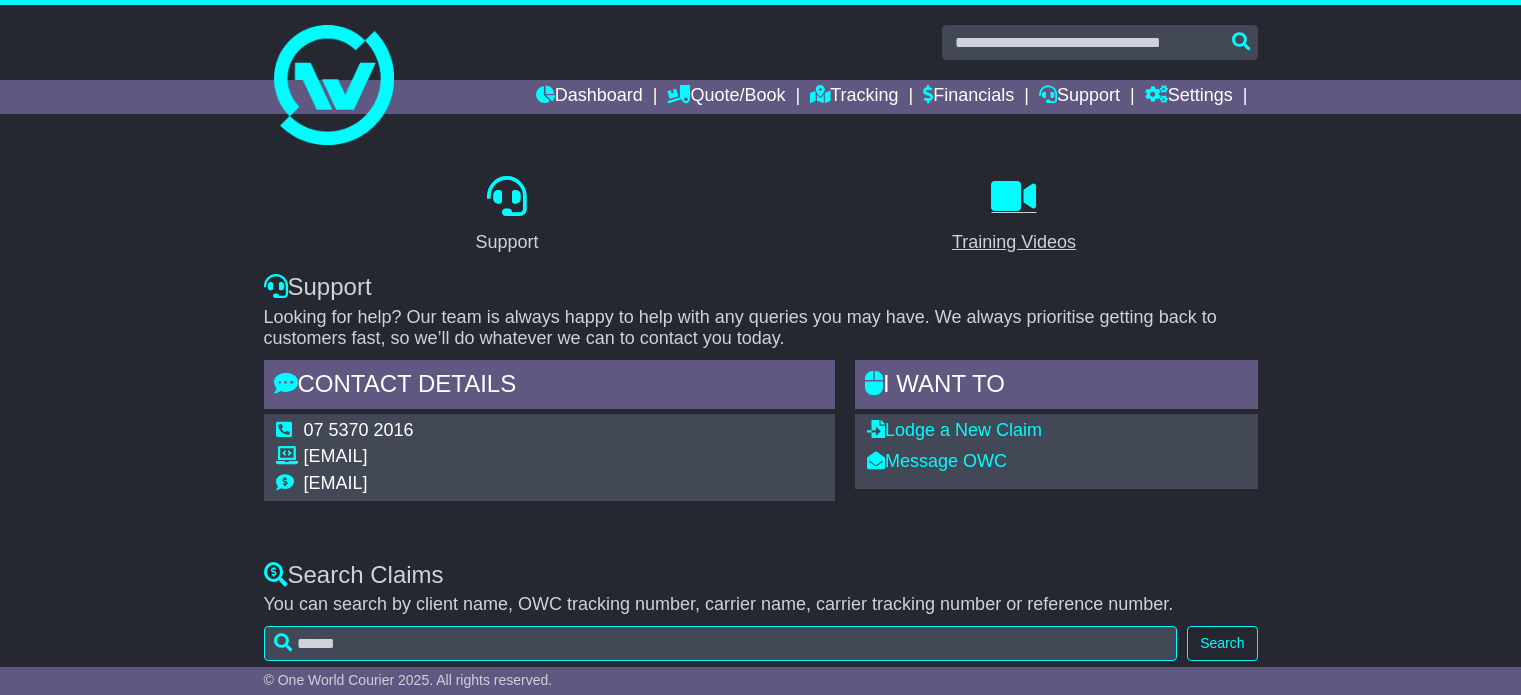 scroll, scrollTop: 0, scrollLeft: 0, axis: both 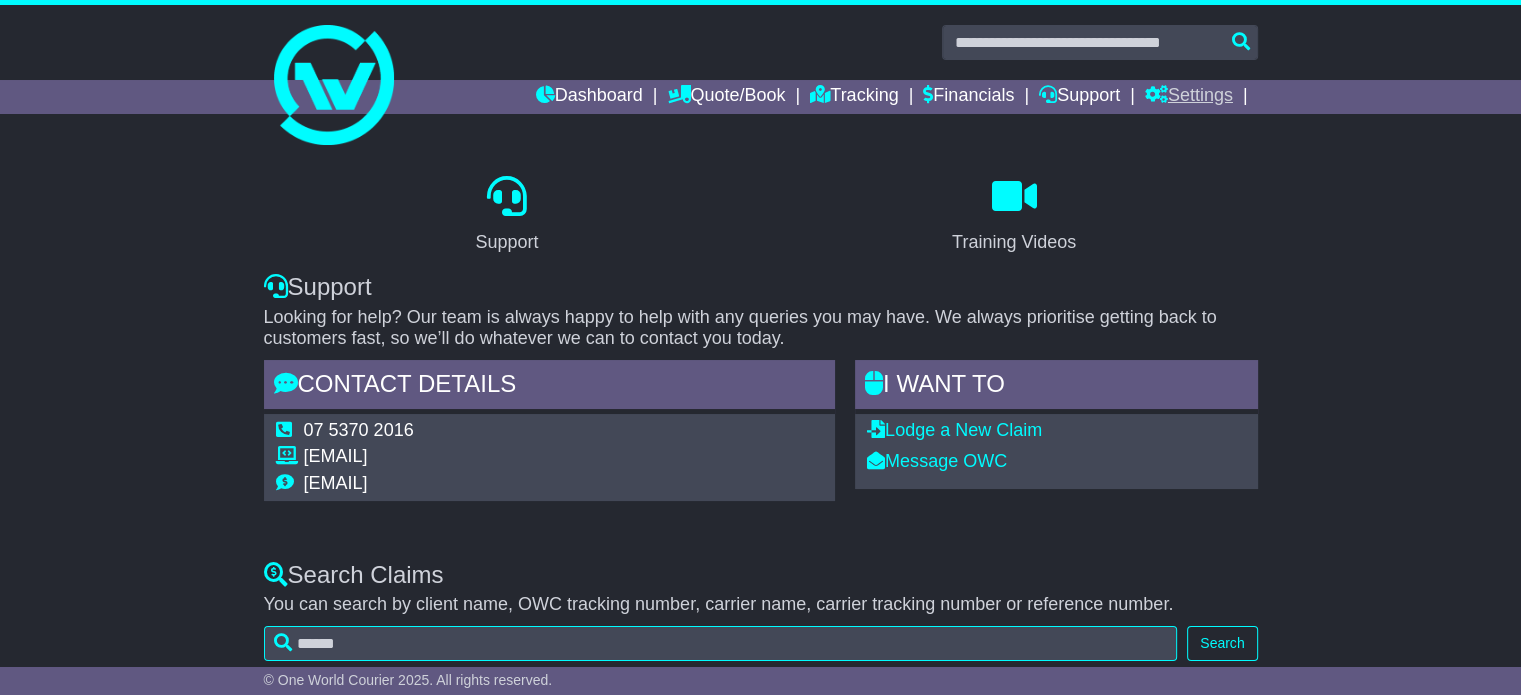 click on "Settings" at bounding box center (1189, 97) 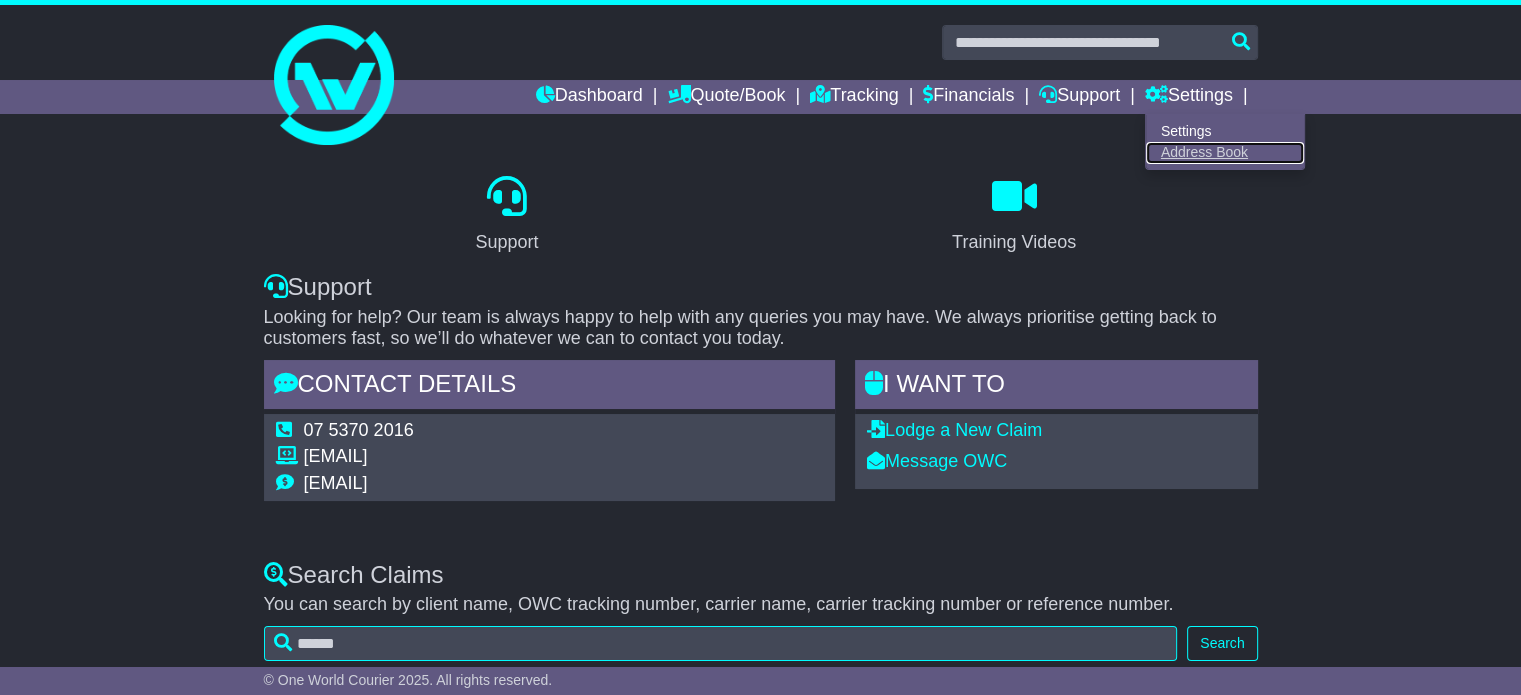 click on "Address Book" at bounding box center [1225, 153] 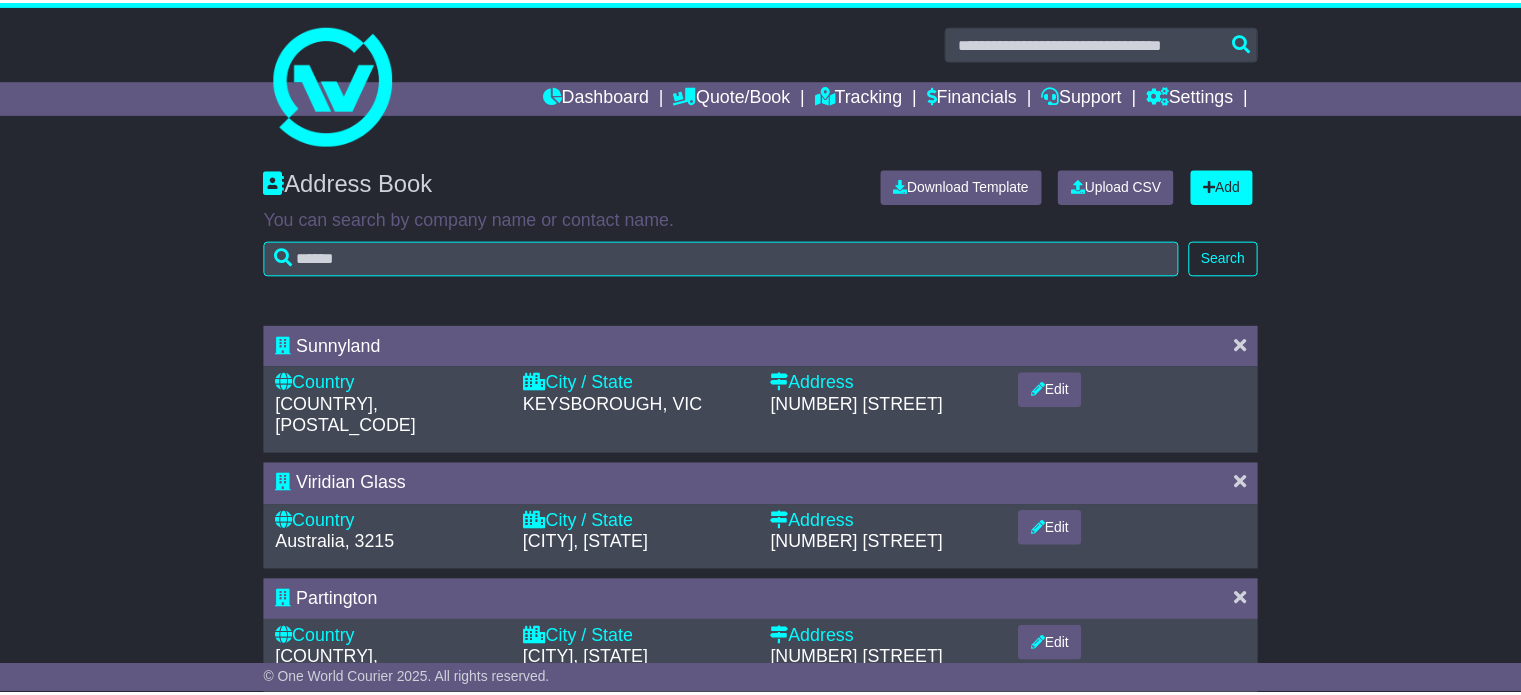 scroll, scrollTop: 0, scrollLeft: 0, axis: both 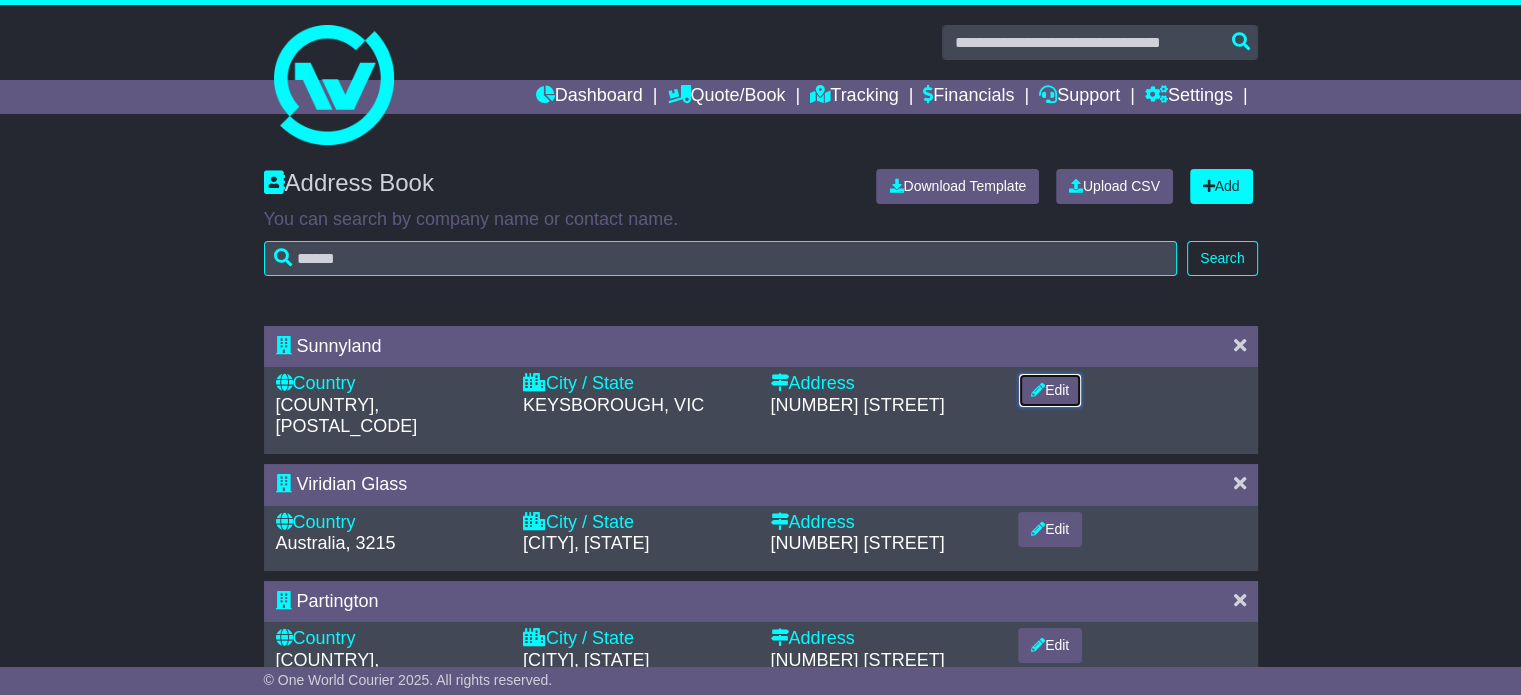 click on "Edit" at bounding box center [1050, 390] 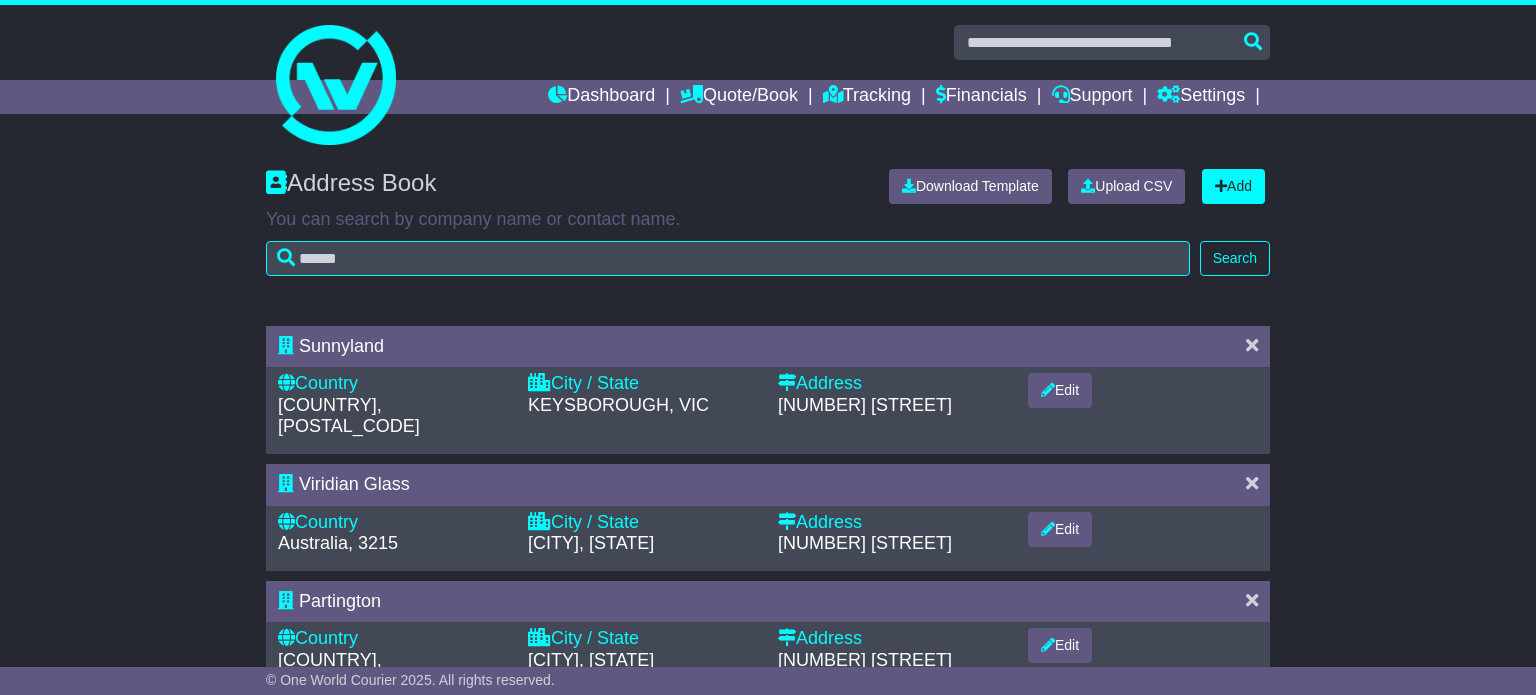 select on "**" 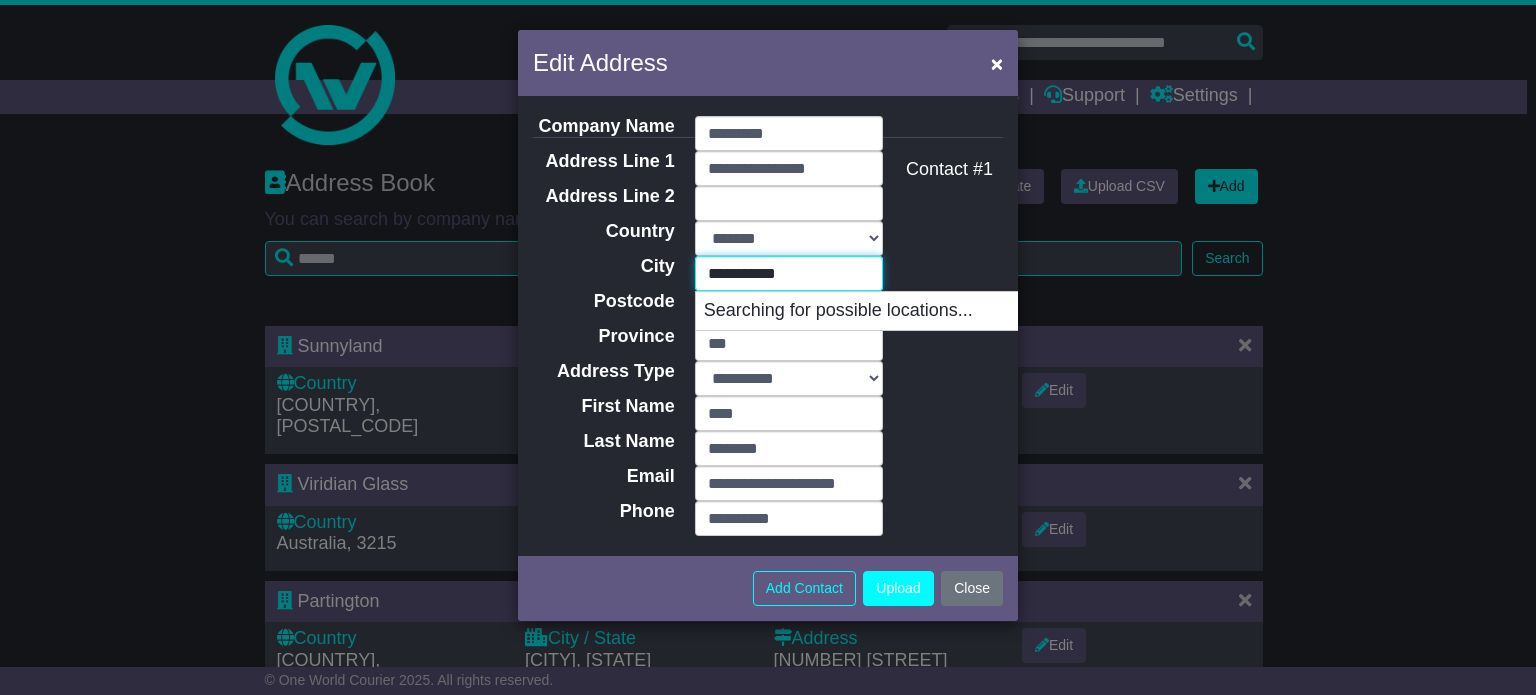 drag, startPoint x: 848, startPoint y: 275, endPoint x: 673, endPoint y: 278, distance: 175.02571 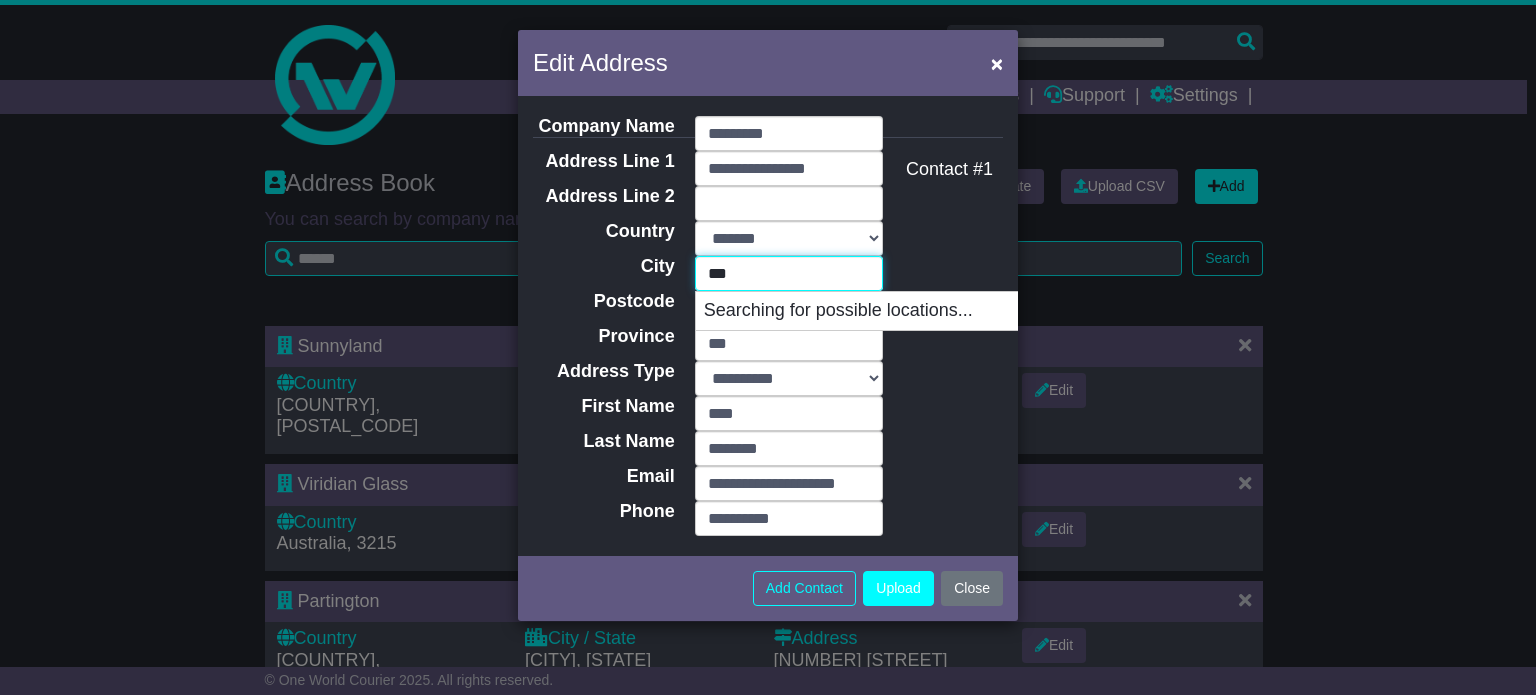 type on "****" 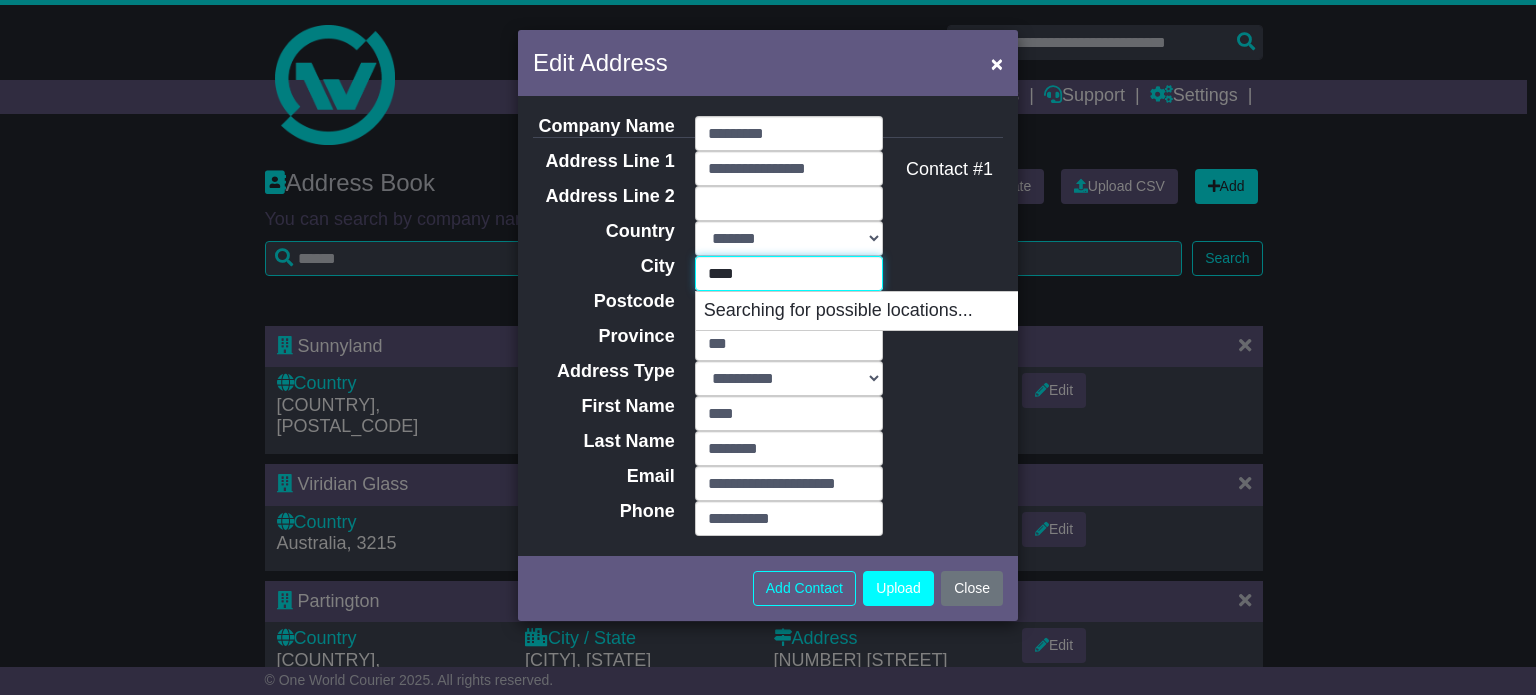 type on "*******" 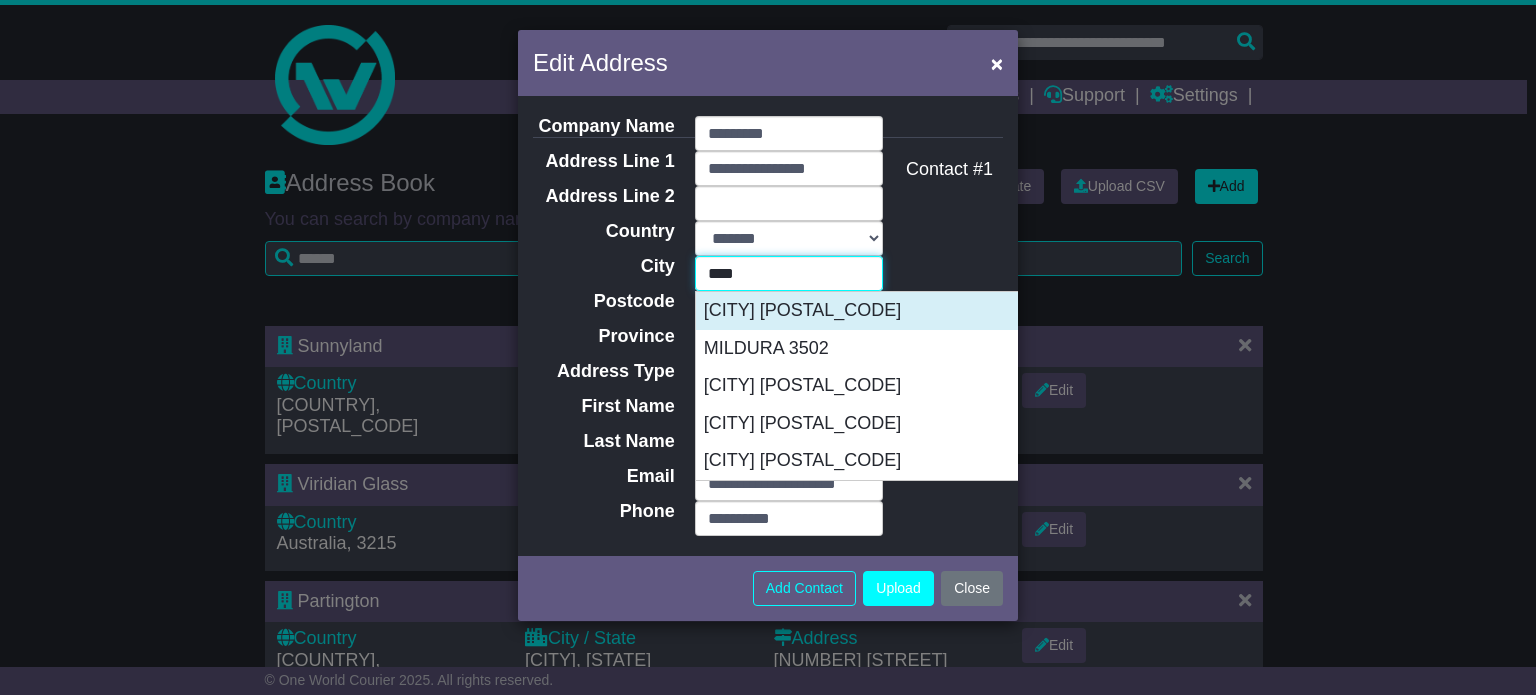 click on "MILDURA 3500" at bounding box center (895, 311) 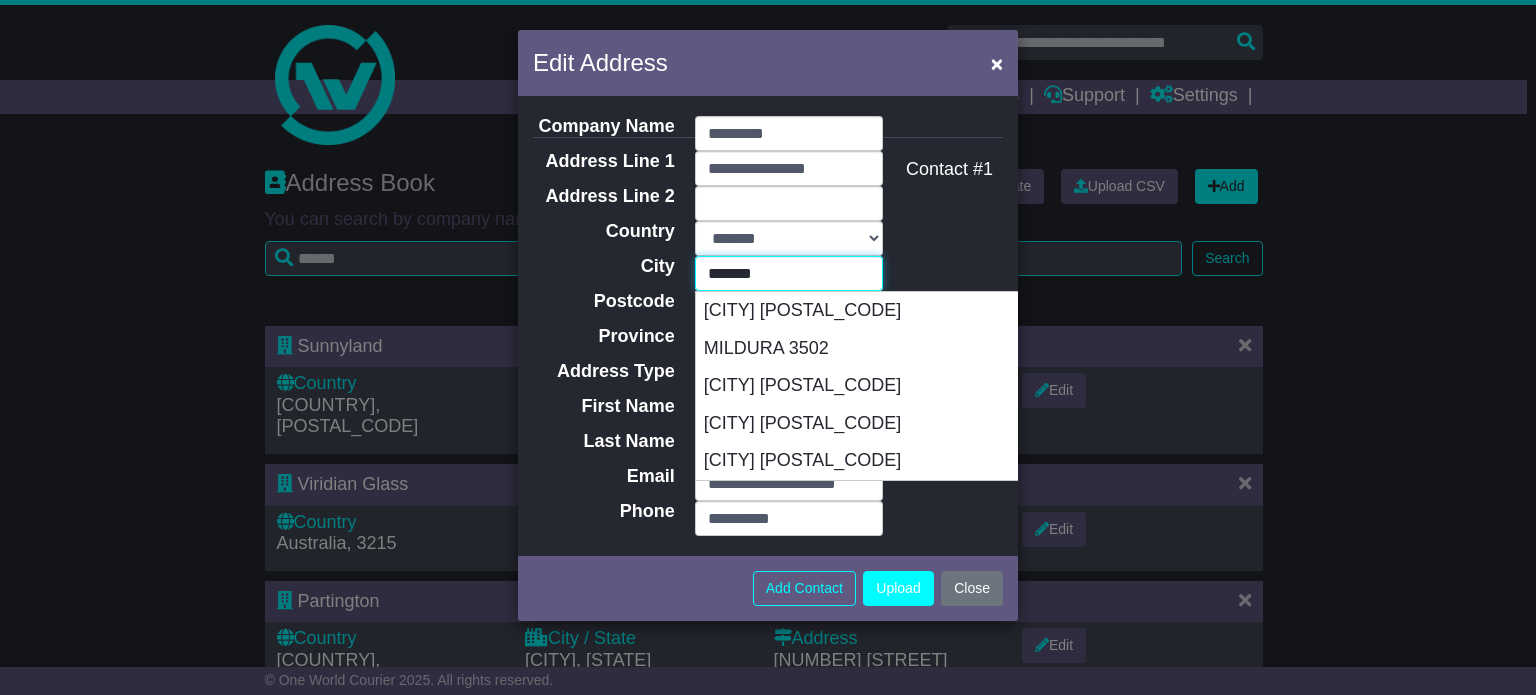 type on "****" 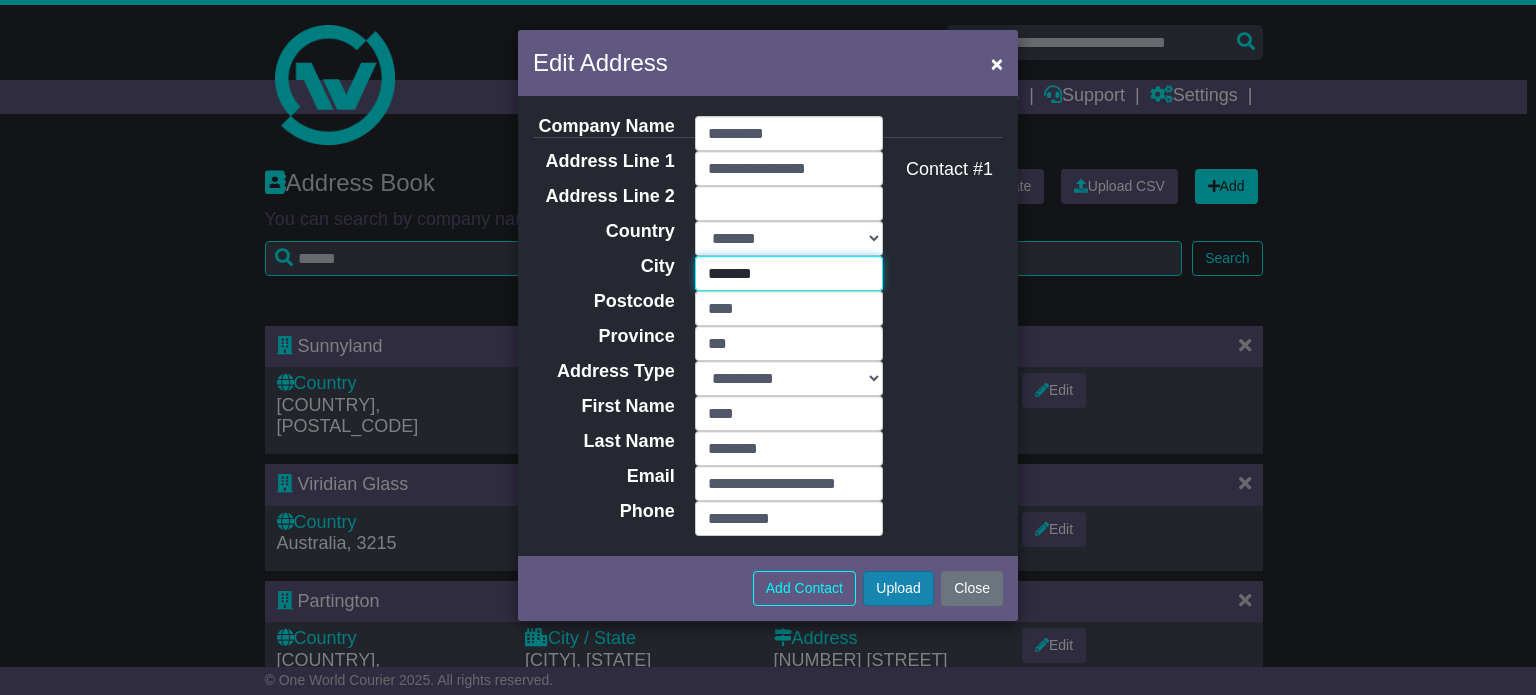 type on "*******" 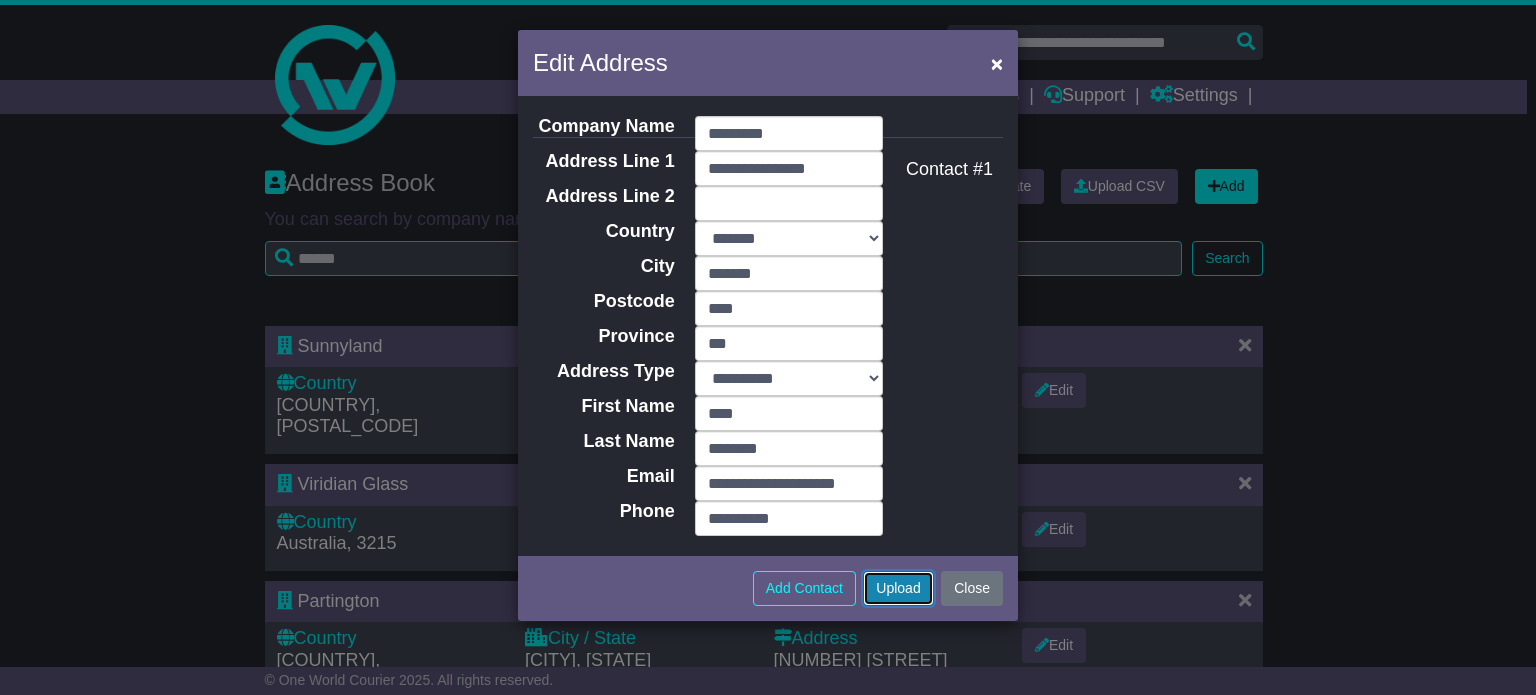 click on "Upload" at bounding box center (898, 588) 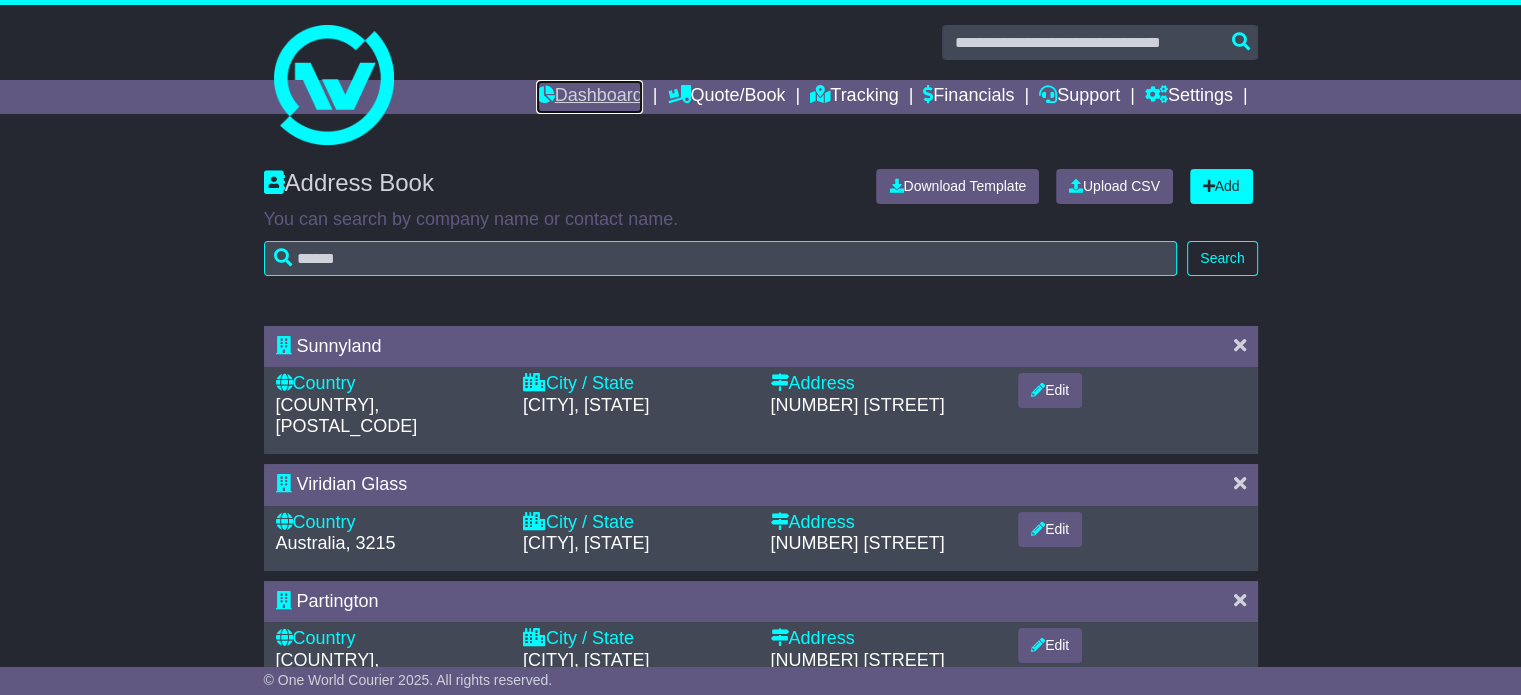 click on "Dashboard" at bounding box center (589, 97) 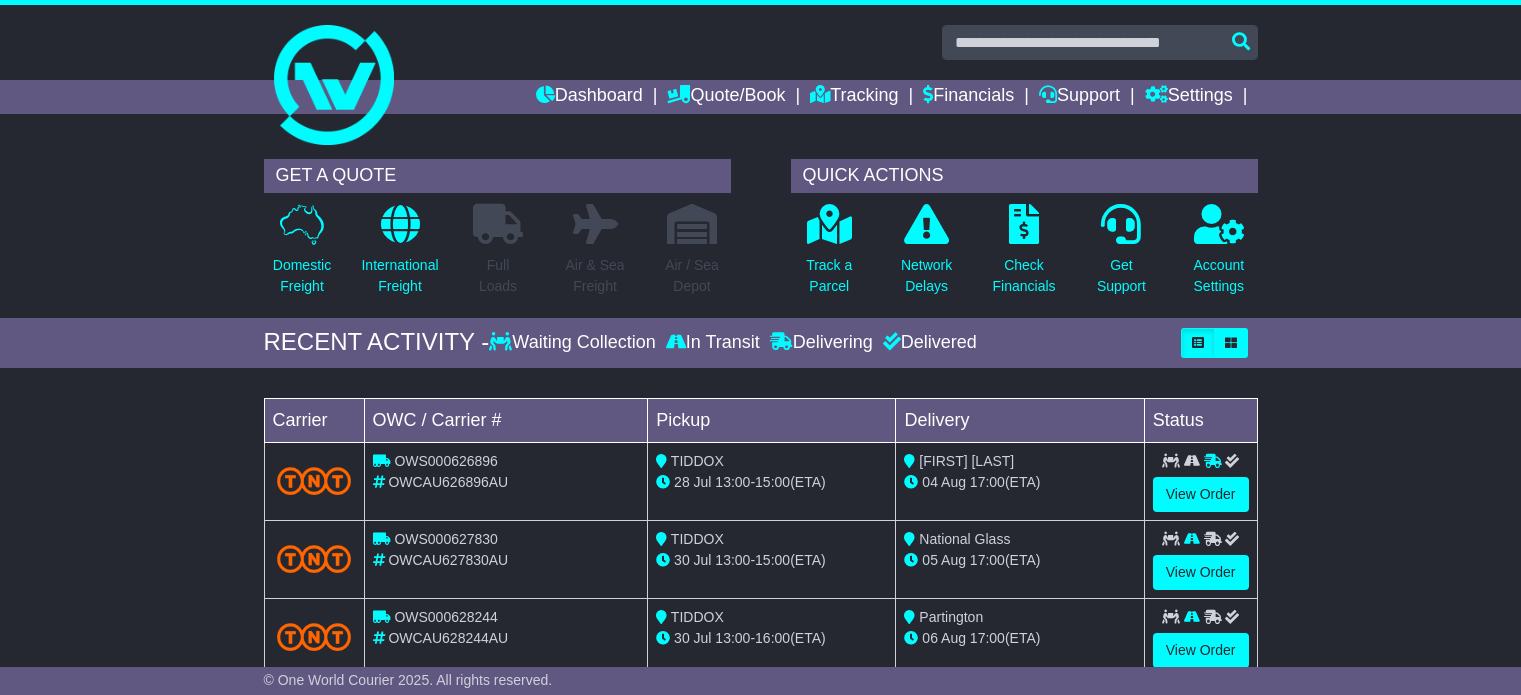 scroll, scrollTop: 0, scrollLeft: 0, axis: both 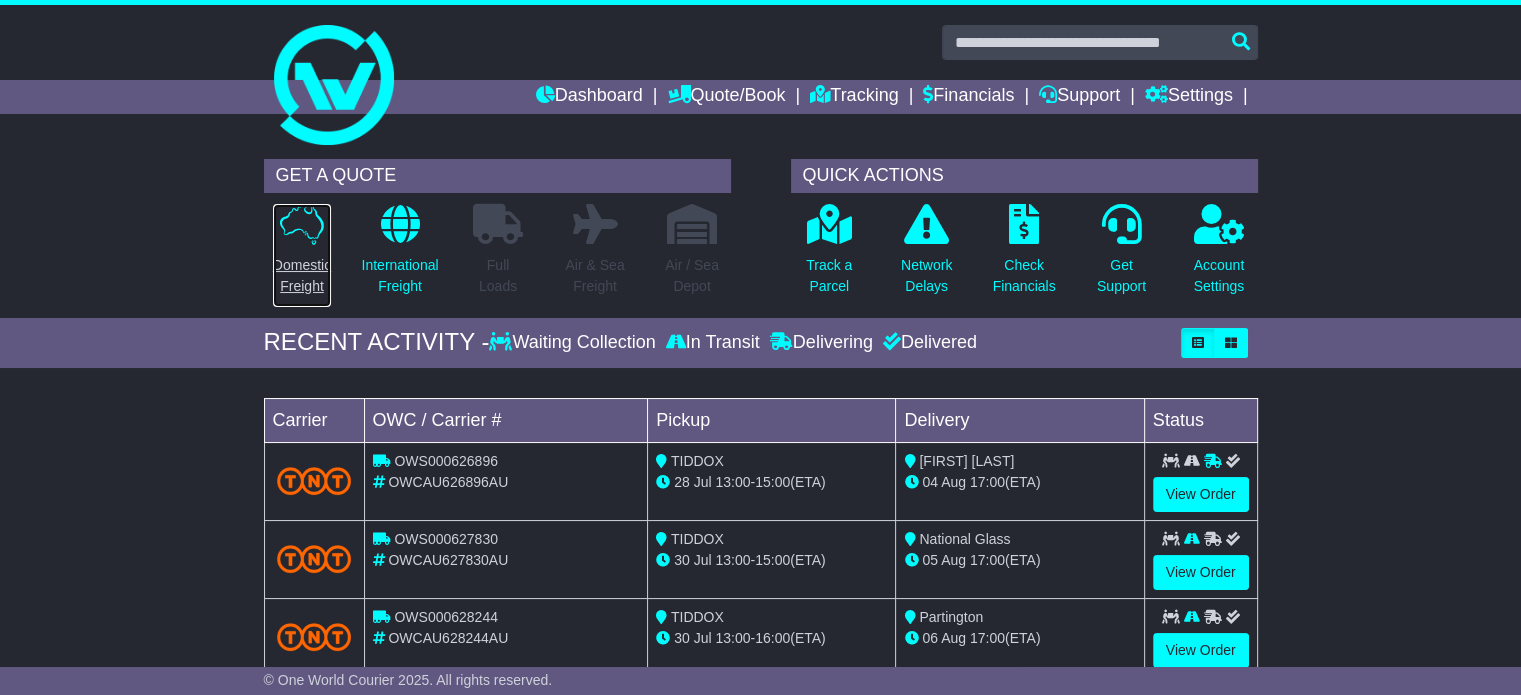 click on "Domestic Freight" at bounding box center [302, 276] 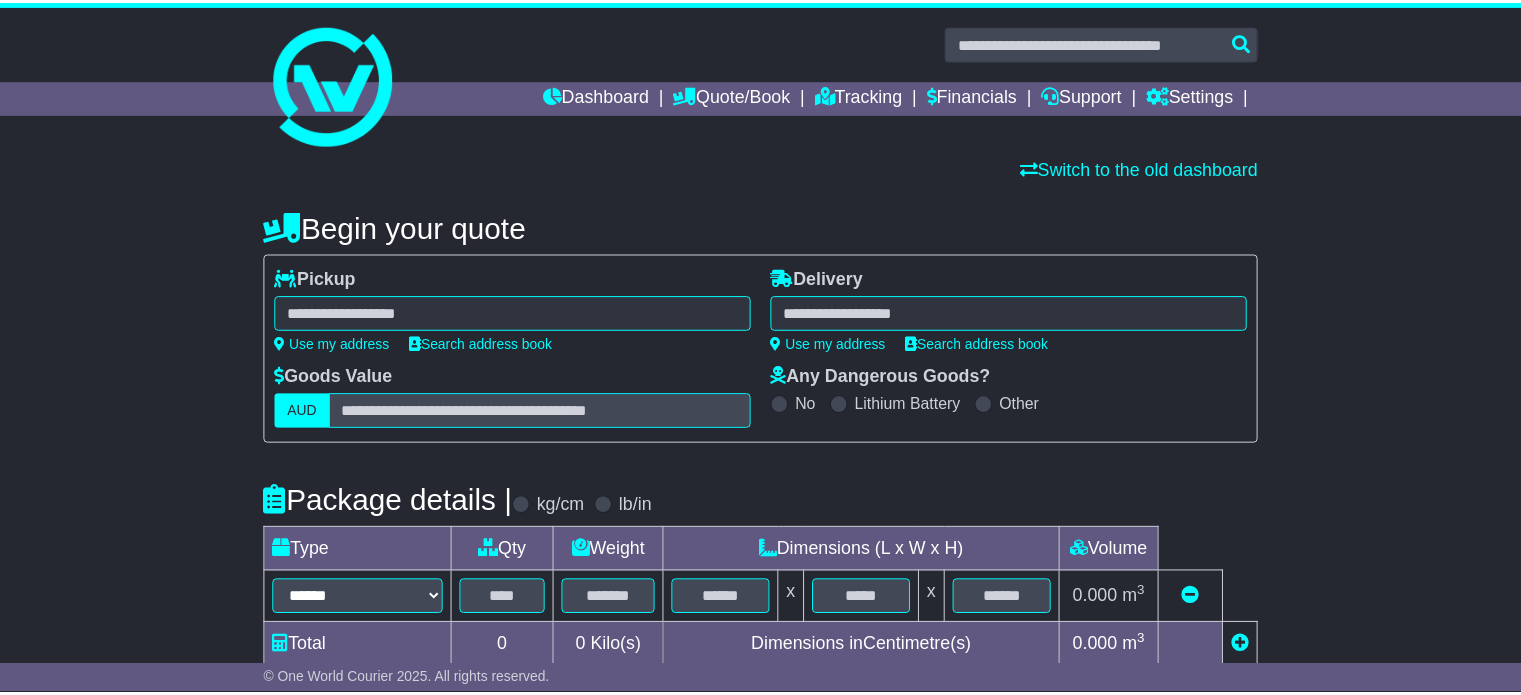 scroll, scrollTop: 0, scrollLeft: 0, axis: both 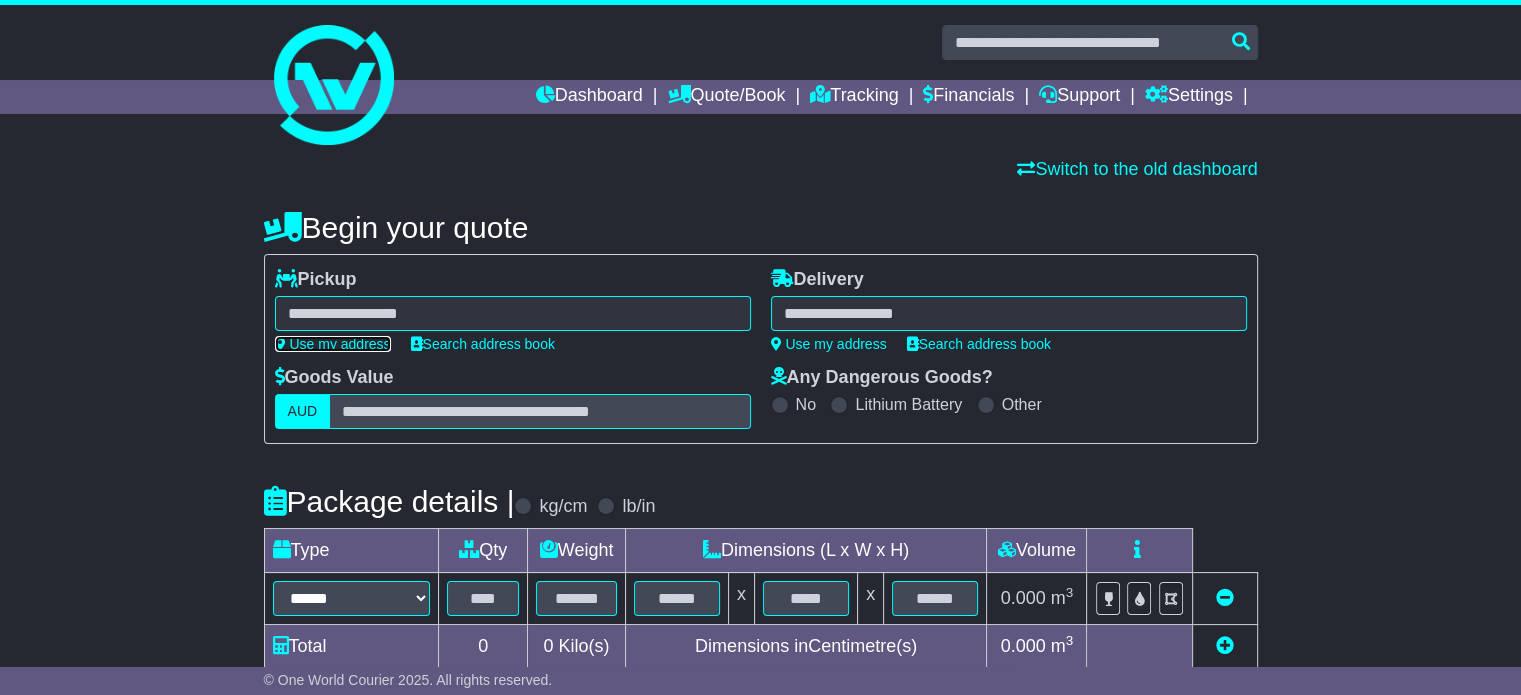 click on "Use my address" at bounding box center (333, 344) 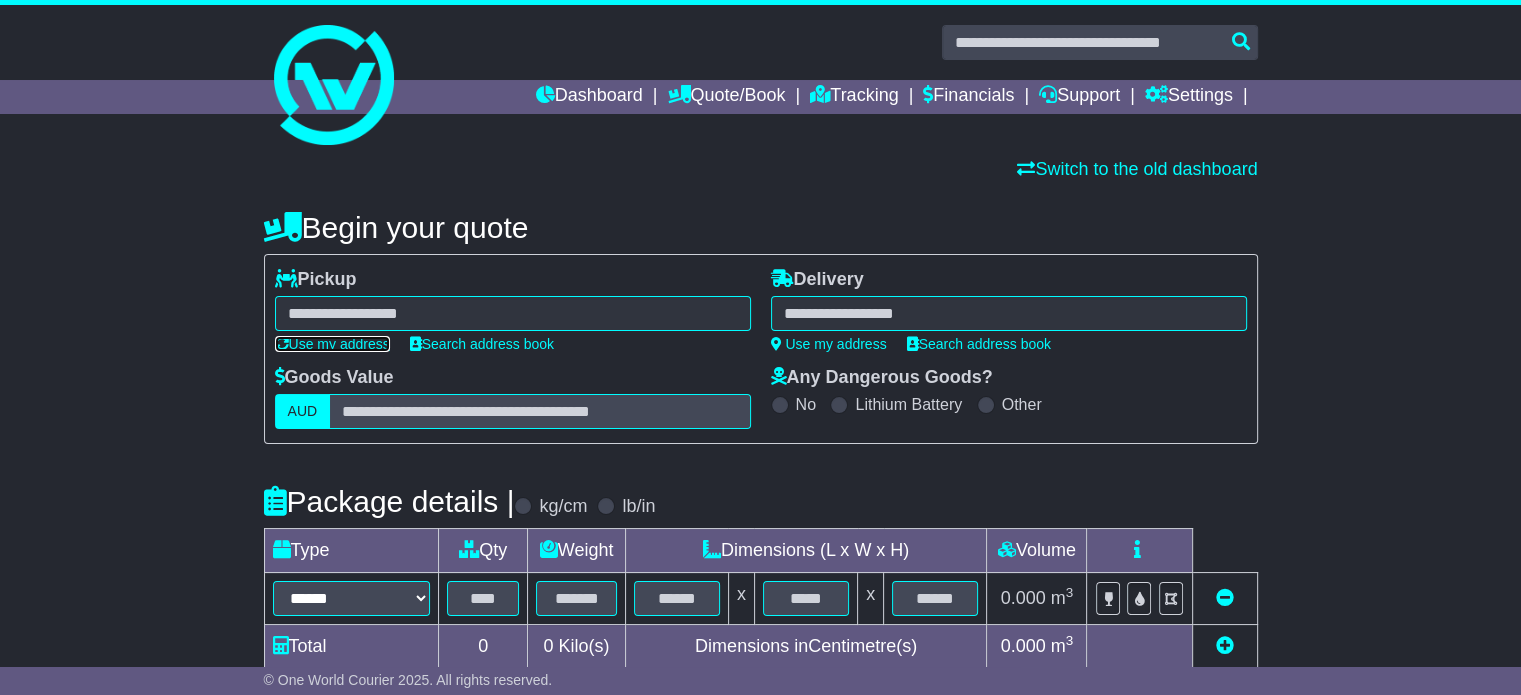 type on "**********" 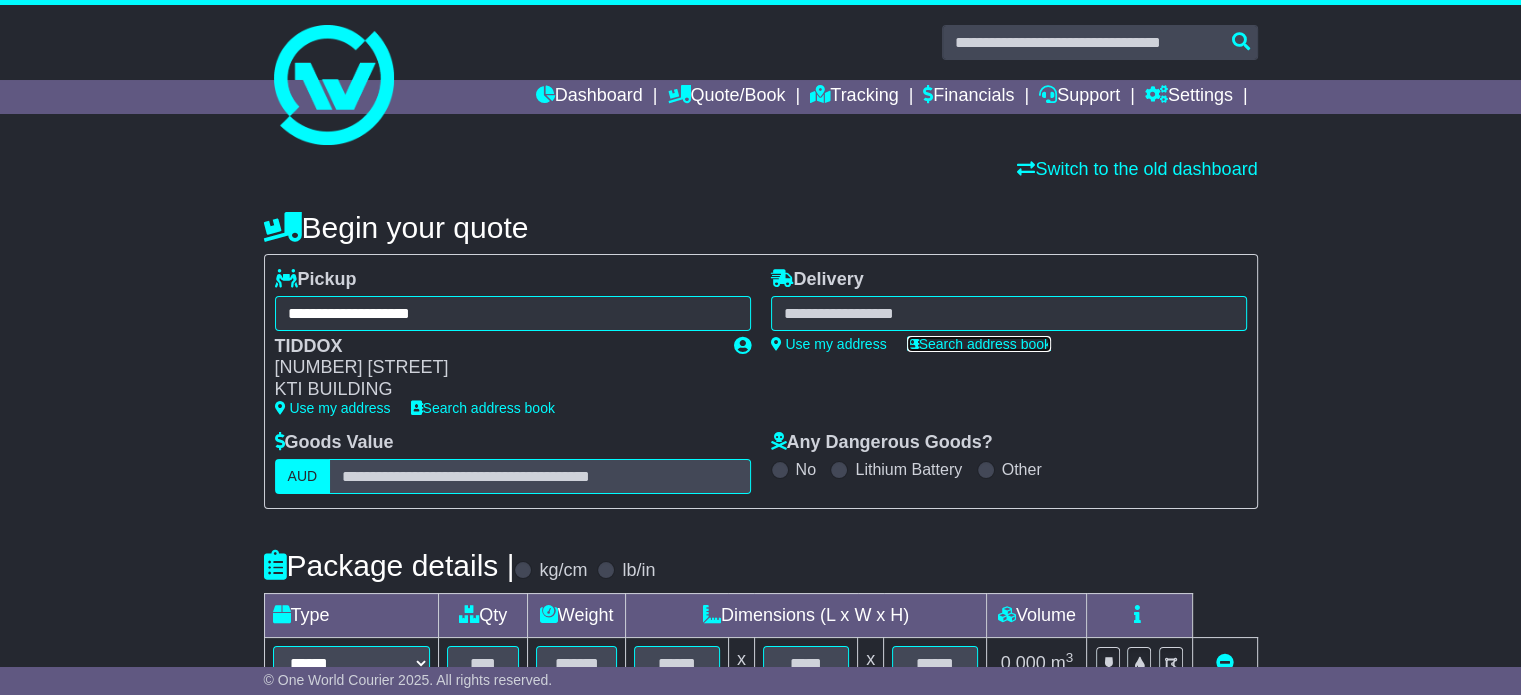 click on "Search address book" at bounding box center (979, 344) 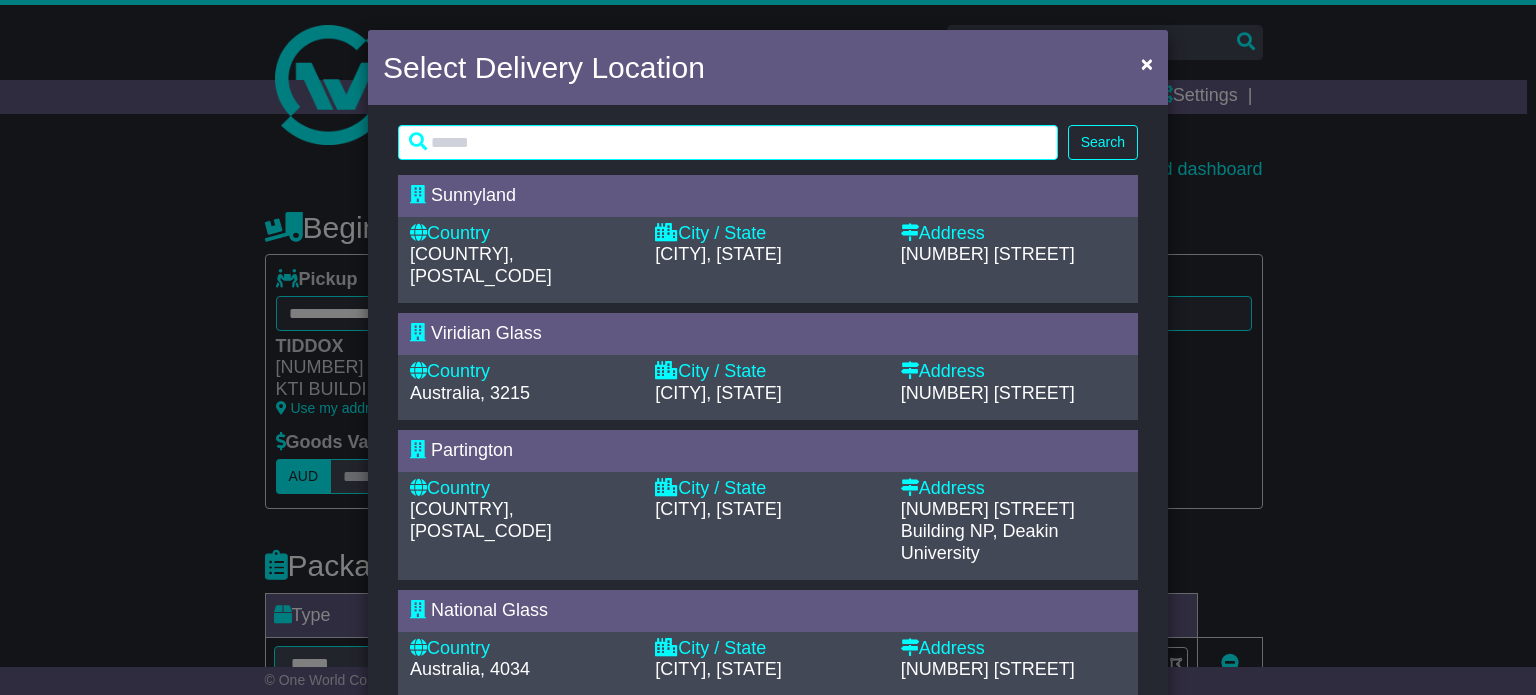 click on "Country" at bounding box center [522, 234] 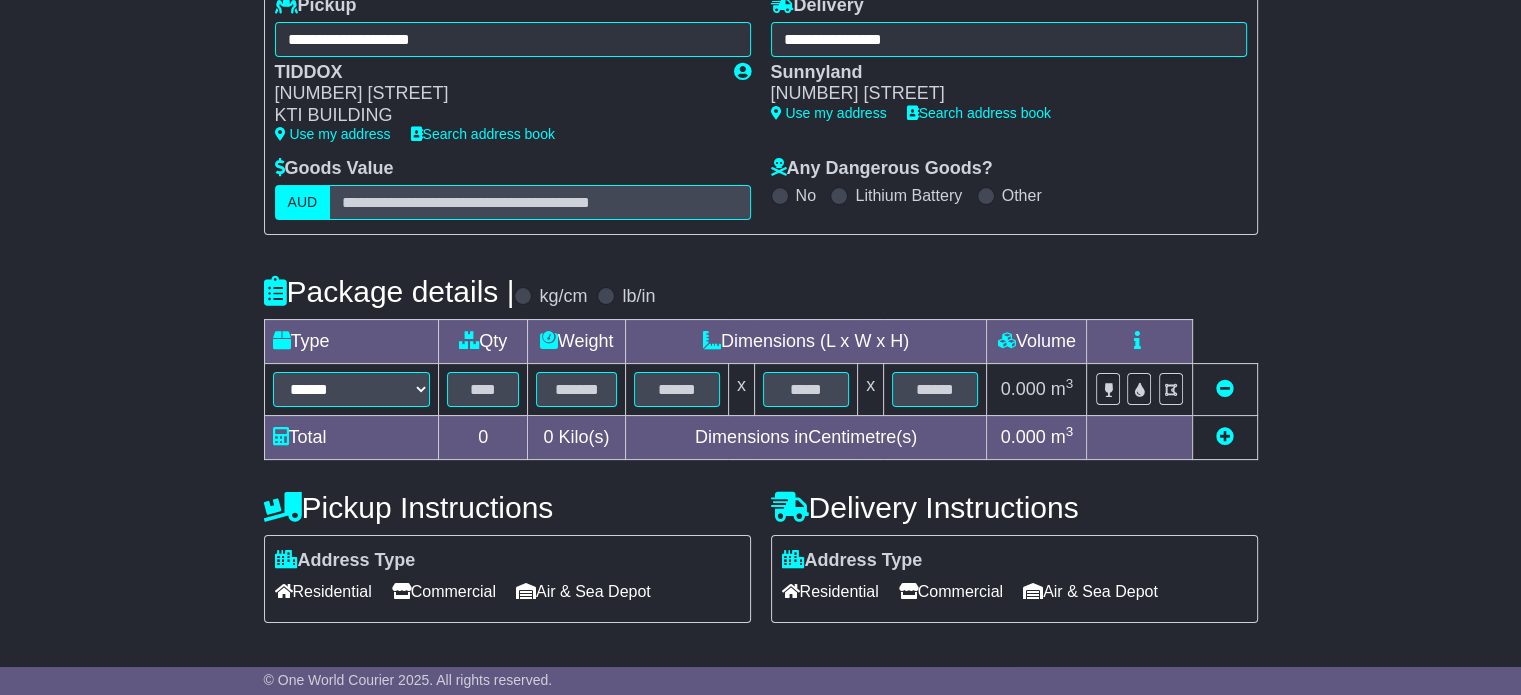 scroll, scrollTop: 300, scrollLeft: 0, axis: vertical 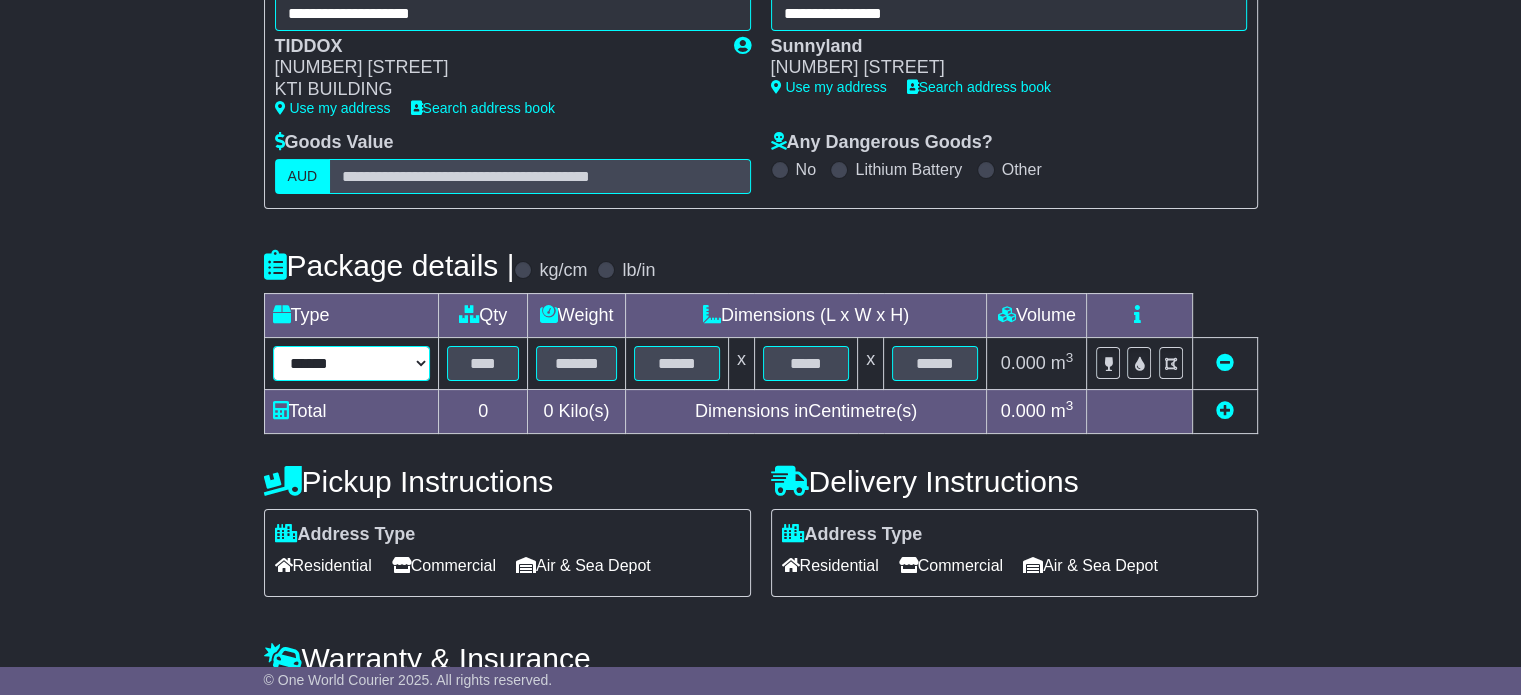 click on "**********" at bounding box center (352, 363) 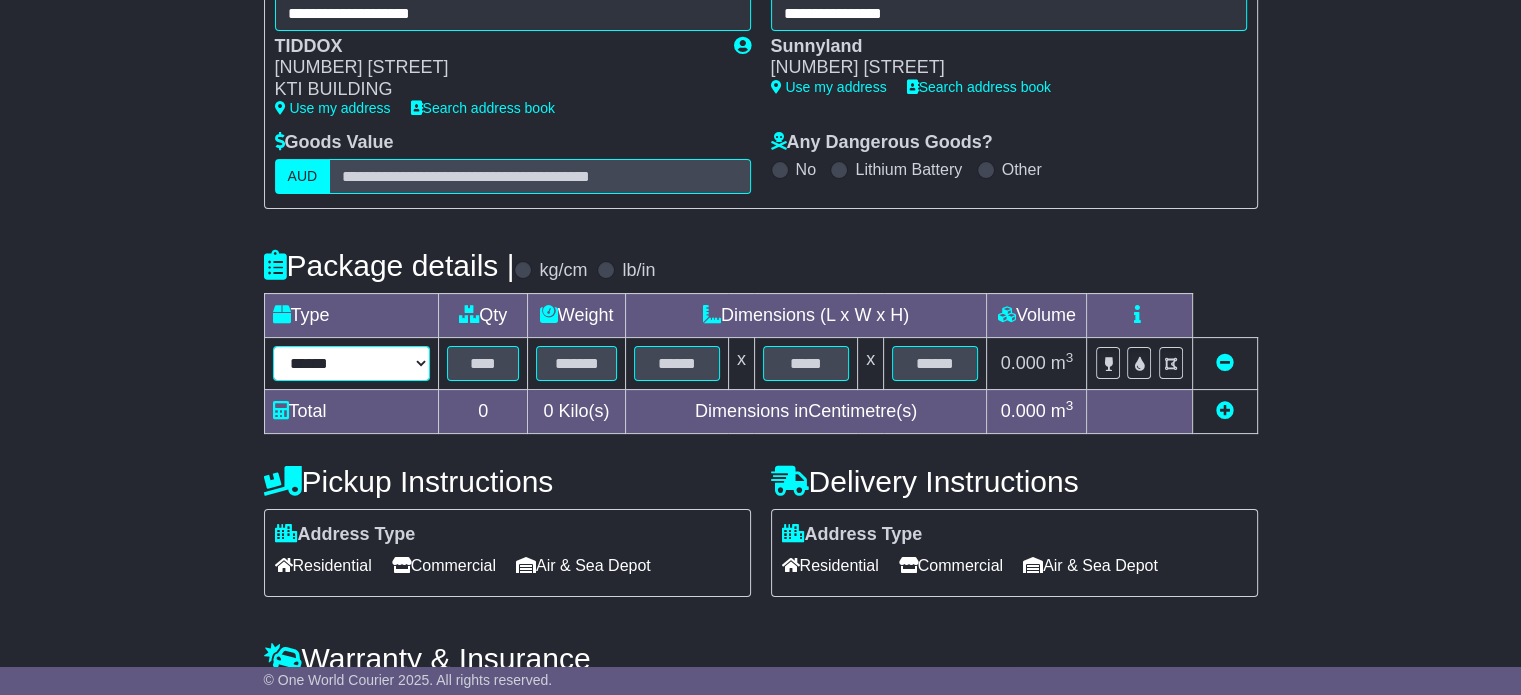 select on "*****" 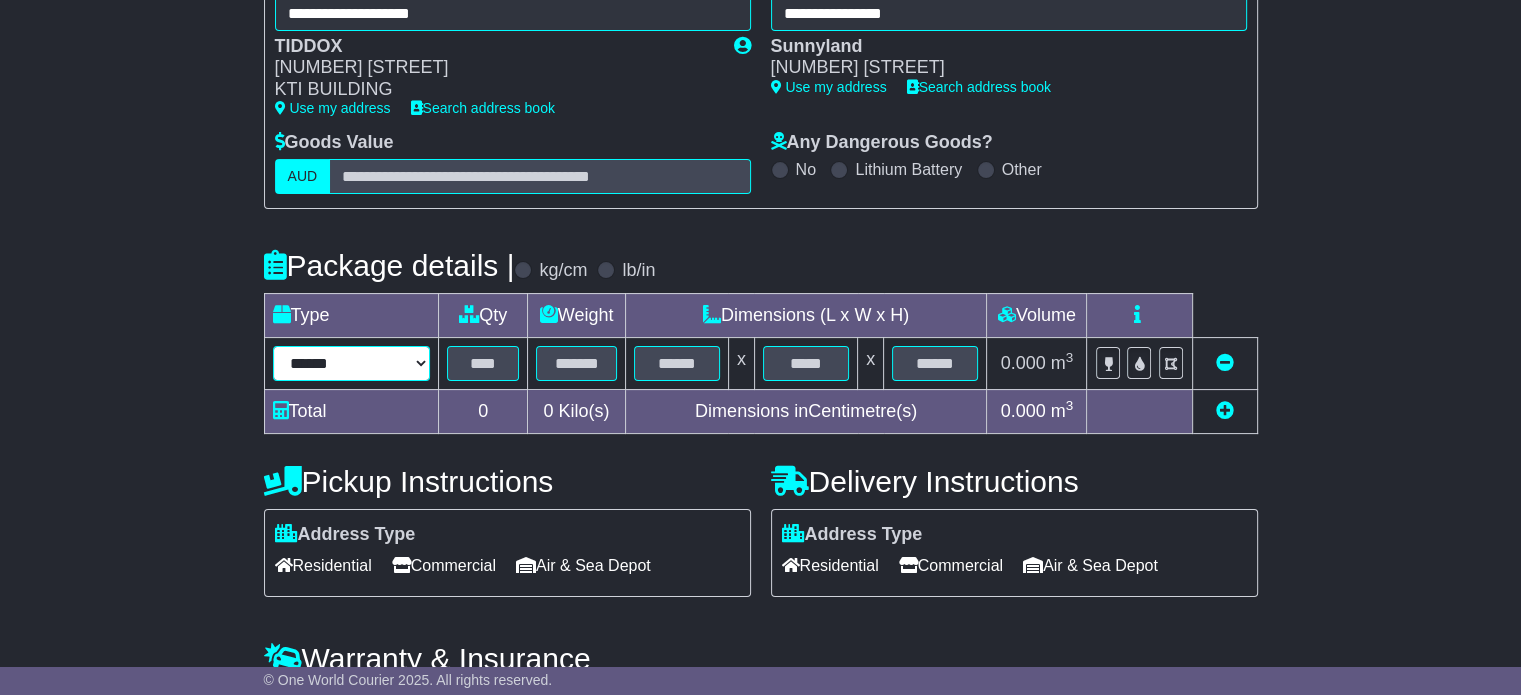 click on "**********" at bounding box center (352, 363) 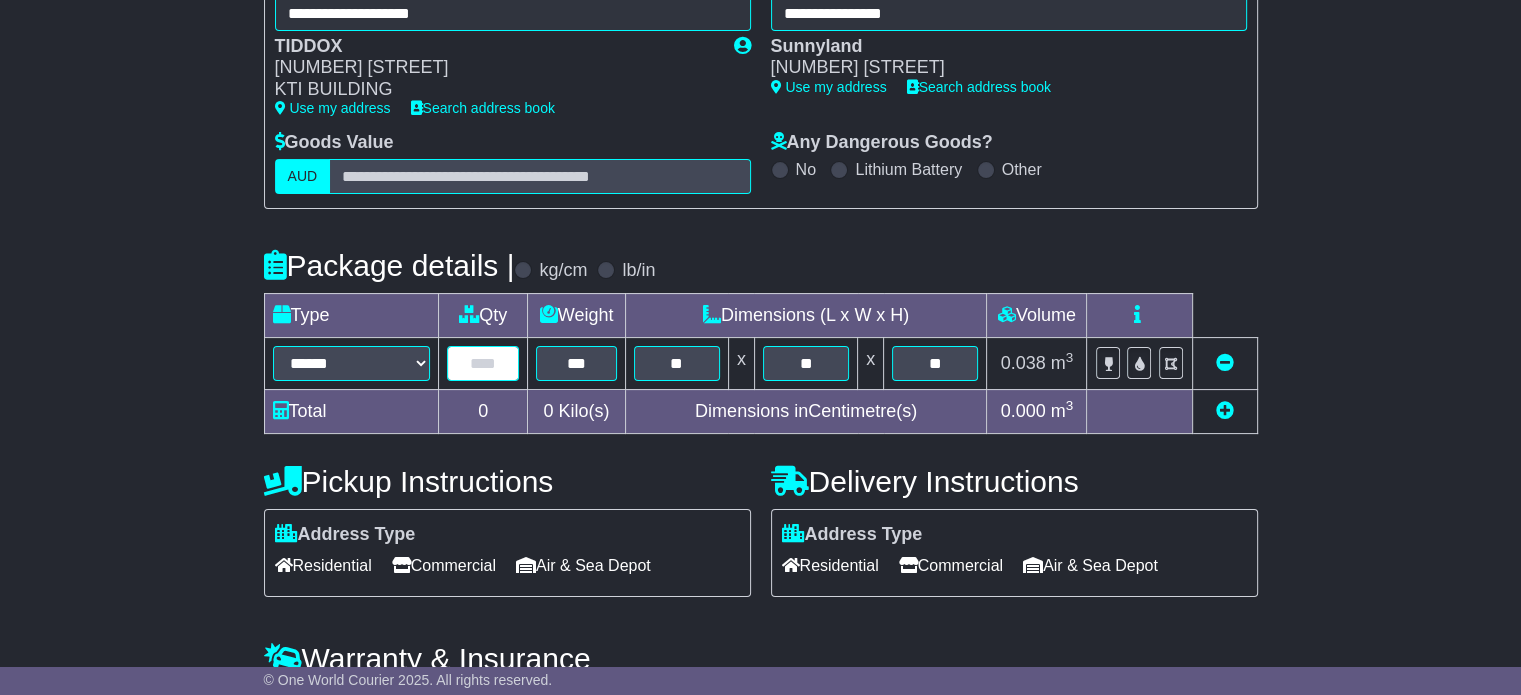 click at bounding box center [483, 363] 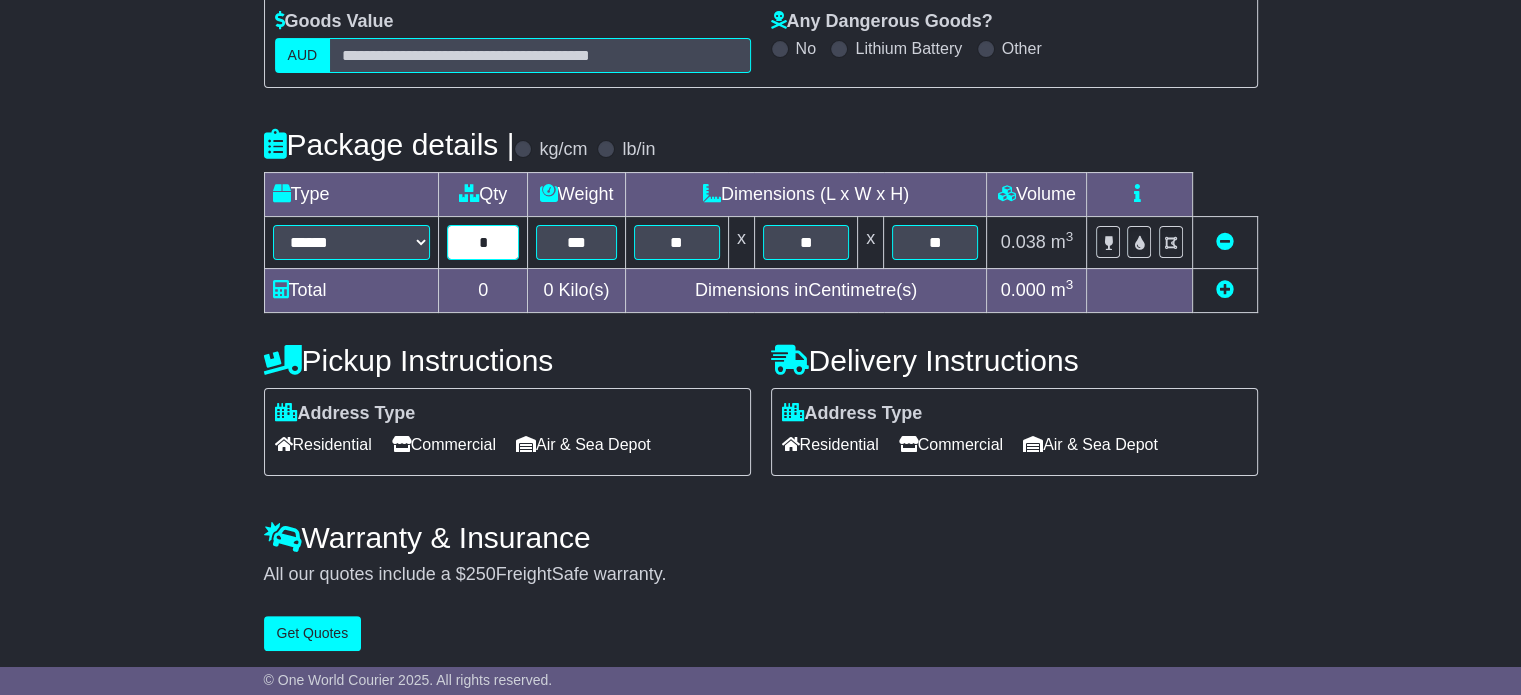 scroll, scrollTop: 426, scrollLeft: 0, axis: vertical 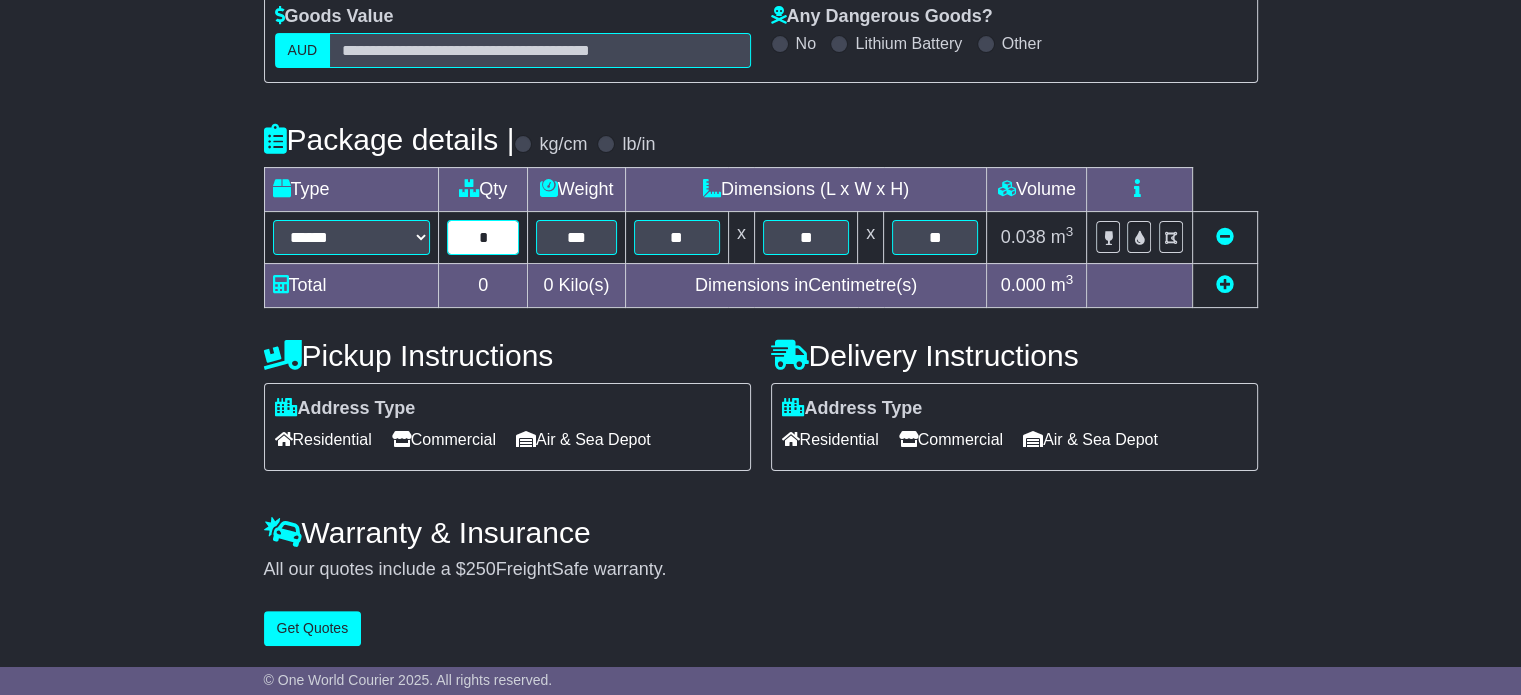 type on "*" 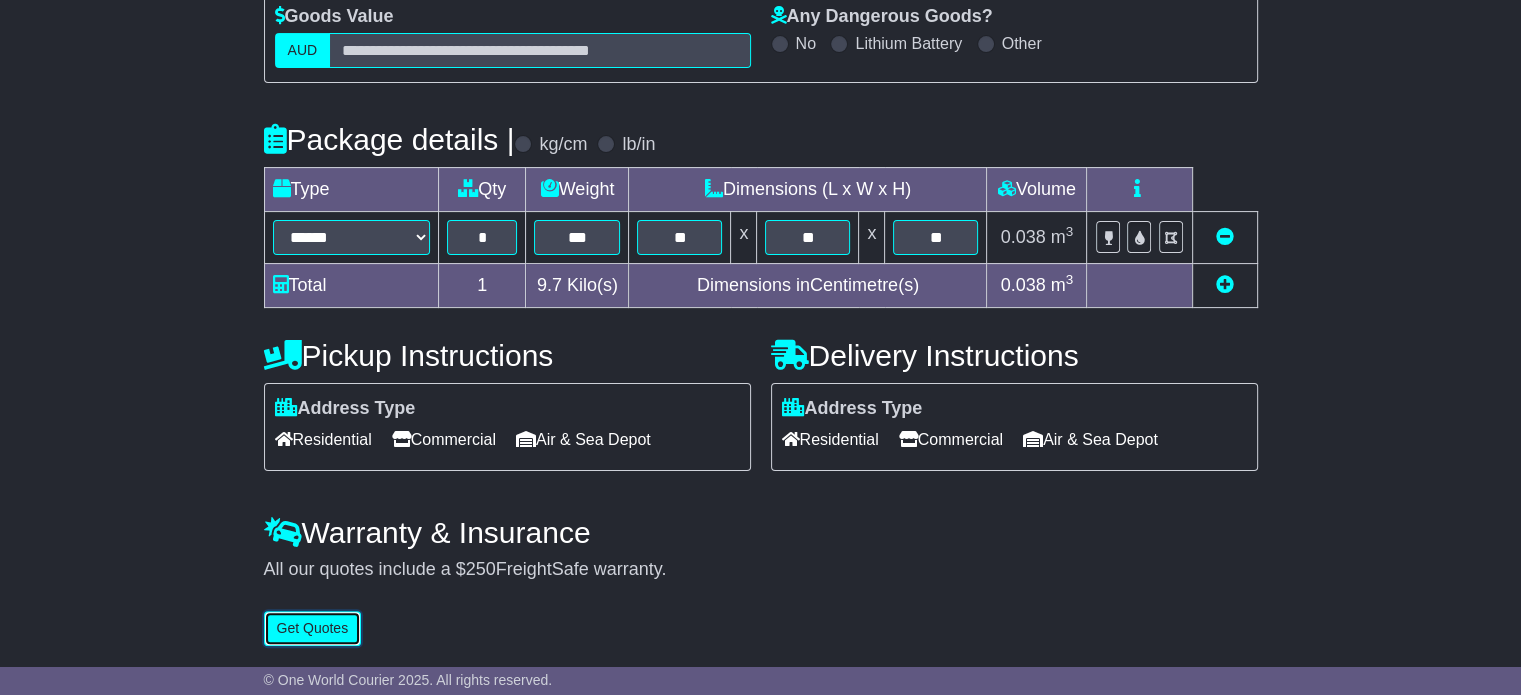 click on "Get Quotes" at bounding box center [313, 628] 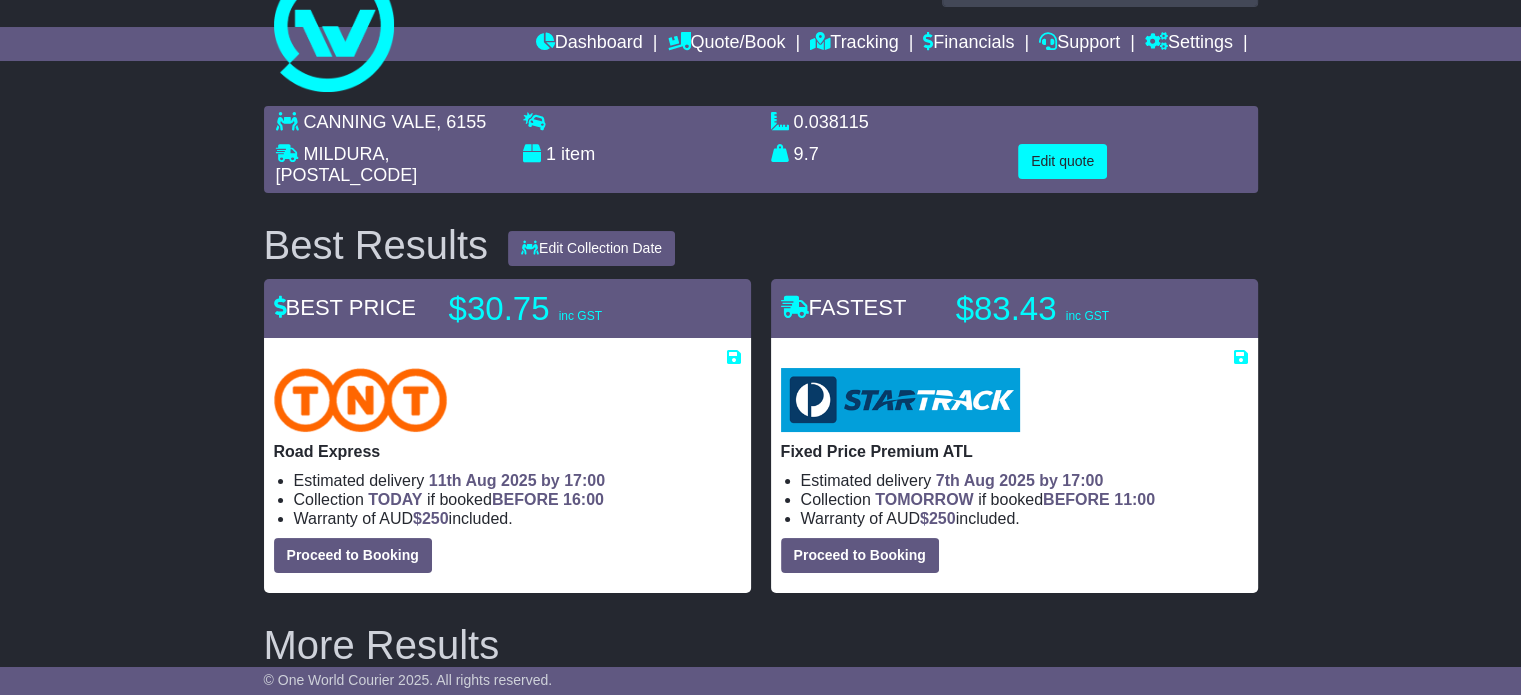 scroll, scrollTop: 100, scrollLeft: 0, axis: vertical 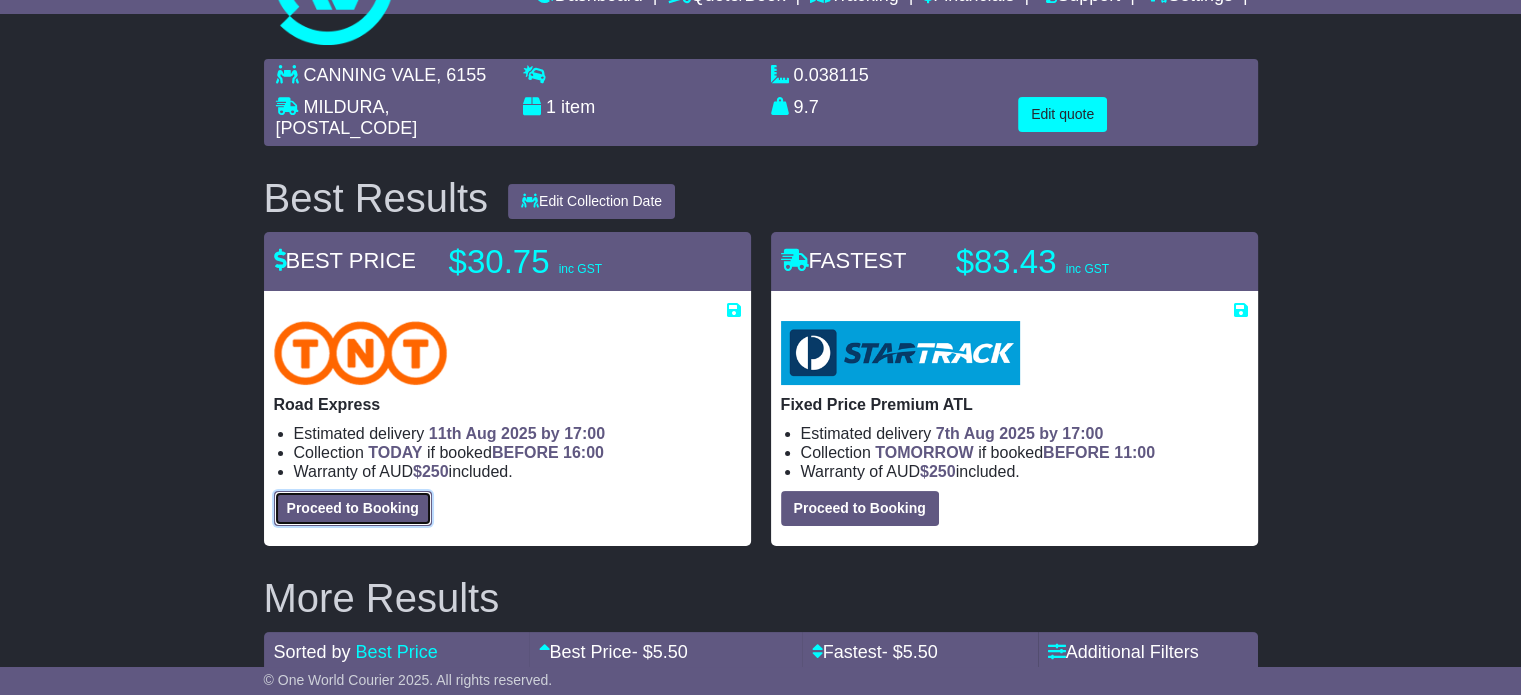 click on "Proceed to Booking" at bounding box center [353, 508] 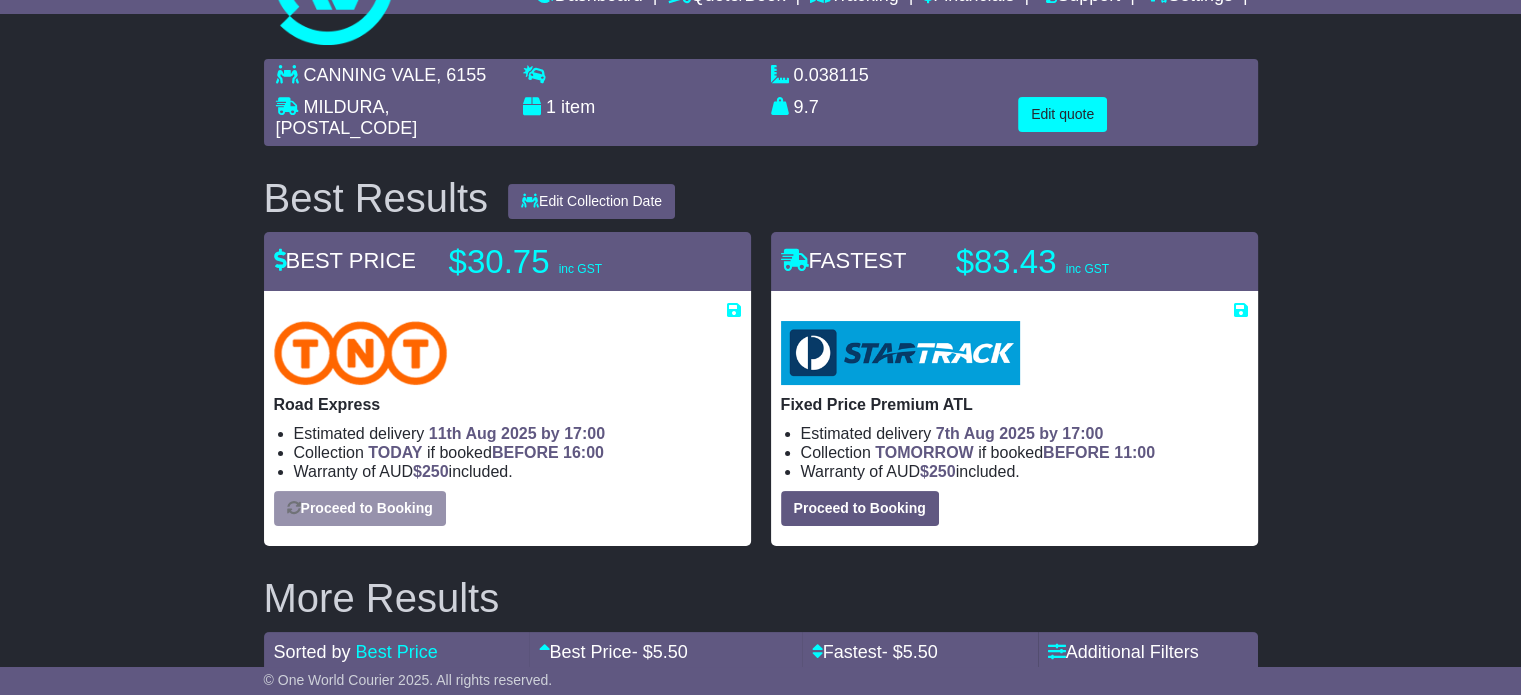 select on "*****" 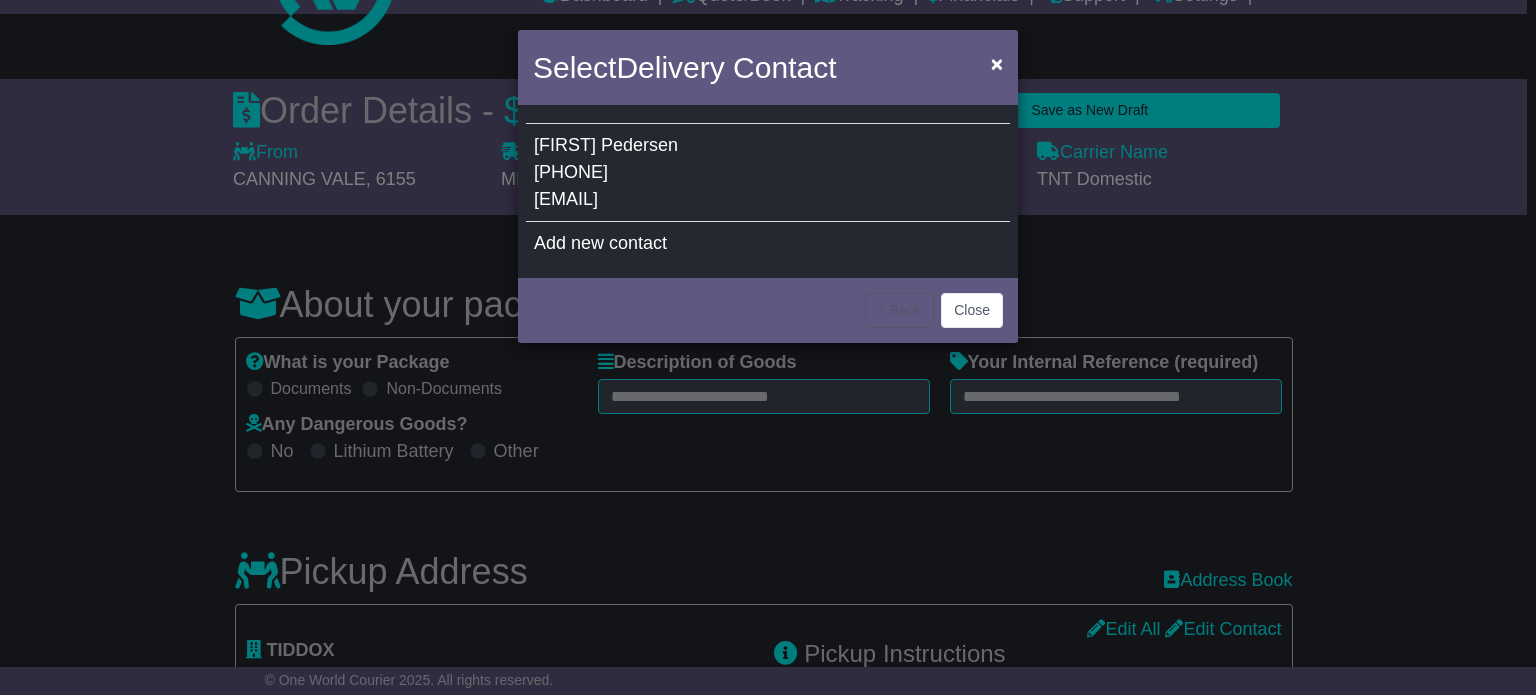 click on "Leon   Pedersen
0350234199
paul@sunnyland.com.au" at bounding box center (768, 173) 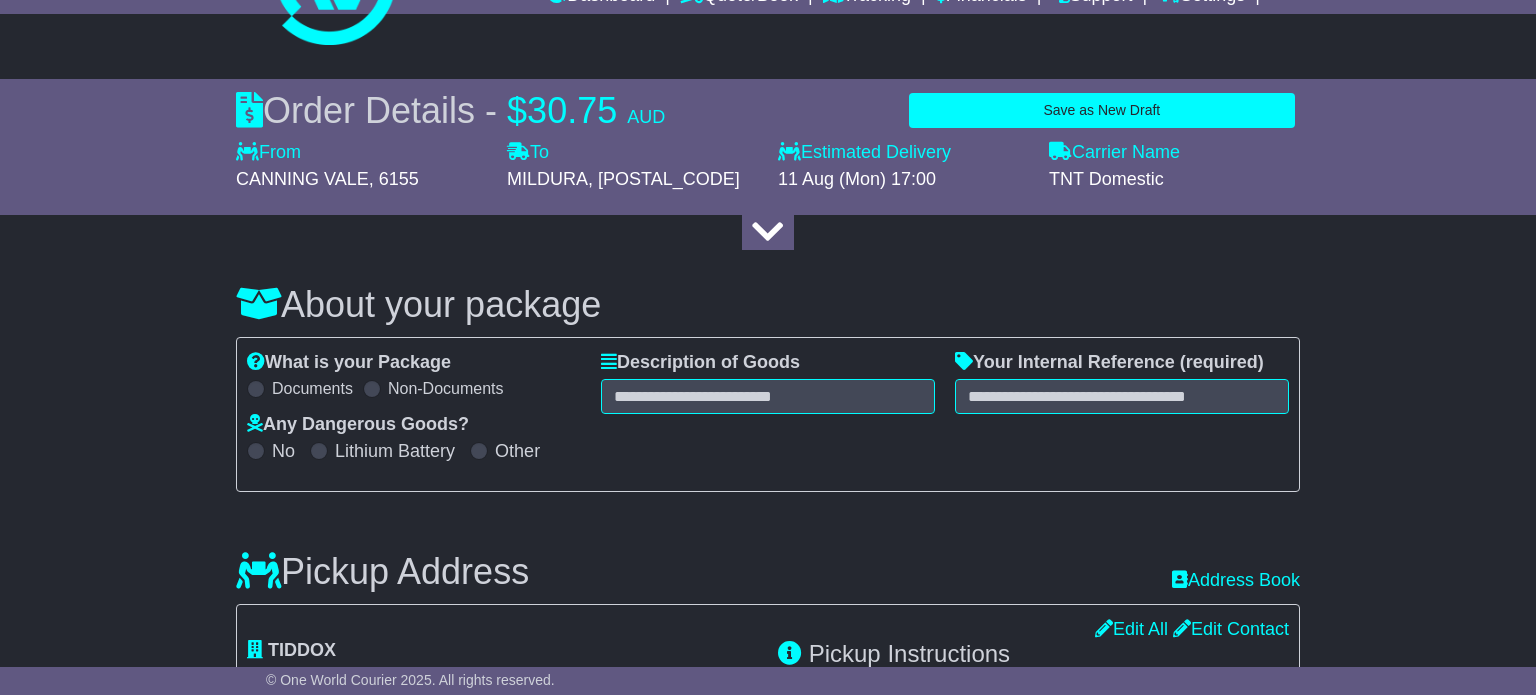 type on "****" 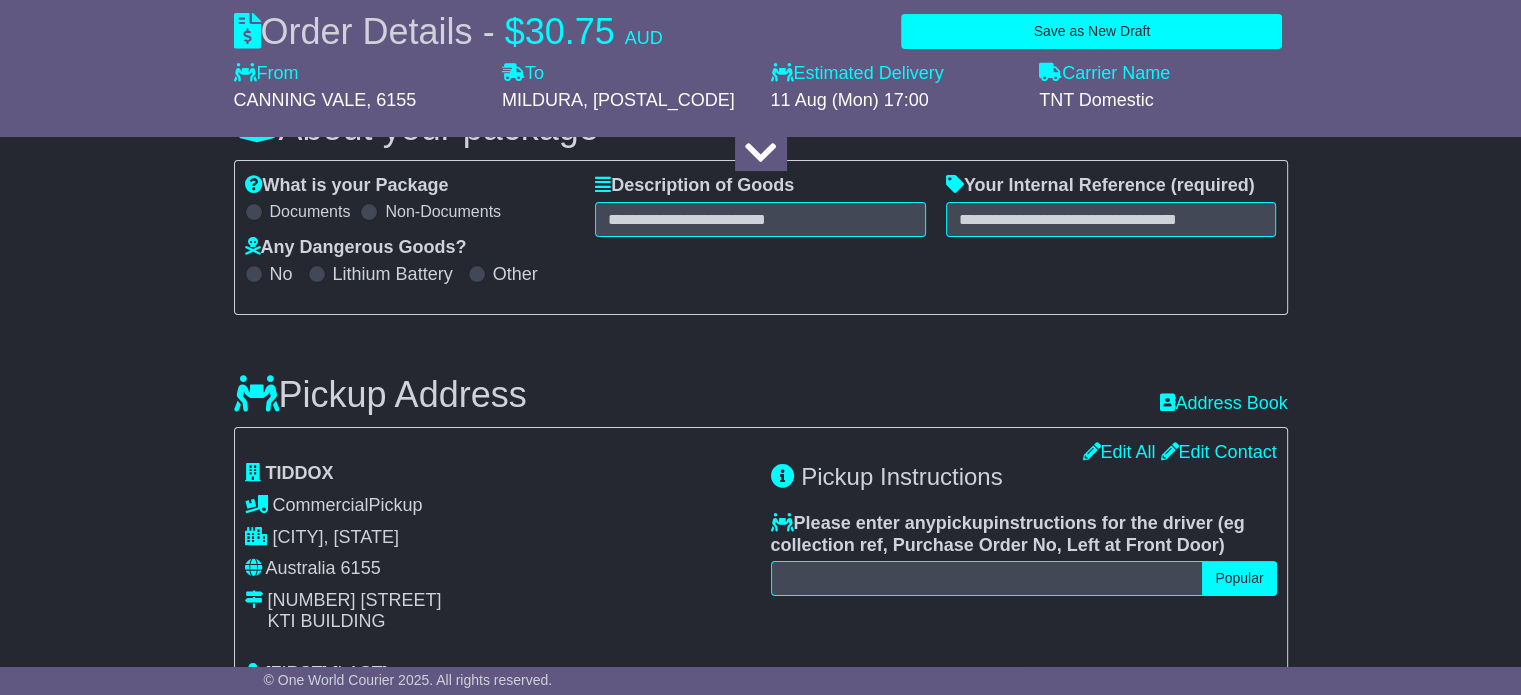 scroll, scrollTop: 300, scrollLeft: 0, axis: vertical 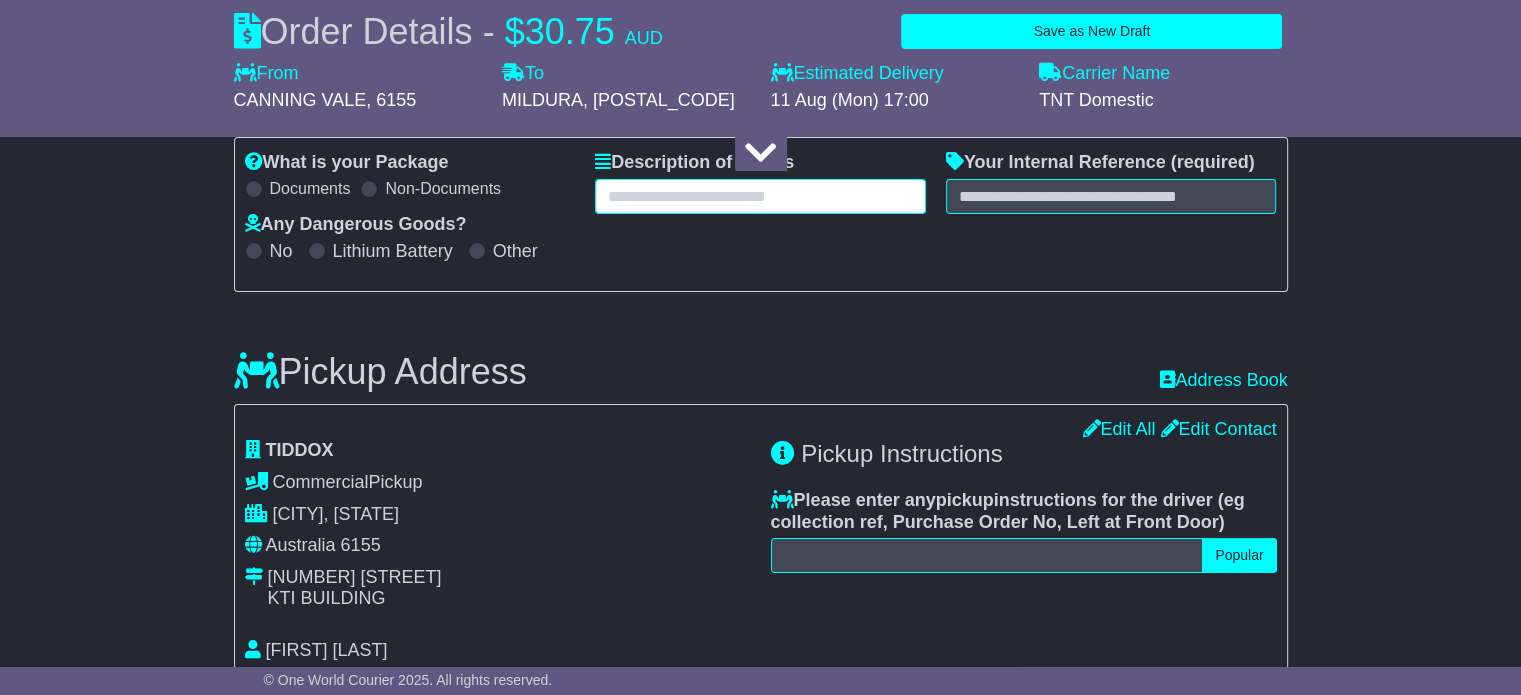 click at bounding box center (760, 196) 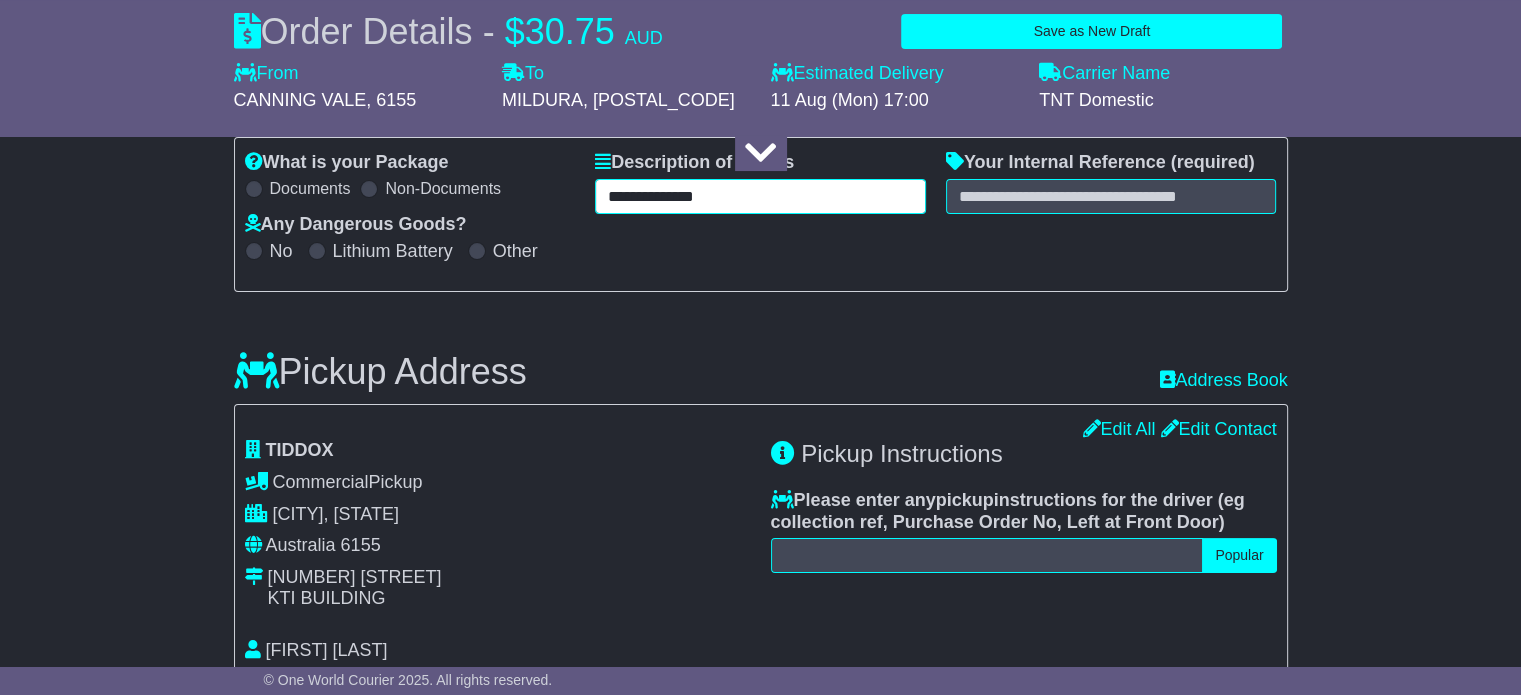 type on "**********" 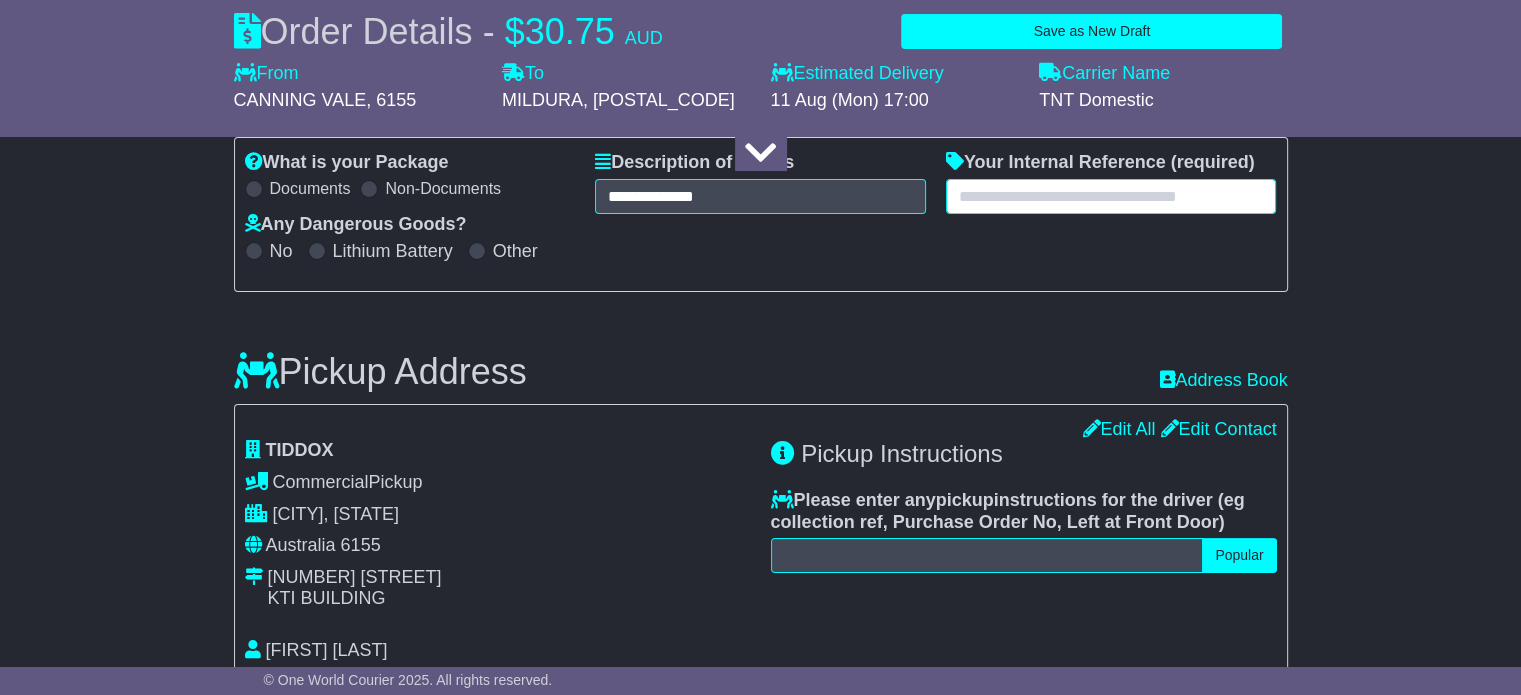 click at bounding box center [1111, 196] 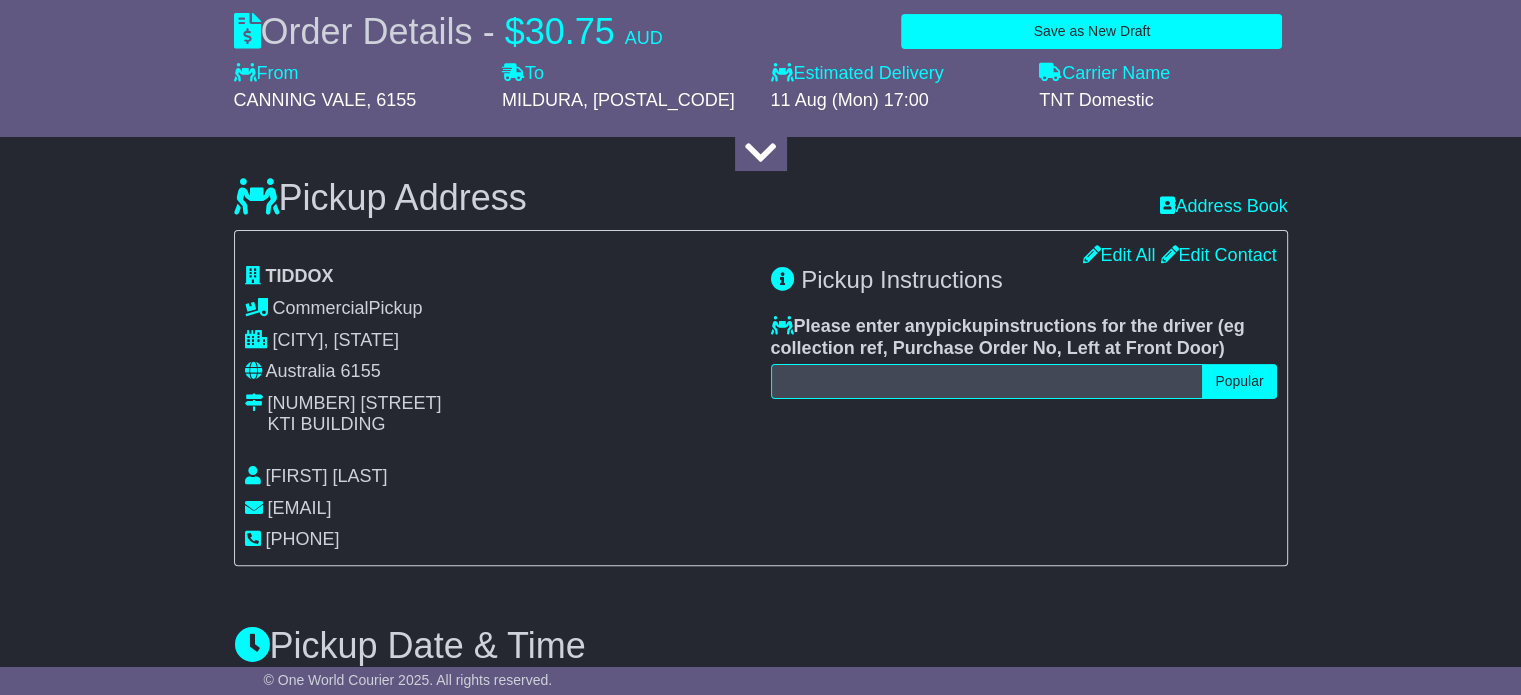 scroll, scrollTop: 500, scrollLeft: 0, axis: vertical 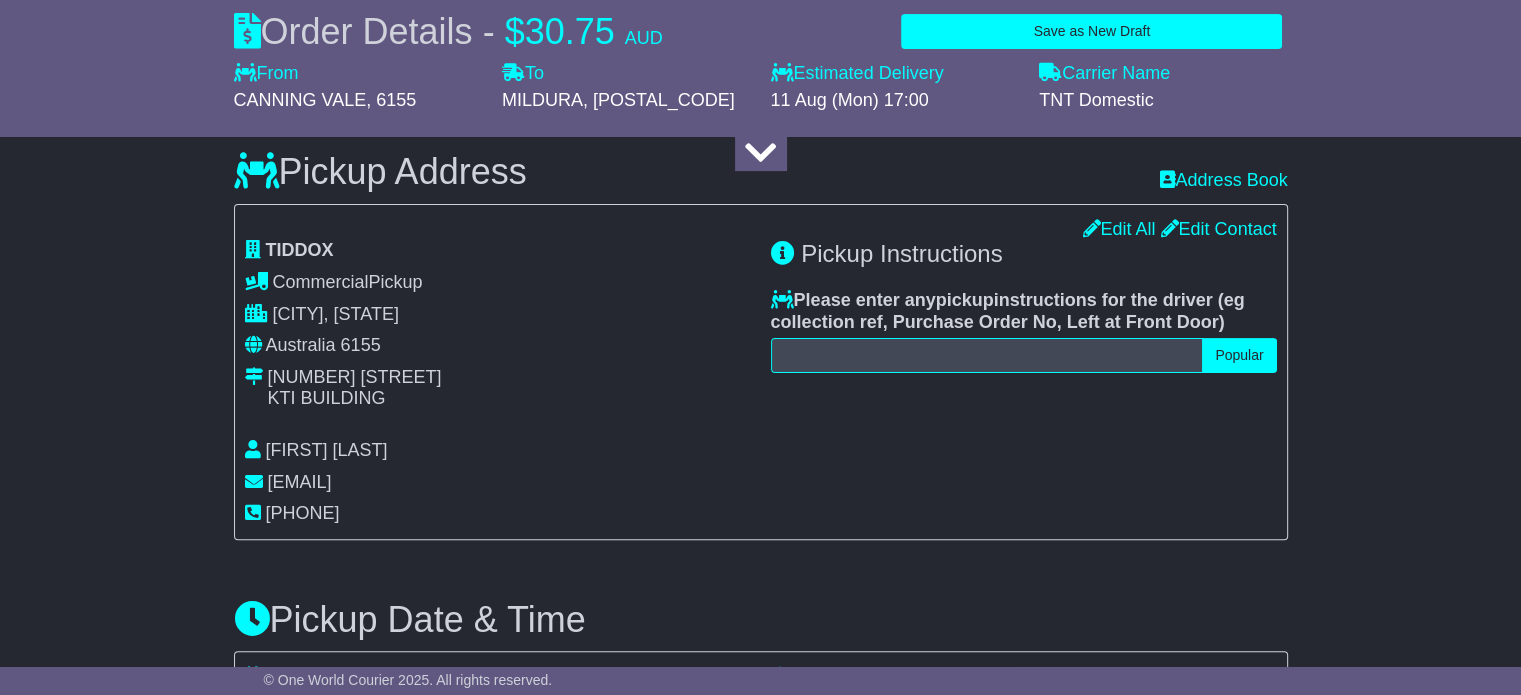 type on "*****" 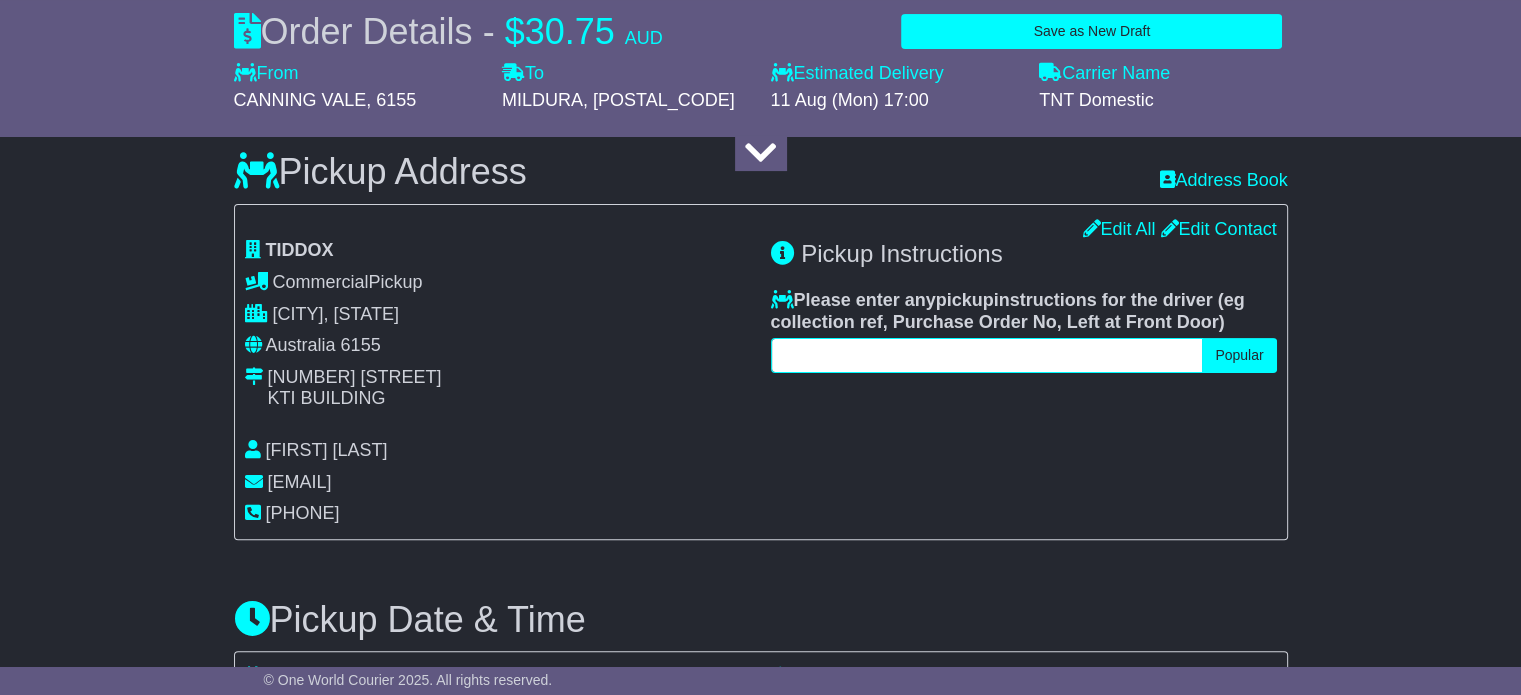 click at bounding box center (987, 355) 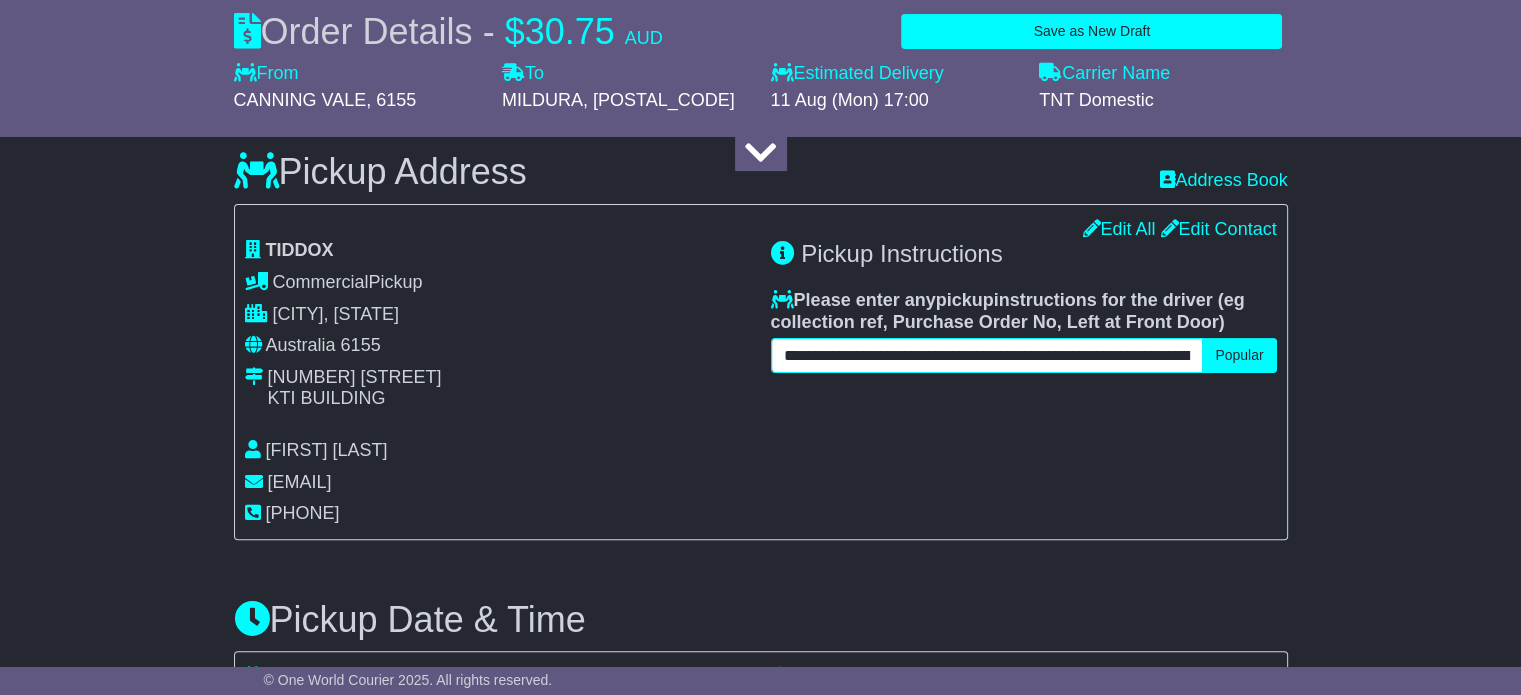 scroll, scrollTop: 0, scrollLeft: 80, axis: horizontal 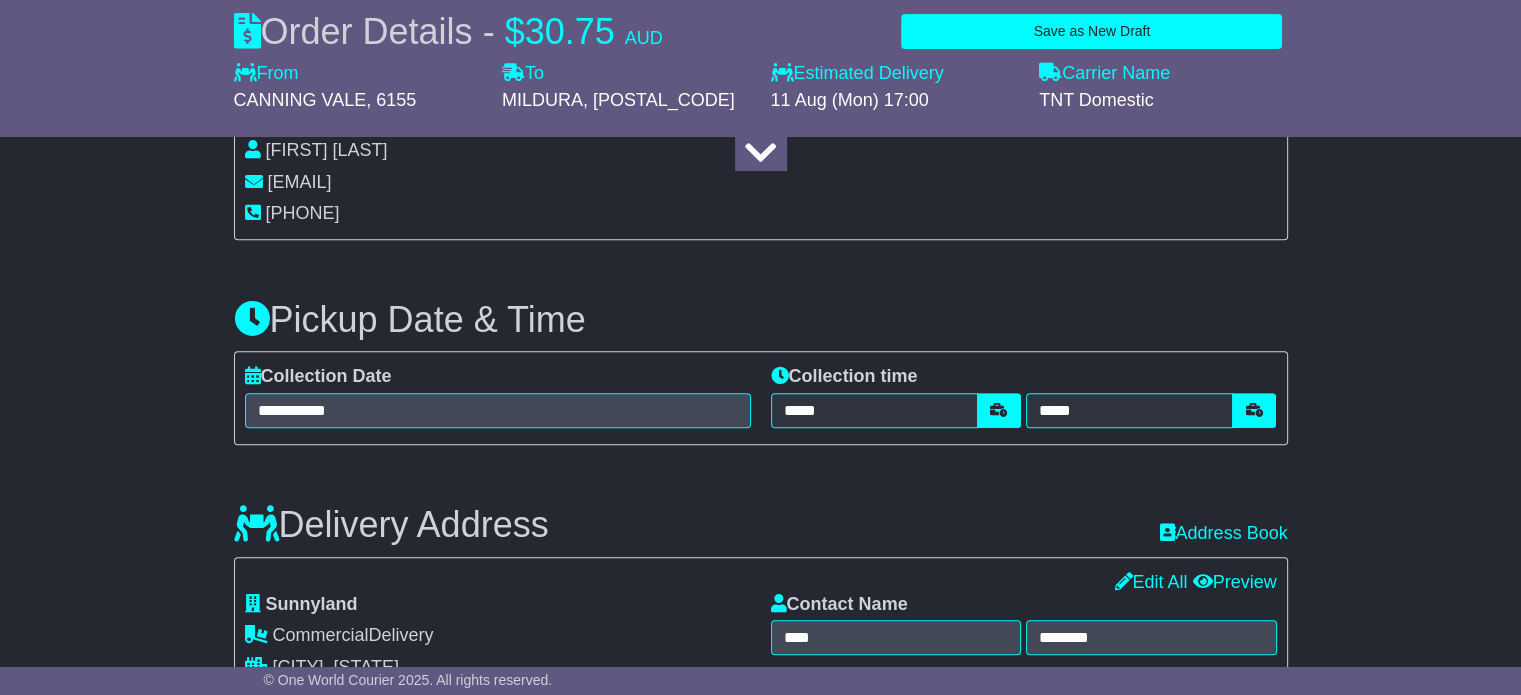 type on "**********" 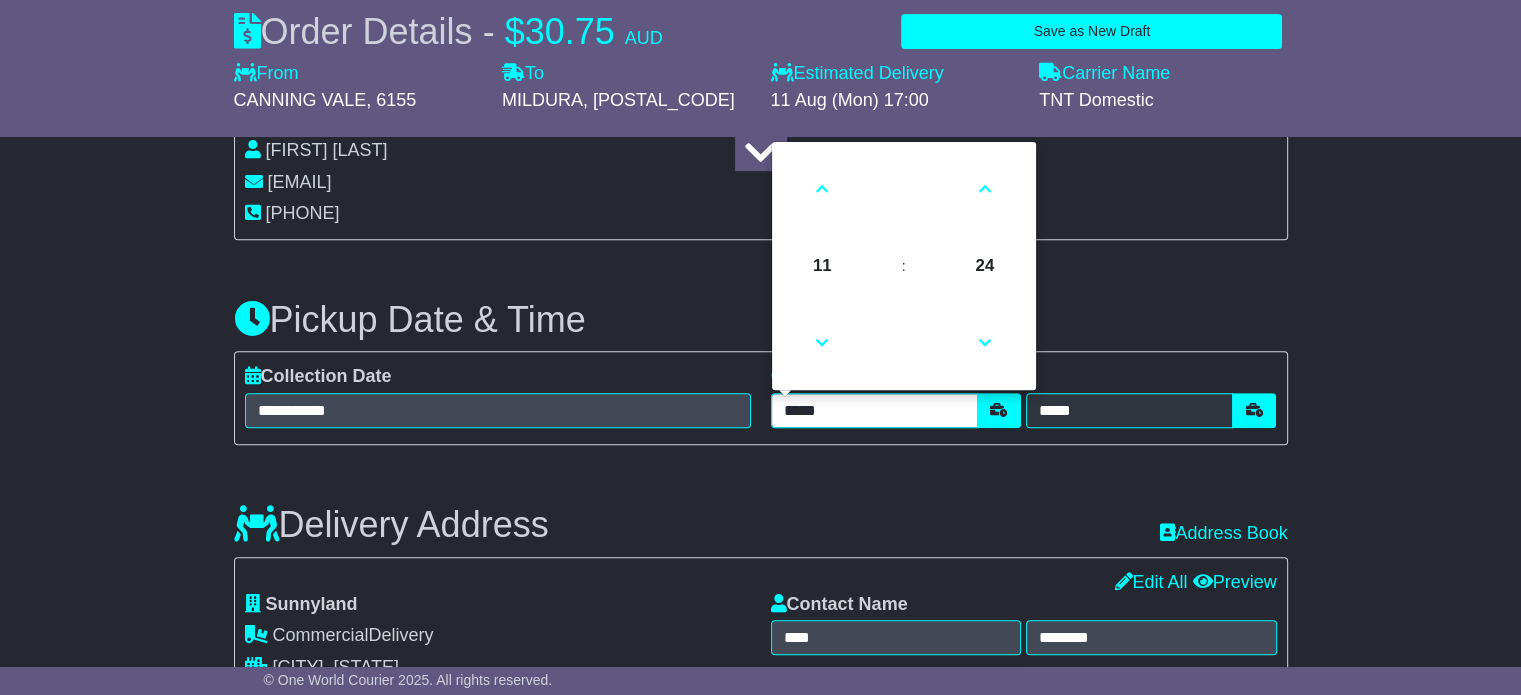 scroll, scrollTop: 0, scrollLeft: 0, axis: both 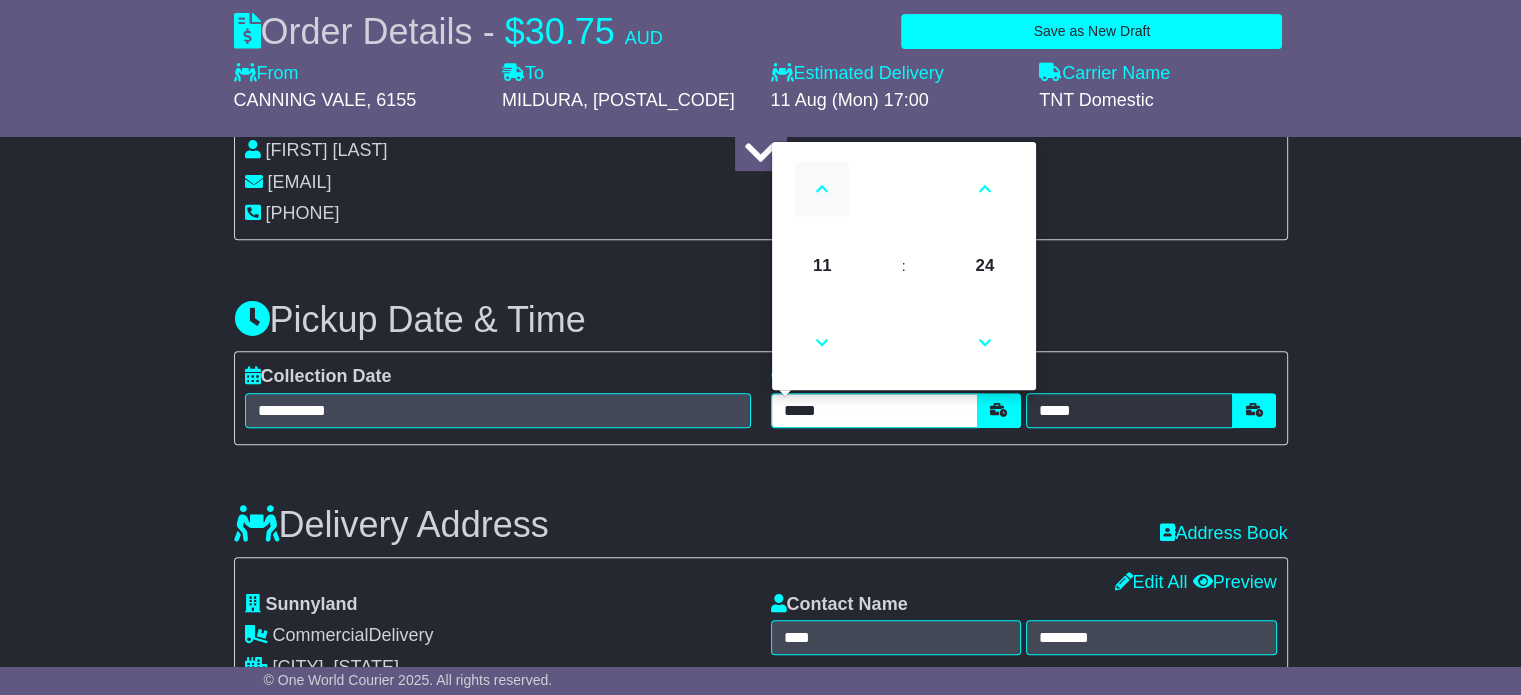 click at bounding box center (822, 189) 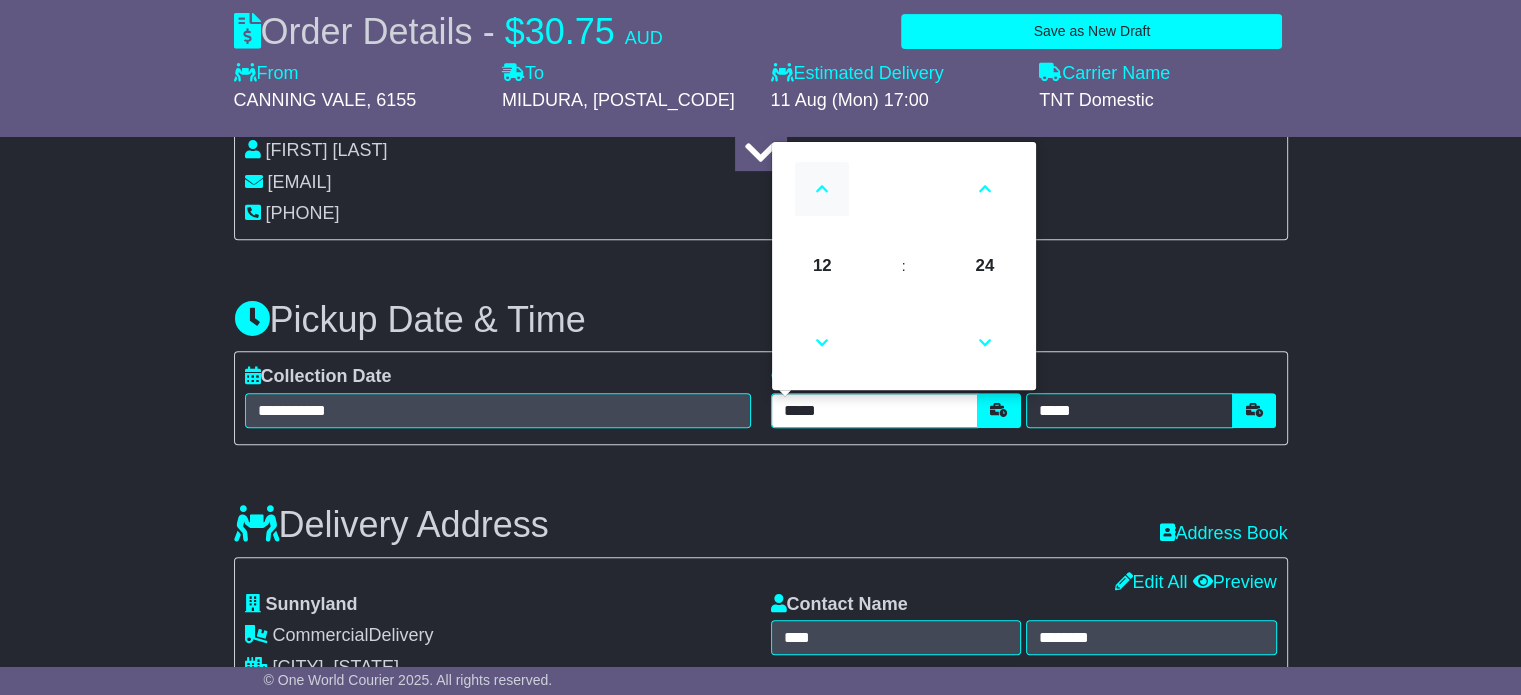 click at bounding box center (822, 189) 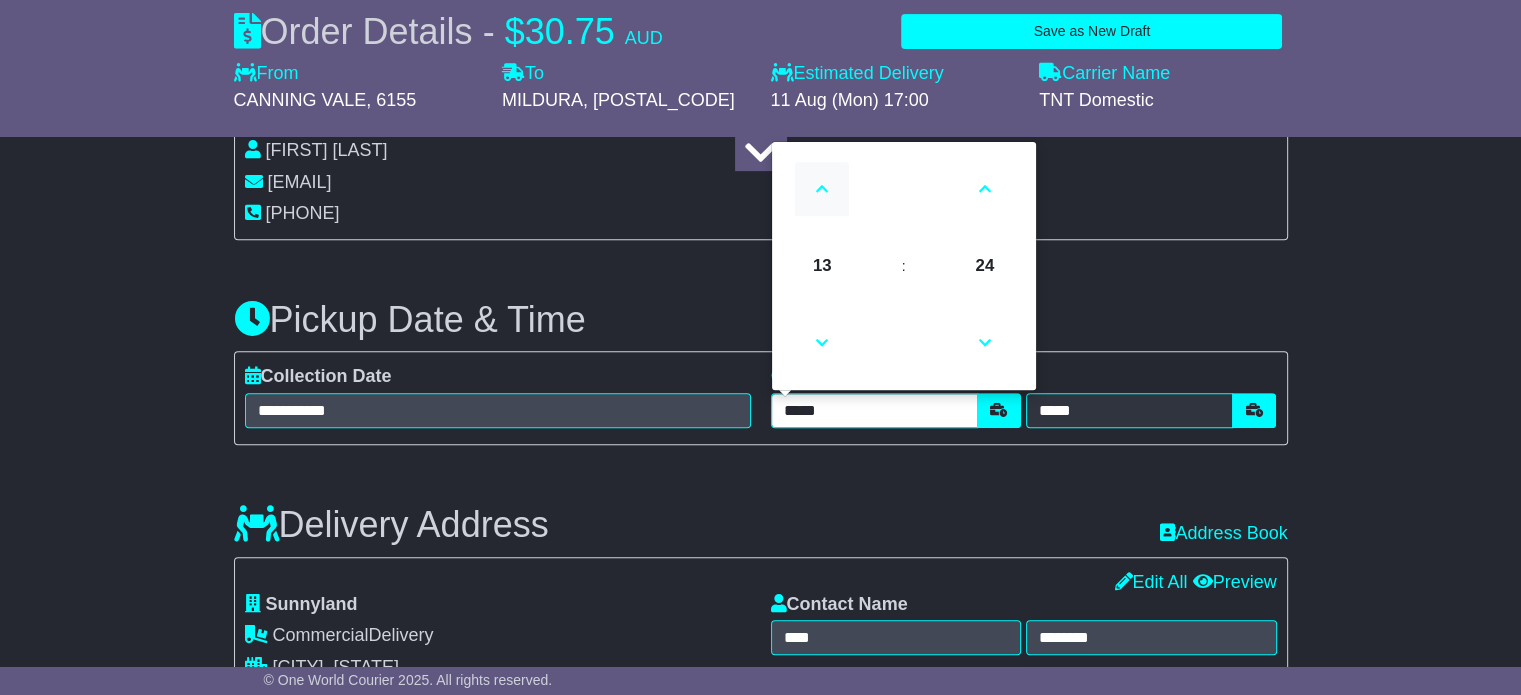 click at bounding box center [822, 189] 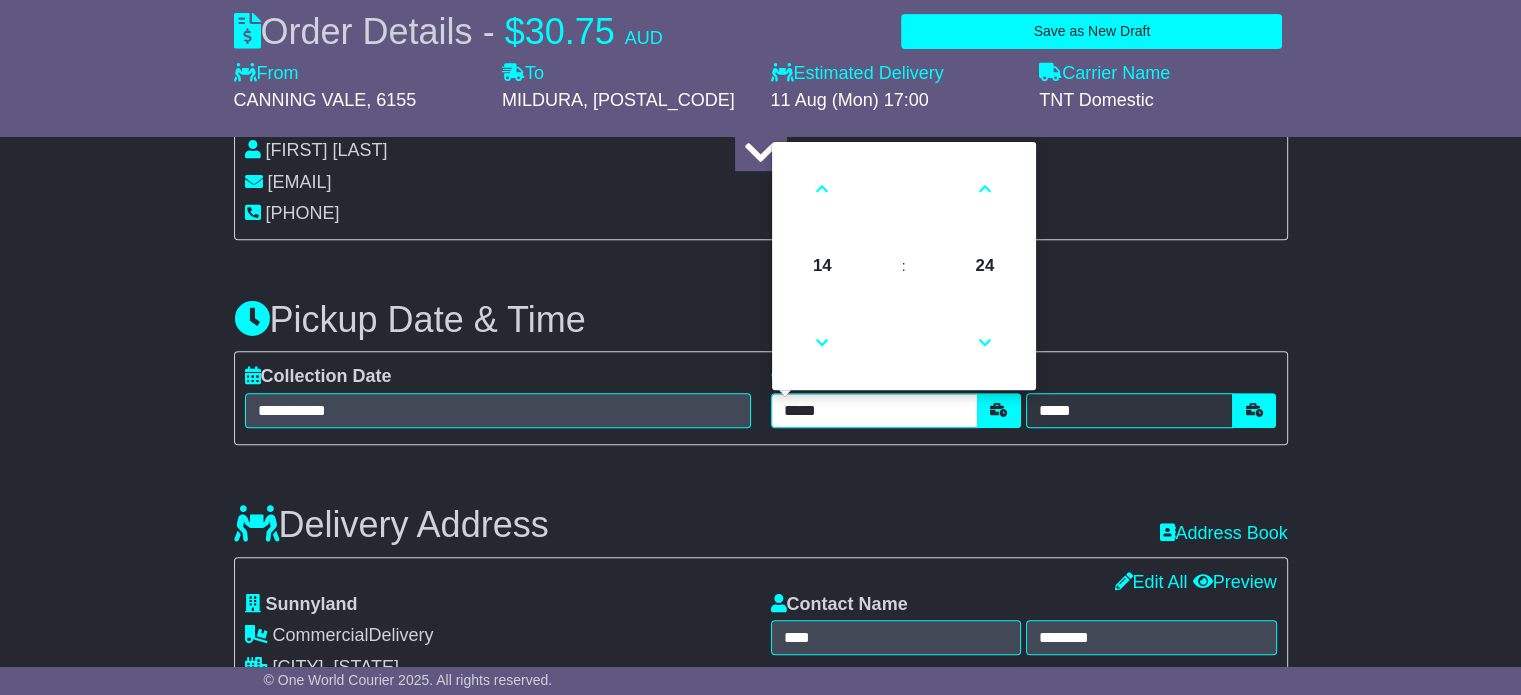 drag, startPoint x: 820, startPoint y: 343, endPoint x: 892, endPoint y: 335, distance: 72.443085 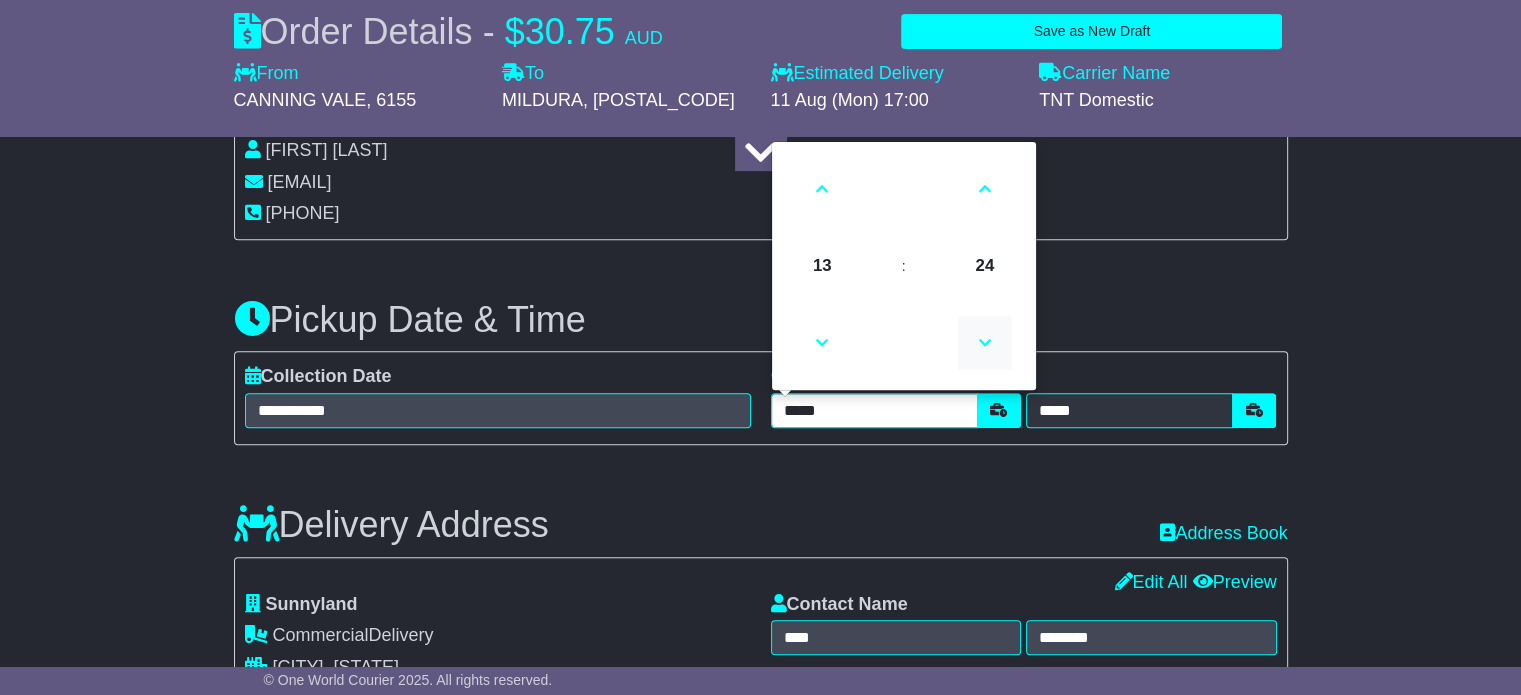 click at bounding box center (985, 343) 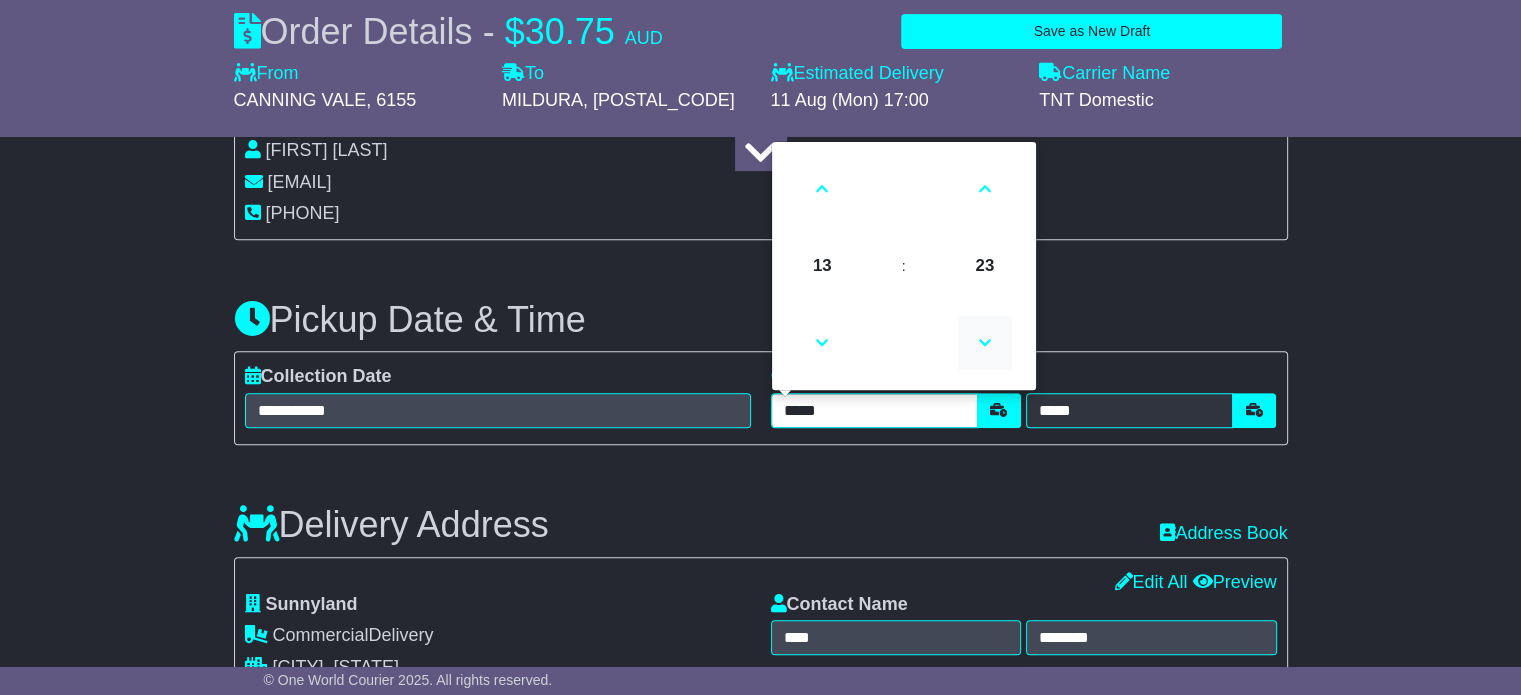 click at bounding box center [985, 343] 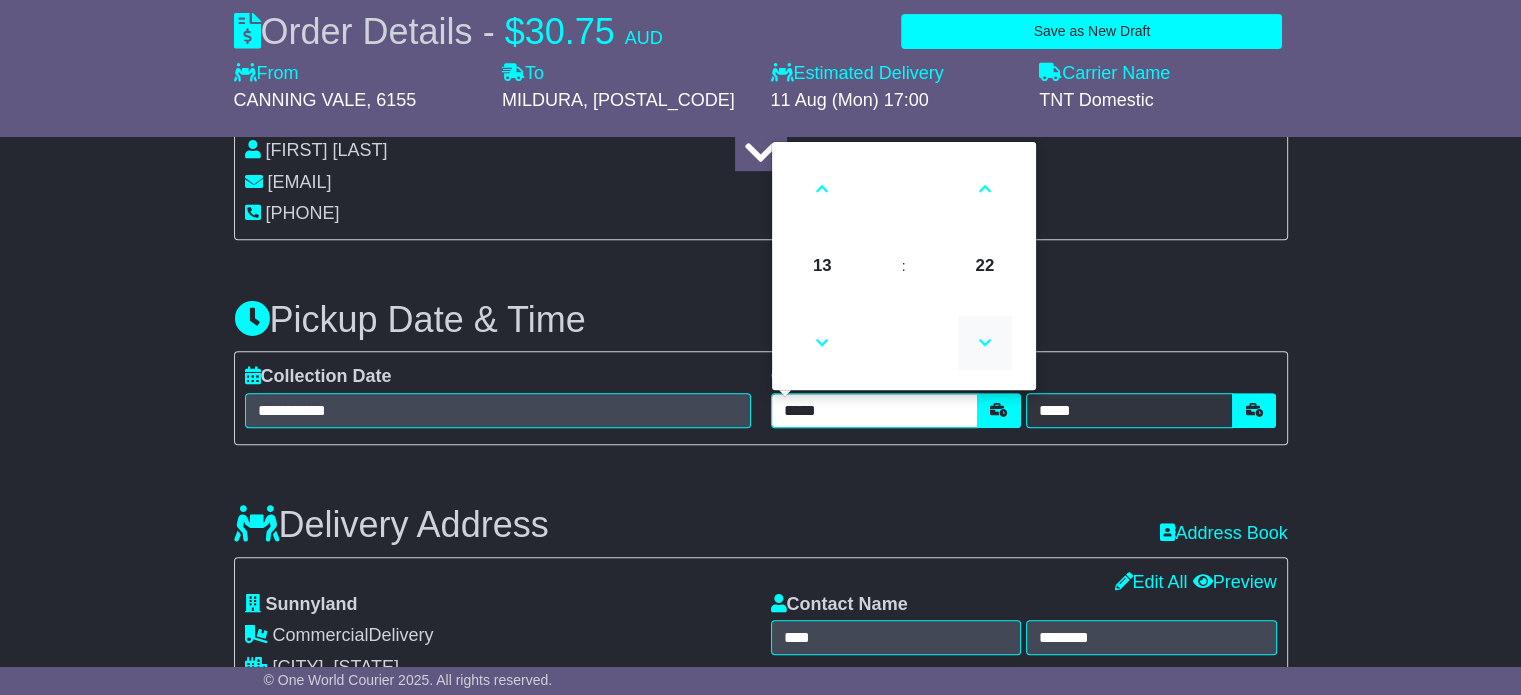 click at bounding box center [985, 343] 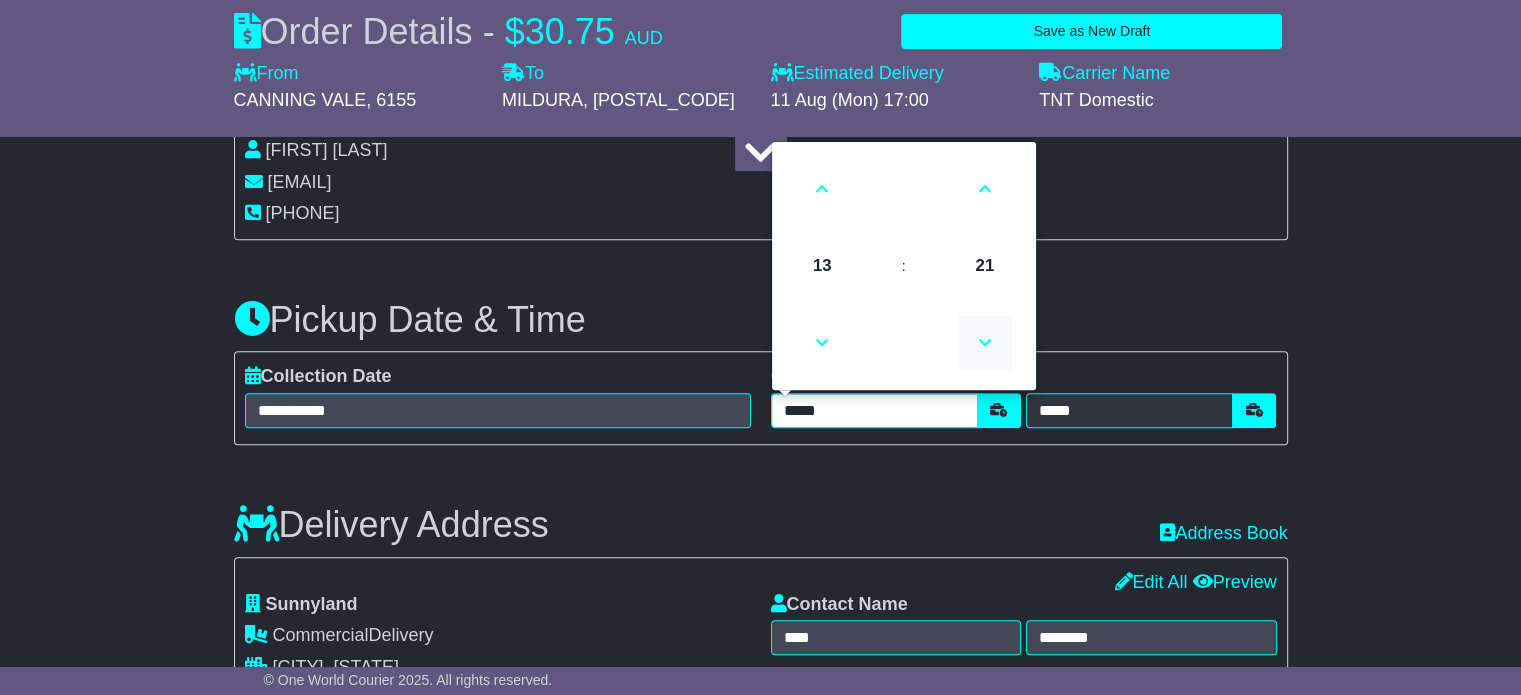 click at bounding box center [985, 343] 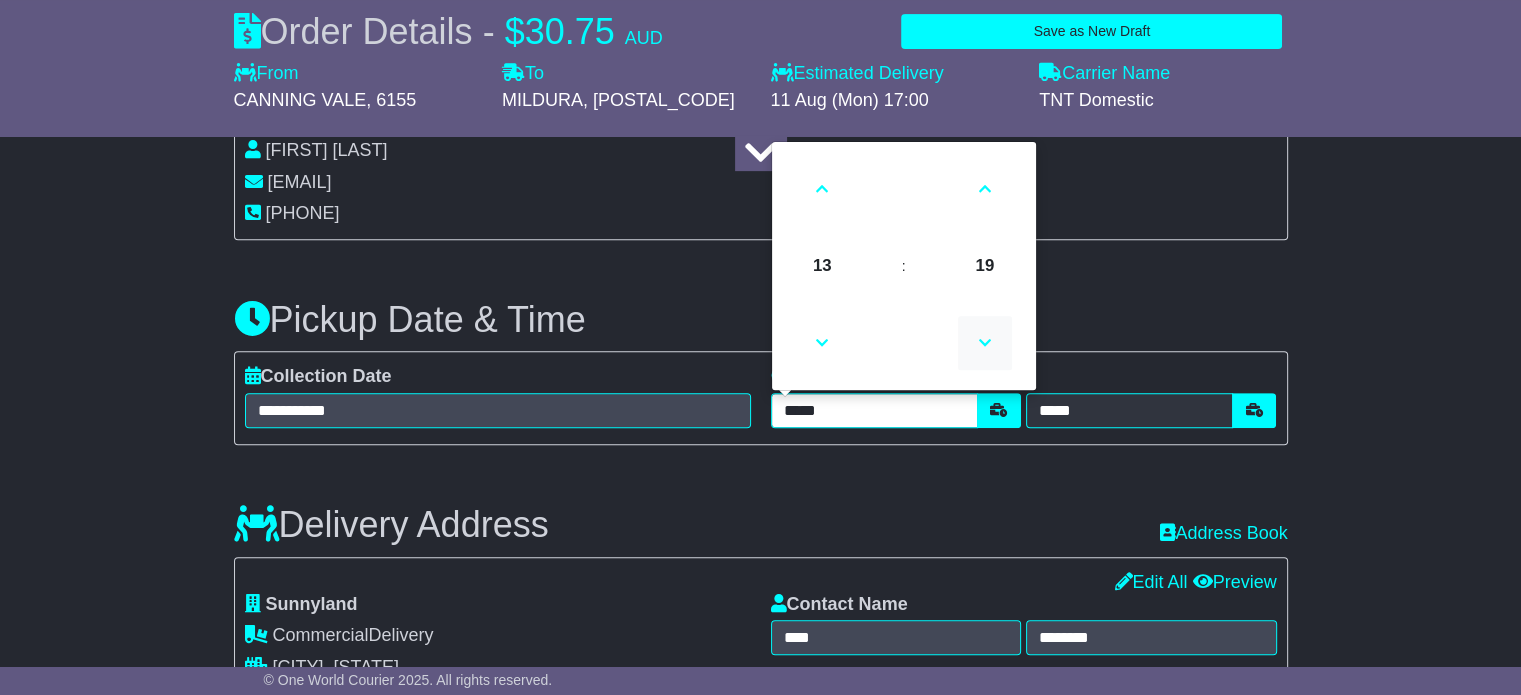 click at bounding box center (985, 343) 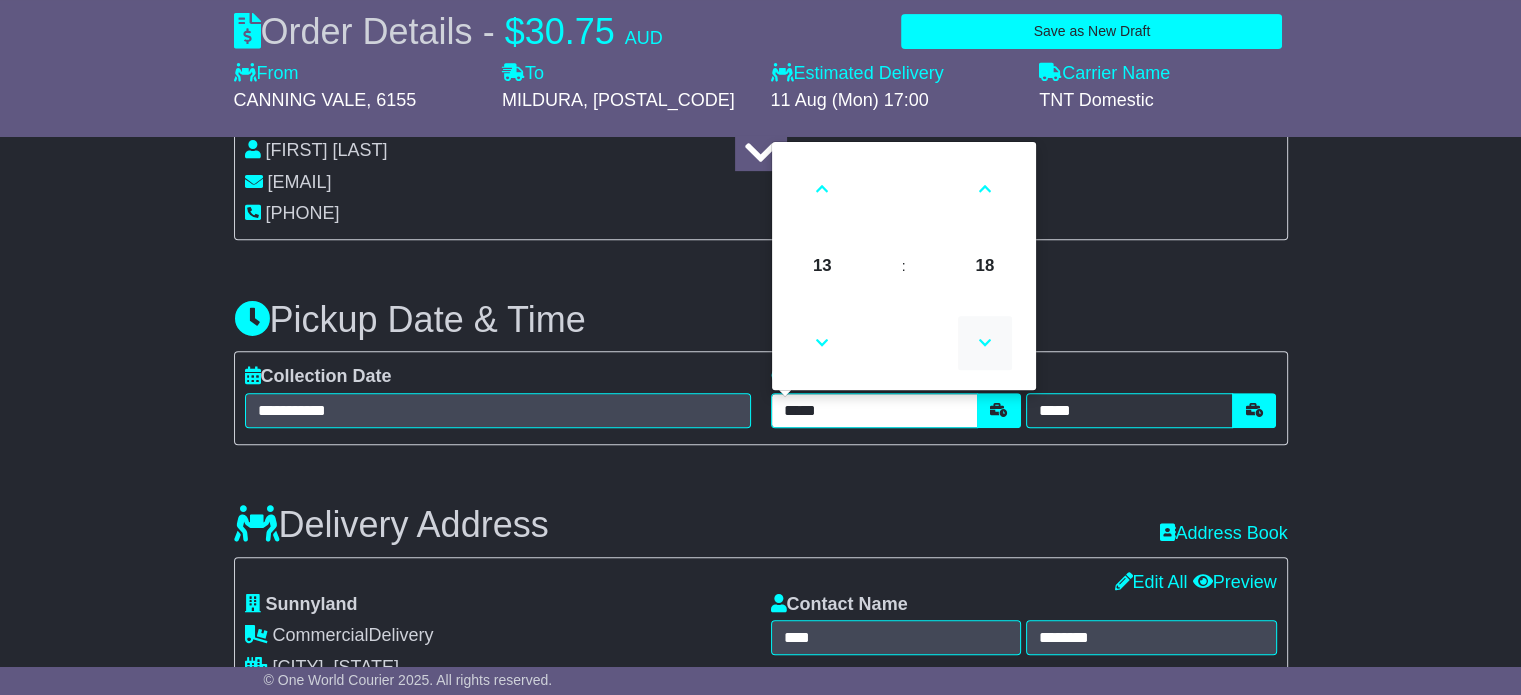 click at bounding box center (985, 343) 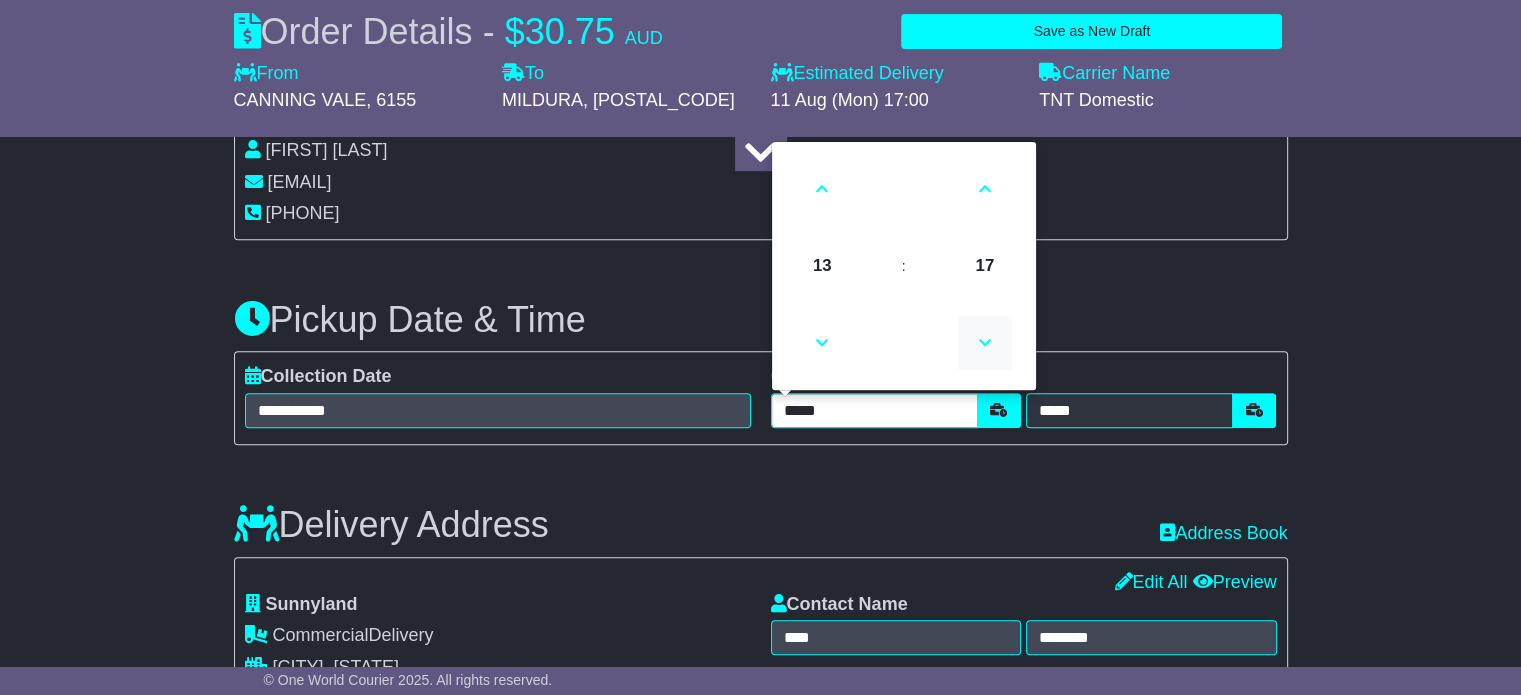 click at bounding box center [985, 343] 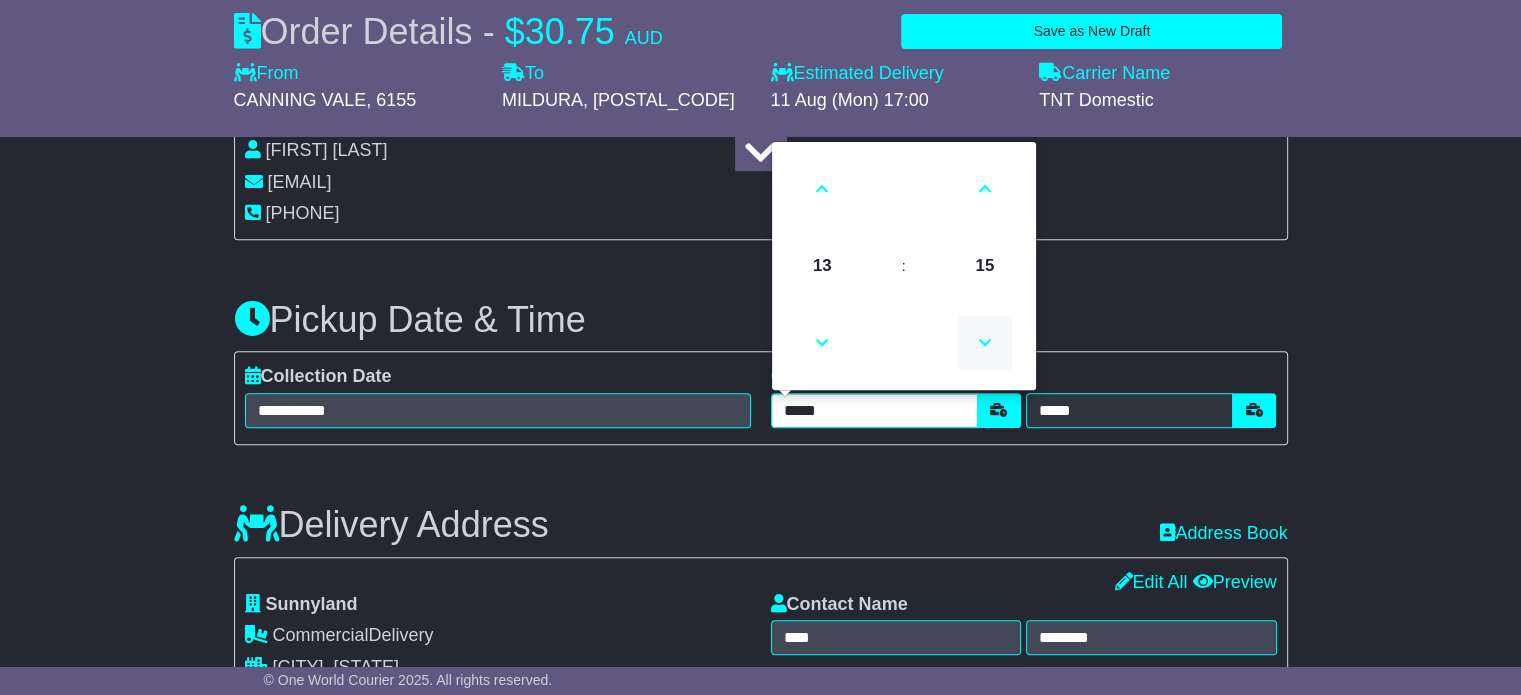 click at bounding box center [985, 343] 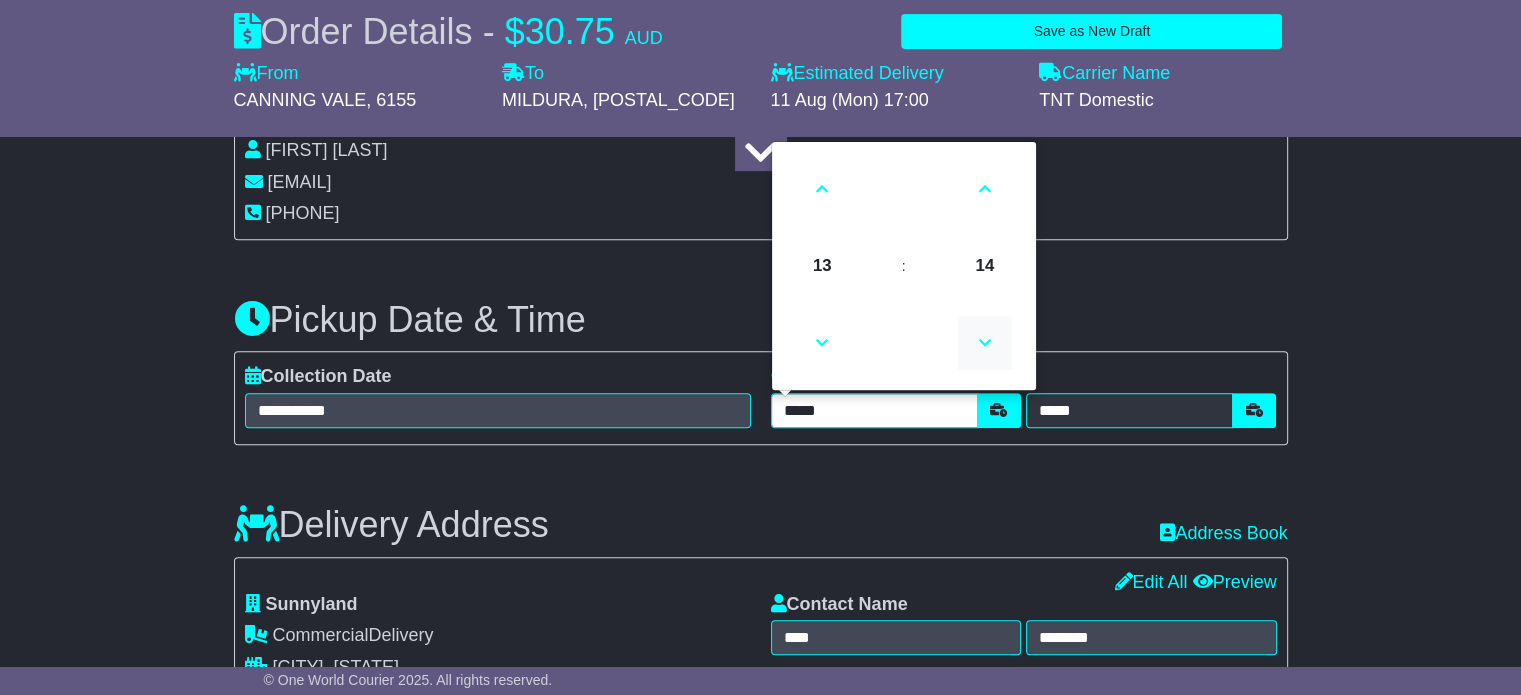 click at bounding box center (985, 343) 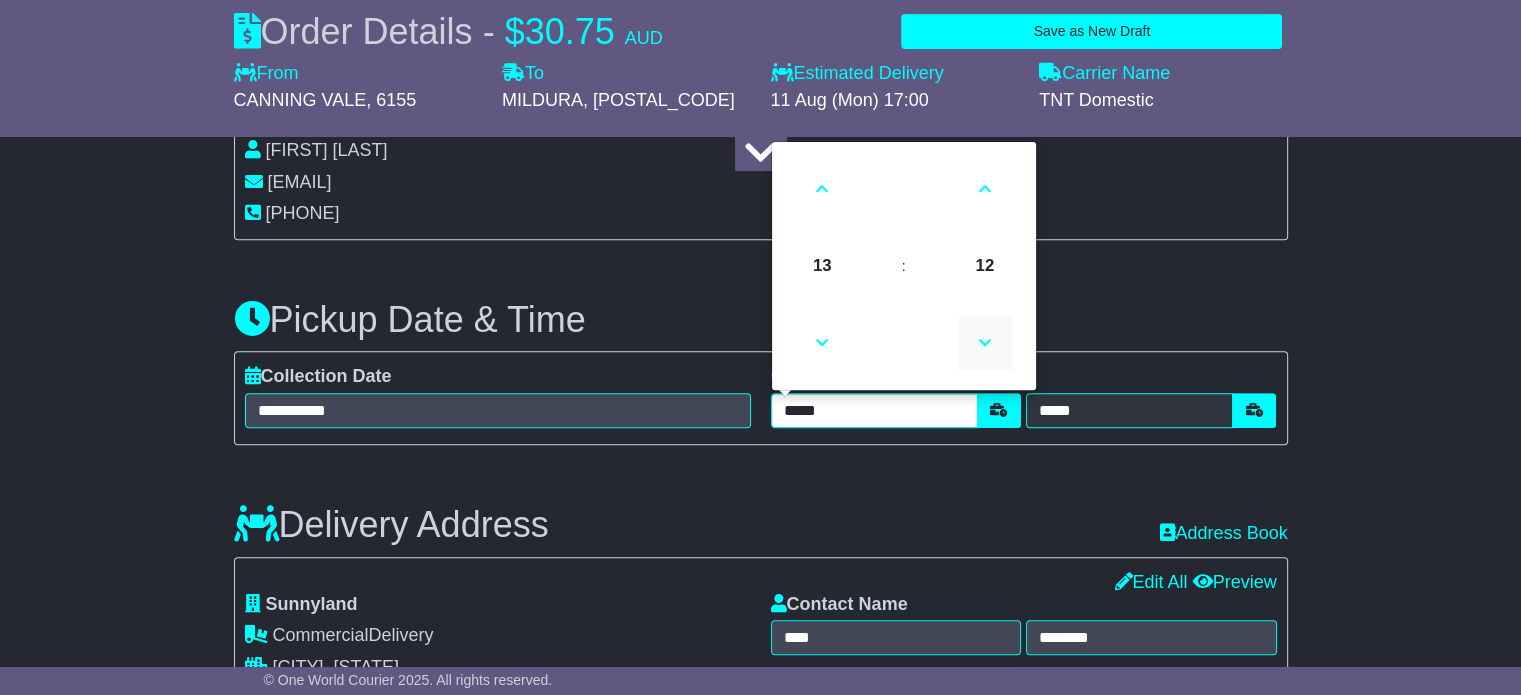 click at bounding box center [985, 343] 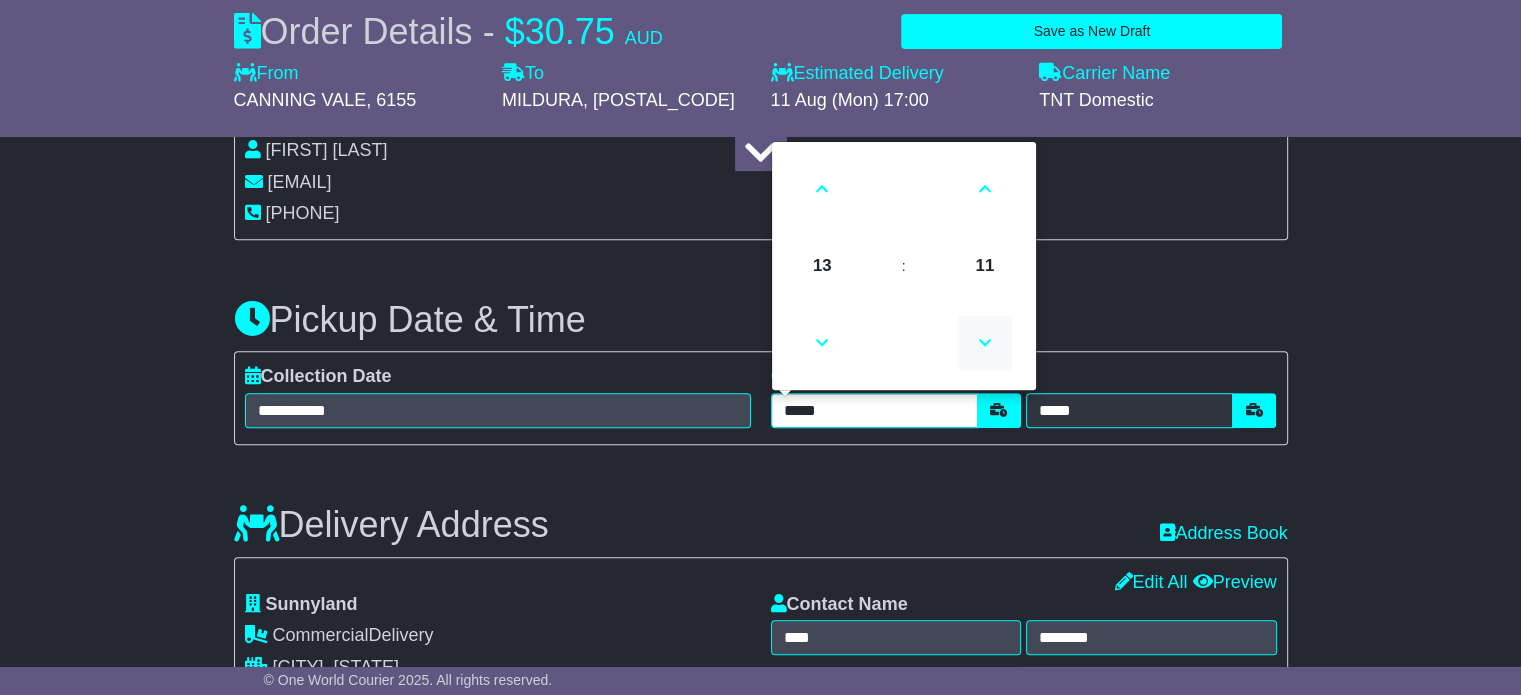 click at bounding box center (985, 343) 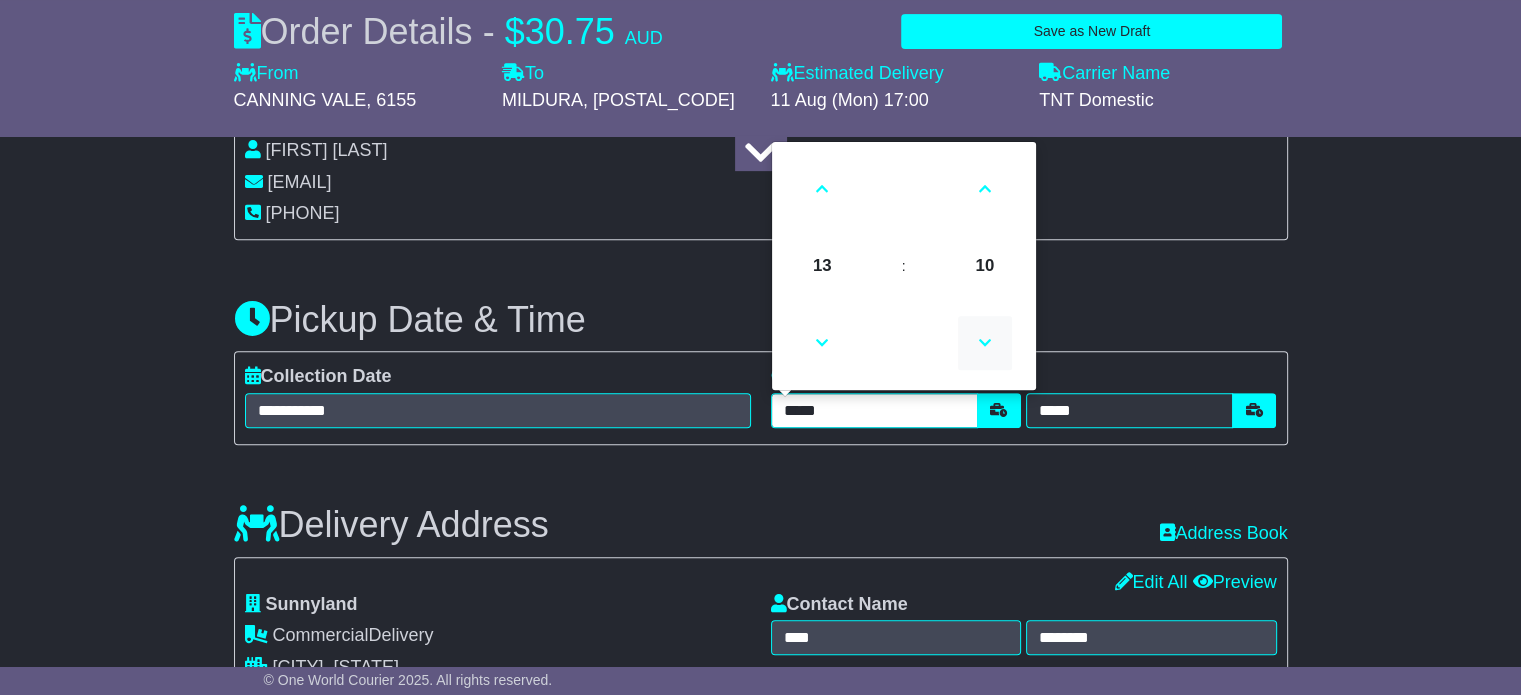 click at bounding box center [985, 343] 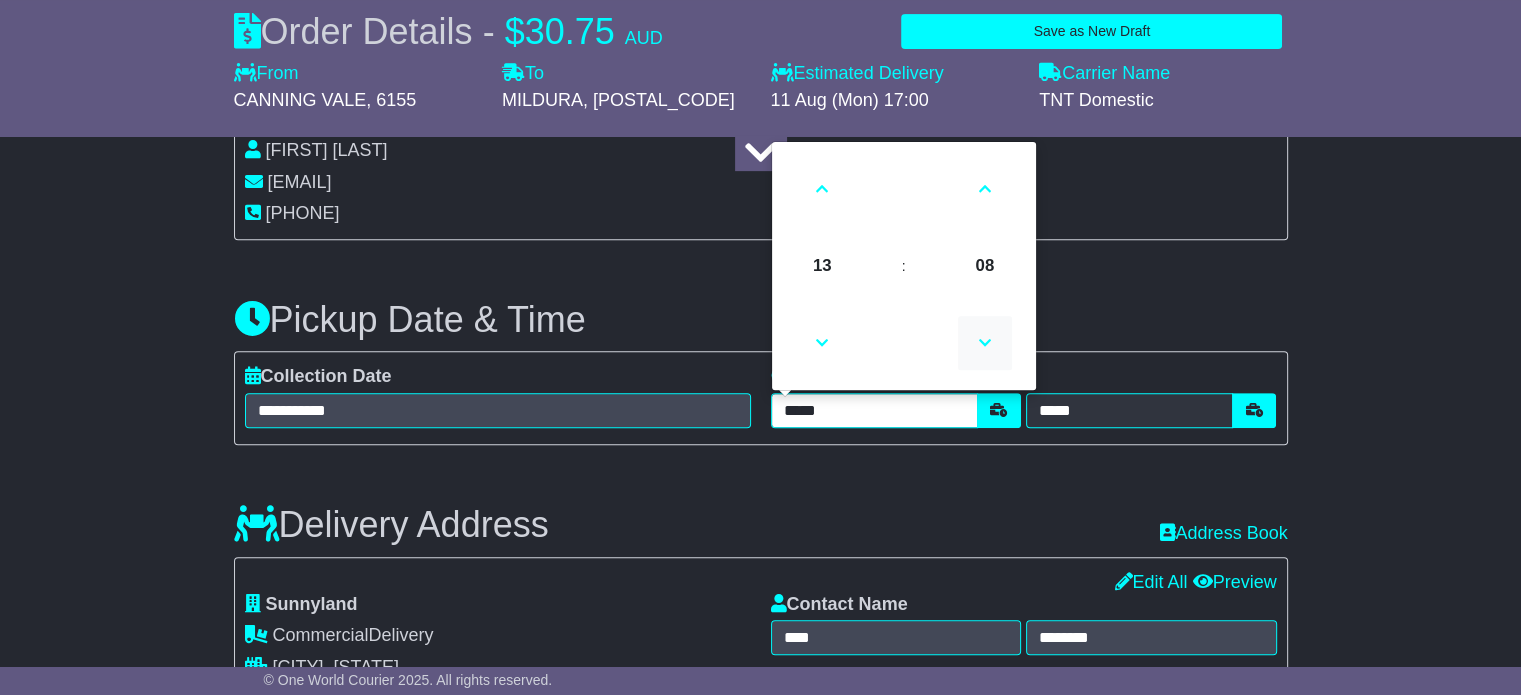 click at bounding box center [985, 343] 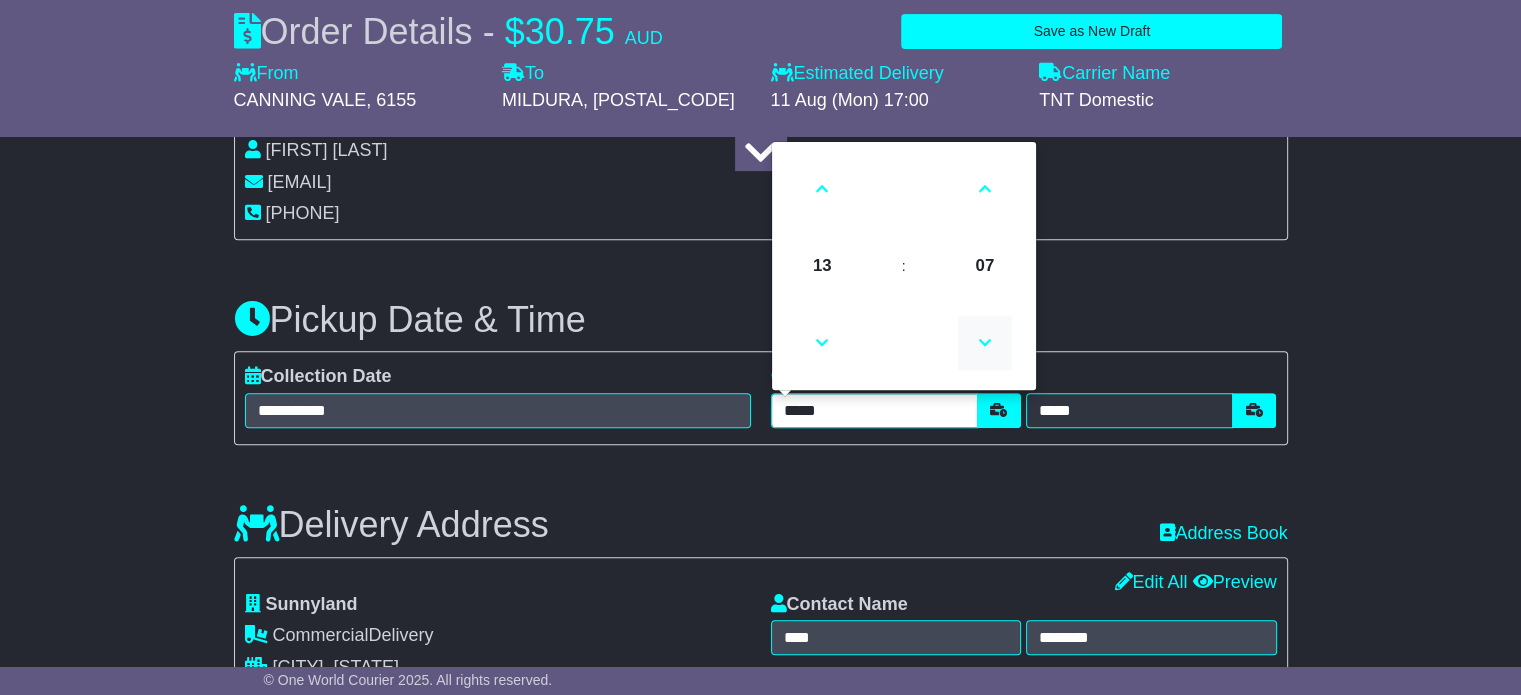 click at bounding box center [985, 343] 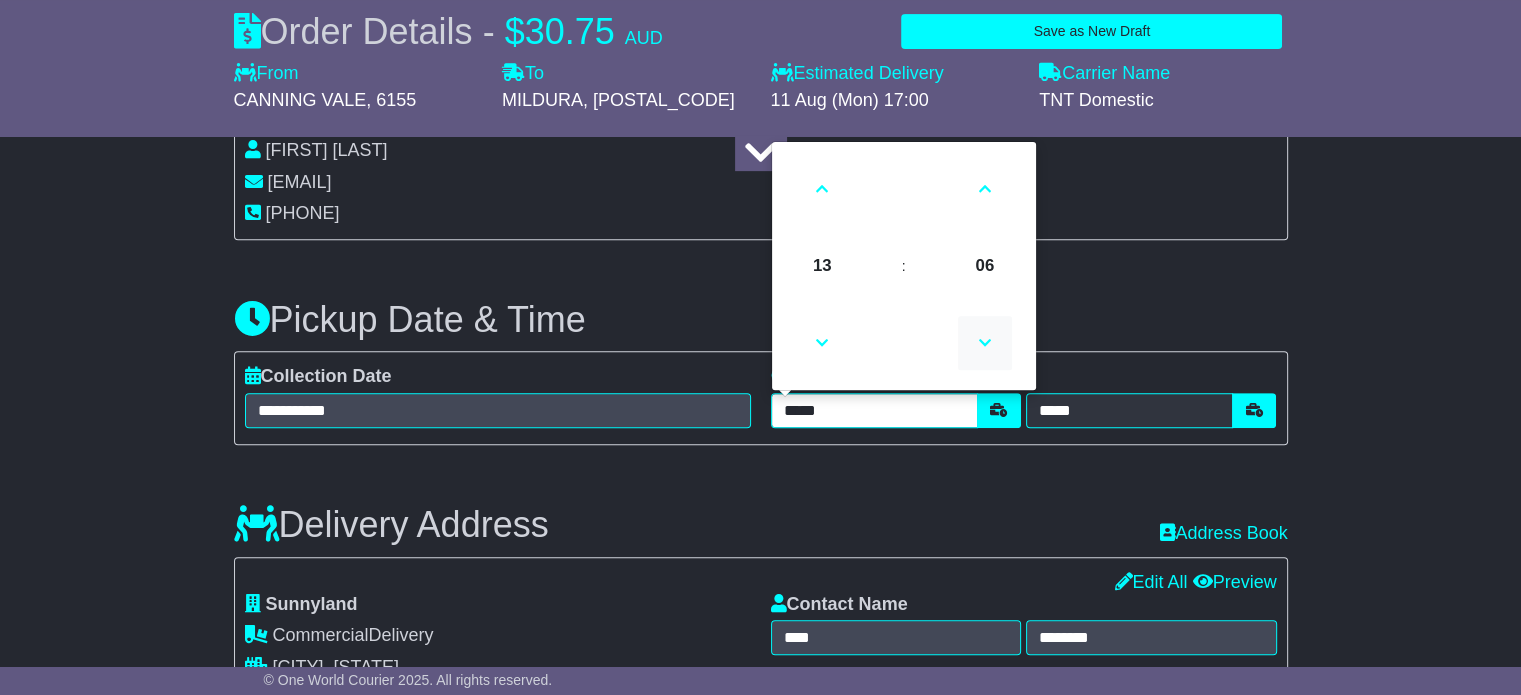 click at bounding box center [985, 343] 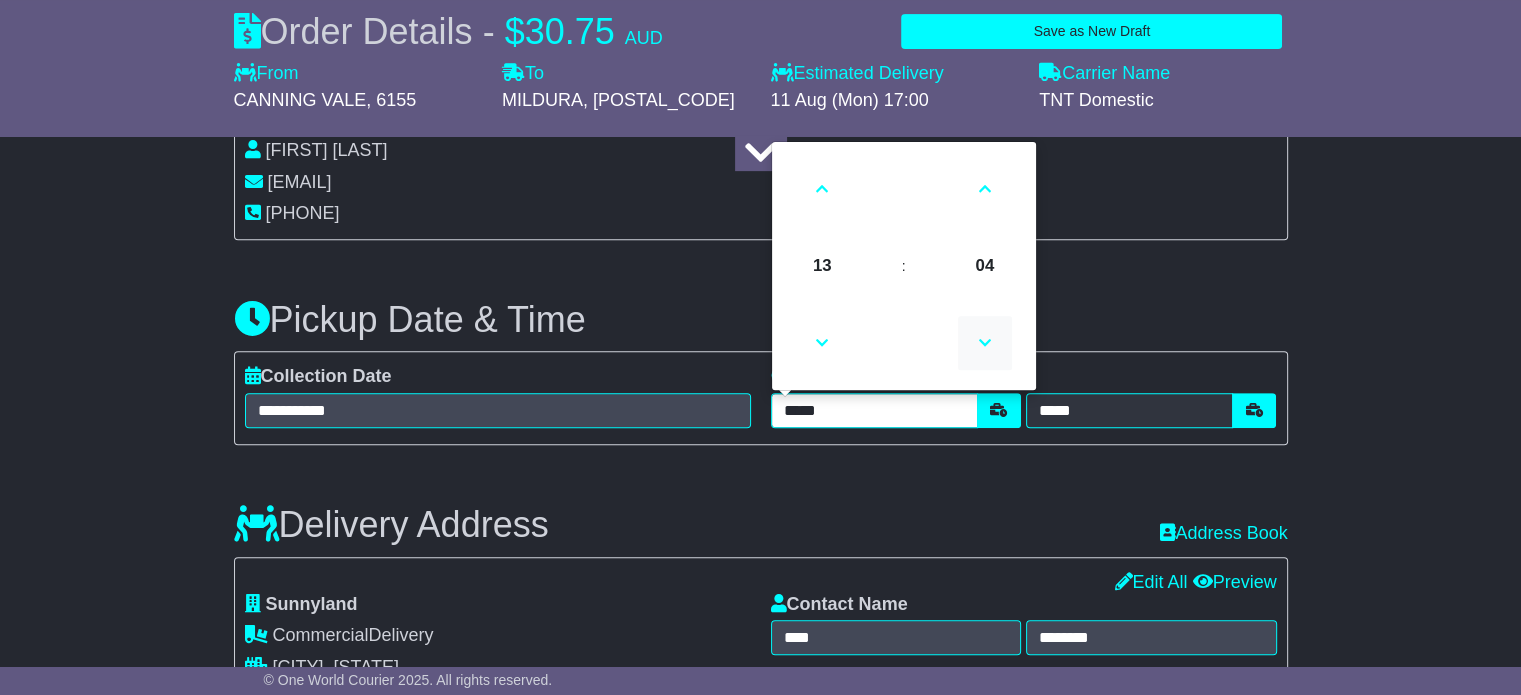 click at bounding box center [985, 343] 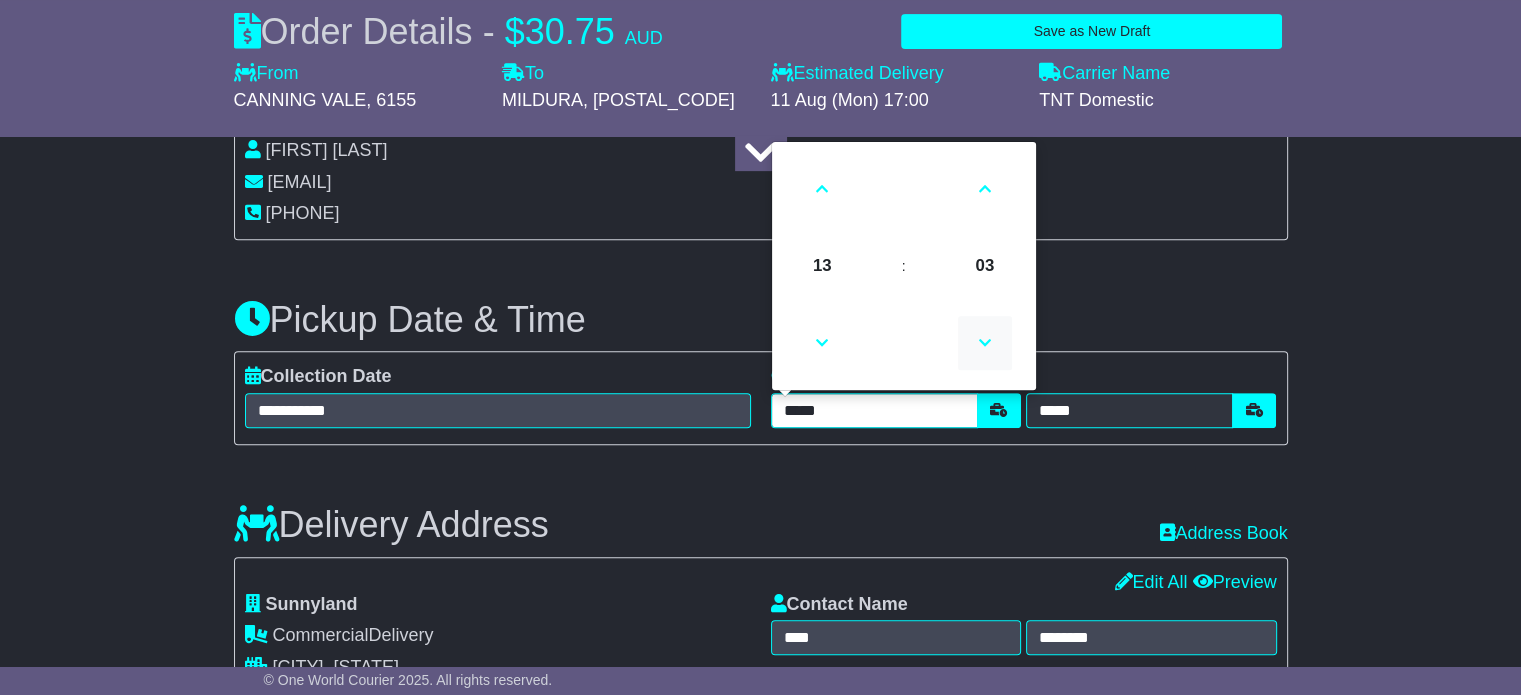 click at bounding box center (985, 343) 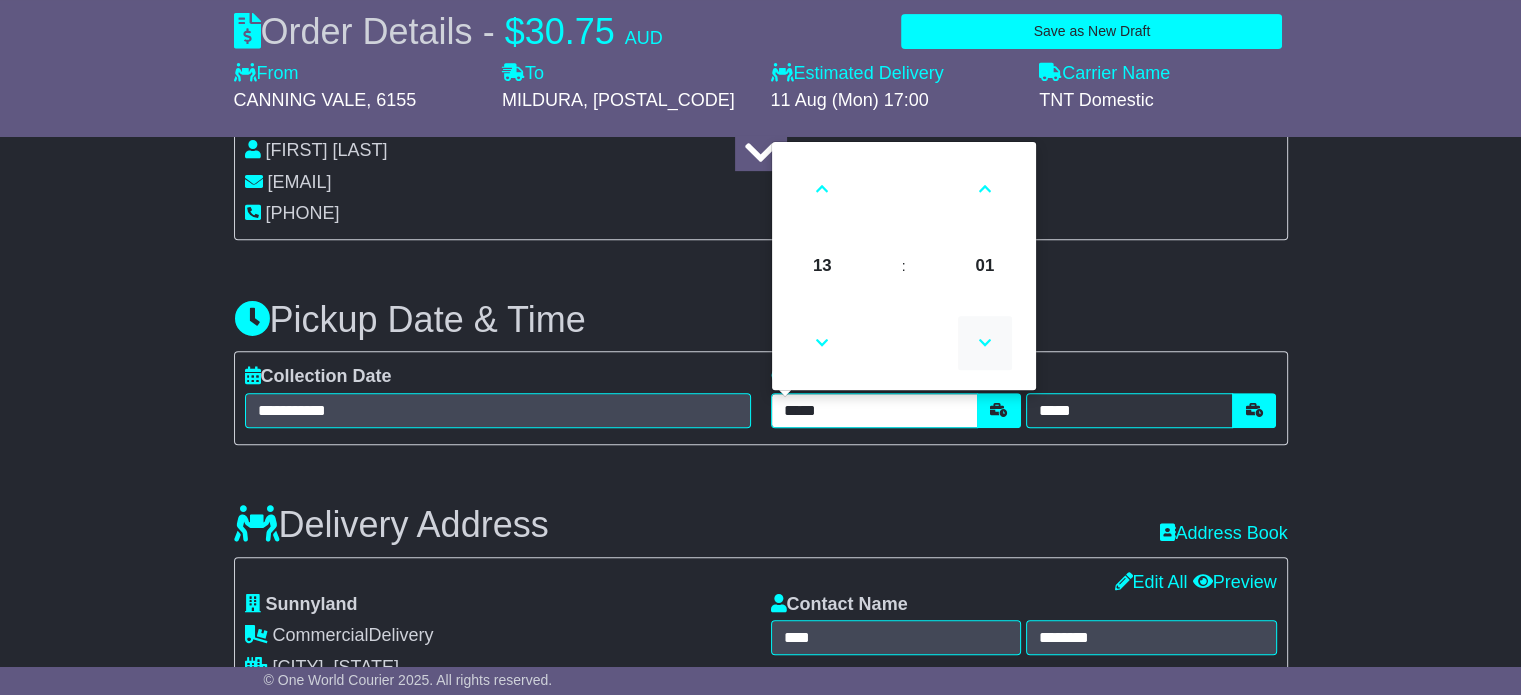 click at bounding box center (985, 343) 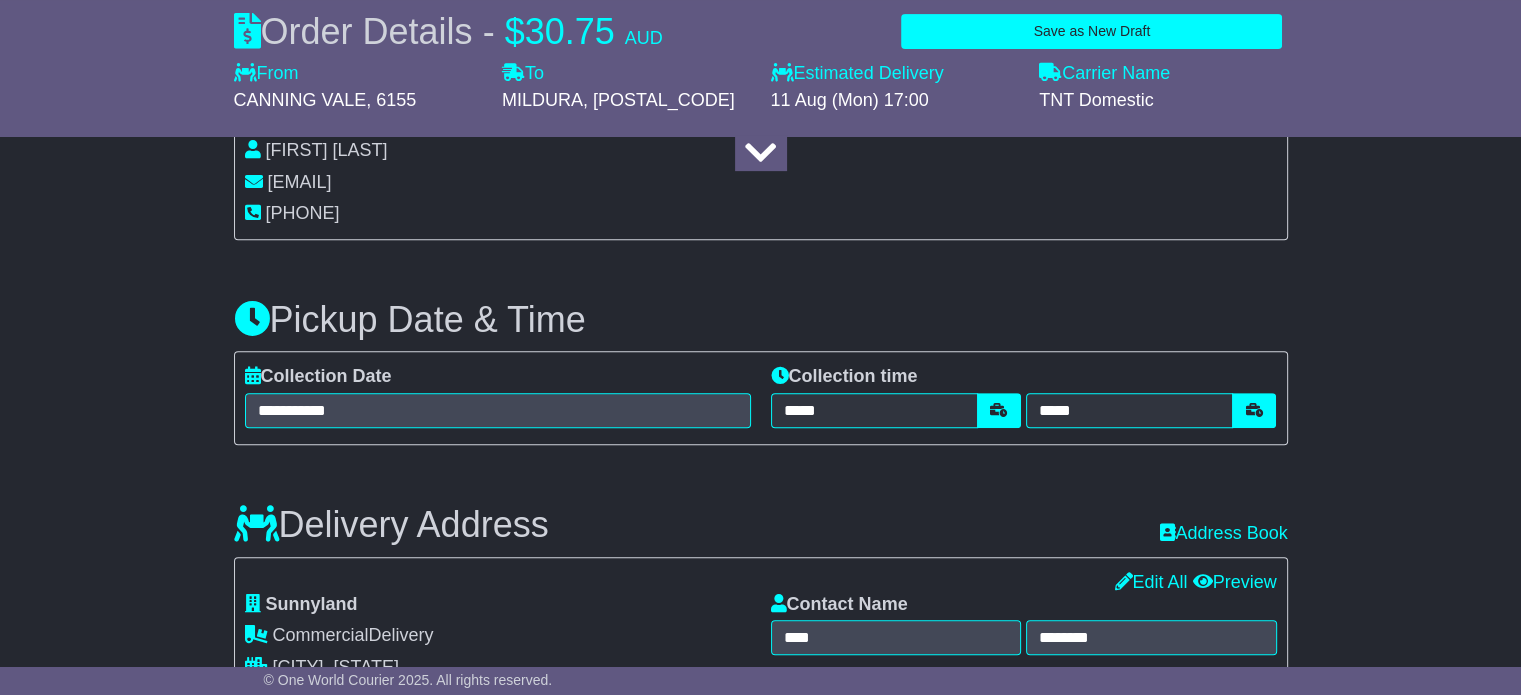 click on "**********" at bounding box center (761, 358) 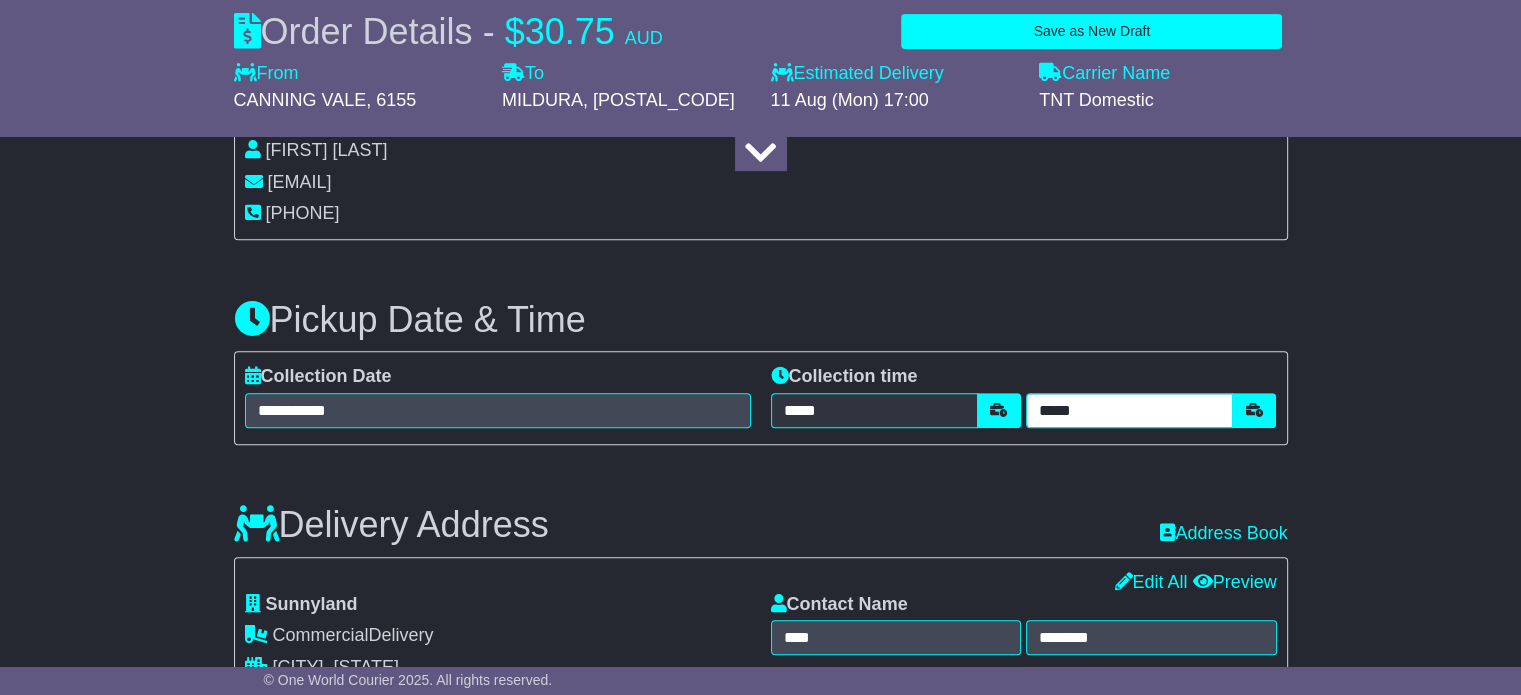 click on "*****" at bounding box center [1129, 410] 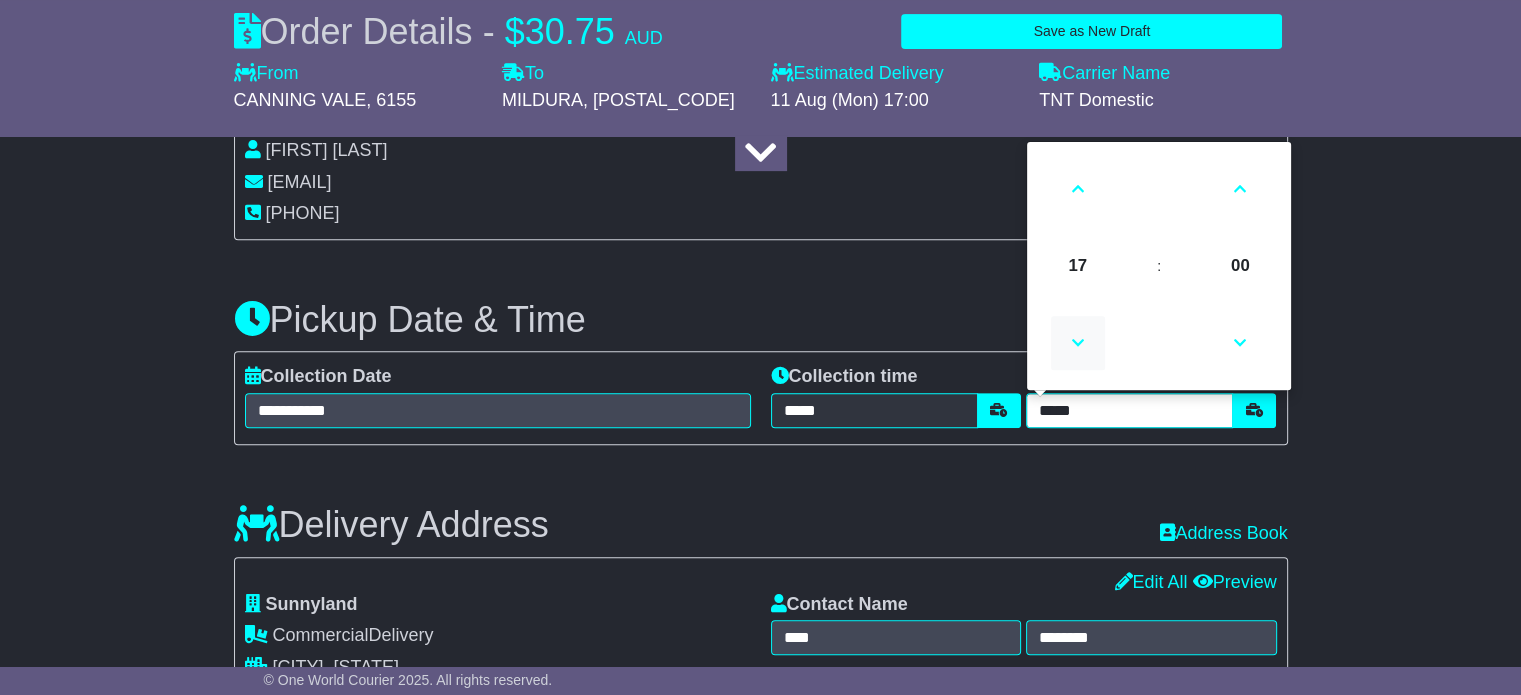 click at bounding box center (1078, 343) 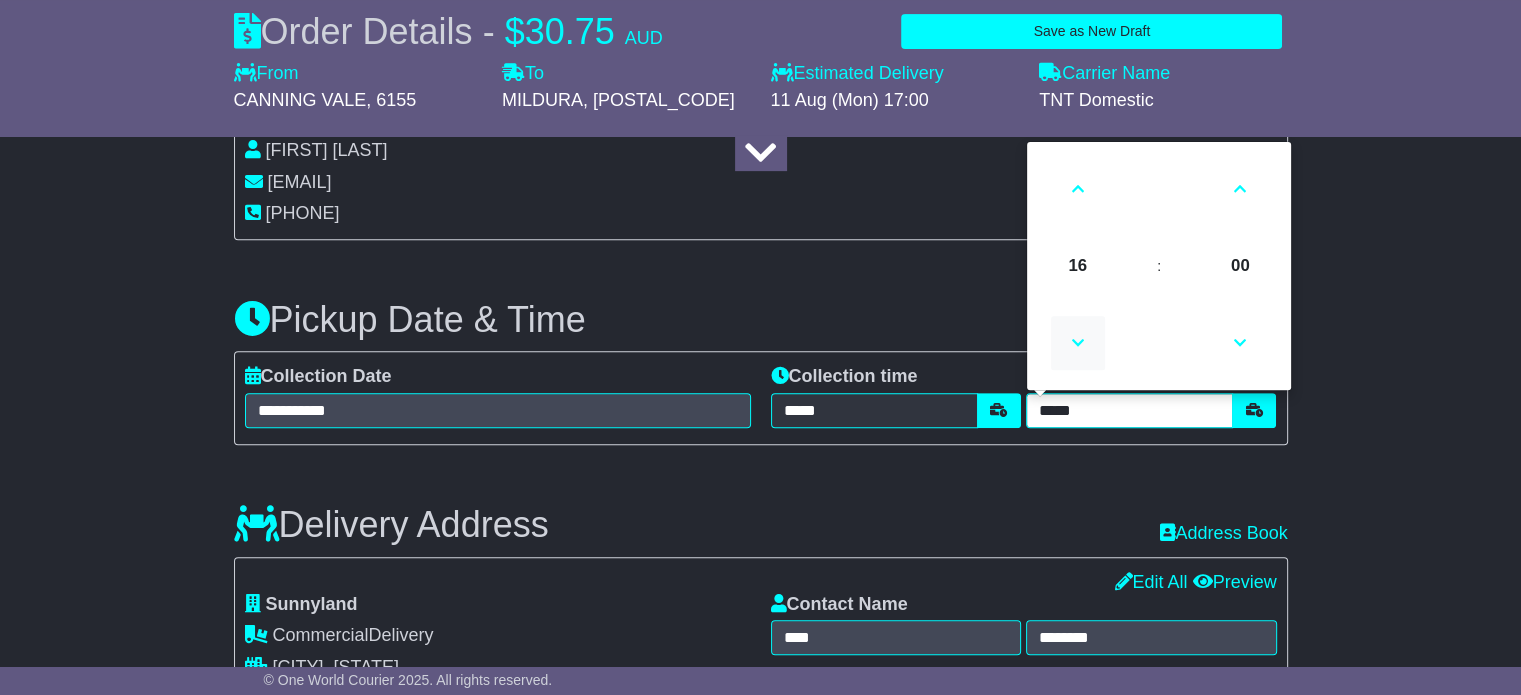click at bounding box center (1078, 343) 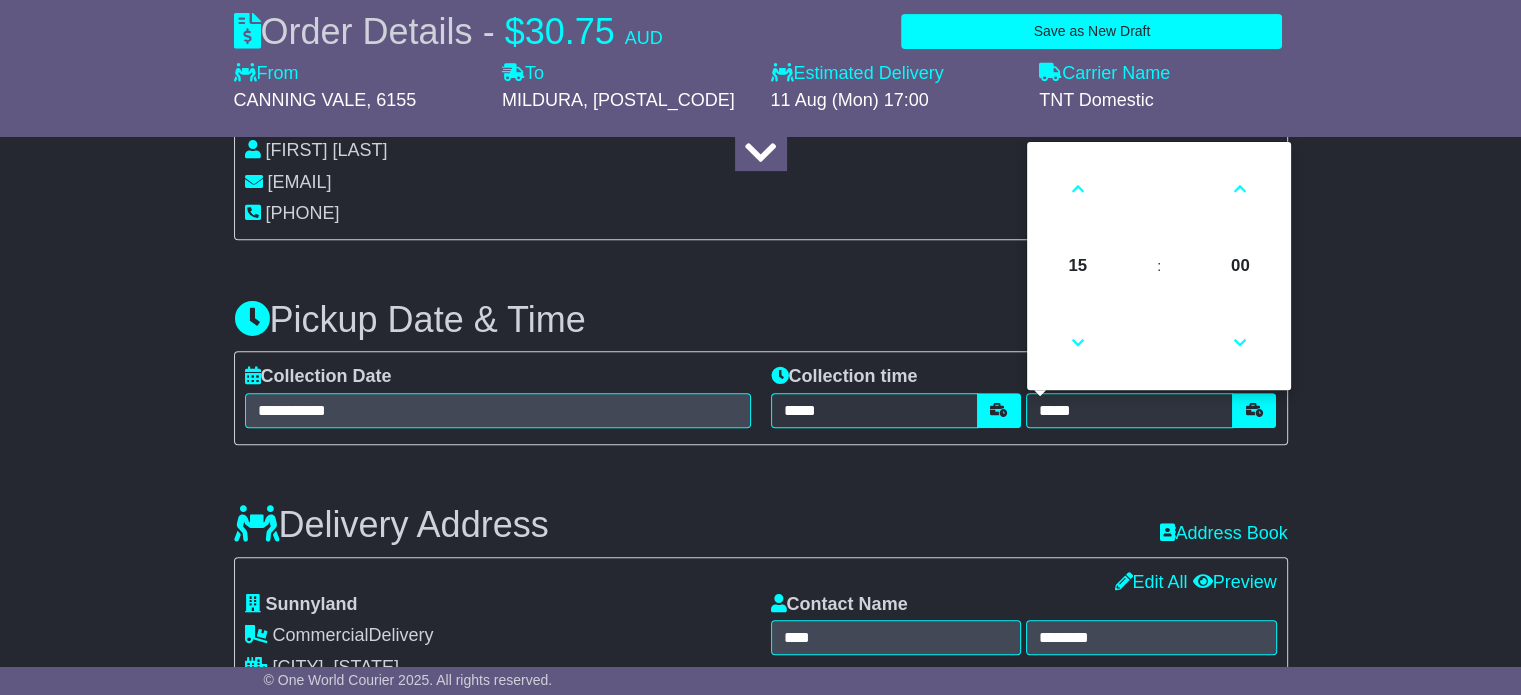 drag, startPoint x: 1020, startPoint y: 484, endPoint x: 950, endPoint y: 502, distance: 72.277245 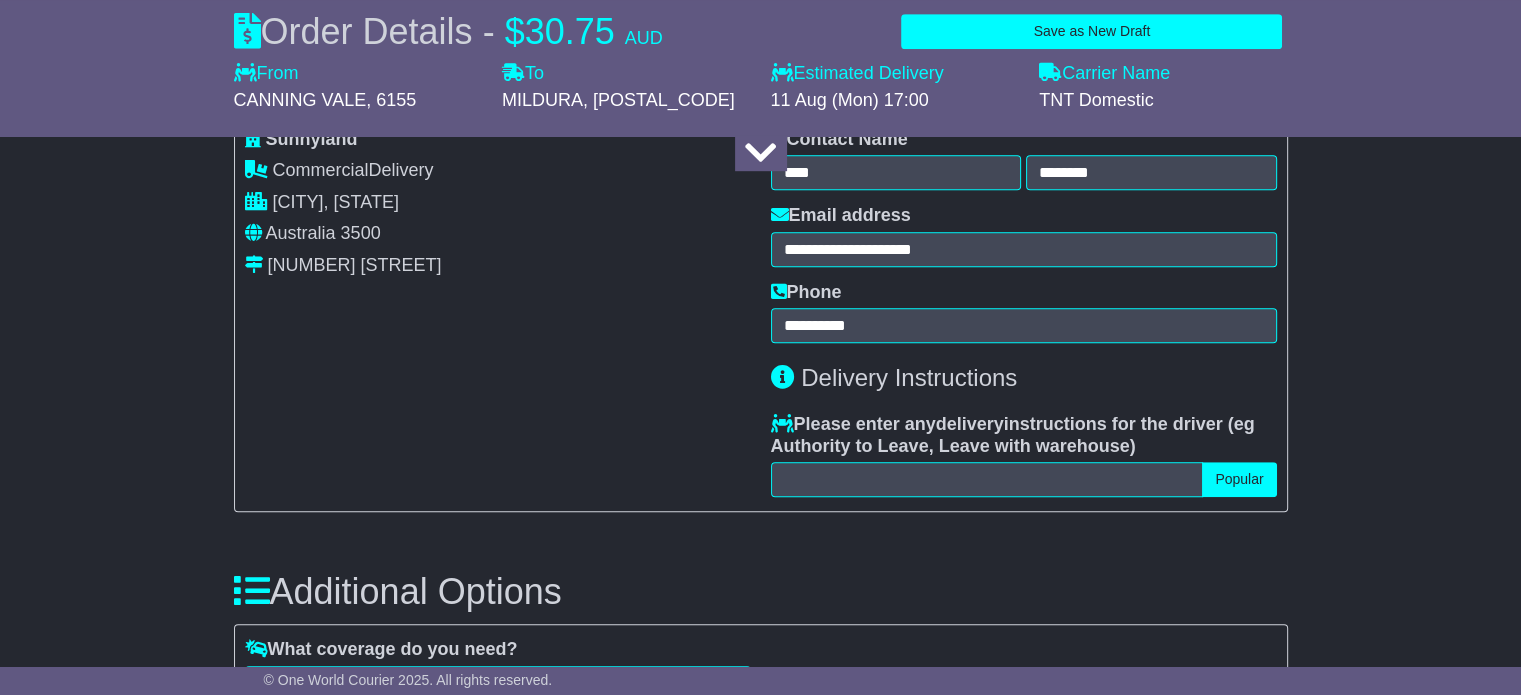 scroll, scrollTop: 1300, scrollLeft: 0, axis: vertical 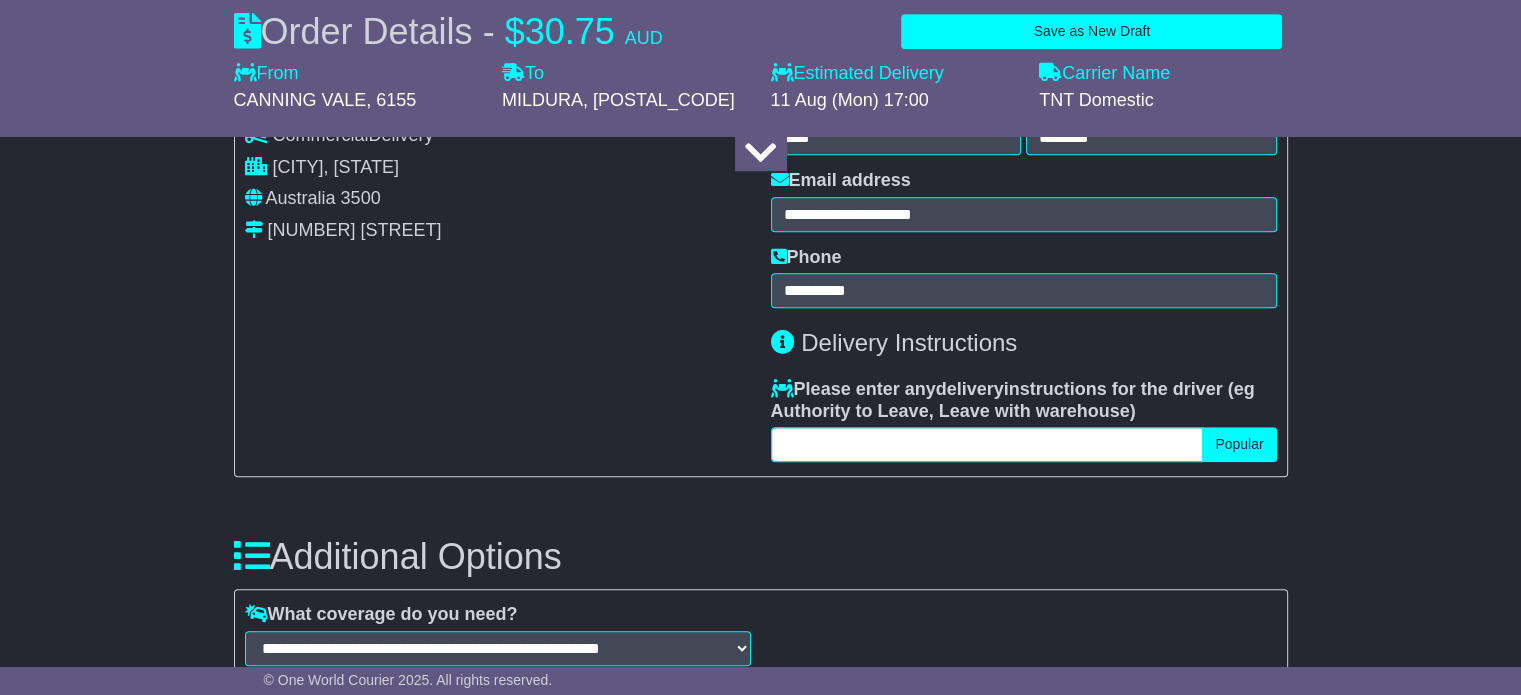 click at bounding box center (987, 444) 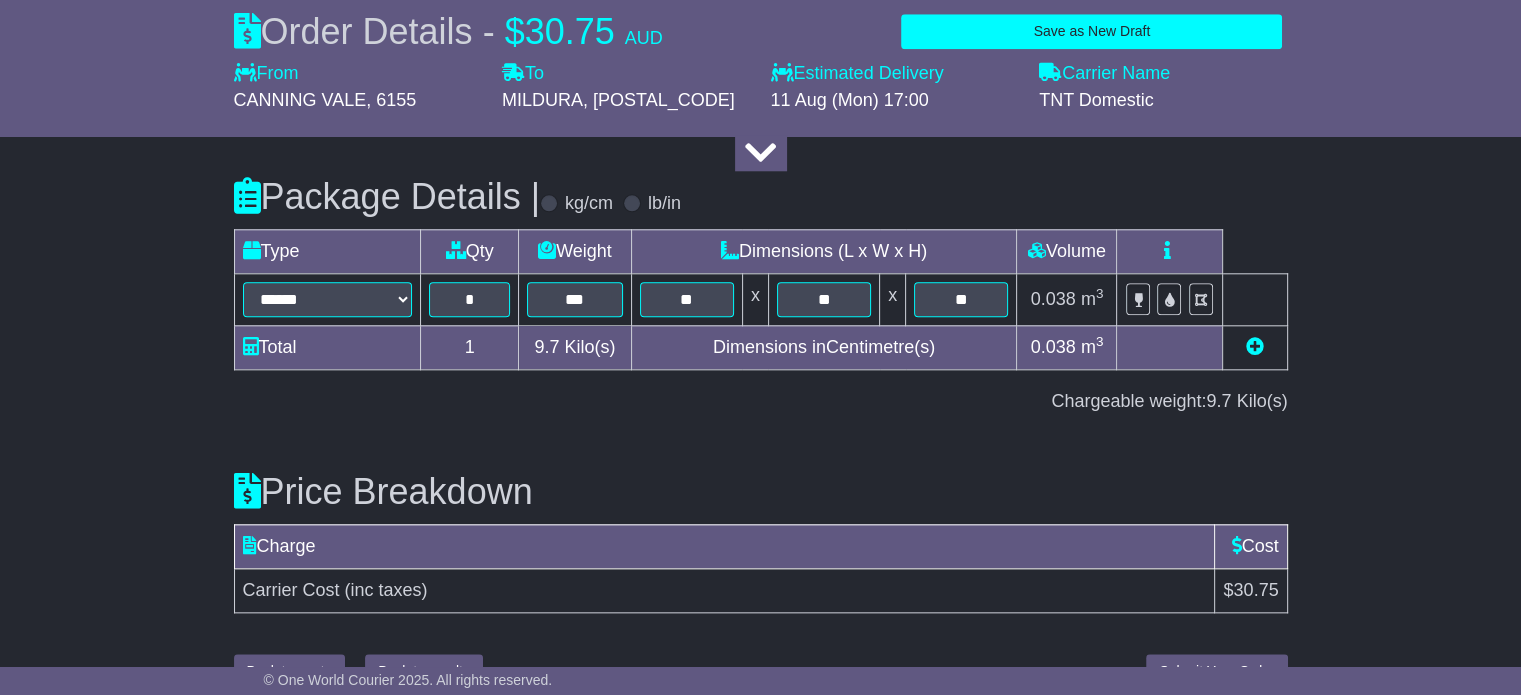 scroll, scrollTop: 2106, scrollLeft: 0, axis: vertical 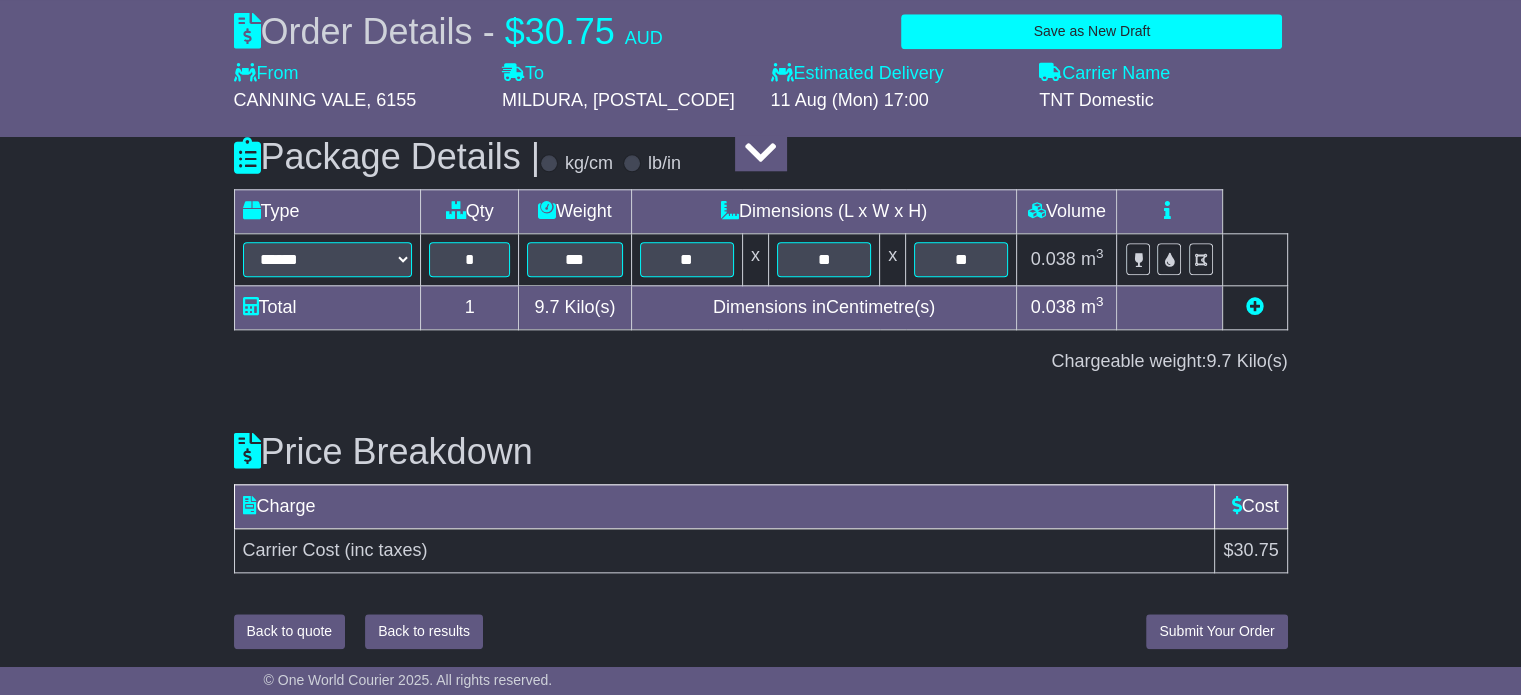 type on "***" 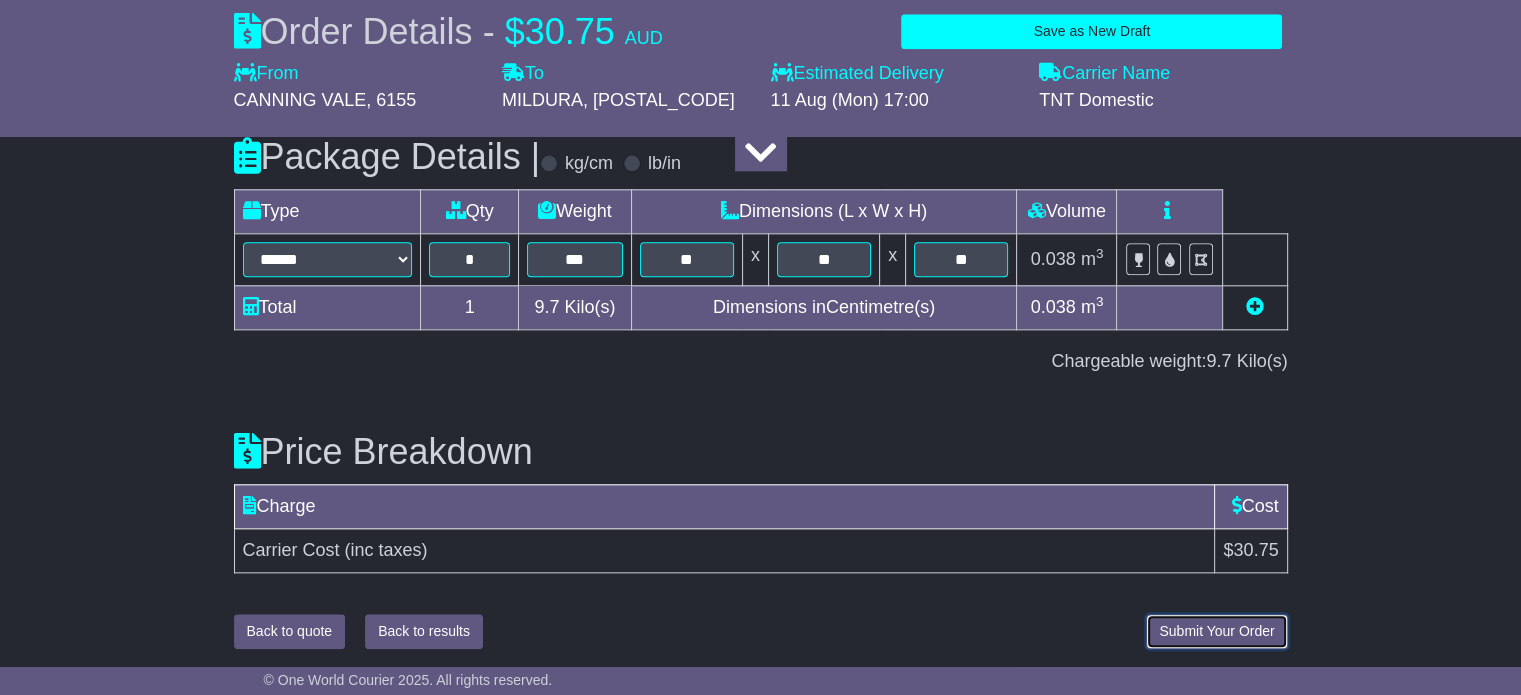 click on "Submit Your Order" at bounding box center [1216, 631] 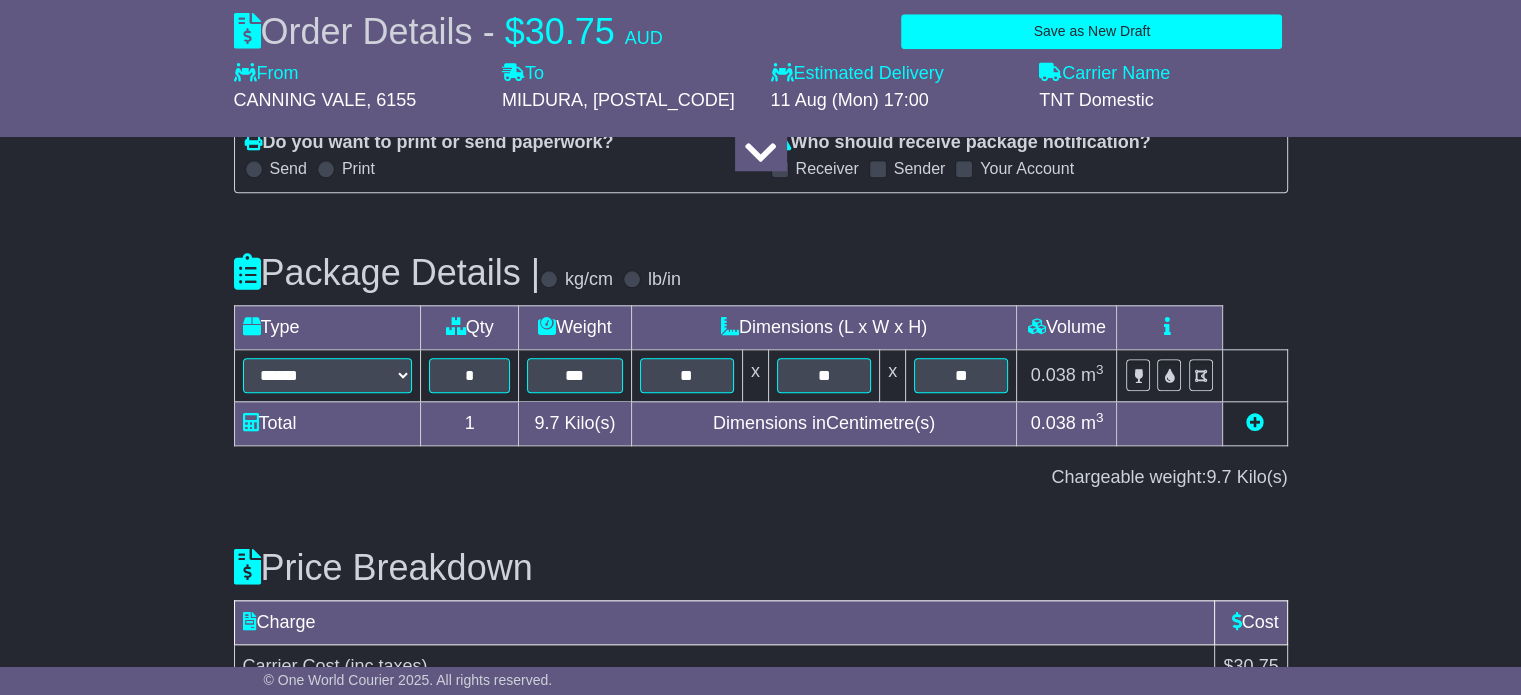 scroll, scrollTop: 2106, scrollLeft: 0, axis: vertical 